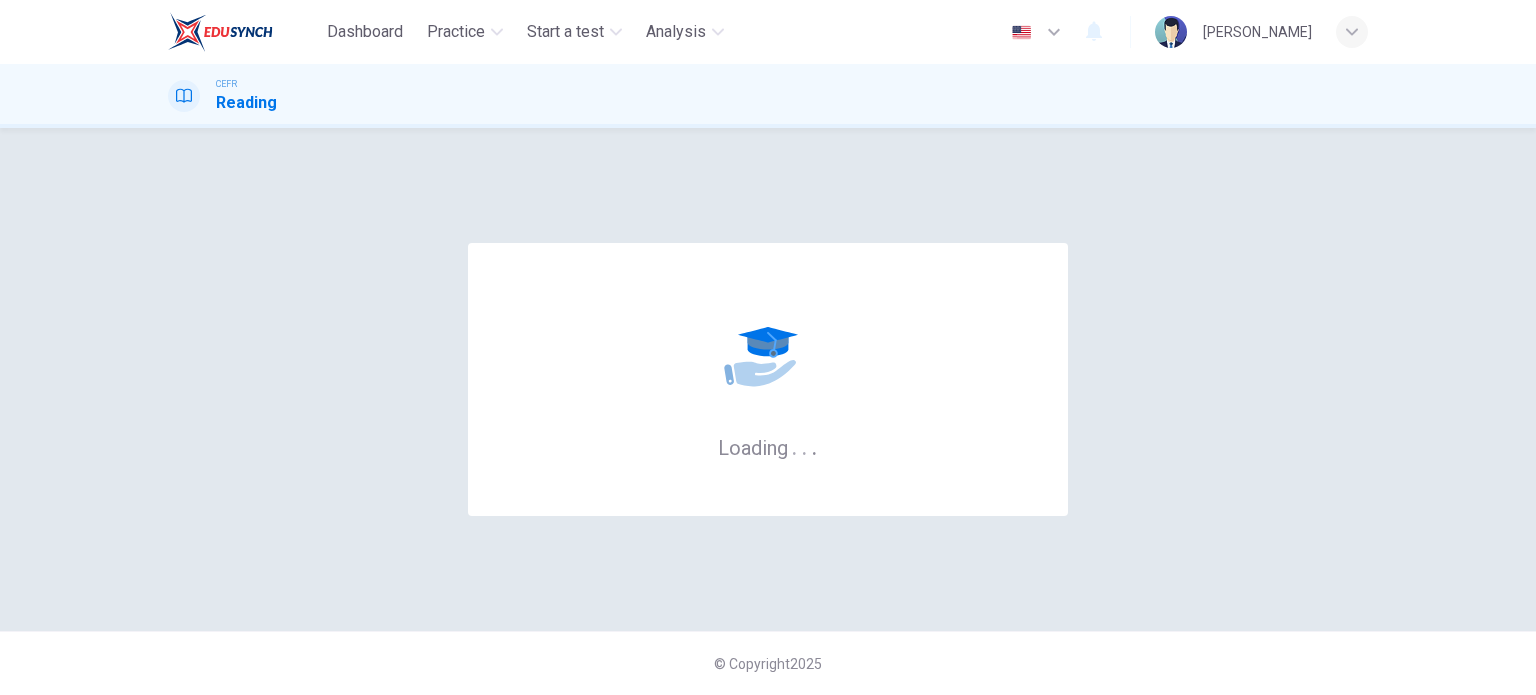 scroll, scrollTop: 0, scrollLeft: 0, axis: both 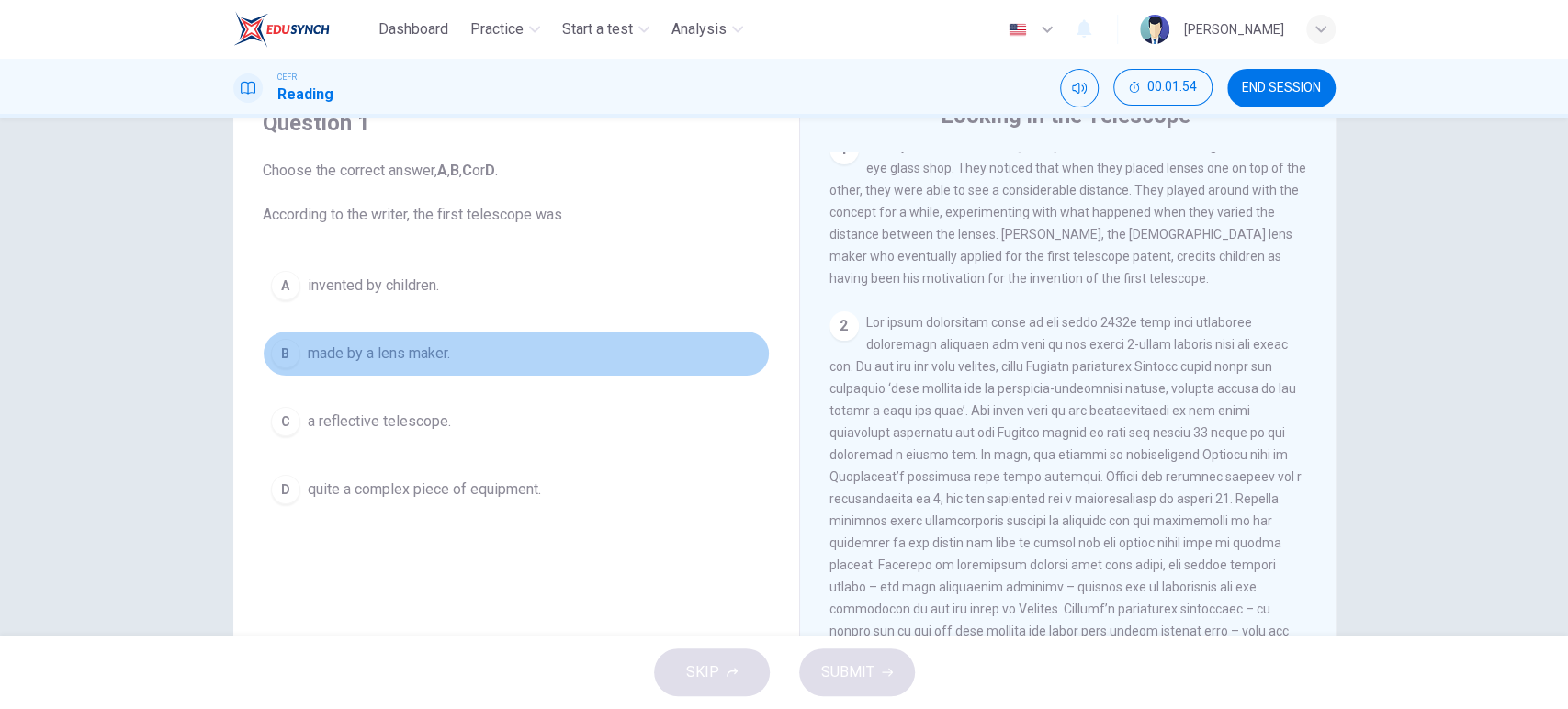 click on "B" at bounding box center [286, 354] 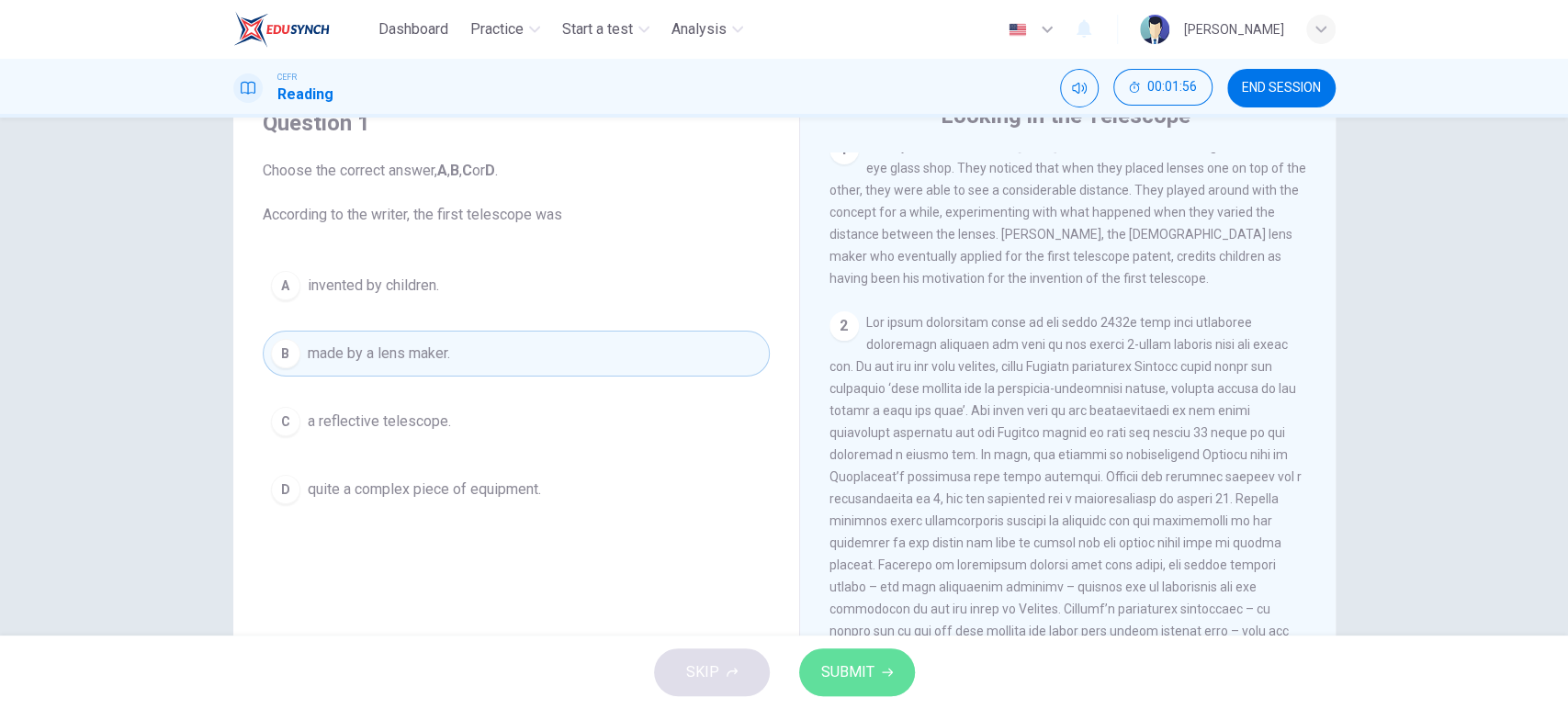 click on "SUBMIT" at bounding box center (848, 672) 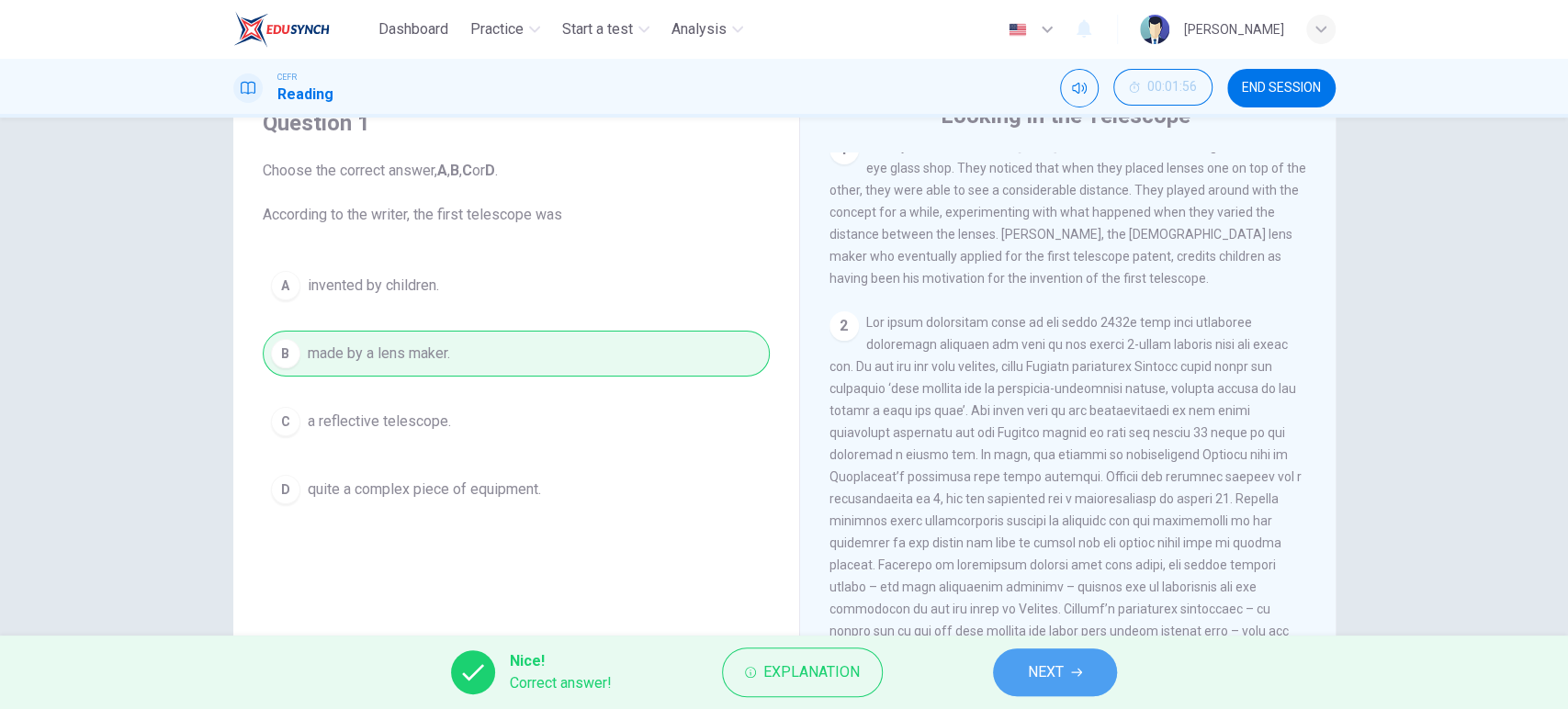 click on "NEXT" at bounding box center (1055, 672) 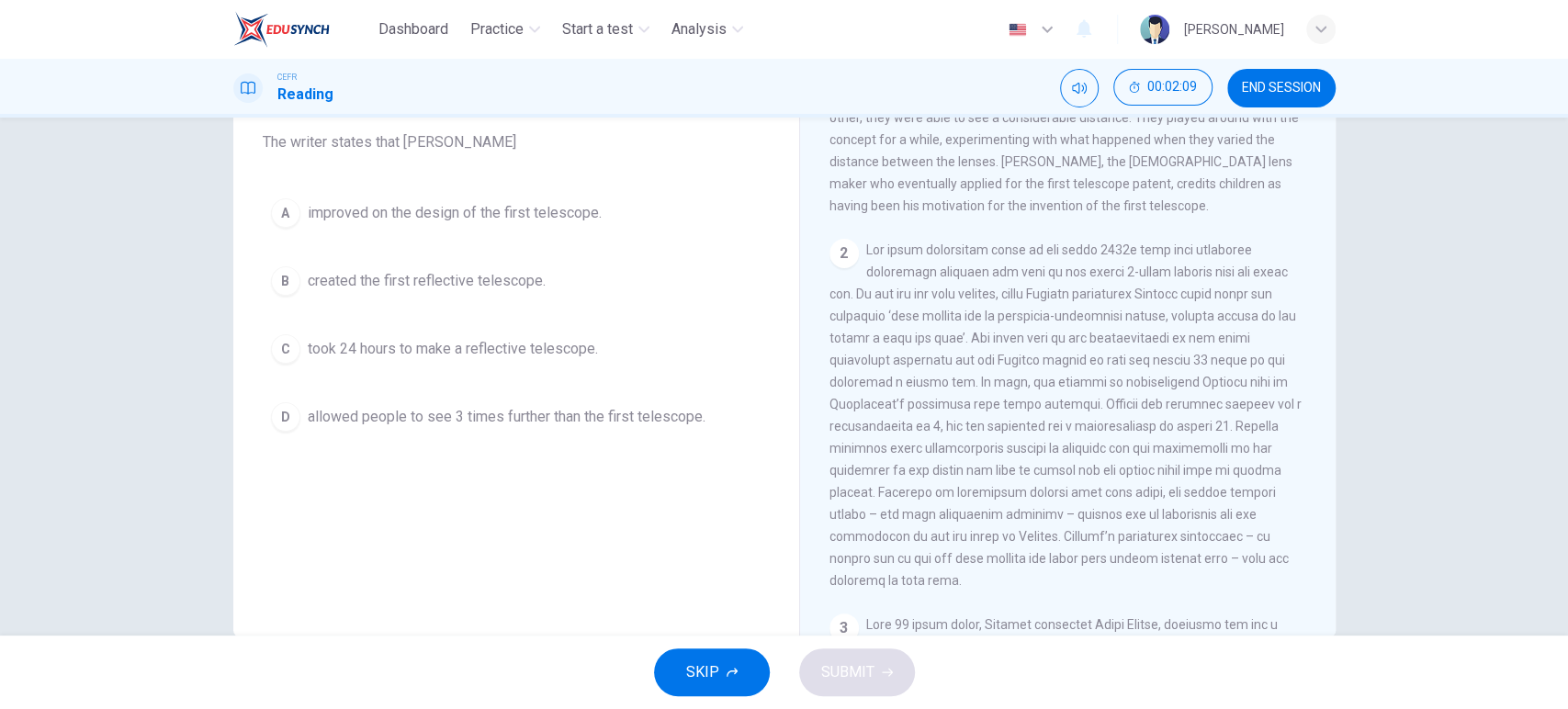 scroll, scrollTop: 156, scrollLeft: 0, axis: vertical 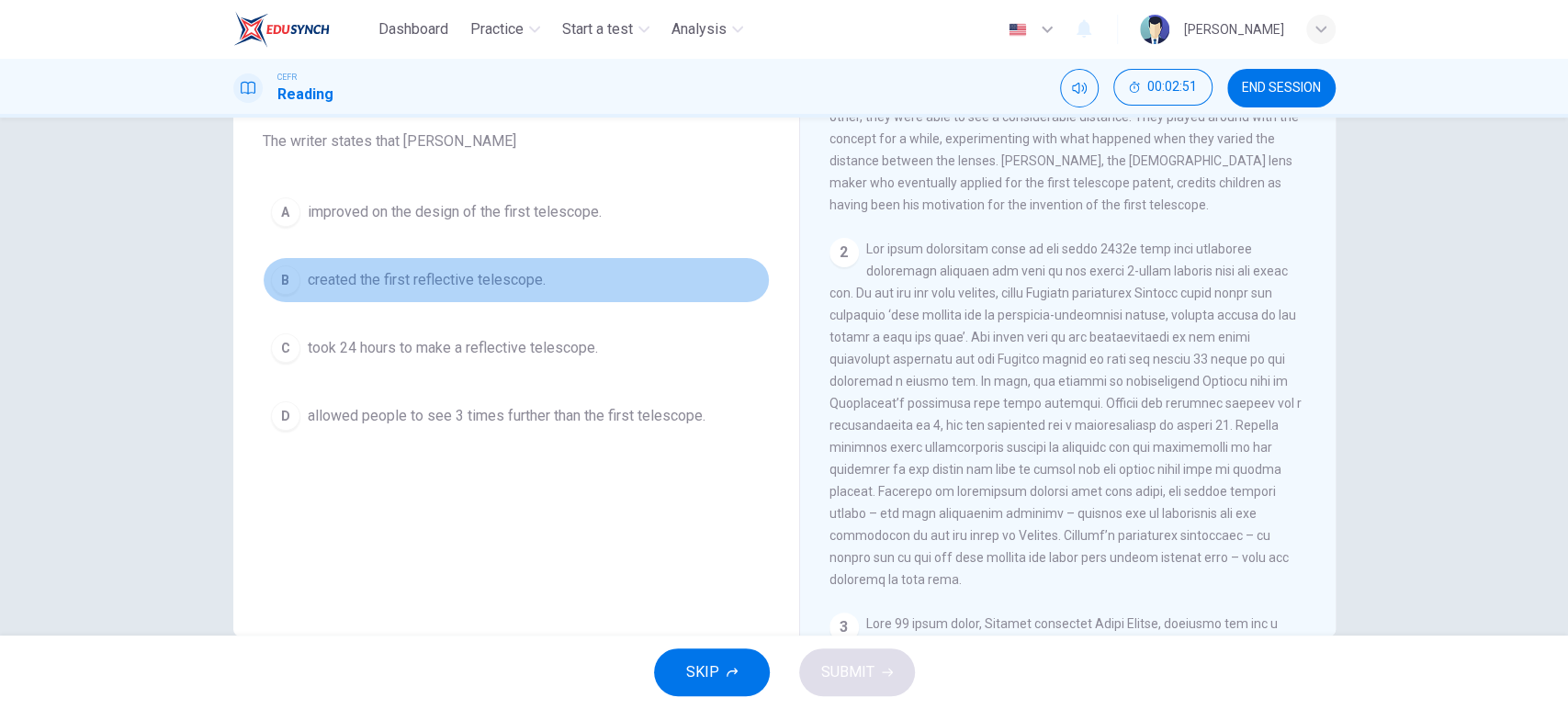 click on "B" at bounding box center (286, 280) 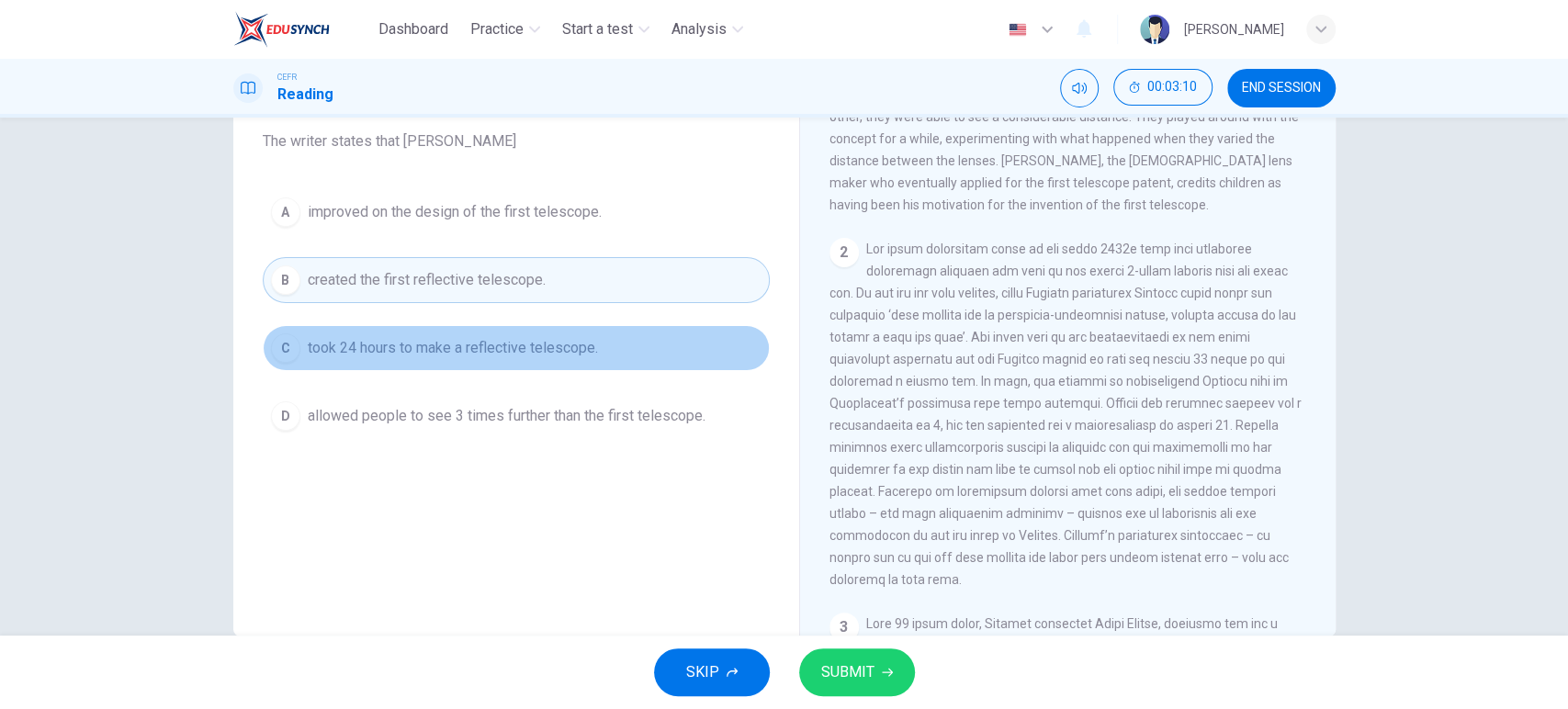 click on "took 24 hours to make a reflective telescope." at bounding box center [453, 348] 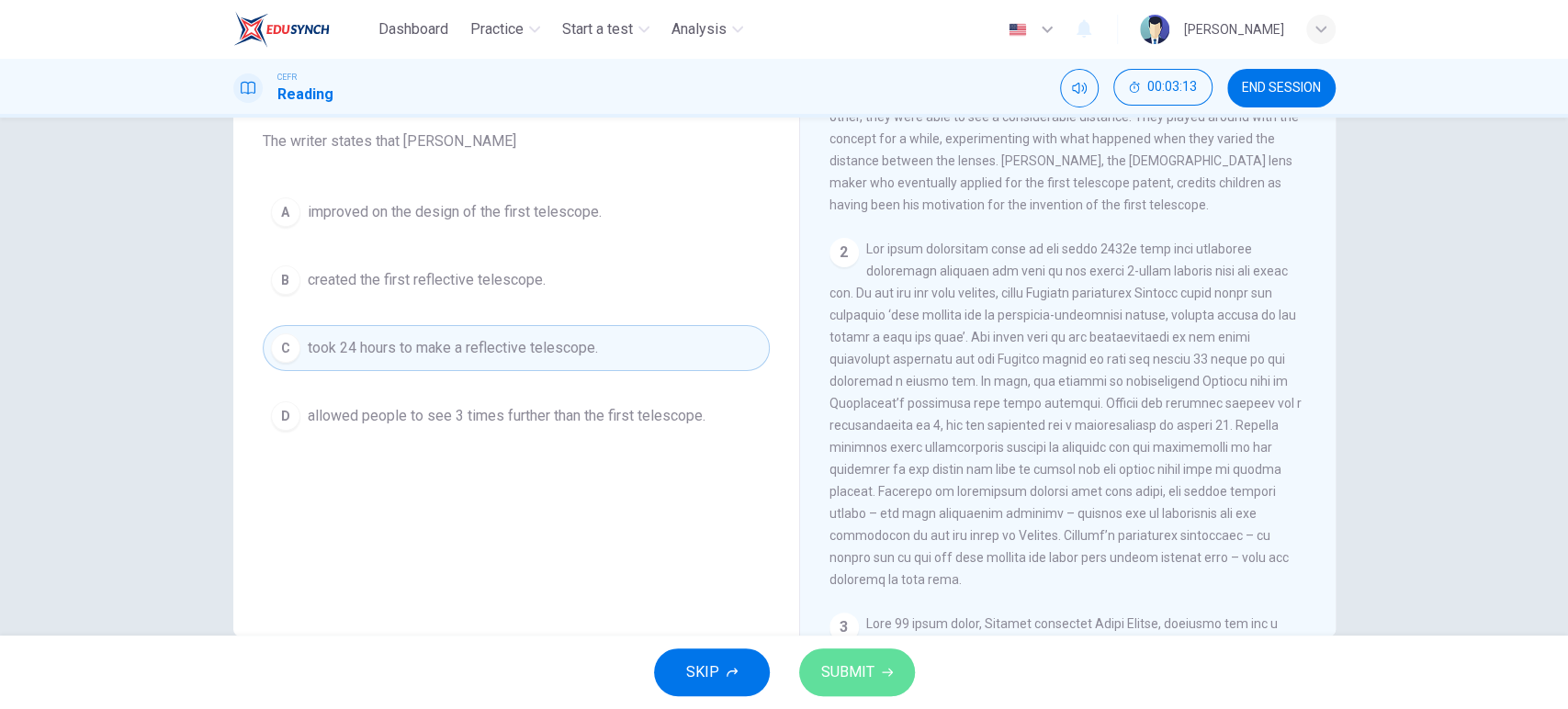 click on "SUBMIT" at bounding box center [857, 672] 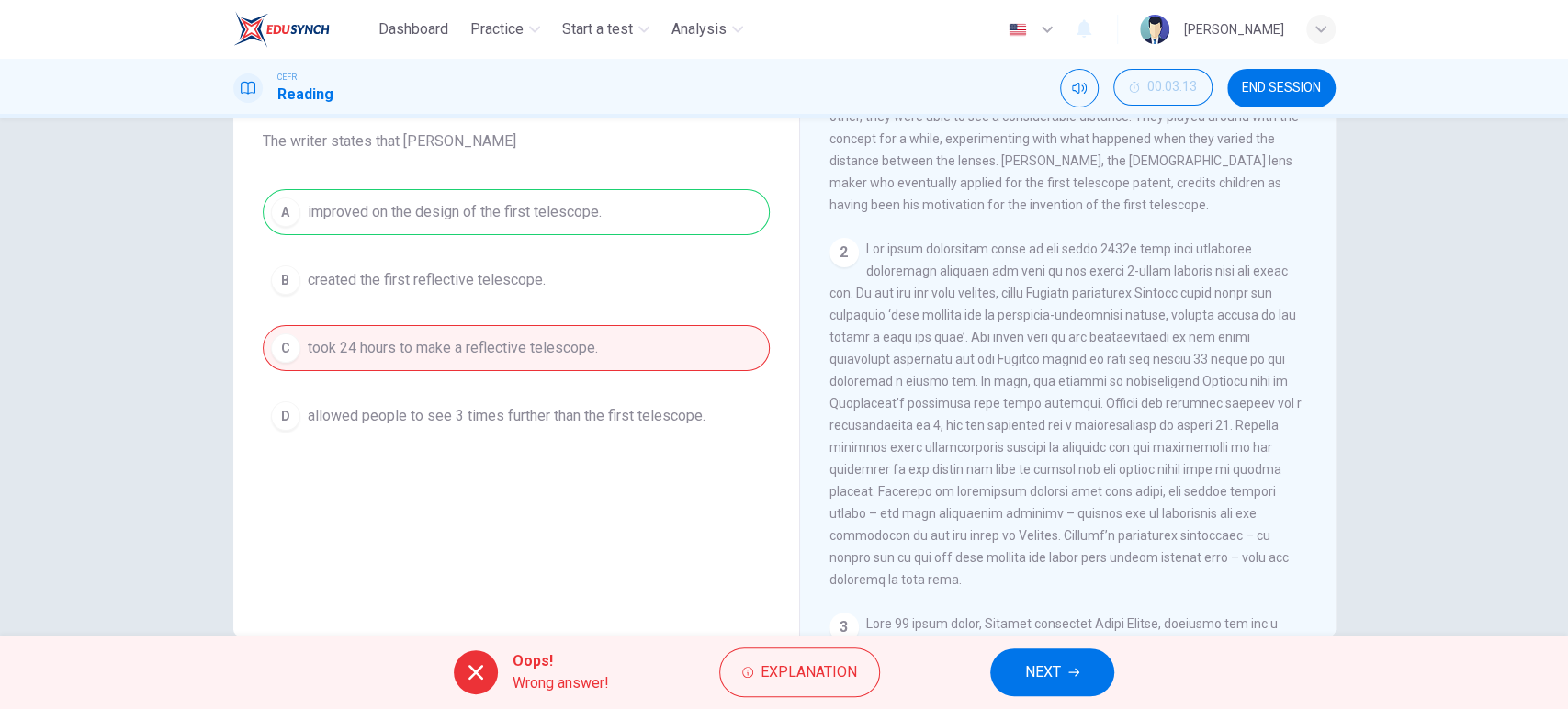 click on "NEXT" at bounding box center (1043, 672) 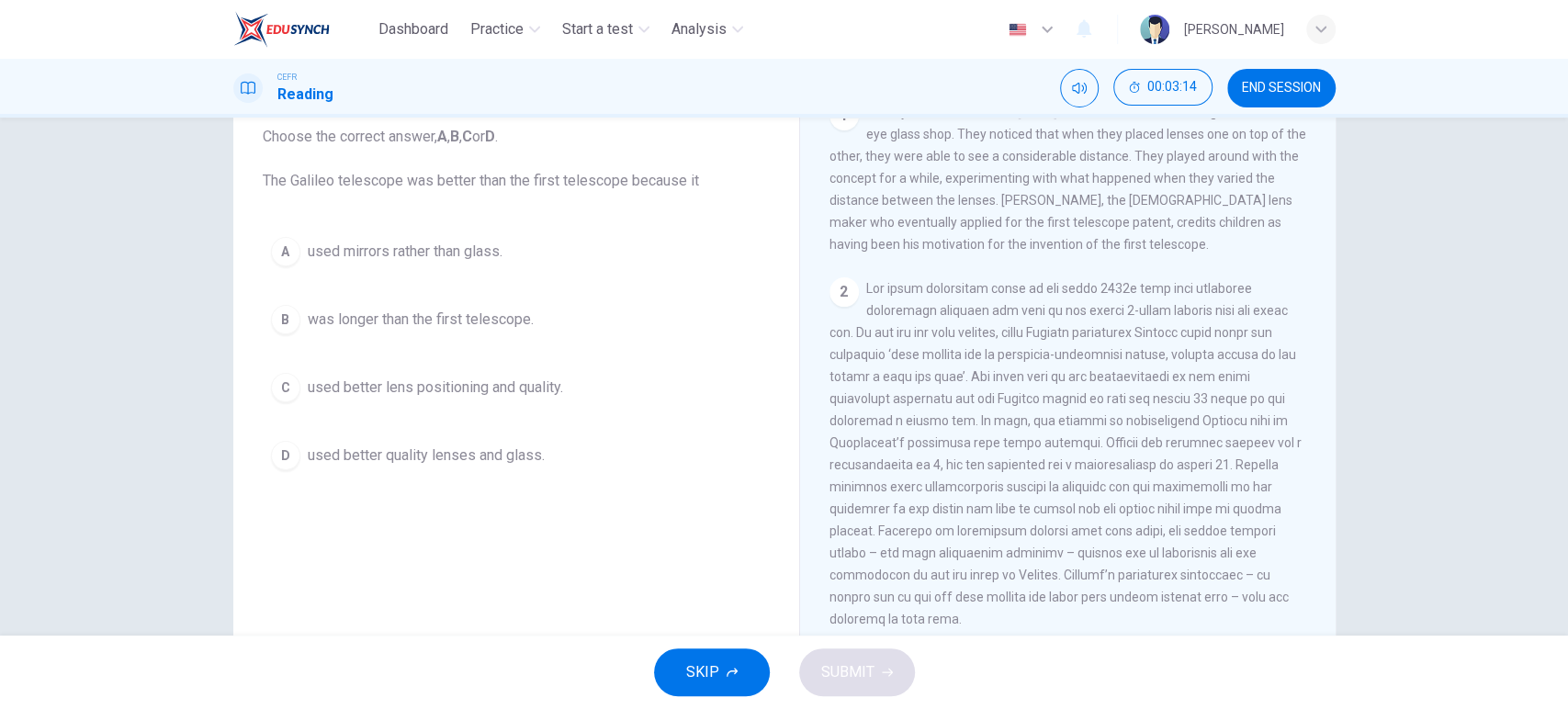scroll, scrollTop: 116, scrollLeft: 0, axis: vertical 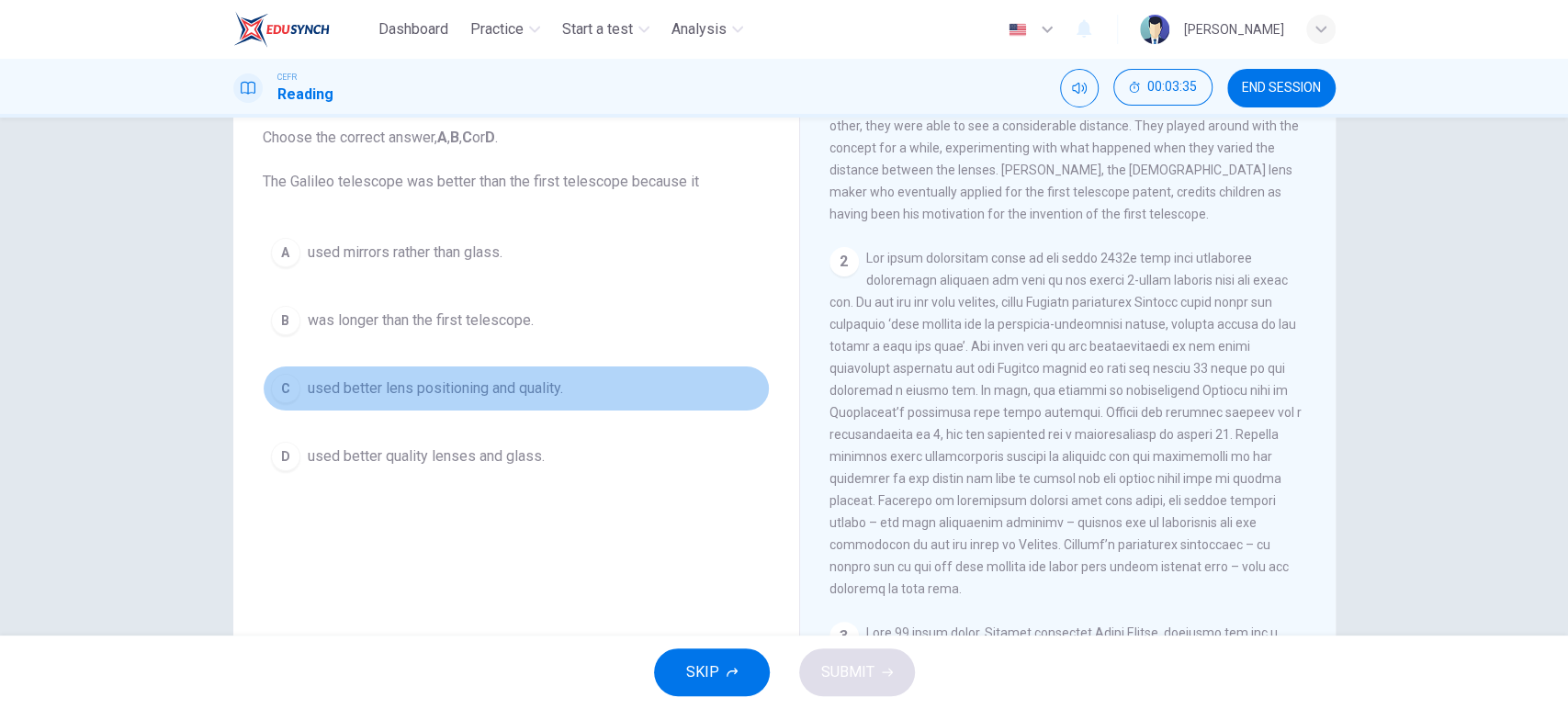 click on "C" at bounding box center (286, 388) 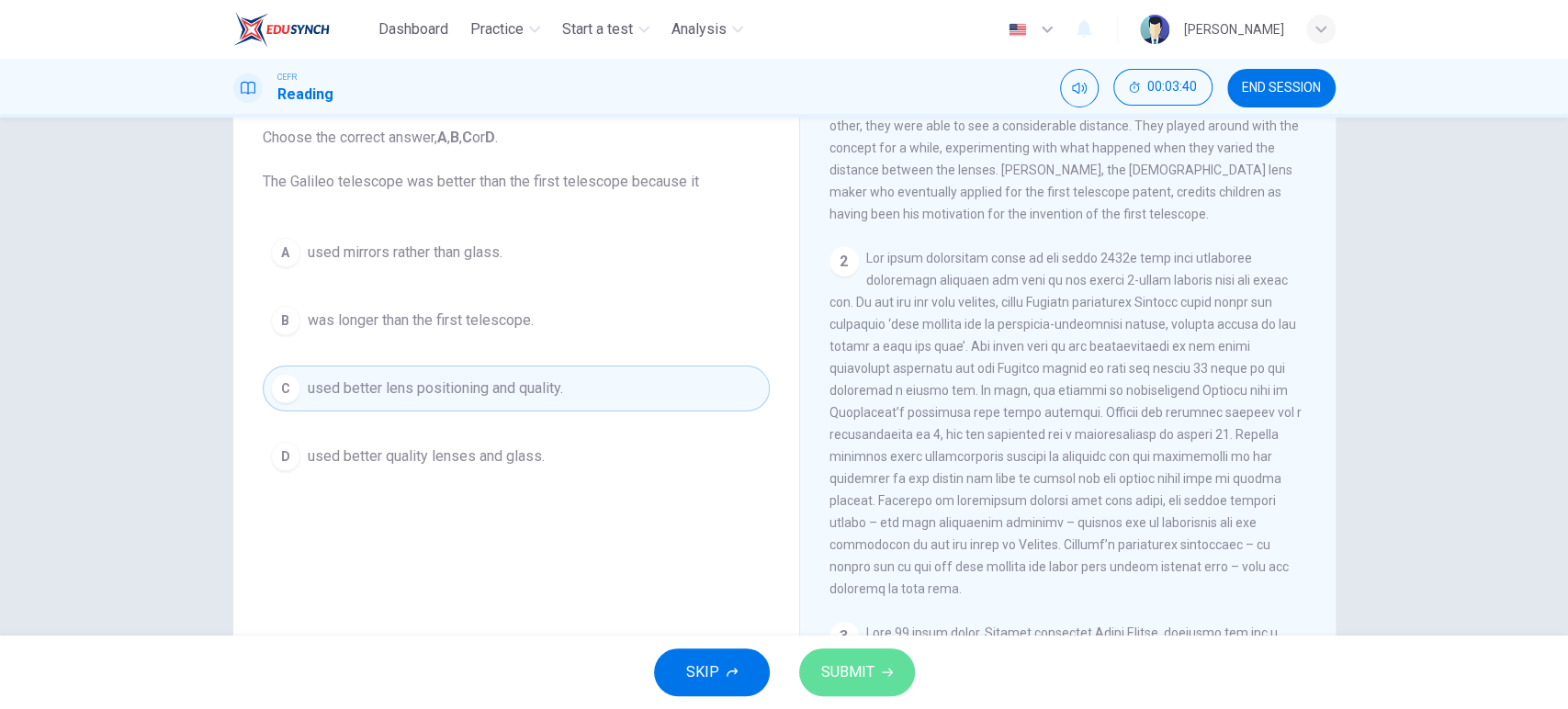 click on "SUBMIT" at bounding box center [857, 672] 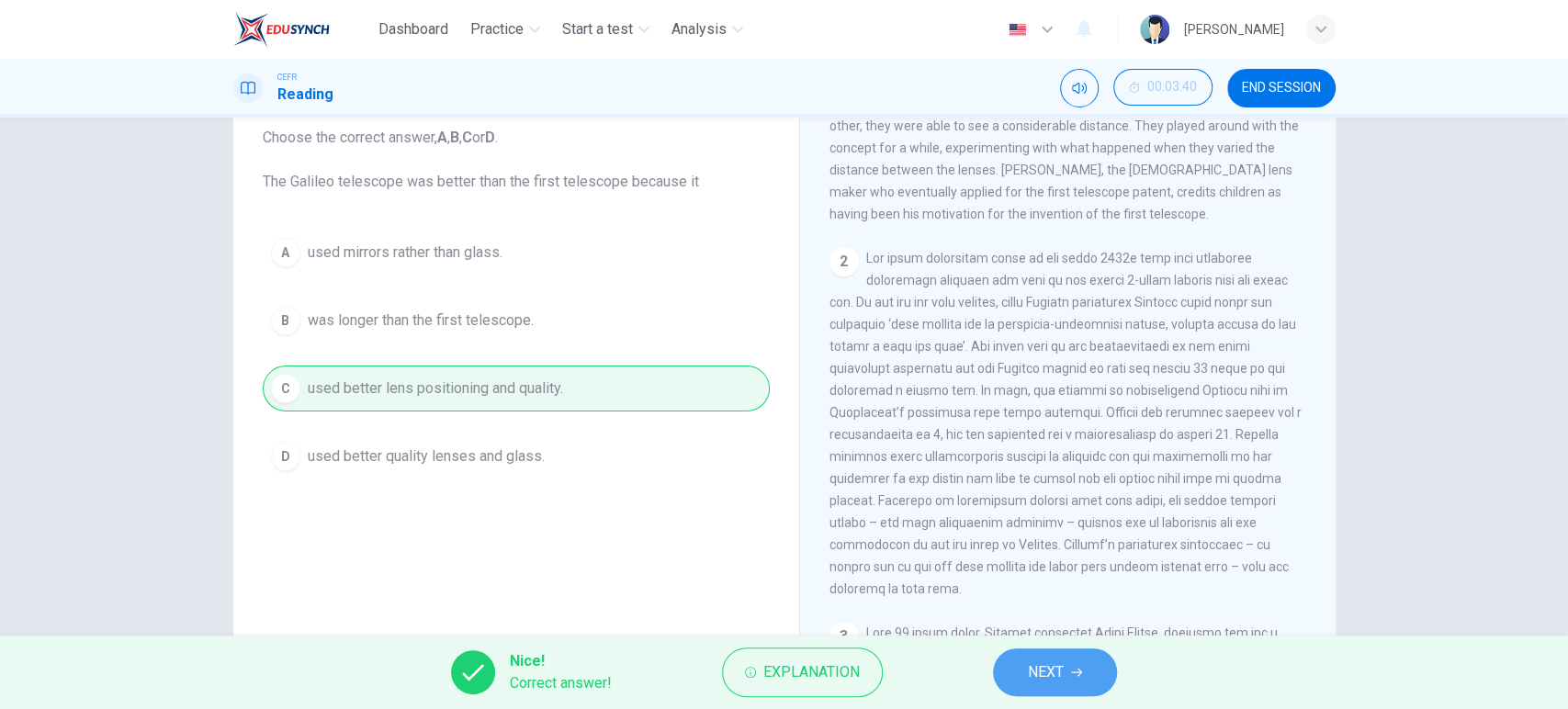 click on "NEXT" at bounding box center [1055, 672] 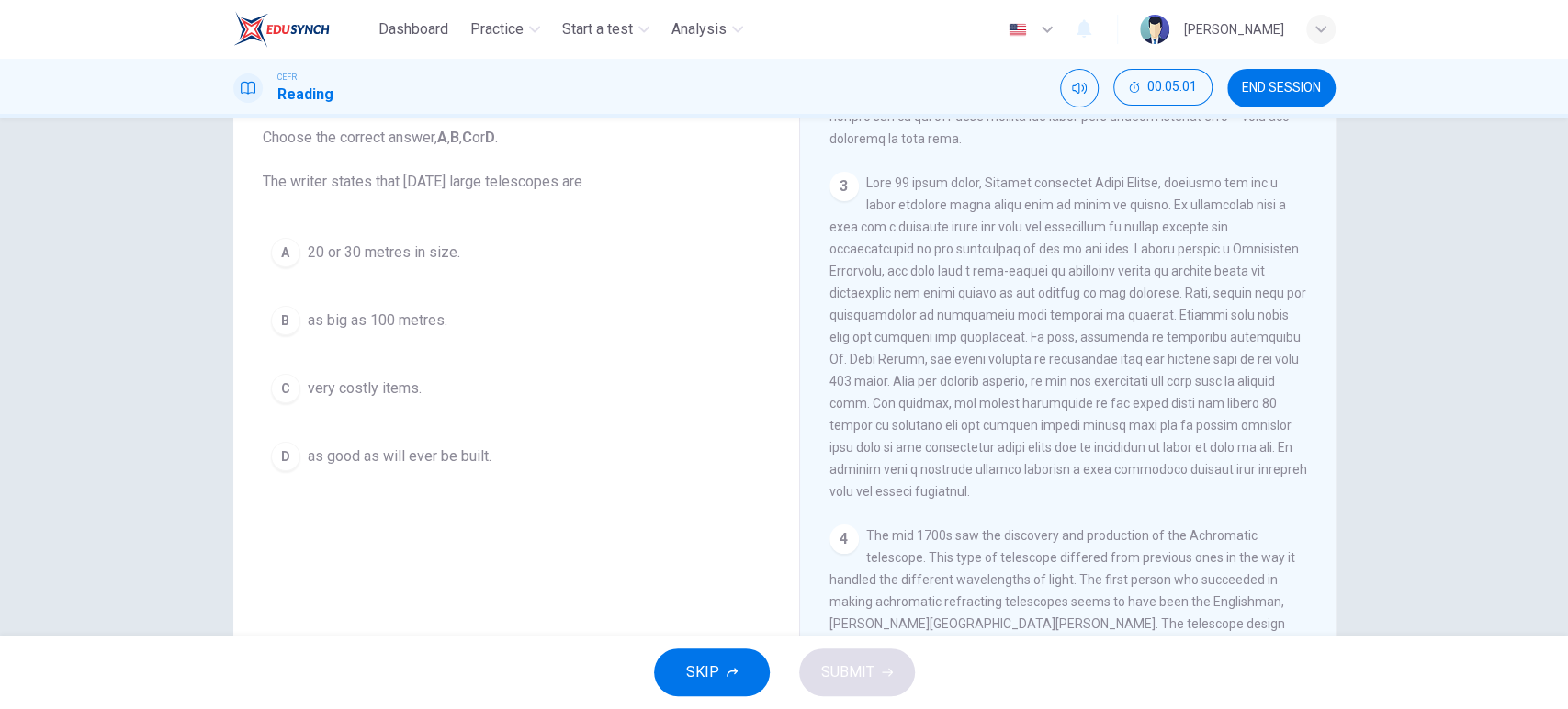 scroll, scrollTop: 884, scrollLeft: 0, axis: vertical 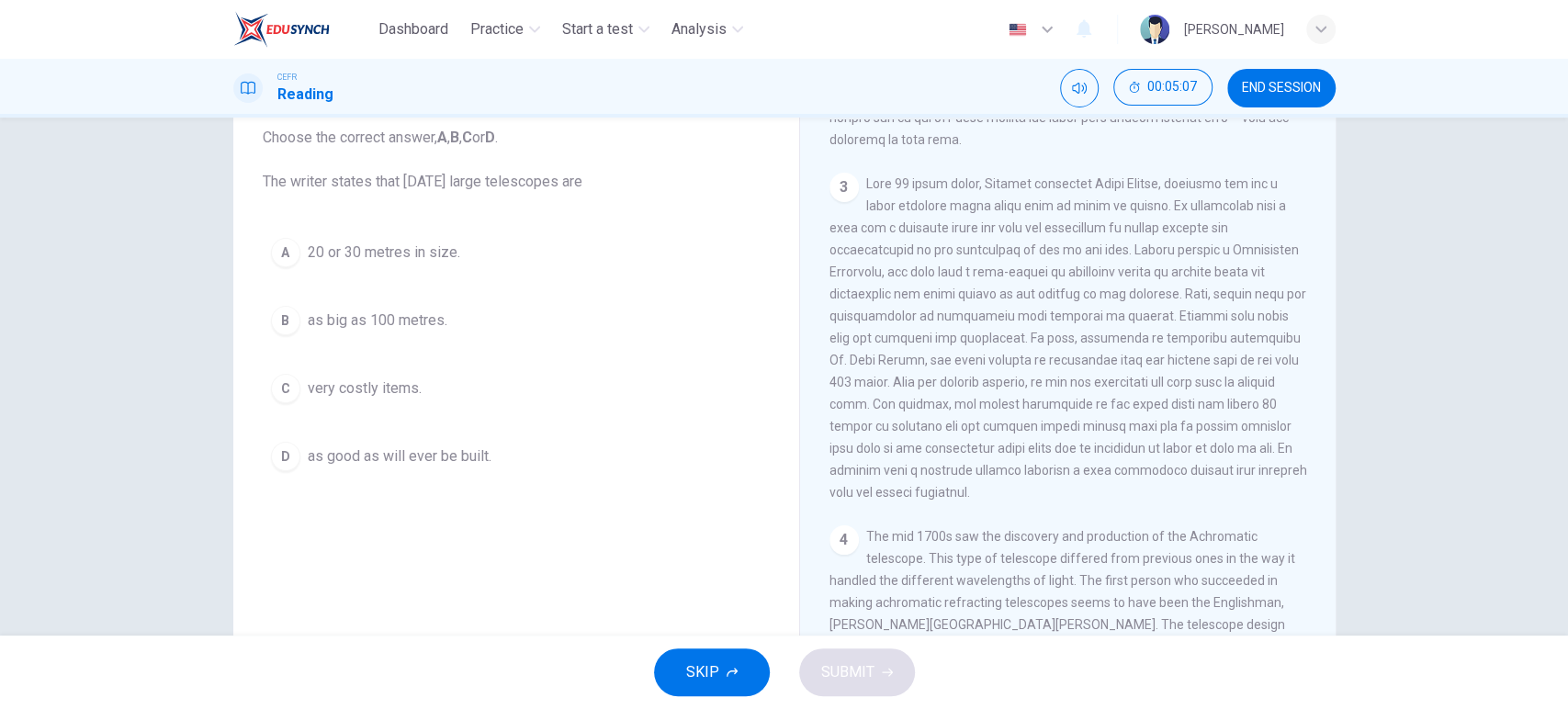 click on "B" at bounding box center [286, 321] 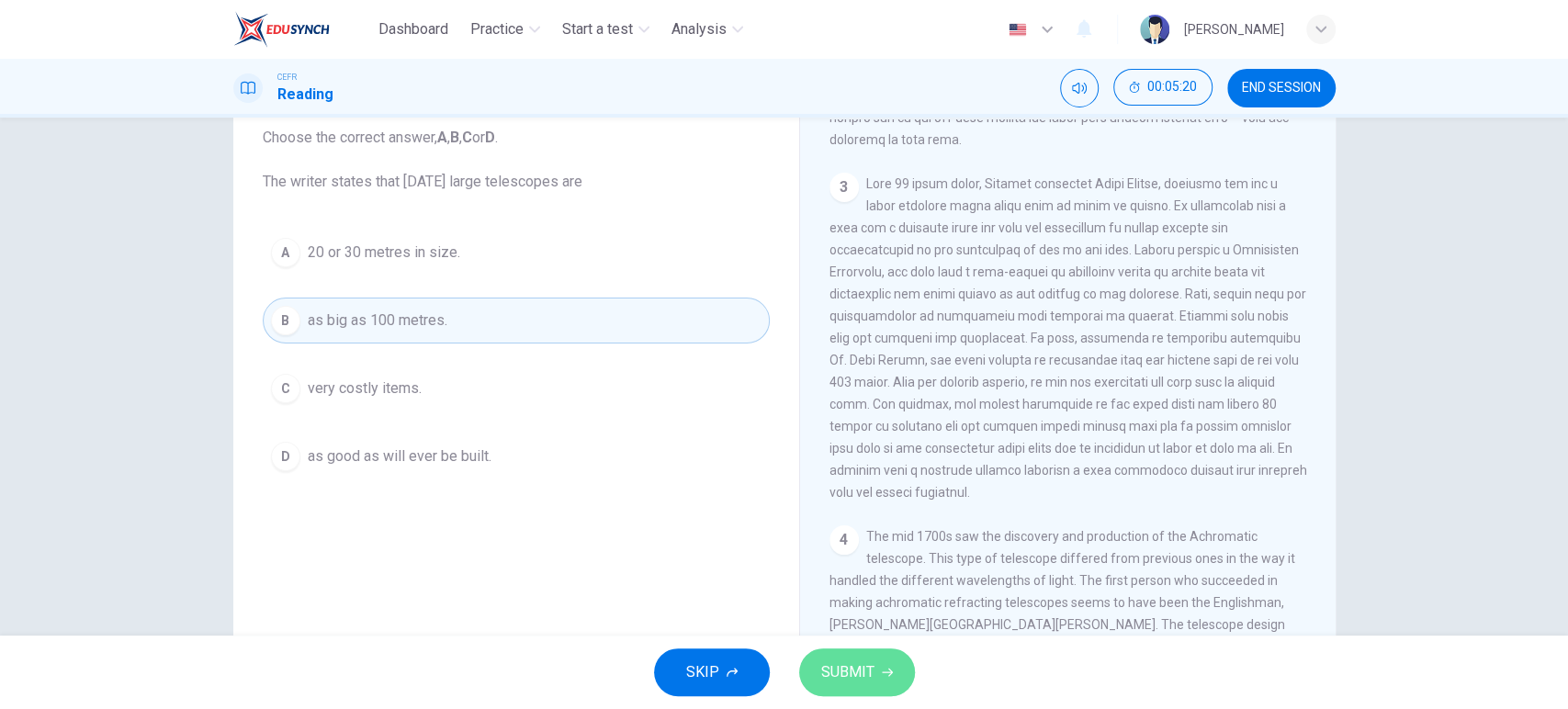 click on "SUBMIT" at bounding box center [848, 672] 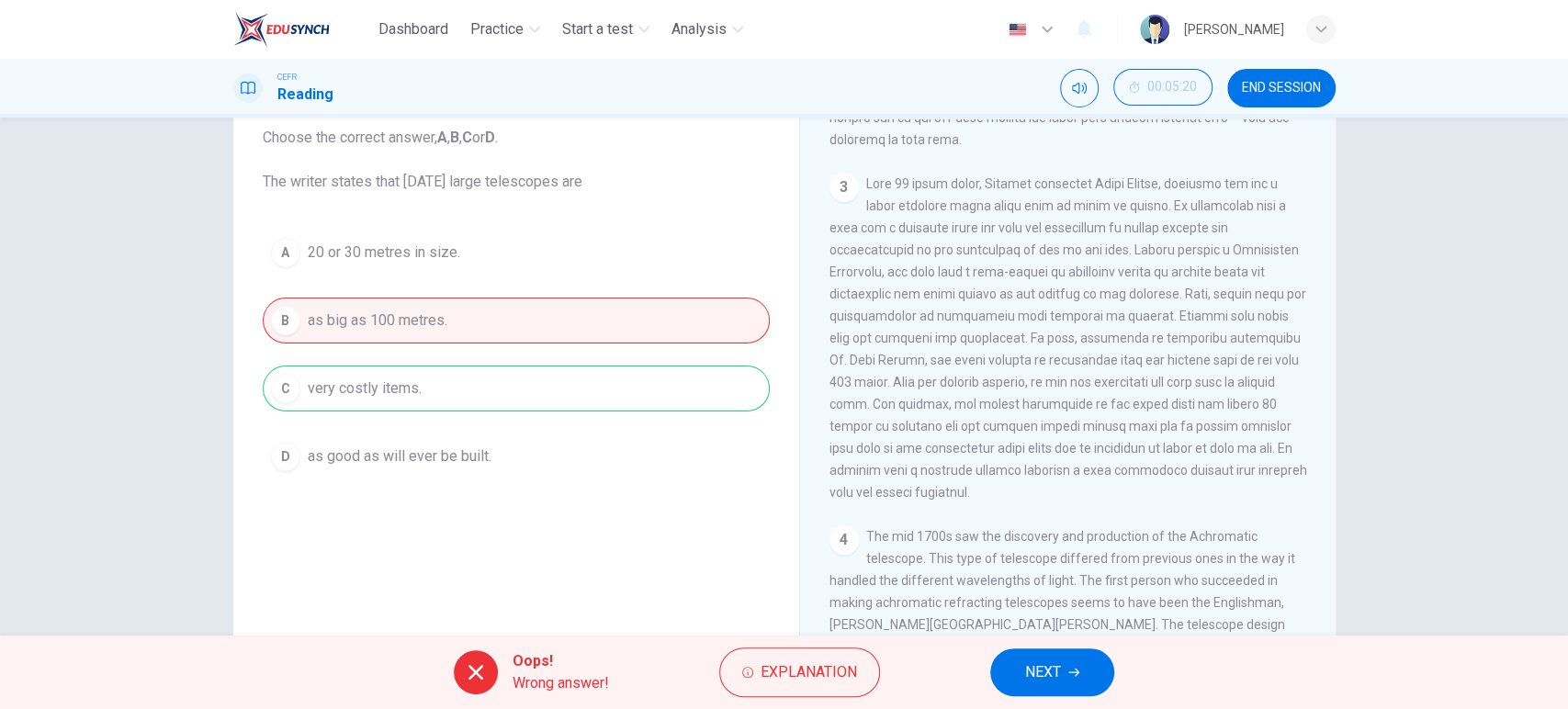 click on "A 20 or 30 metres in size. B as big as 100 metres. C very costly items. D as good as will ever be built." at bounding box center (516, 354) 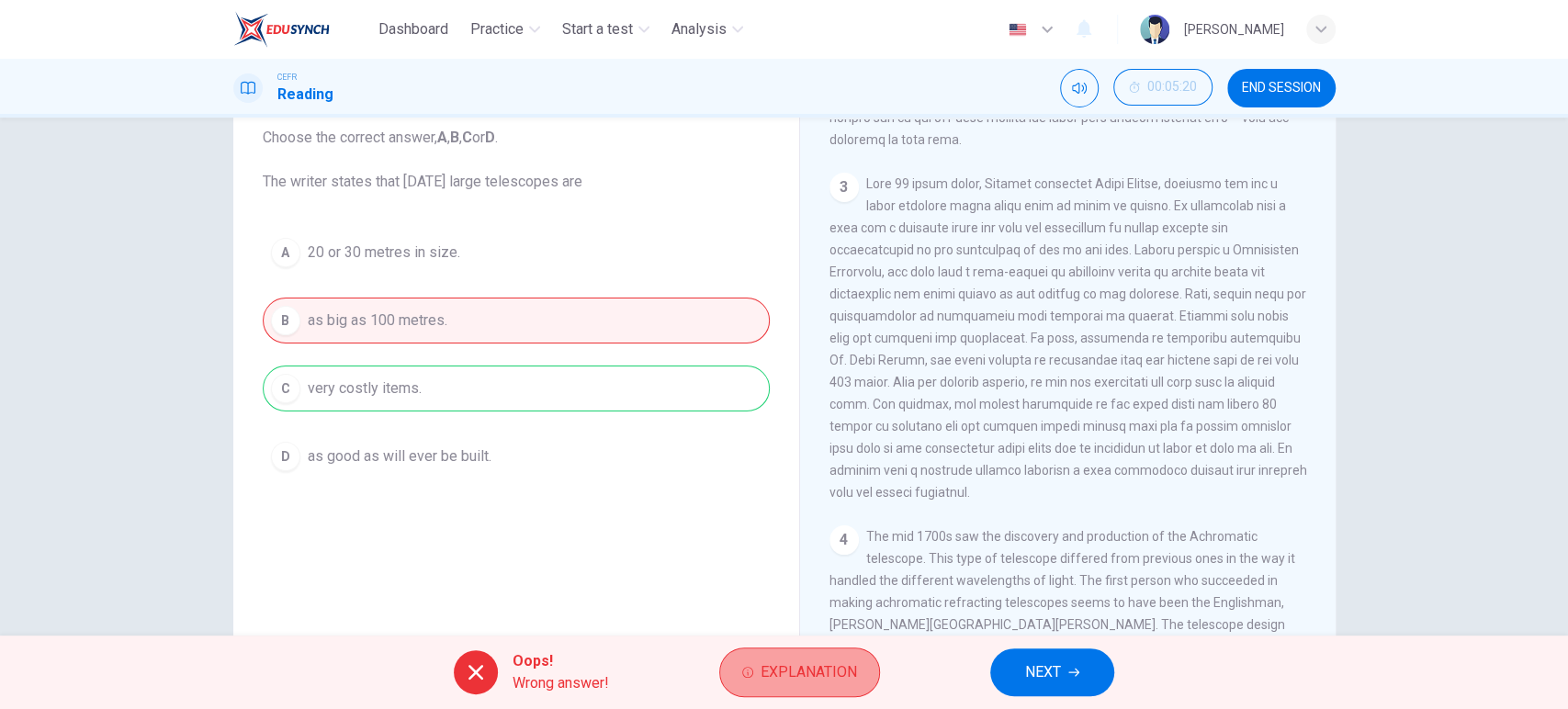 click on "Explanation" at bounding box center (808, 672) 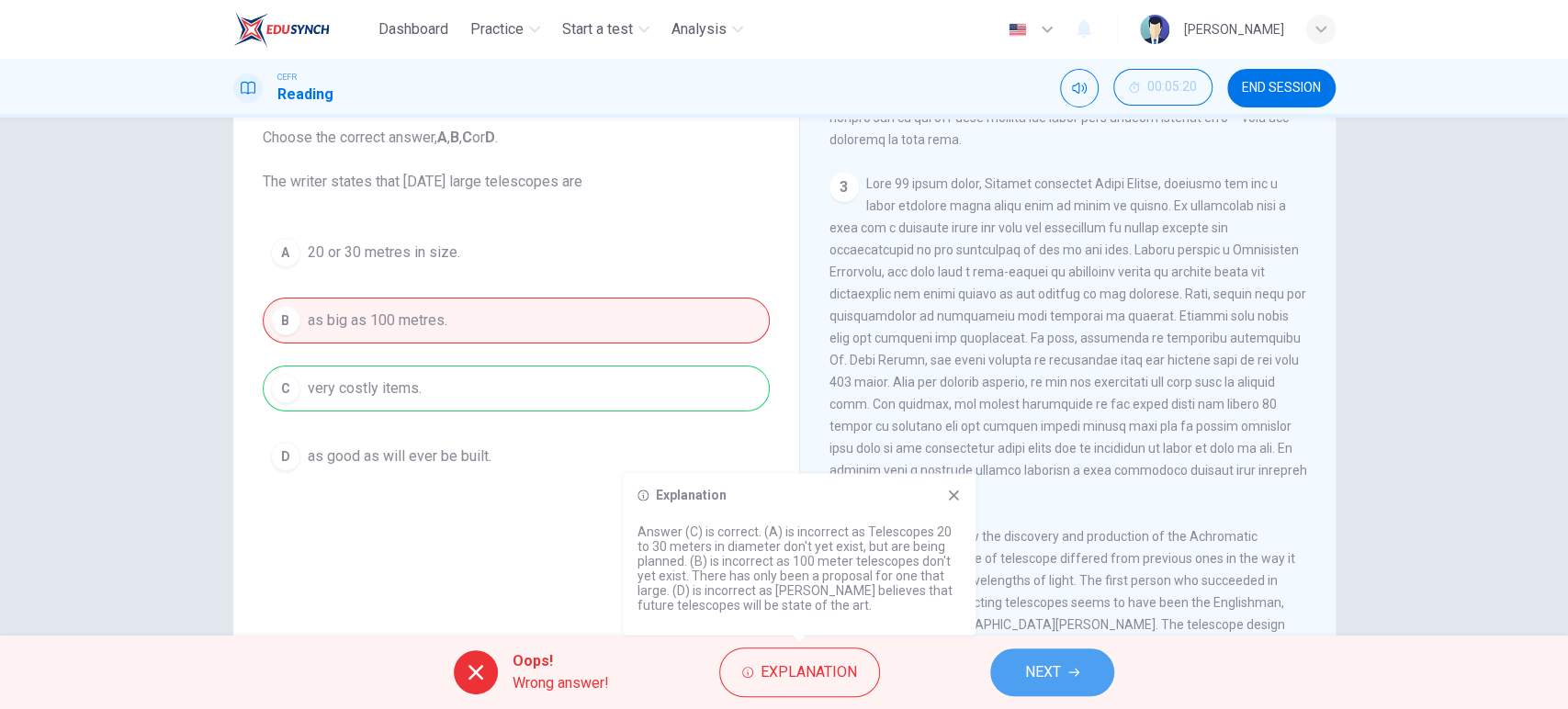 click on "NEXT" at bounding box center [1043, 672] 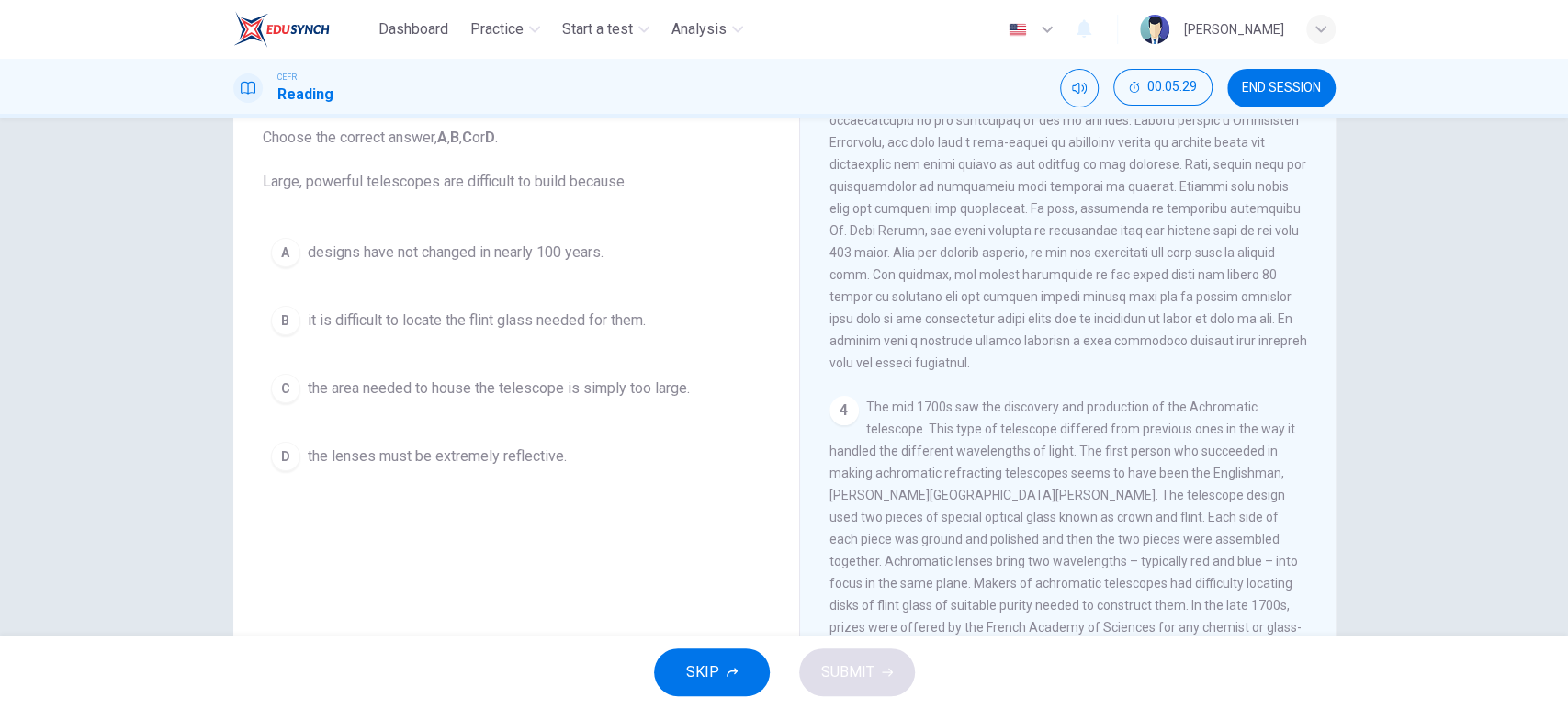 scroll, scrollTop: 1019, scrollLeft: 0, axis: vertical 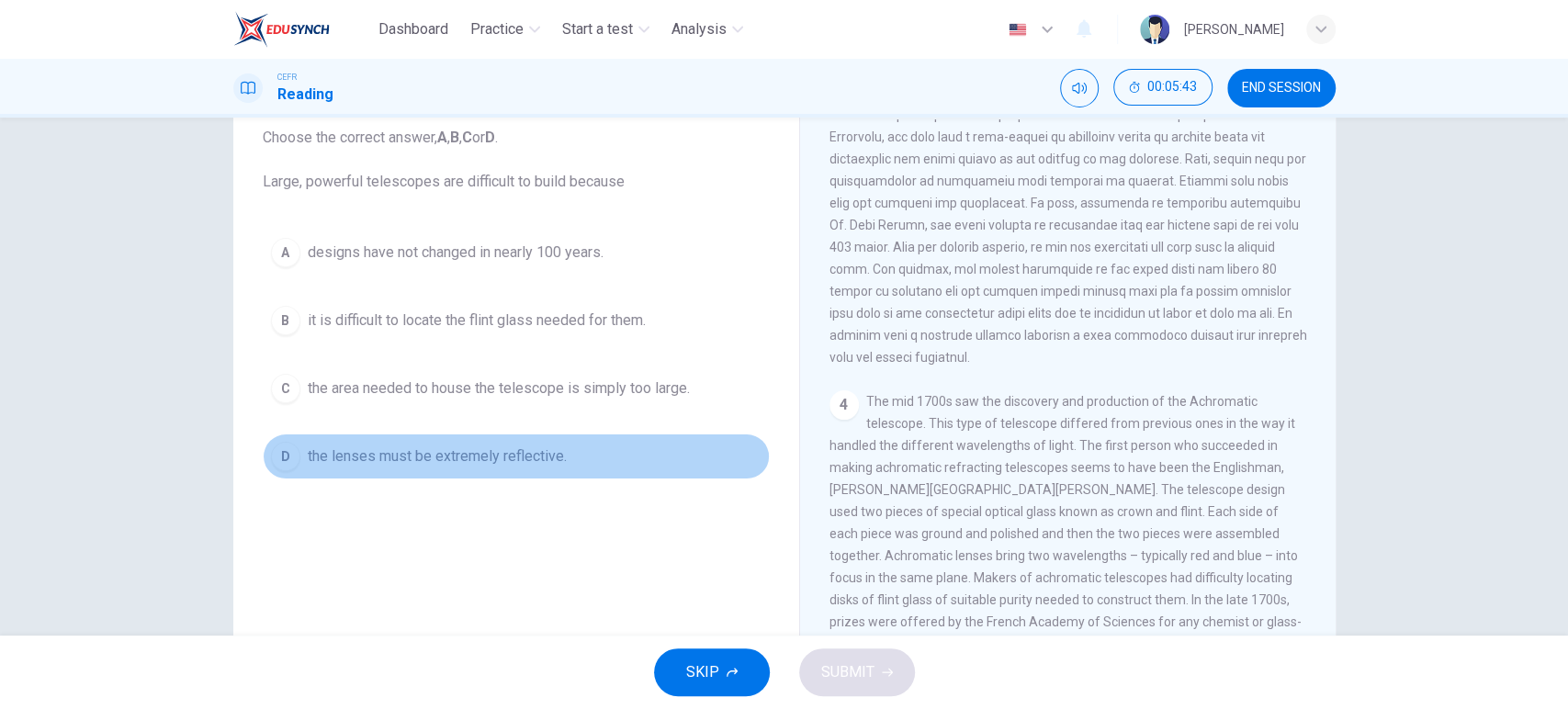 click on "the lenses must be extremely reflective." at bounding box center [437, 456] 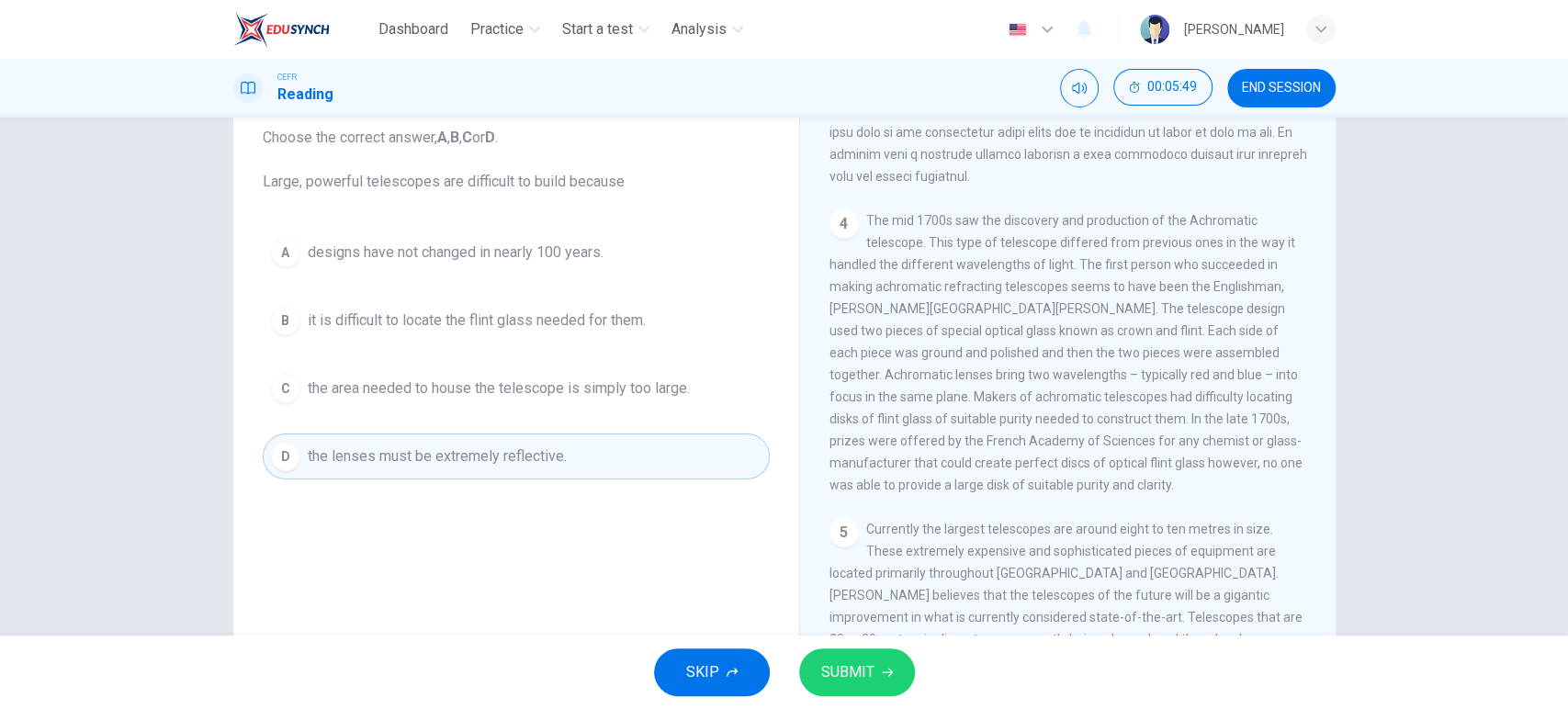 scroll, scrollTop: 1202, scrollLeft: 0, axis: vertical 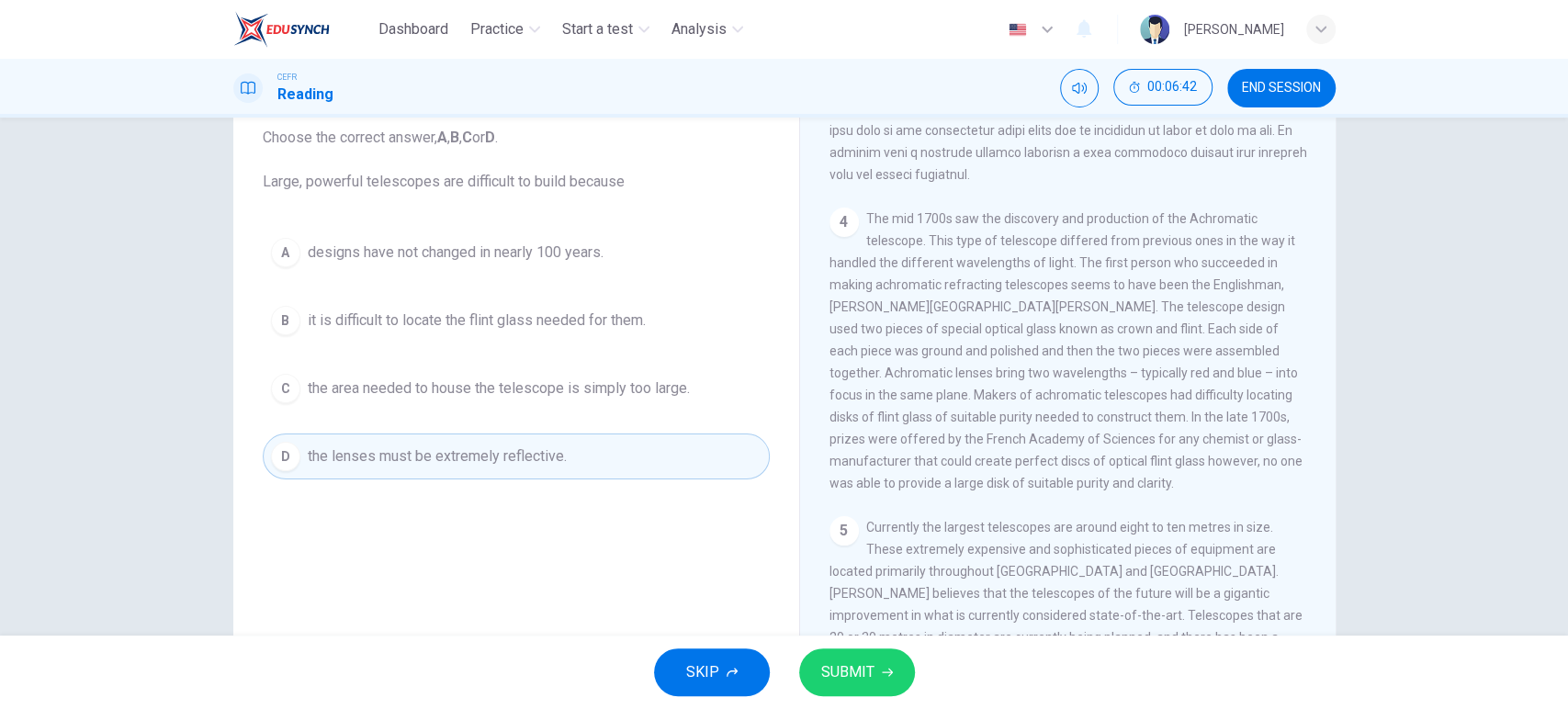 drag, startPoint x: 1032, startPoint y: 370, endPoint x: 1162, endPoint y: 441, distance: 148.1249 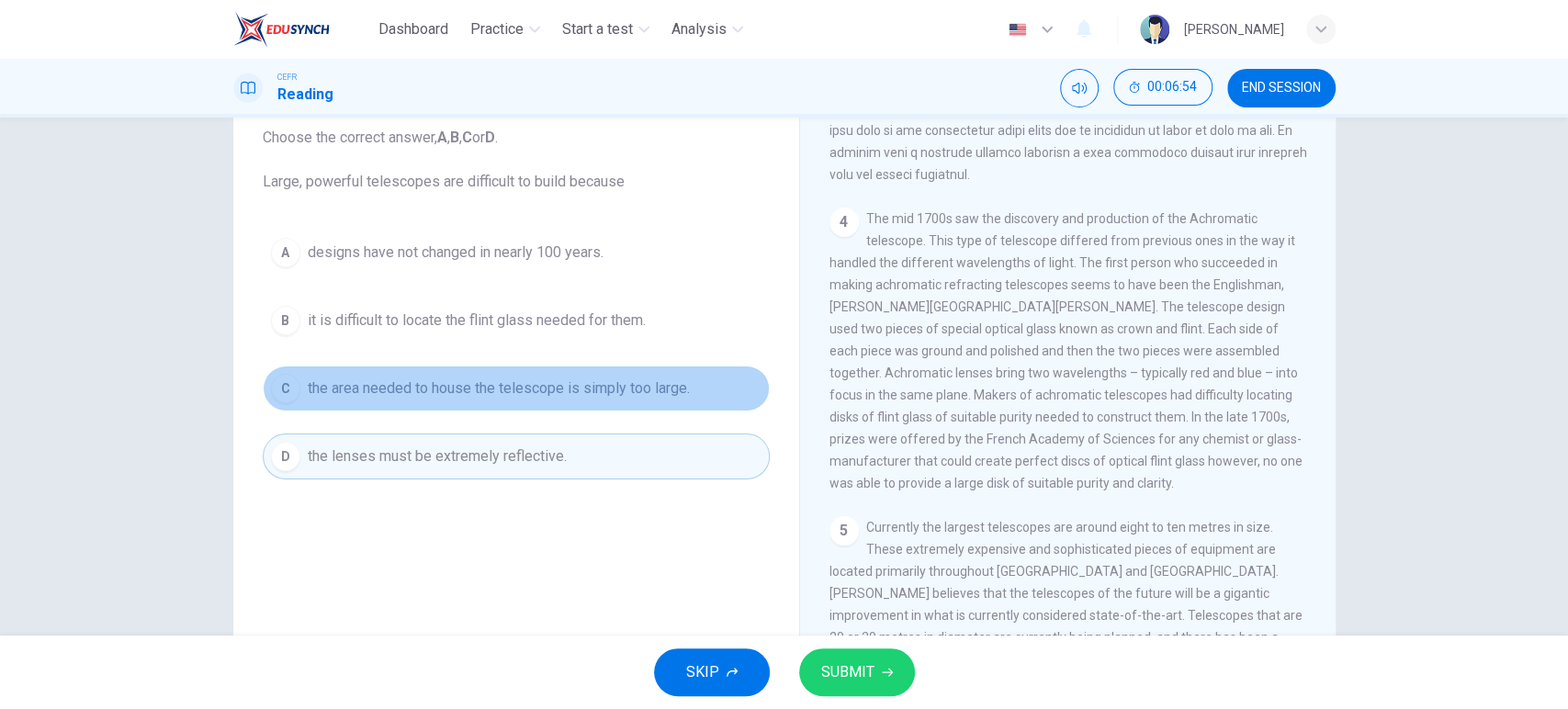 click on "C" at bounding box center (286, 388) 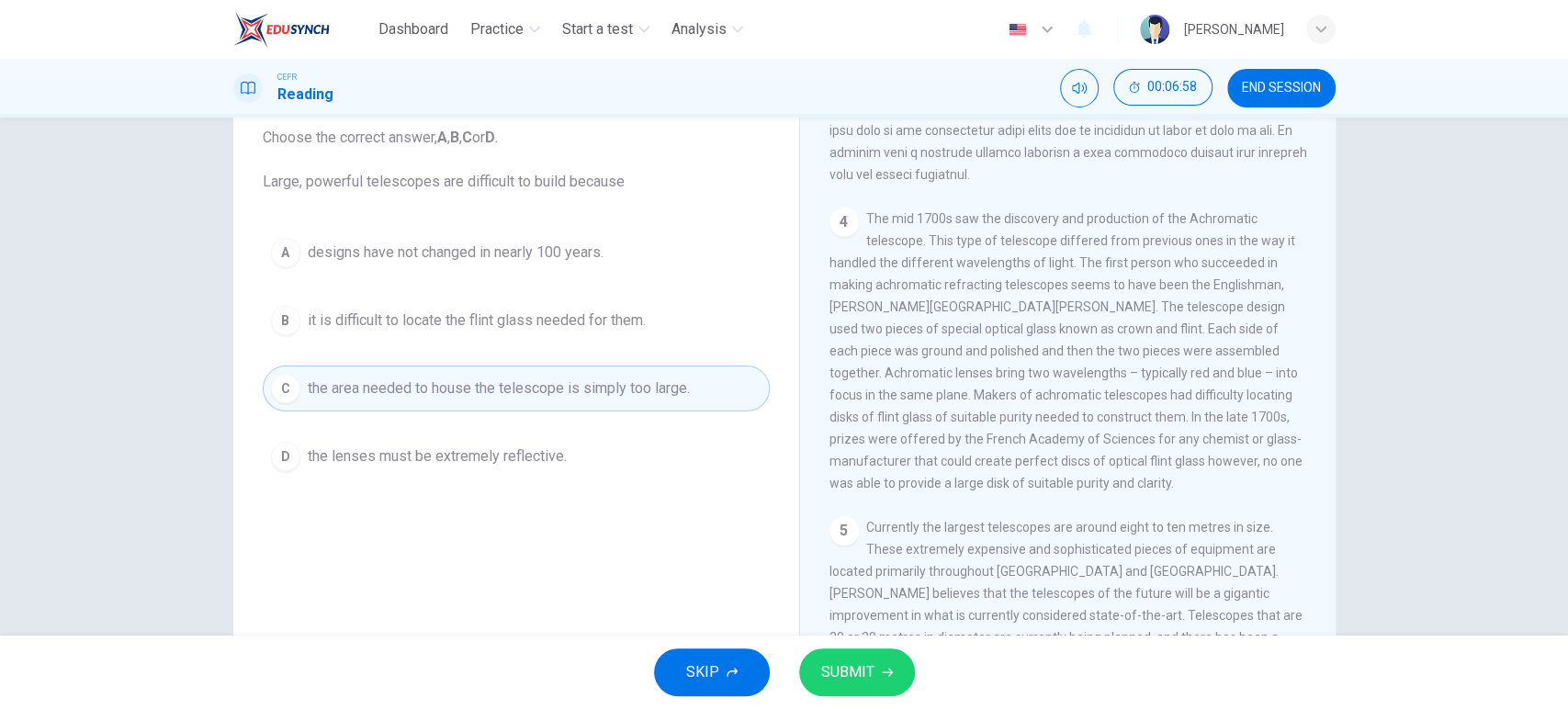 click on "it is difficult to locate the flint glass needed for them." at bounding box center (477, 321) 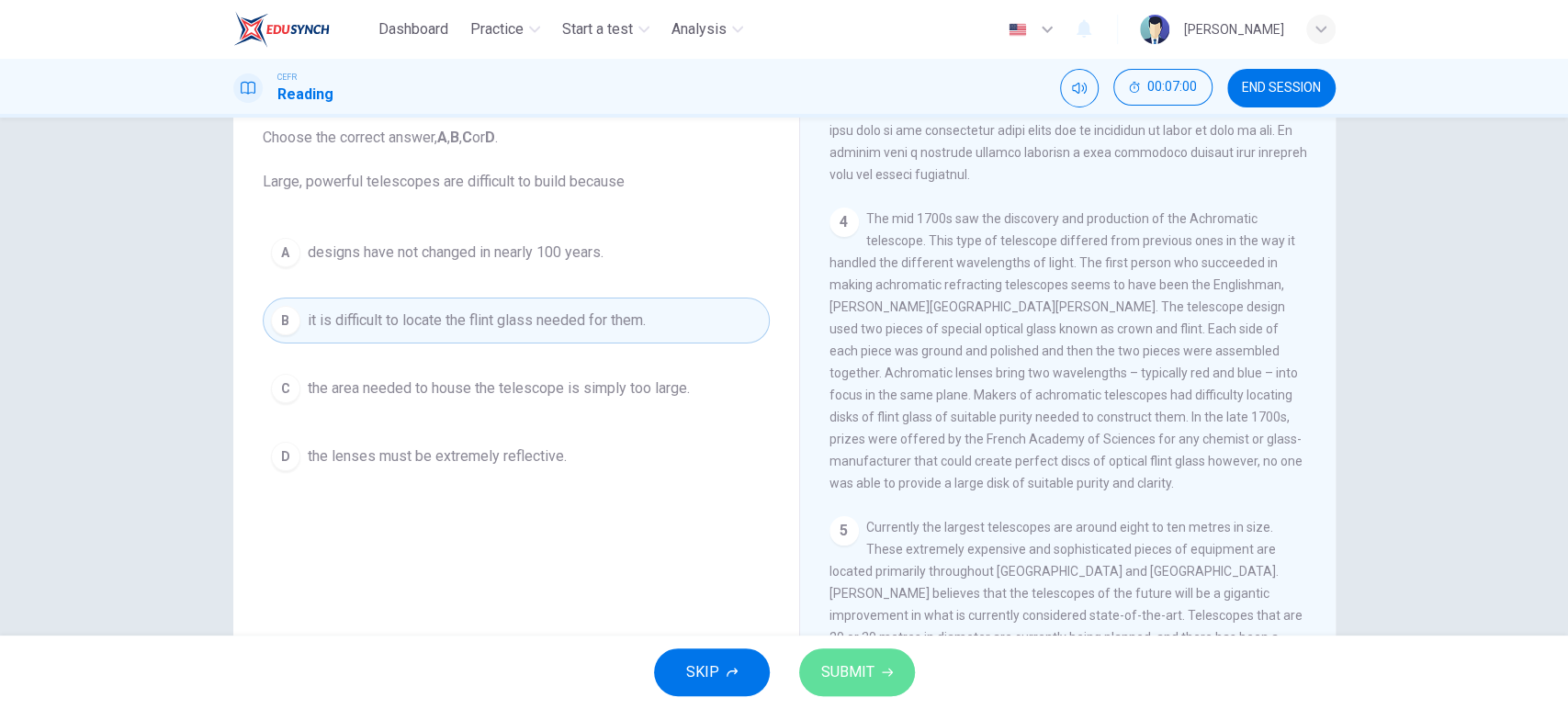 click on "SUBMIT" at bounding box center (857, 672) 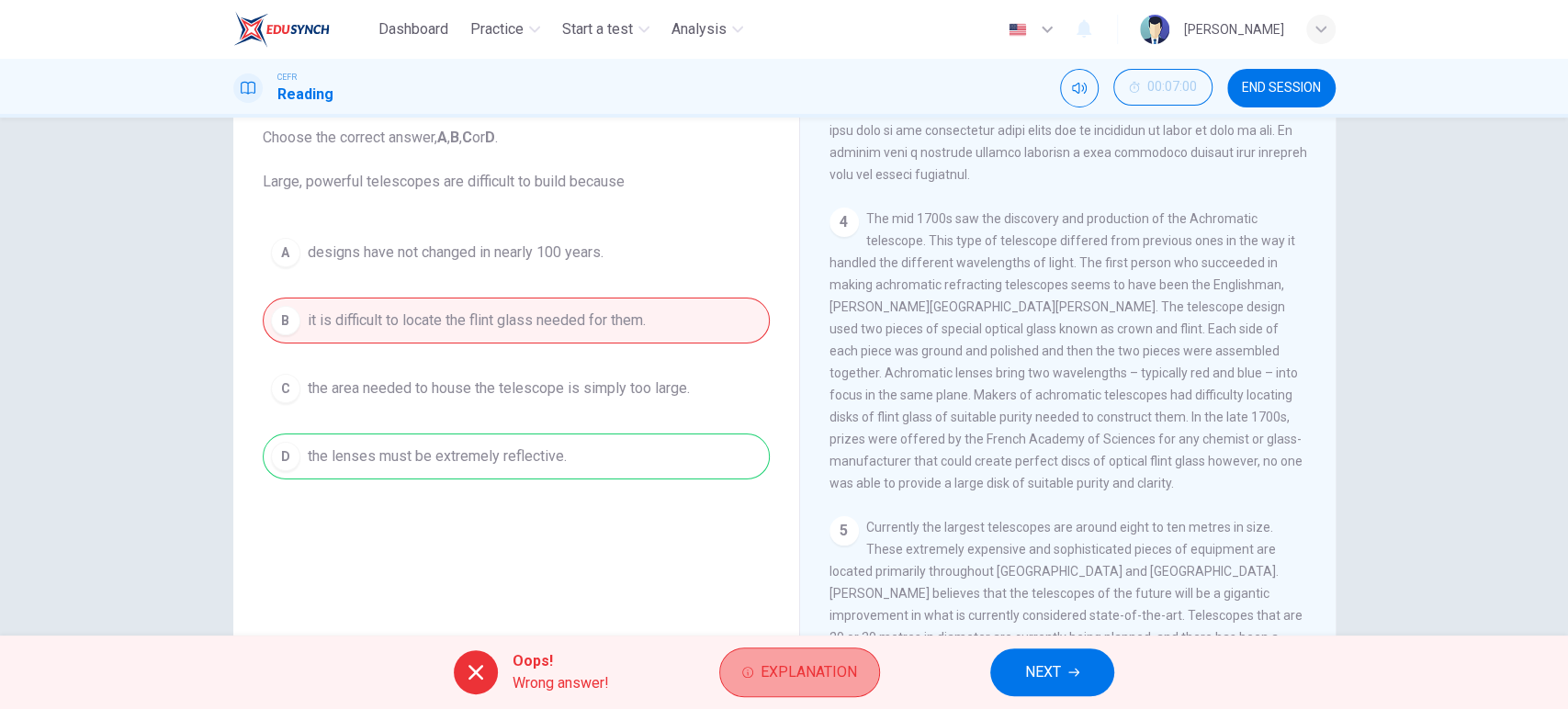 click on "Explanation" at bounding box center [808, 672] 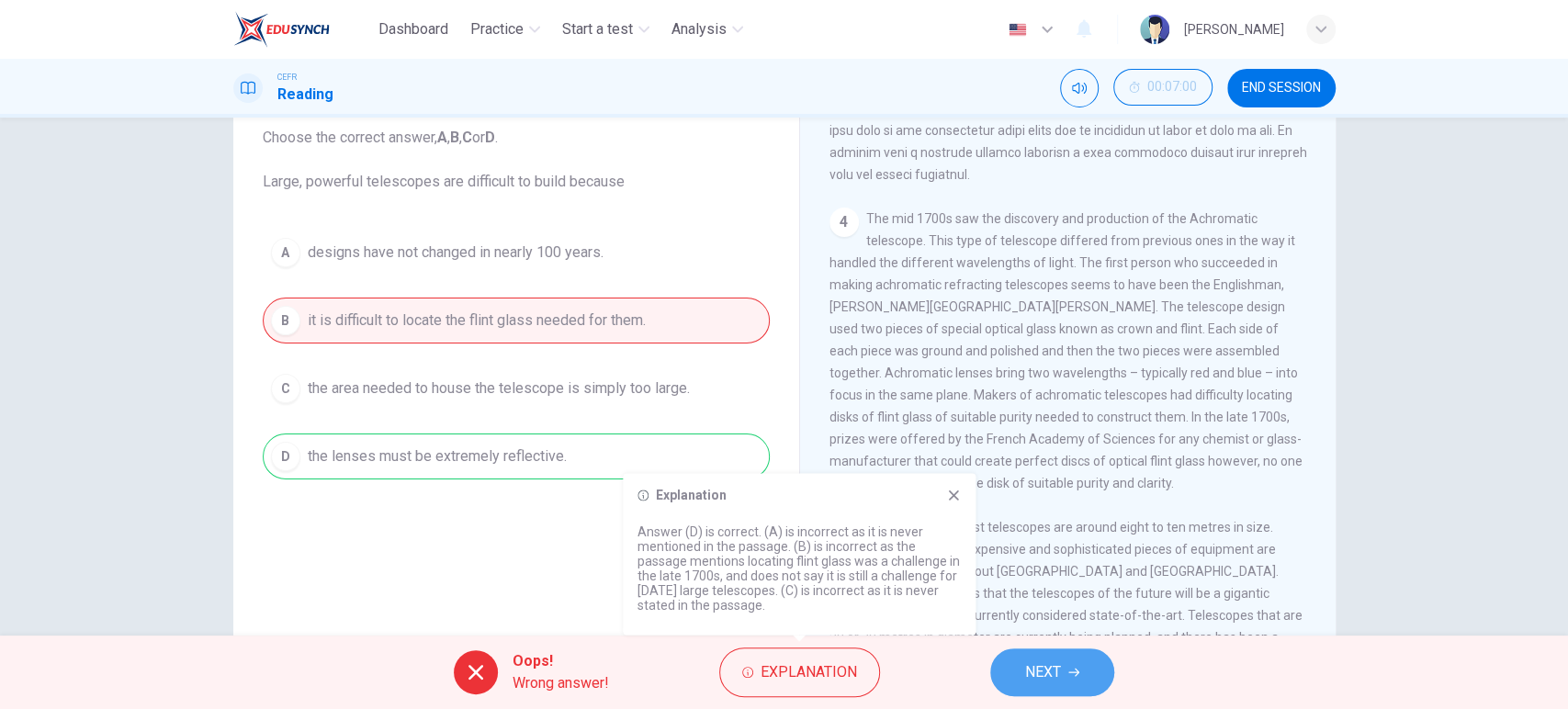 click on "NEXT" at bounding box center (1043, 672) 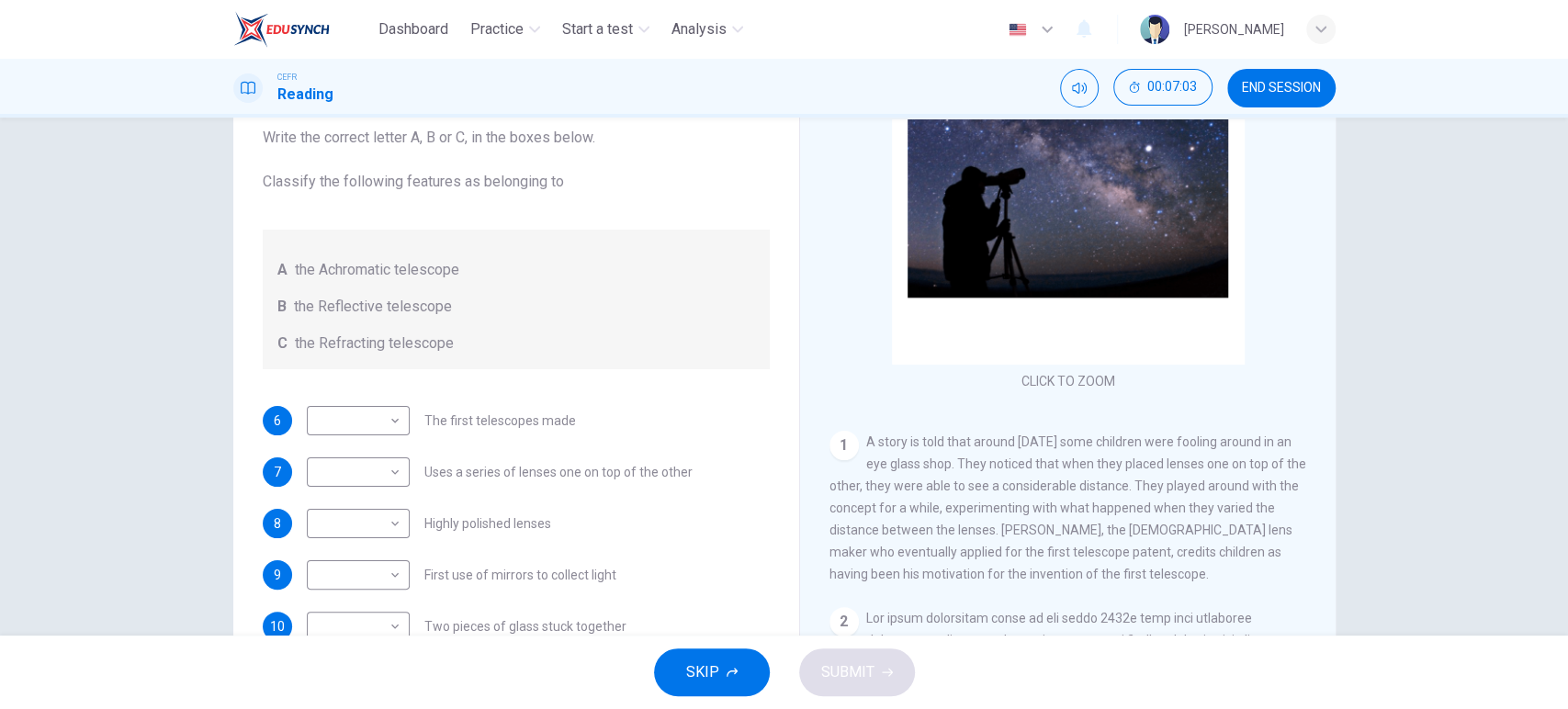 scroll, scrollTop: 77, scrollLeft: 0, axis: vertical 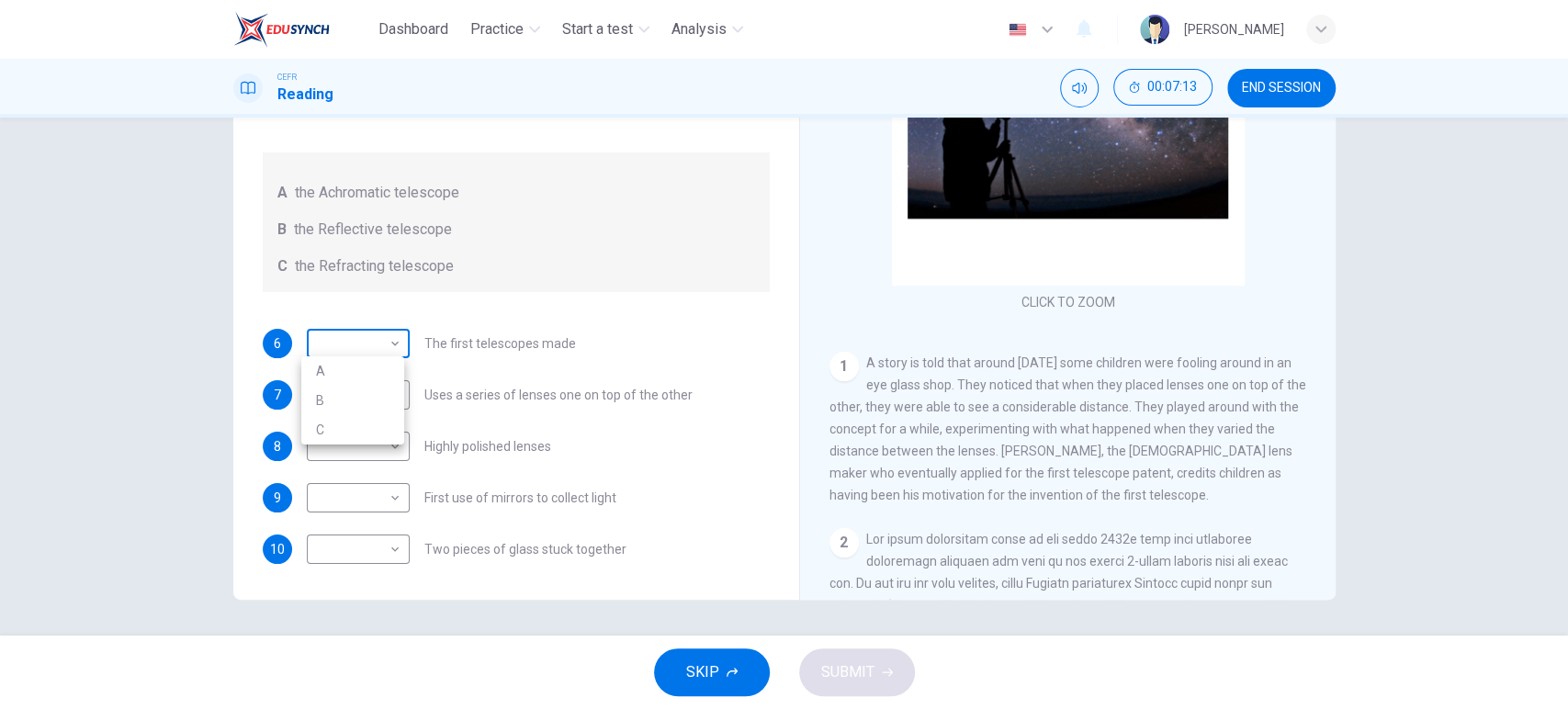 click on "Dashboard Practice Start a test Analysis English en ​ [PERSON_NAME] CEFR Reading 00:07:13 END SESSION Questions 6 - 10 Write the correct letter A, B or C, in the boxes below.
Classify the following features as belonging to A the Achromatic telescope B the Reflective telescope C the Refracting telescope 6 ​ ​ The first telescopes made 7 ​ ​ Uses a series of lenses one on top of the other 8 ​ ​ Highly polished lenses 9 ​ ​ First use of mirrors to collect light 10 ​ ​ Two pieces of glass stuck together Looking in the Telescope CLICK TO ZOOM Click to Zoom 1 2 3 4 5 SKIP SUBMIT EduSynch - Online Language Proficiency Testing Dashboard Practice Start a test Analysis Notifications © Copyright  2025 A B C" at bounding box center (784, 354) 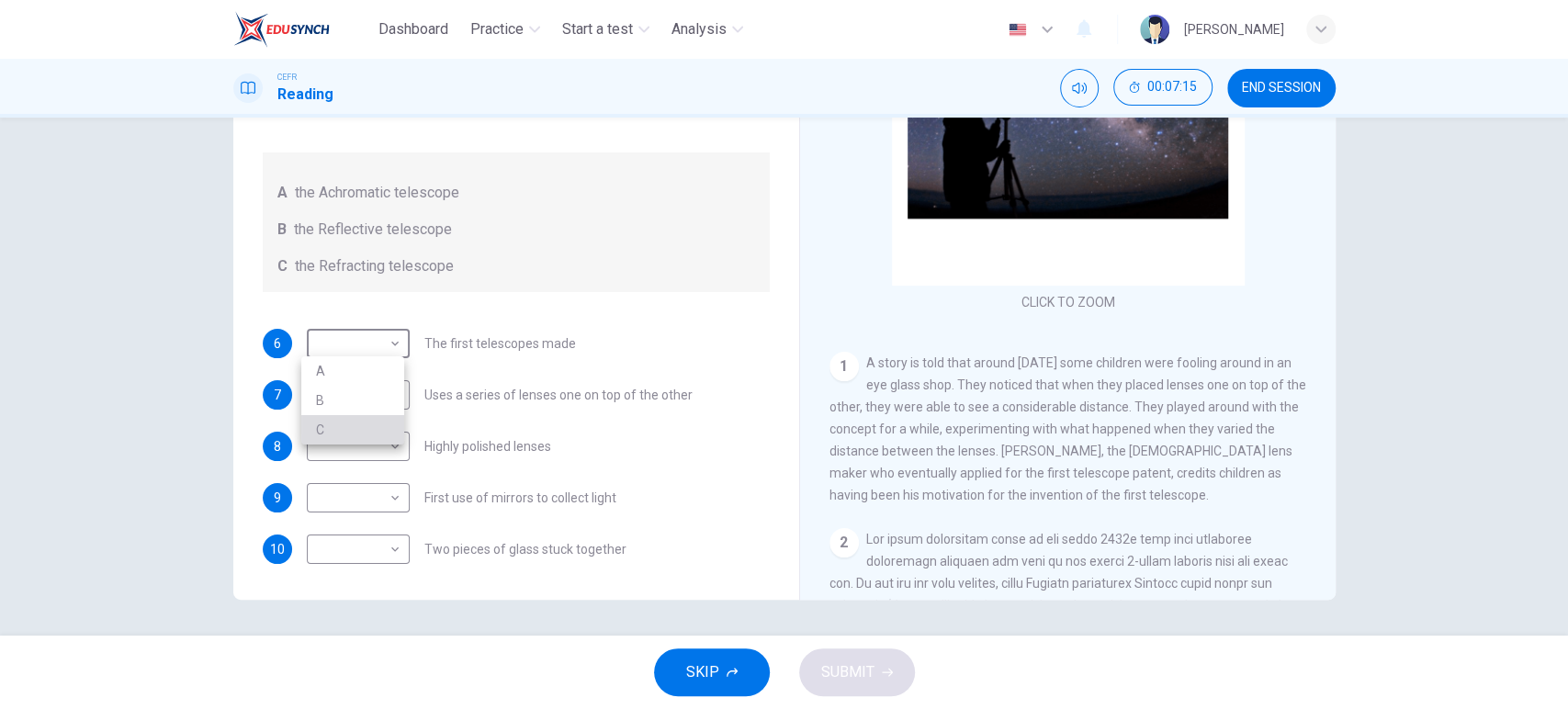 click on "C" at bounding box center [353, 430] 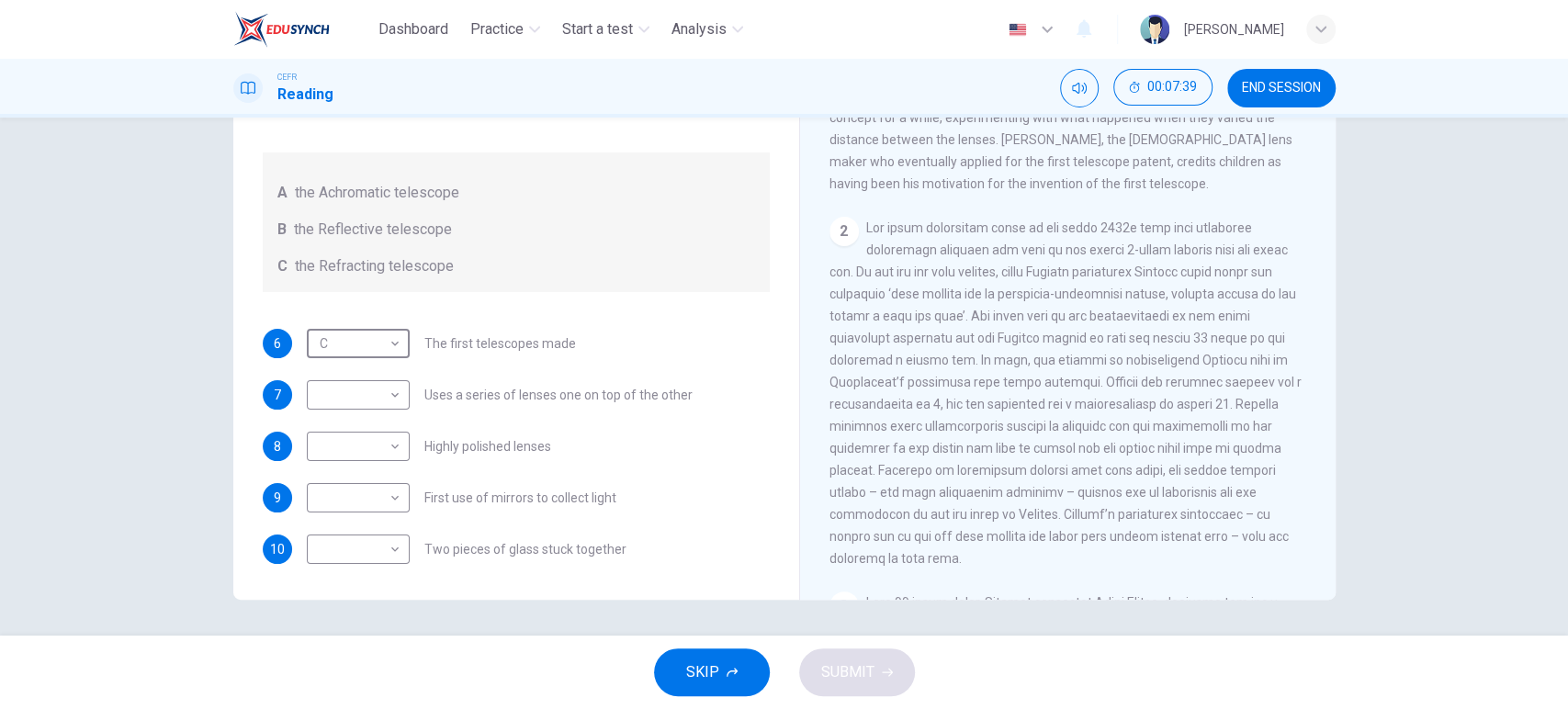 scroll, scrollTop: 390, scrollLeft: 0, axis: vertical 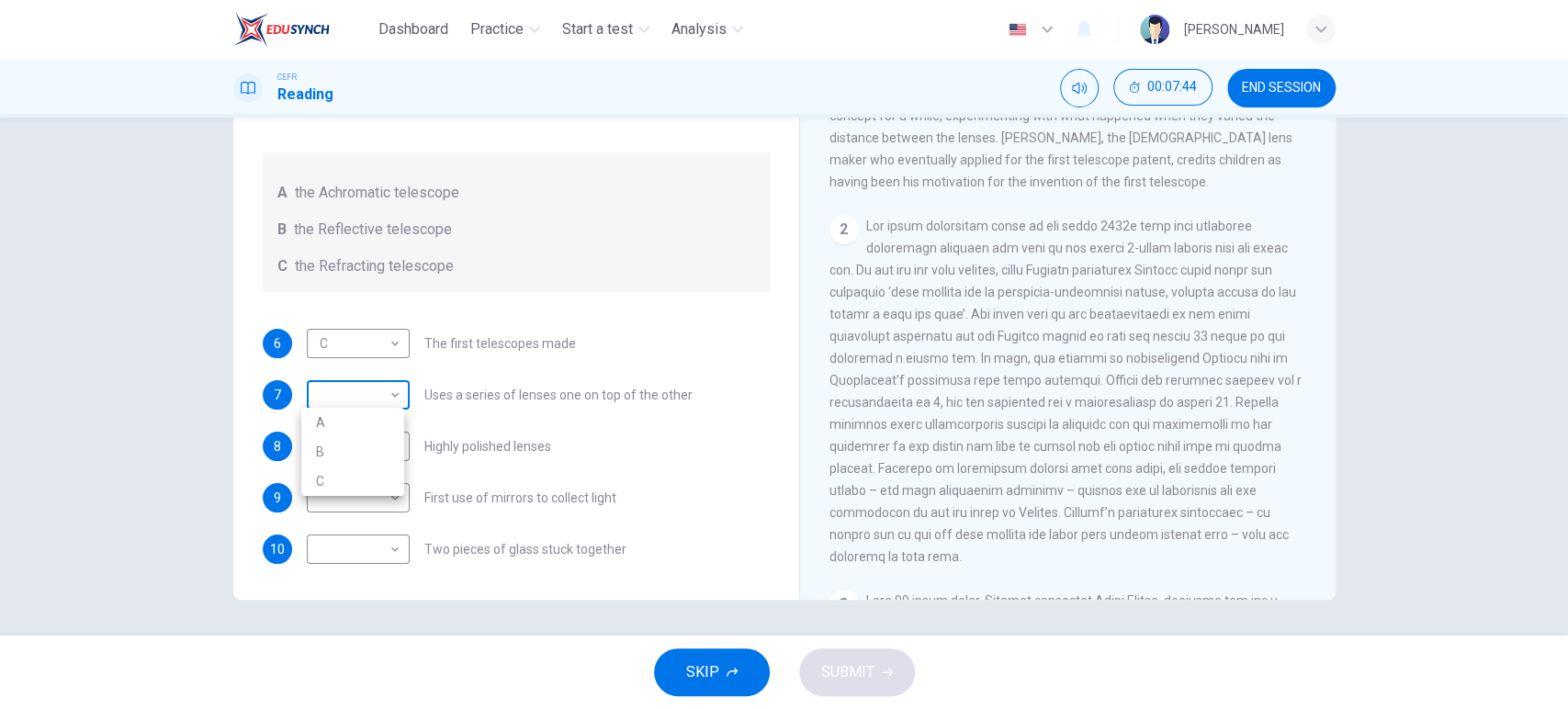 click on "Dashboard Practice Start a test Analysis English en ​ [PERSON_NAME] CEFR Reading 00:07:44 END SESSION Questions 6 - 10 Write the correct letter A, B or C, in the boxes below.
Classify the following features as belonging to A the Achromatic telescope B the Reflective telescope C the Refracting telescope 6 C C ​ The first telescopes made 7 ​ ​ Uses a series of lenses one on top of the other 8 ​ ​ Highly polished lenses 9 ​ ​ First use of mirrors to collect light 10 ​ ​ Two pieces of glass stuck together Looking in the Telescope CLICK TO ZOOM Click to Zoom 1 2 3 4 5 SKIP SUBMIT EduSynch - Online Language Proficiency Testing Dashboard Practice Start a test Analysis Notifications © Copyright  2025 A B C" at bounding box center (784, 354) 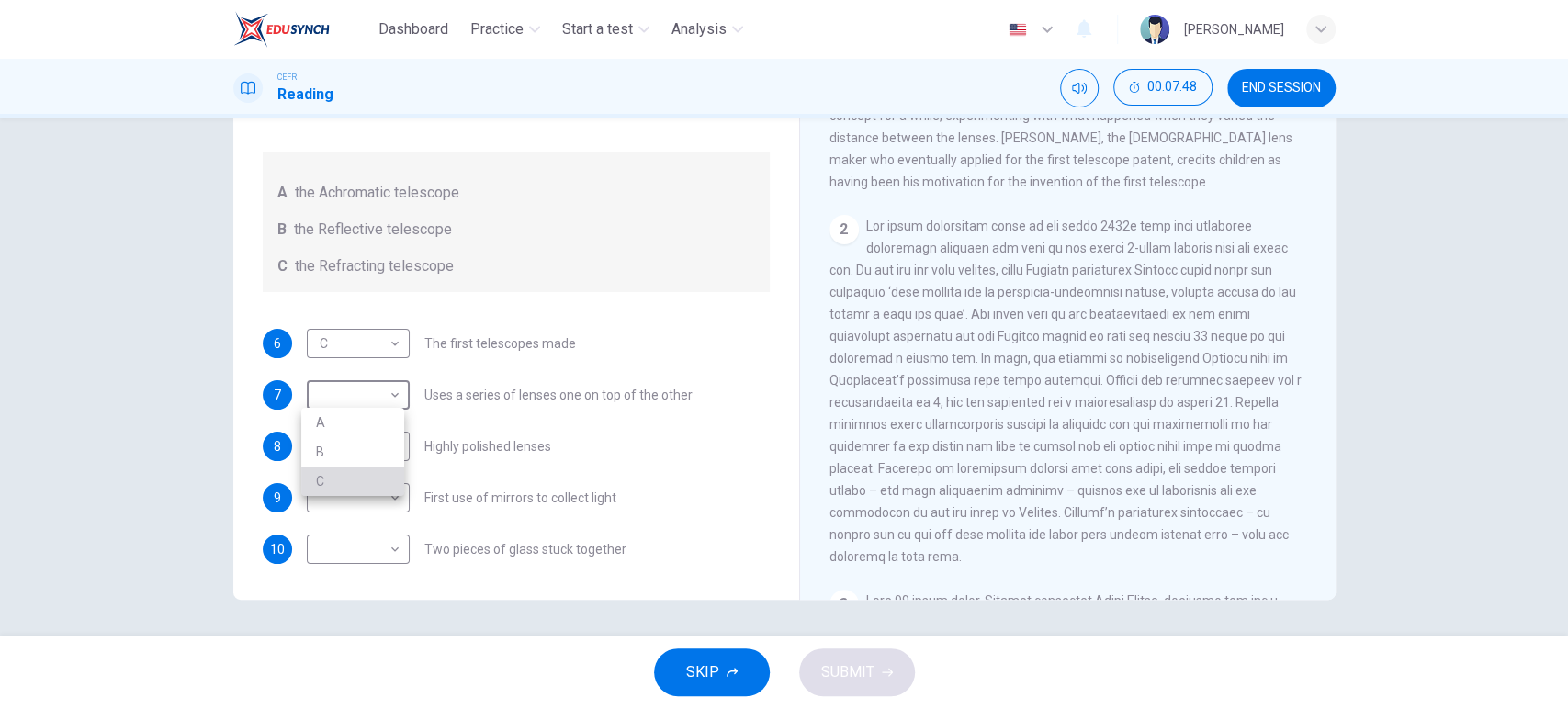 click on "C" at bounding box center [353, 481] 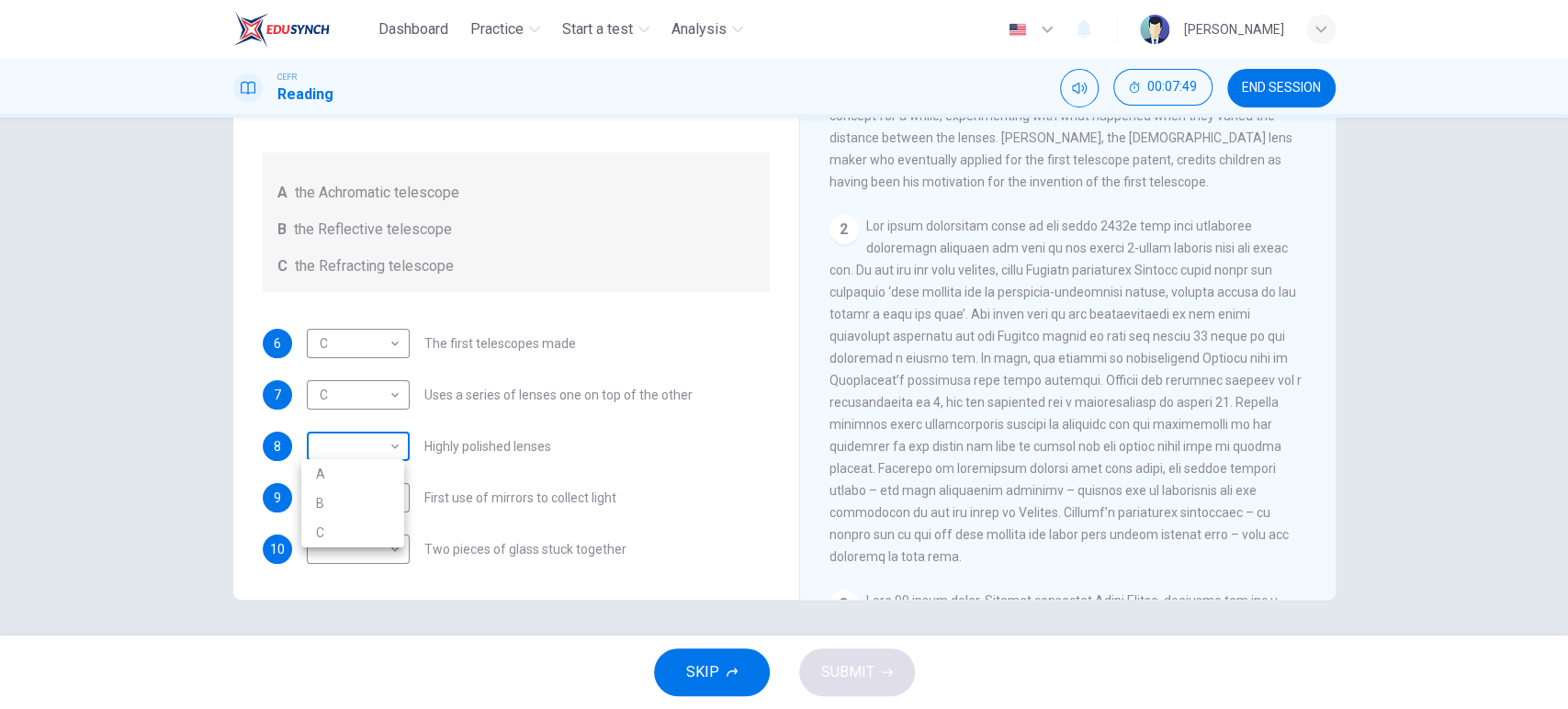 click on "Dashboard Practice Start a test Analysis English en ​ [PERSON_NAME] CEFR Reading 00:07:49 END SESSION Questions 6 - 10 Write the correct letter A, B or C, in the boxes below.
Classify the following features as belonging to A the Achromatic telescope B the Reflective telescope C the Refracting telescope 6 C C ​ The first telescopes made 7 C C ​ Uses a series of lenses one on top of the other 8 ​ ​ Highly polished lenses 9 ​ ​ First use of mirrors to collect light 10 ​ ​ Two pieces of glass stuck together Looking in the Telescope CLICK TO ZOOM Click to Zoom 1 2 3 4 5 SKIP SUBMIT EduSynch - Online Language Proficiency Testing Dashboard Practice Start a test Analysis Notifications © Copyright  2025 A B C" at bounding box center (784, 354) 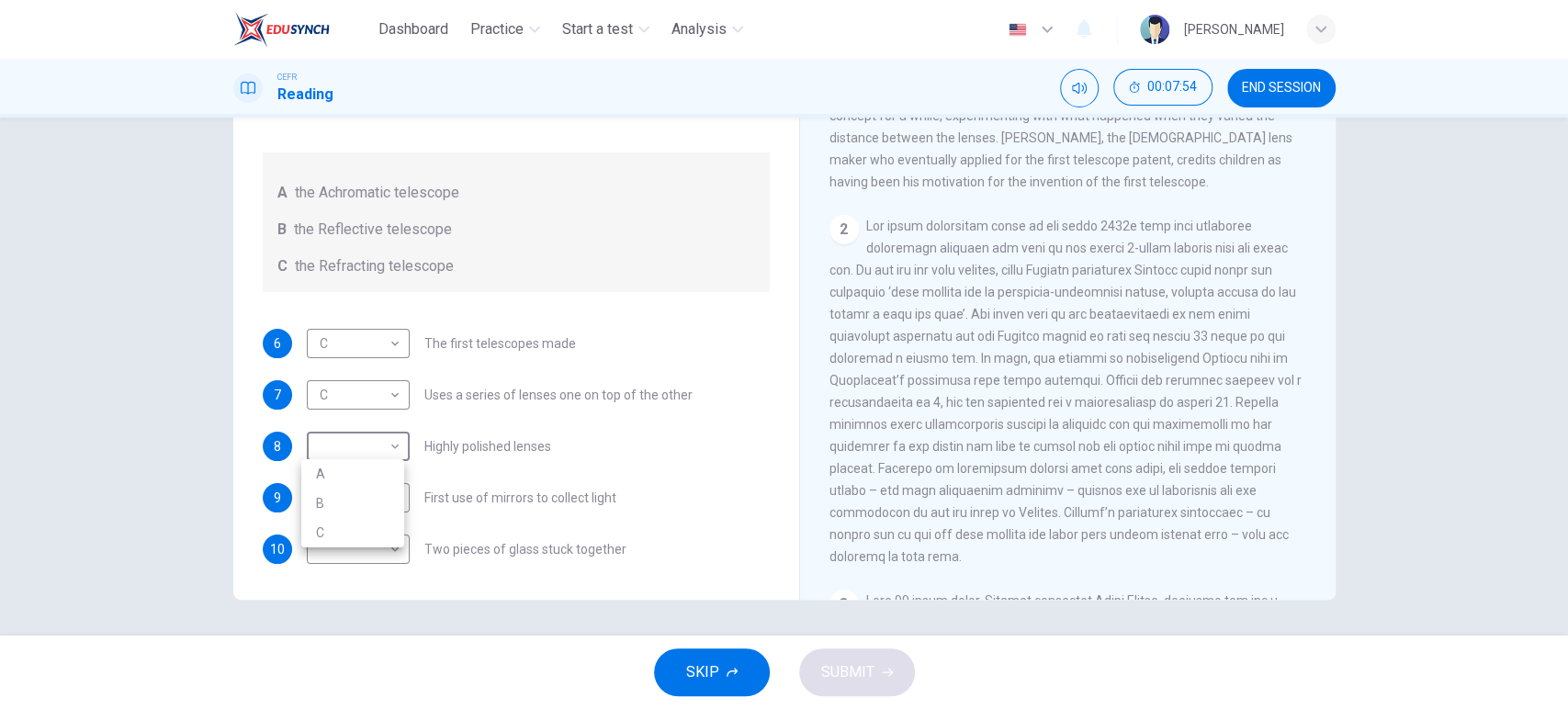 click at bounding box center [784, 354] 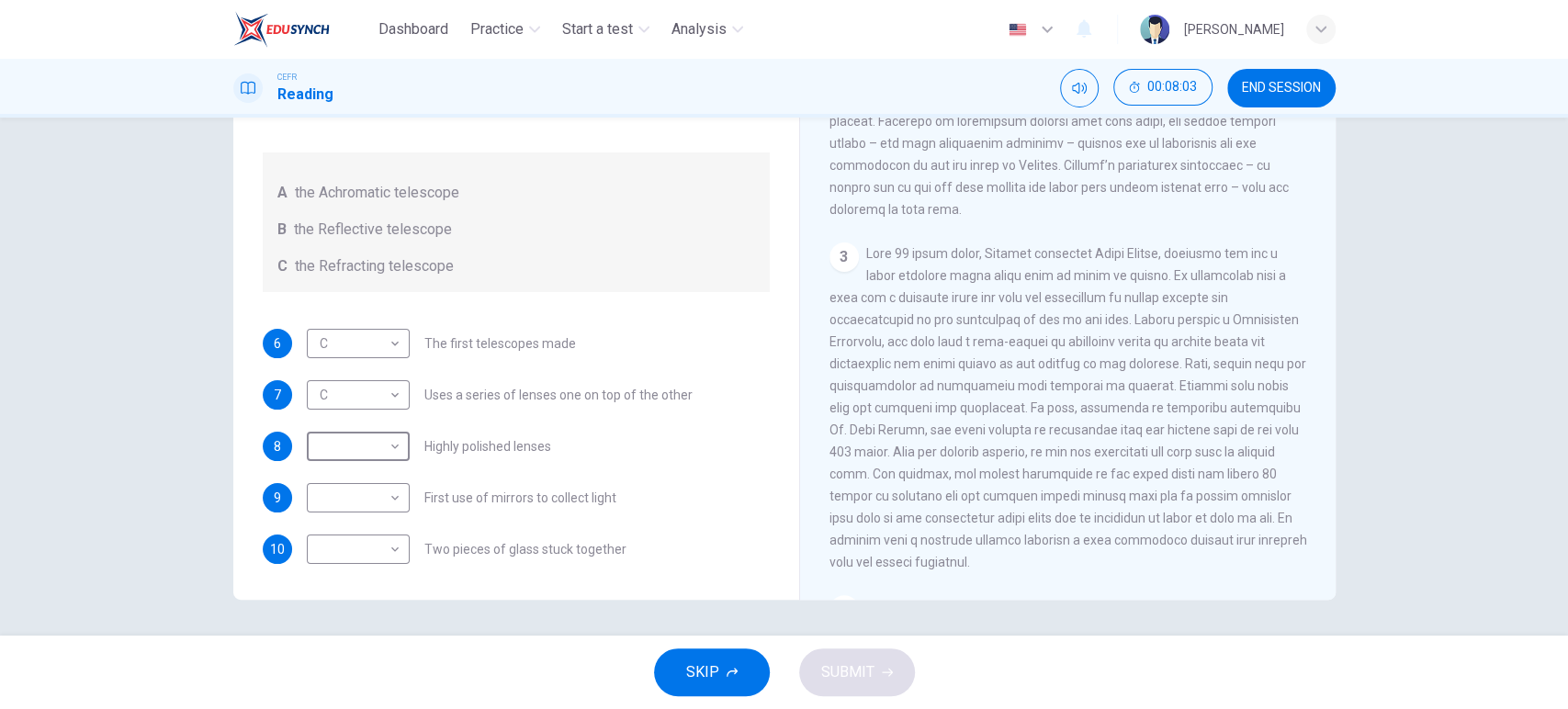 scroll, scrollTop: 748, scrollLeft: 0, axis: vertical 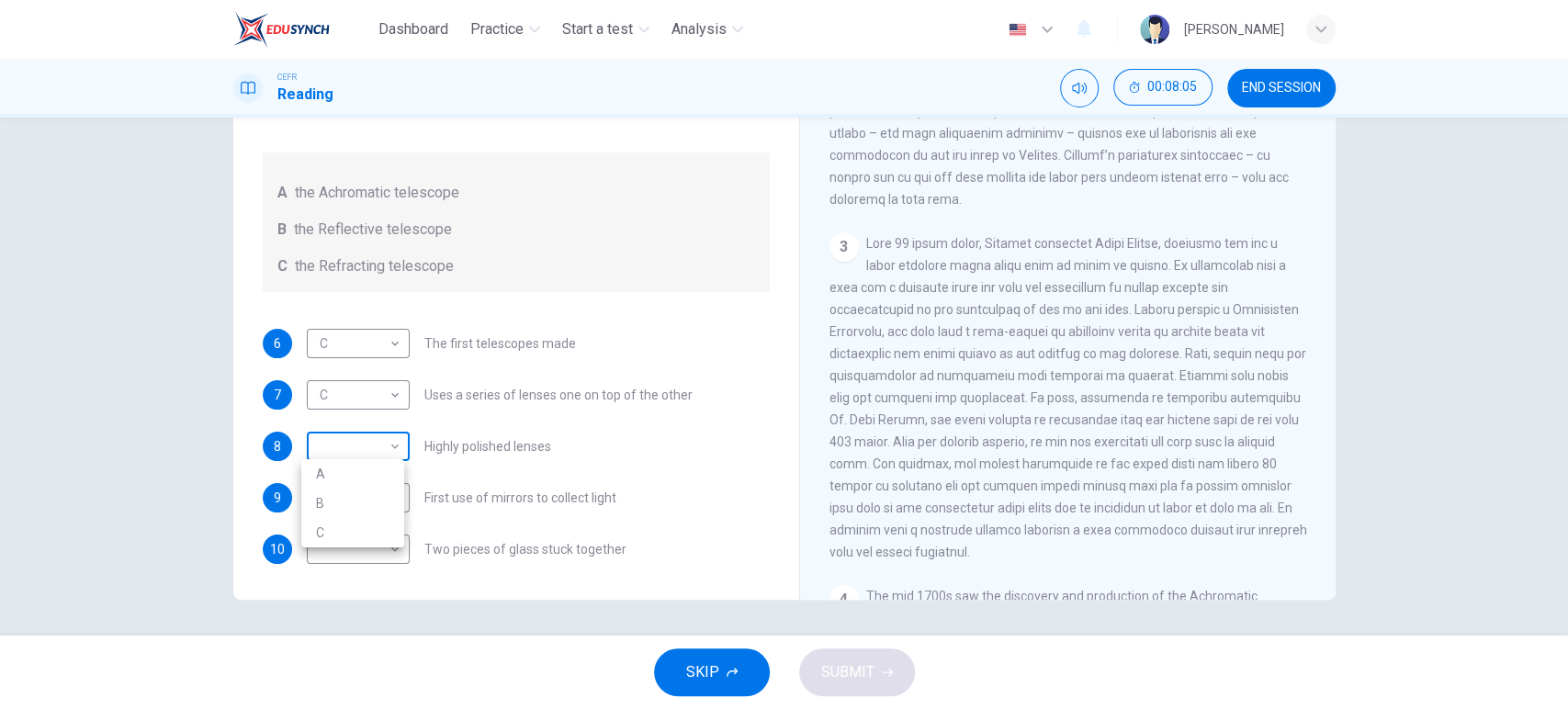 click on "Dashboard Practice Start a test Analysis English en ​ [PERSON_NAME] CEFR Reading 00:08:05 END SESSION Questions 6 - 10 Write the correct letter A, B or C, in the boxes below.
Classify the following features as belonging to A the Achromatic telescope B the Reflective telescope C the Refracting telescope 6 C C ​ The first telescopes made 7 C C ​ Uses a series of lenses one on top of the other 8 ​ ​ Highly polished lenses 9 ​ ​ First use of mirrors to collect light 10 ​ ​ Two pieces of glass stuck together Looking in the Telescope CLICK TO ZOOM Click to Zoom 1 2 3 4 5 SKIP SUBMIT EduSynch - Online Language Proficiency Testing Dashboard Practice Start a test Analysis Notifications © Copyright  2025 A B C" at bounding box center (784, 354) 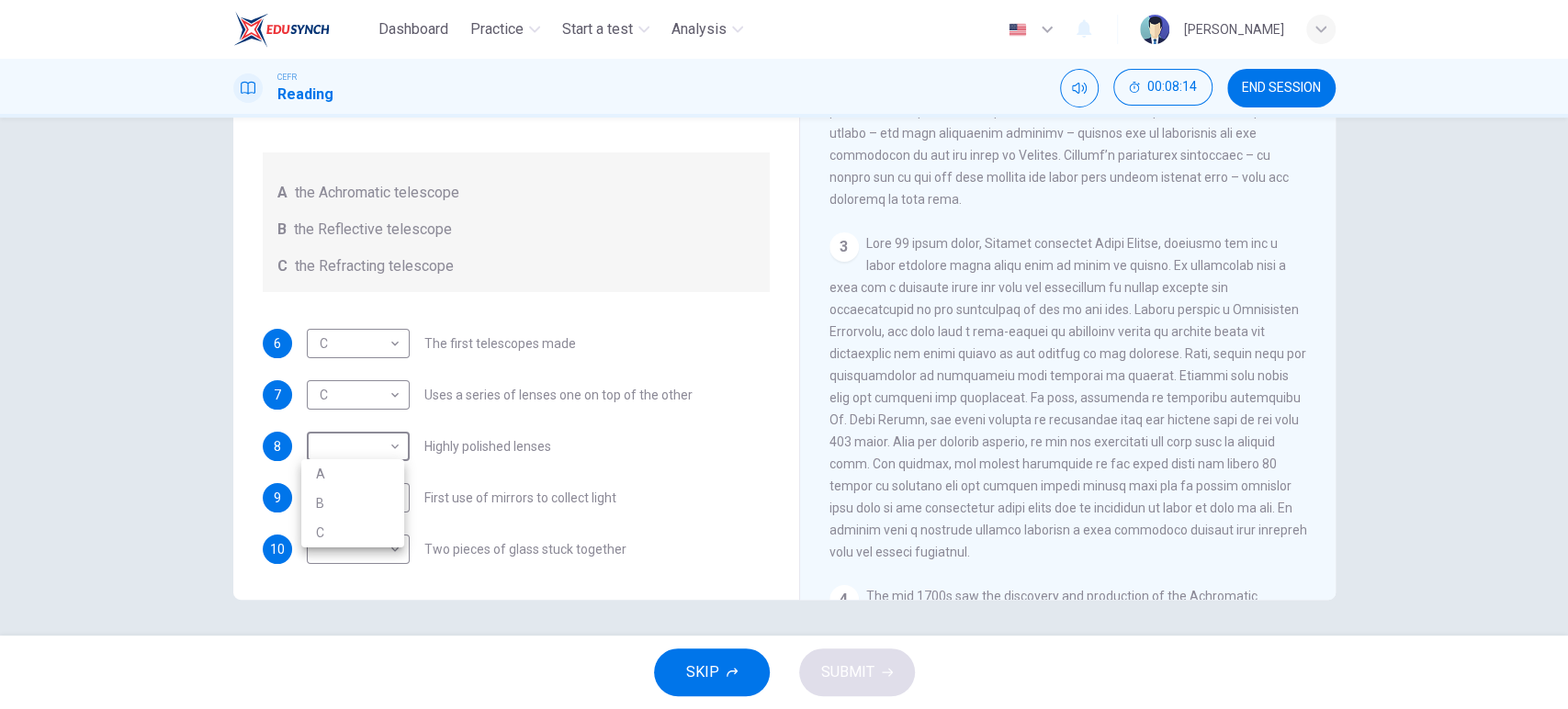 click at bounding box center [784, 354] 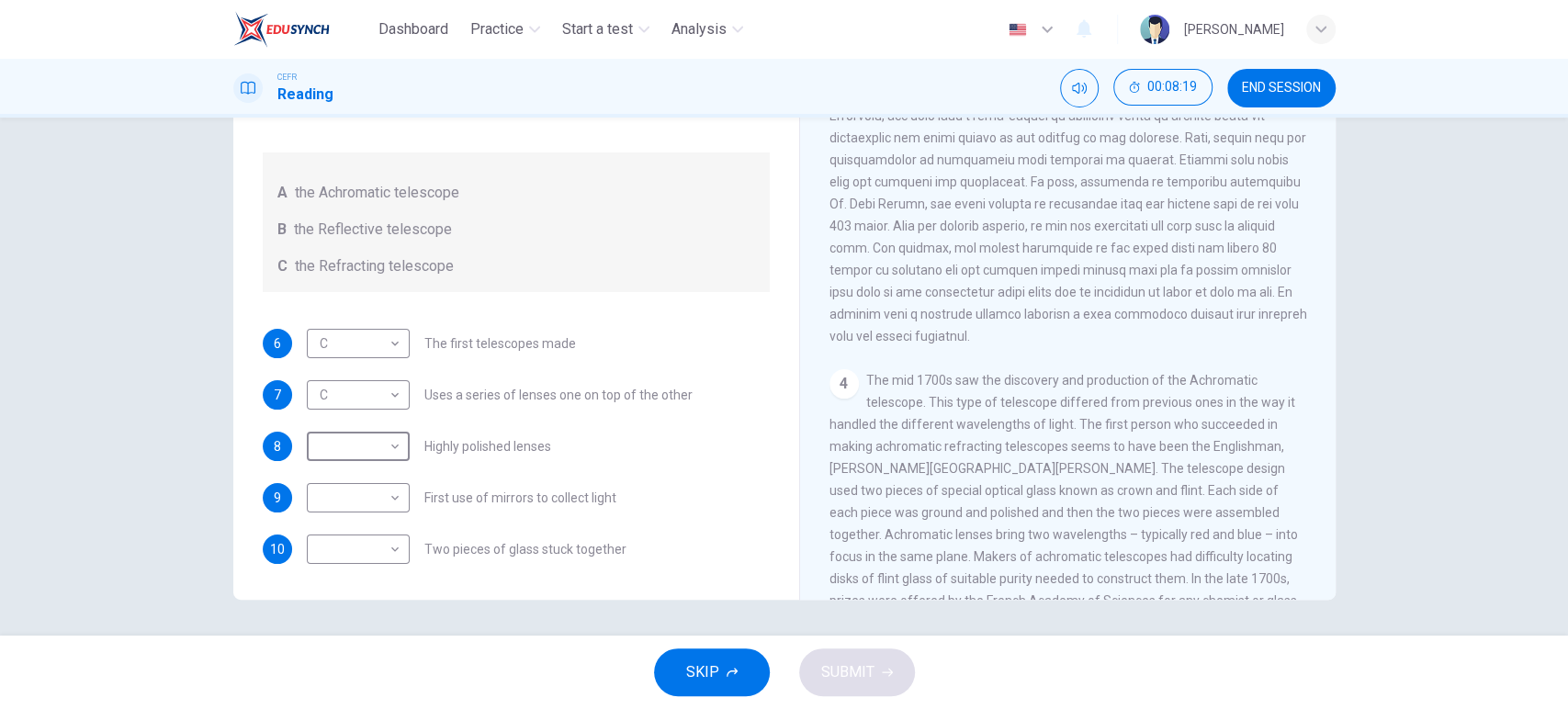scroll, scrollTop: 992, scrollLeft: 0, axis: vertical 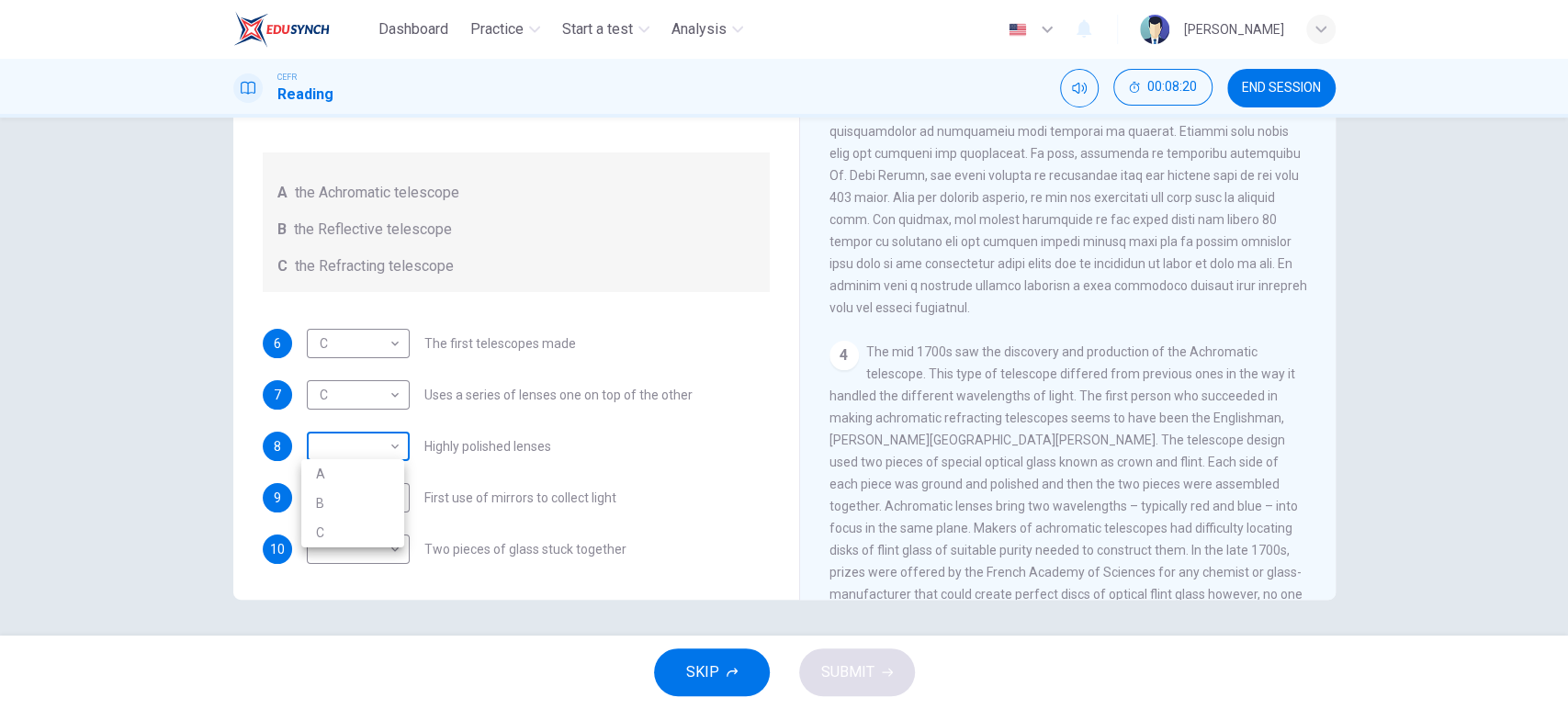 click on "Dashboard Practice Start a test Analysis English en ​ [PERSON_NAME] CEFR Reading 00:08:20 END SESSION Questions 6 - 10 Write the correct letter A, B or C, in the boxes below.
Classify the following features as belonging to A the Achromatic telescope B the Reflective telescope C the Refracting telescope 6 C C ​ The first telescopes made 7 C C ​ Uses a series of lenses one on top of the other 8 ​ ​ Highly polished lenses 9 ​ ​ First use of mirrors to collect light 10 ​ ​ Two pieces of glass stuck together Looking in the Telescope CLICK TO ZOOM Click to Zoom 1 2 3 4 5 SKIP SUBMIT EduSynch - Online Language Proficiency Testing Dashboard Practice Start a test Analysis Notifications © Copyright  2025 A B C" at bounding box center (784, 354) 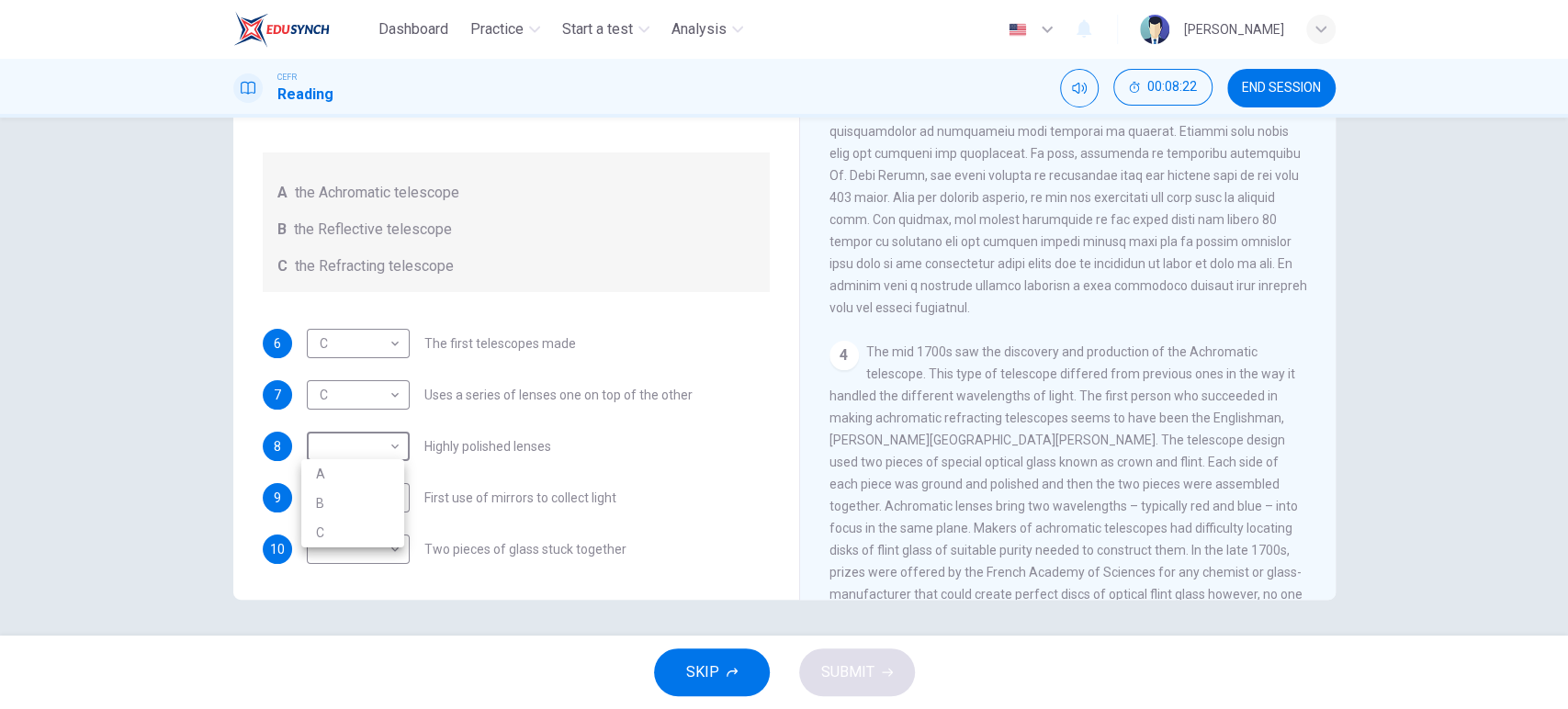 click on "A" at bounding box center (353, 474) 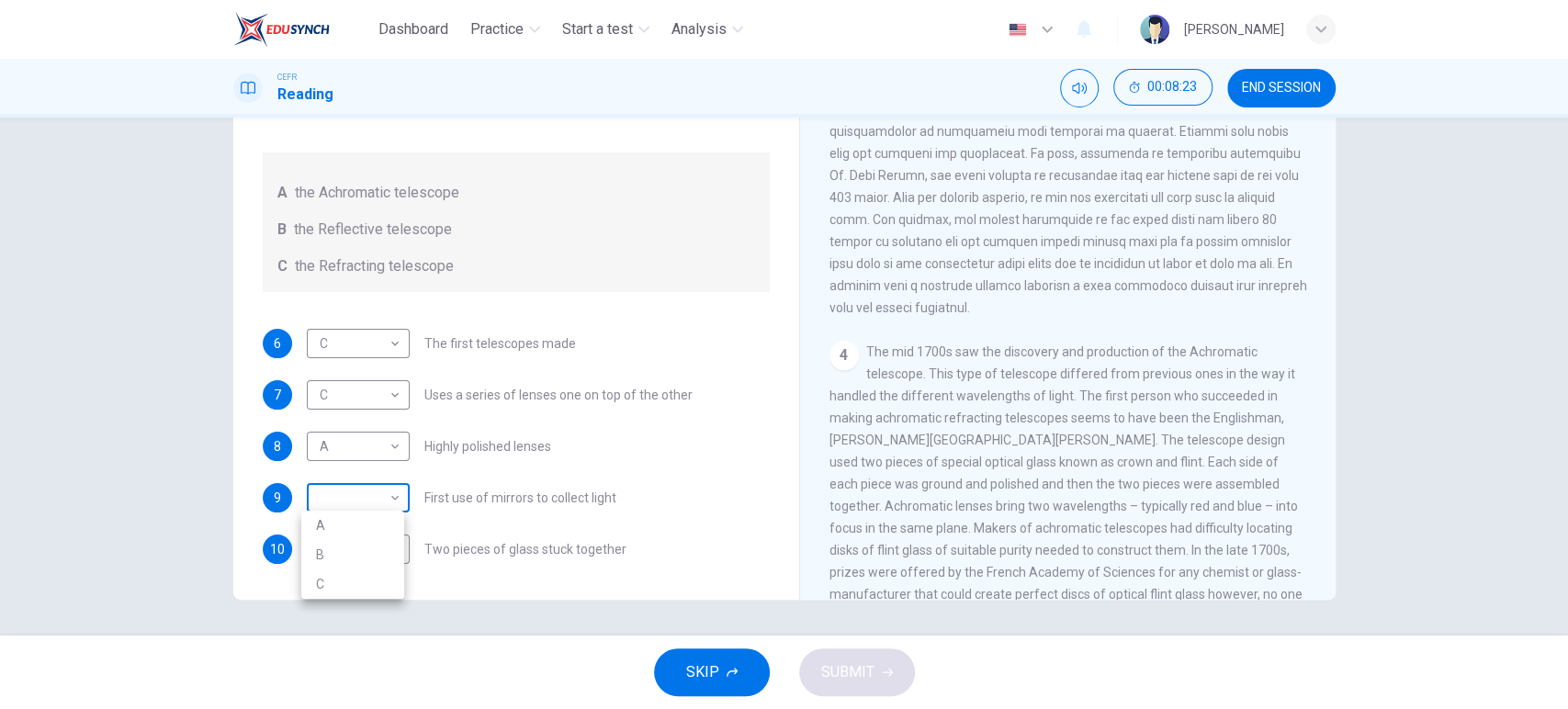 click on "Dashboard Practice Start a test Analysis English en ​ [PERSON_NAME] CEFR Reading 00:08:23 END SESSION Questions 6 - 10 Write the correct letter A, B or C, in the boxes below.
Classify the following features as belonging to A the Achromatic telescope B the Reflective telescope C the Refracting telescope 6 C C ​ The first telescopes made 7 C C ​ Uses a series of lenses one on top of the other 8 A A ​ Highly polished lenses 9 ​ ​ First use of mirrors to collect light 10 ​ ​ Two pieces of glass stuck together Looking in the Telescope CLICK TO ZOOM Click to Zoom 1 2 3 4 5 SKIP SUBMIT EduSynch - Online Language Proficiency Testing Dashboard Practice Start a test Analysis Notifications © Copyright  2025 A B C" at bounding box center (784, 354) 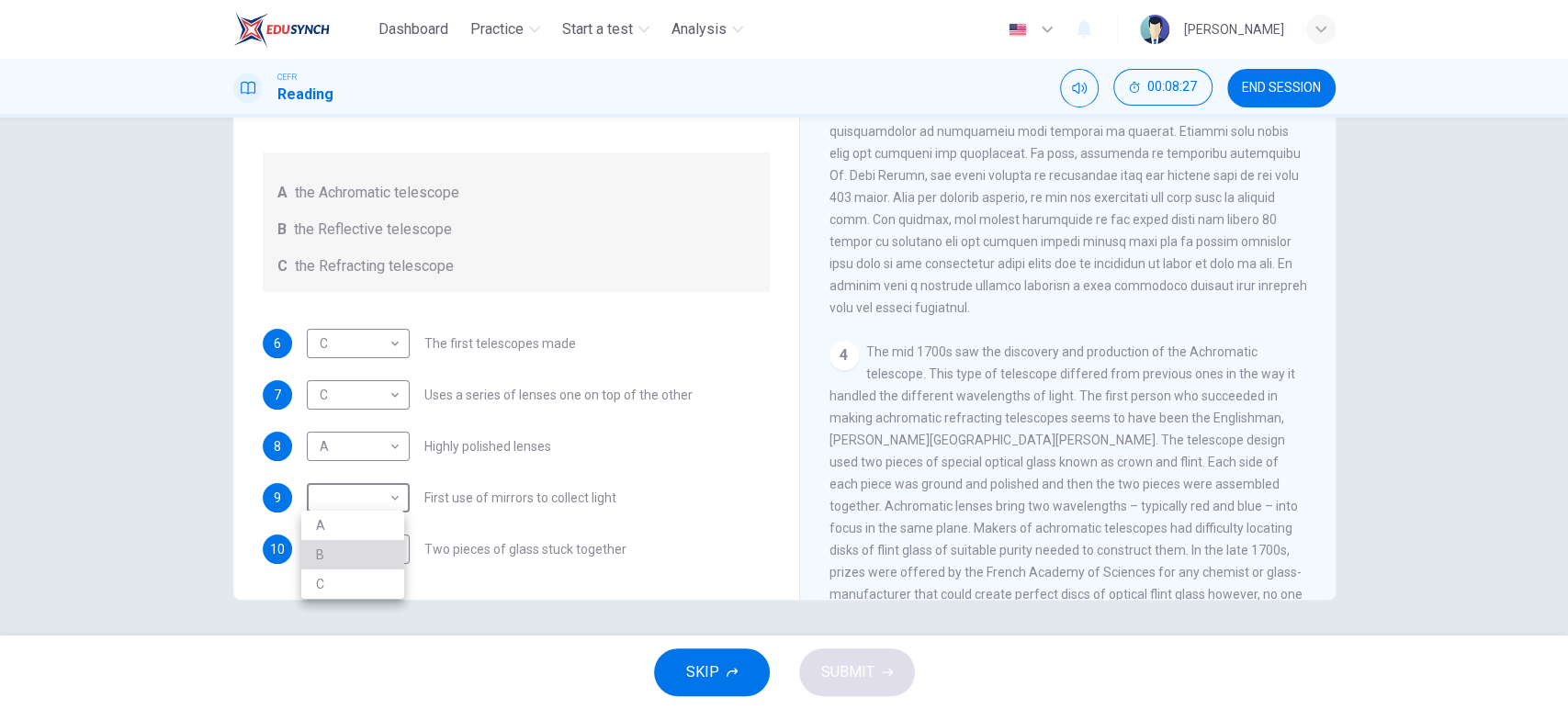click on "B" at bounding box center (353, 555) 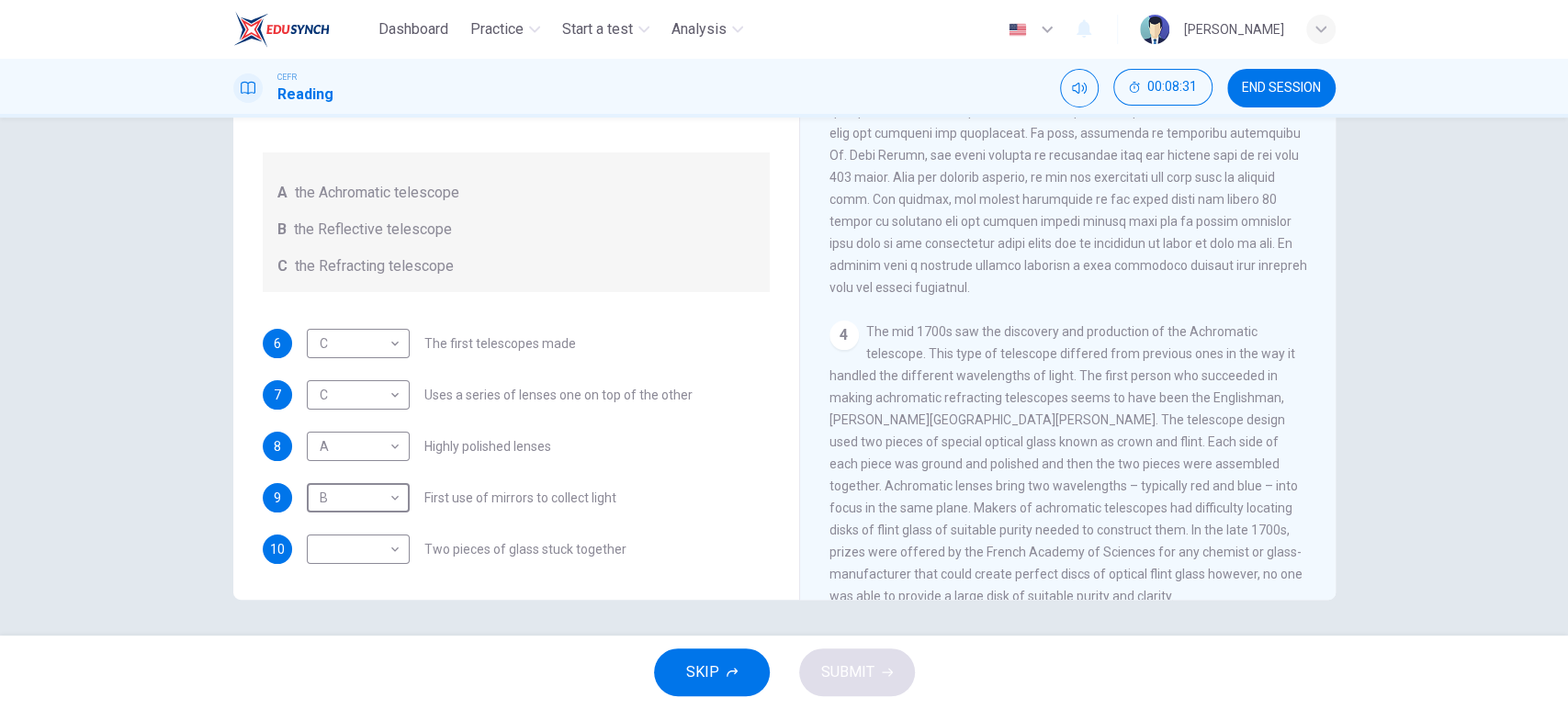 scroll, scrollTop: 1014, scrollLeft: 0, axis: vertical 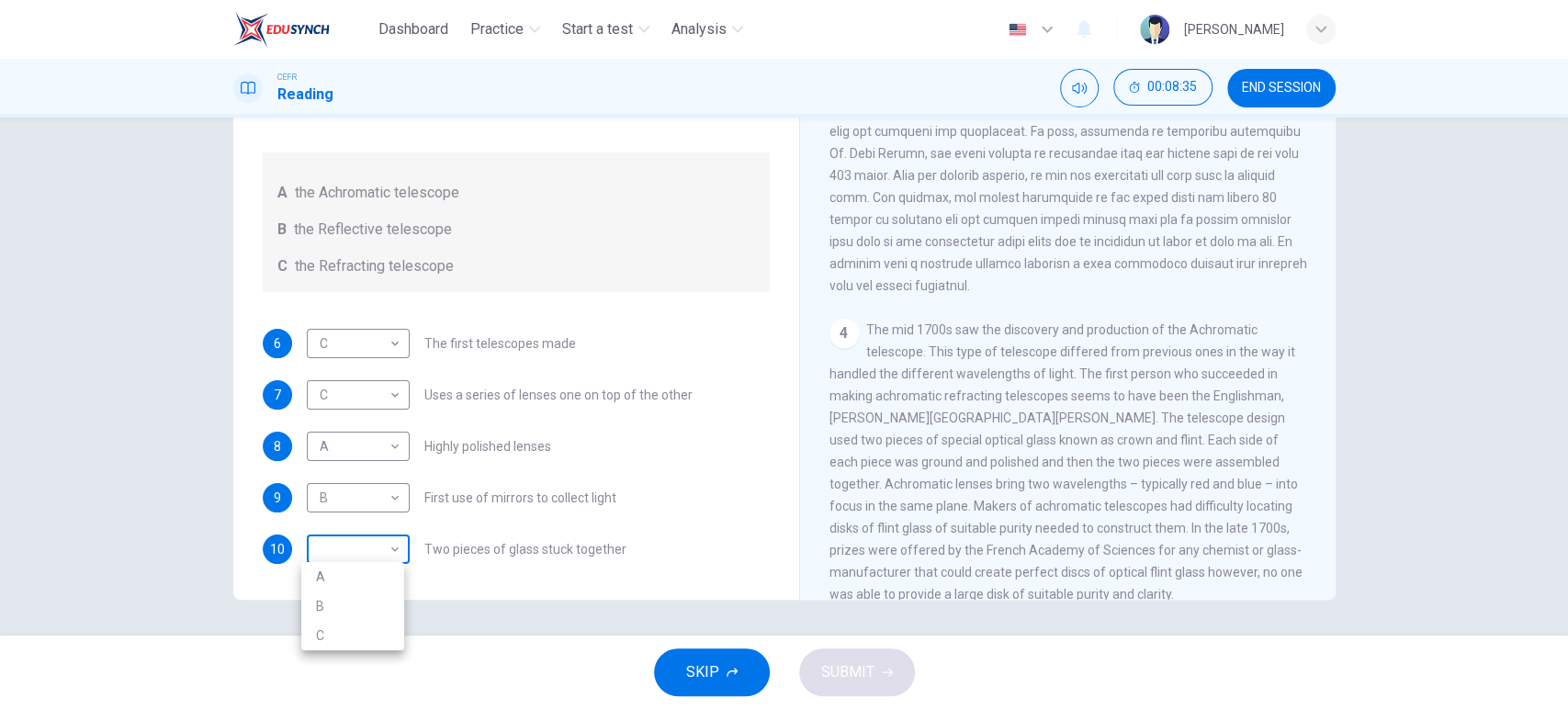 click on "Dashboard Practice Start a test Analysis English en ​ [PERSON_NAME] CEFR Reading 00:08:35 END SESSION Questions 6 - 10 Write the correct letter A, B or C, in the boxes below.
Classify the following features as belonging to A the Achromatic telescope B the Reflective telescope C the Refracting telescope 6 C C ​ The first telescopes made 7 C C ​ Uses a series of lenses one on top of the other 8 A A ​ Highly polished lenses 9 B B ​ First use of mirrors to collect light 10 ​ ​ Two pieces of glass stuck together Looking in the Telescope CLICK TO ZOOM Click to Zoom 1 2 3 4 5 SKIP SUBMIT EduSynch - Online Language Proficiency Testing Dashboard Practice Start a test Analysis Notifications © Copyright  2025 A B C" at bounding box center (784, 354) 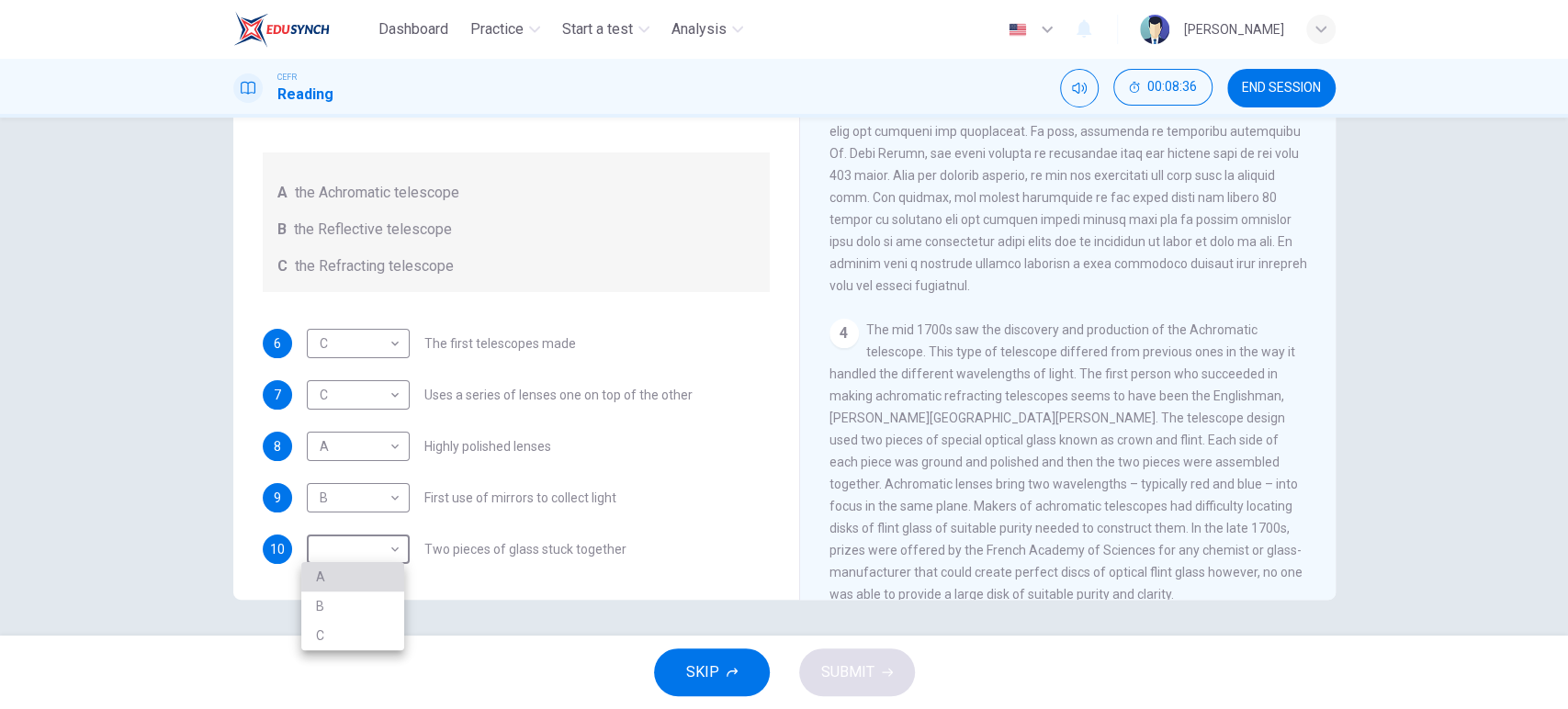 click on "A" at bounding box center [353, 577] 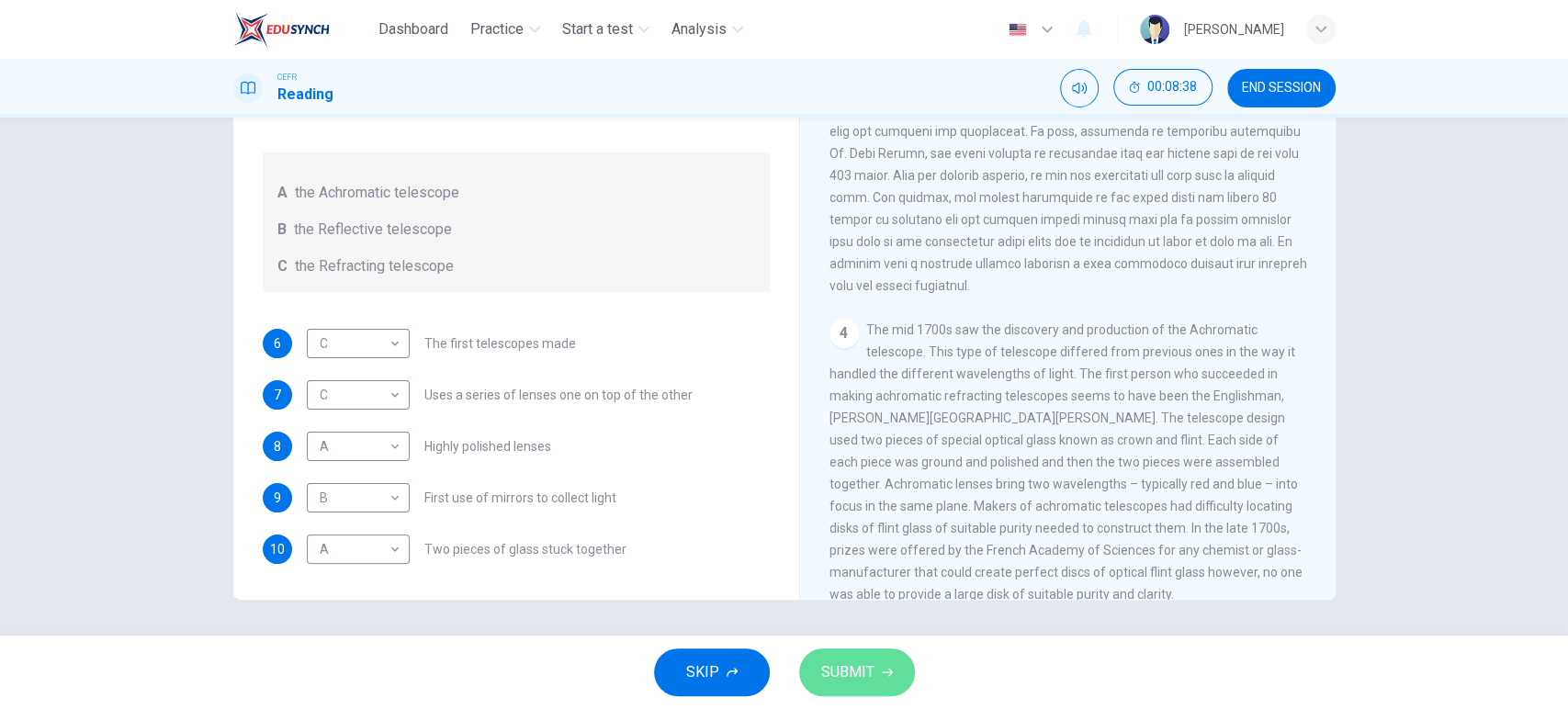click 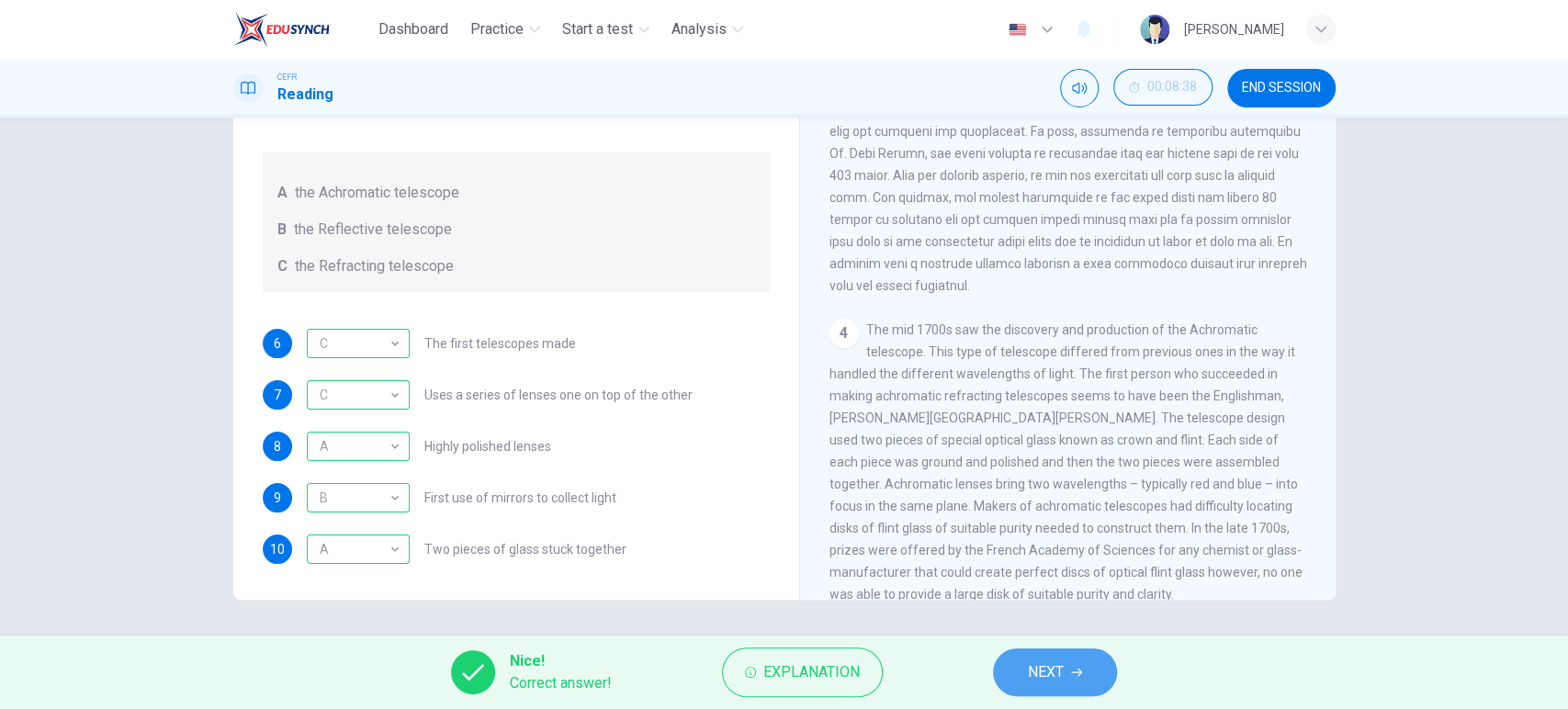 click on "NEXT" at bounding box center [1045, 672] 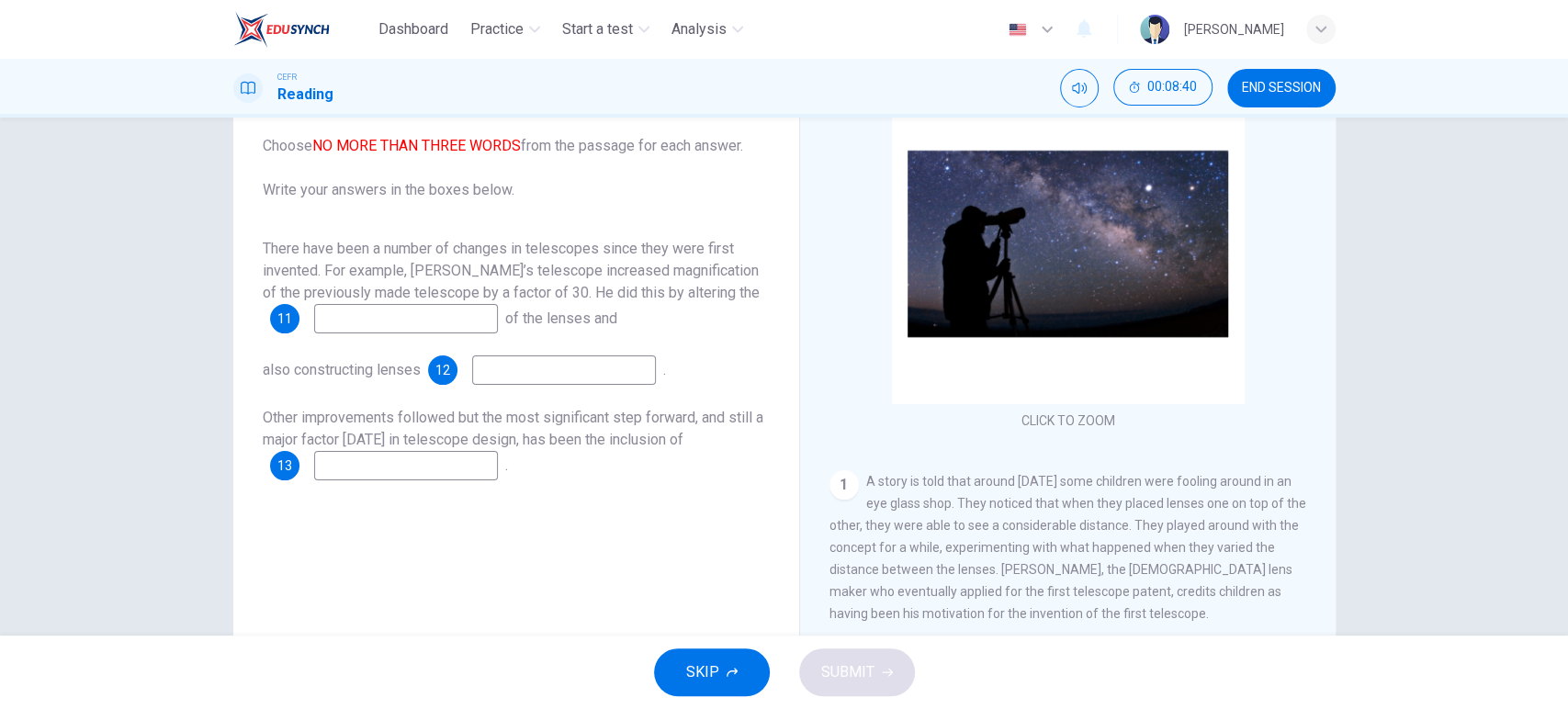 scroll, scrollTop: 137, scrollLeft: 0, axis: vertical 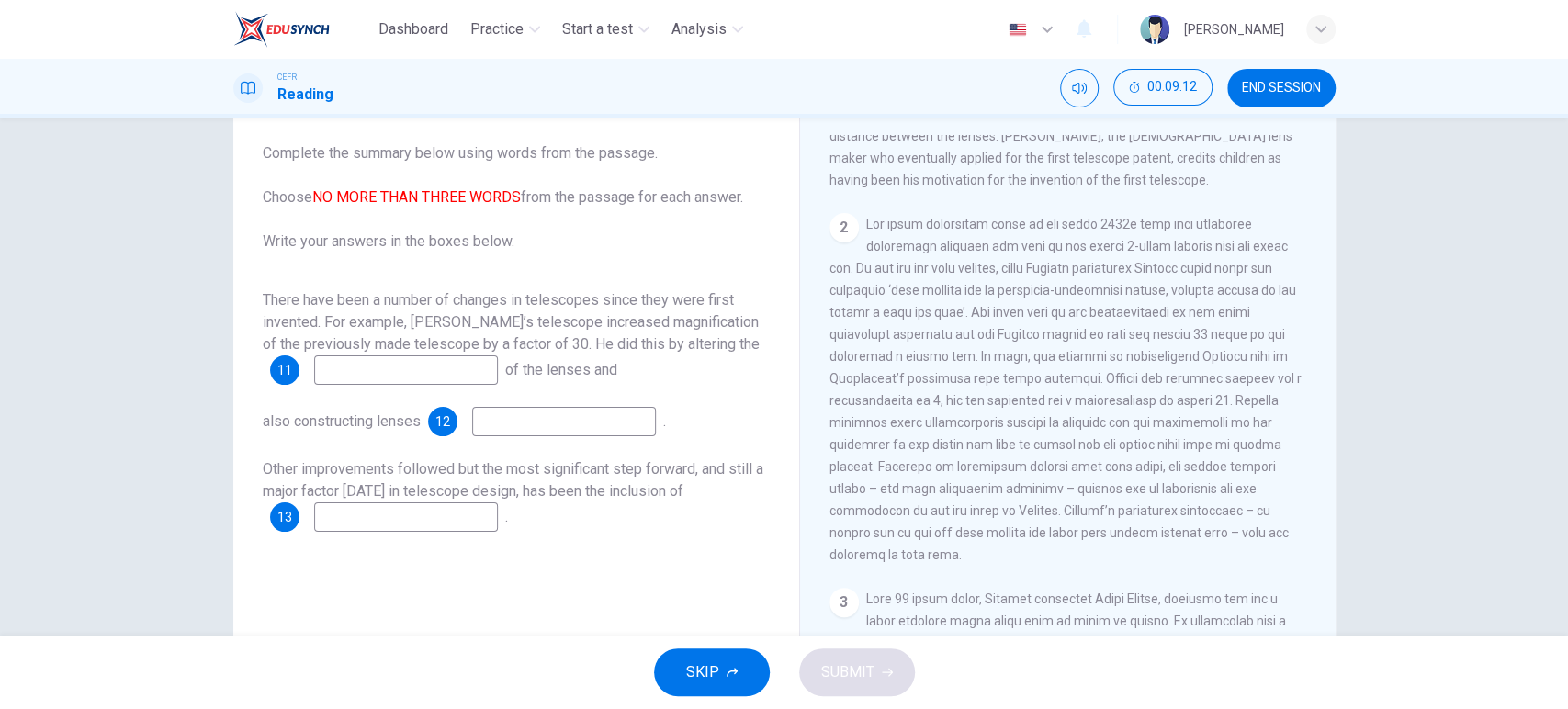 click at bounding box center (406, 370) 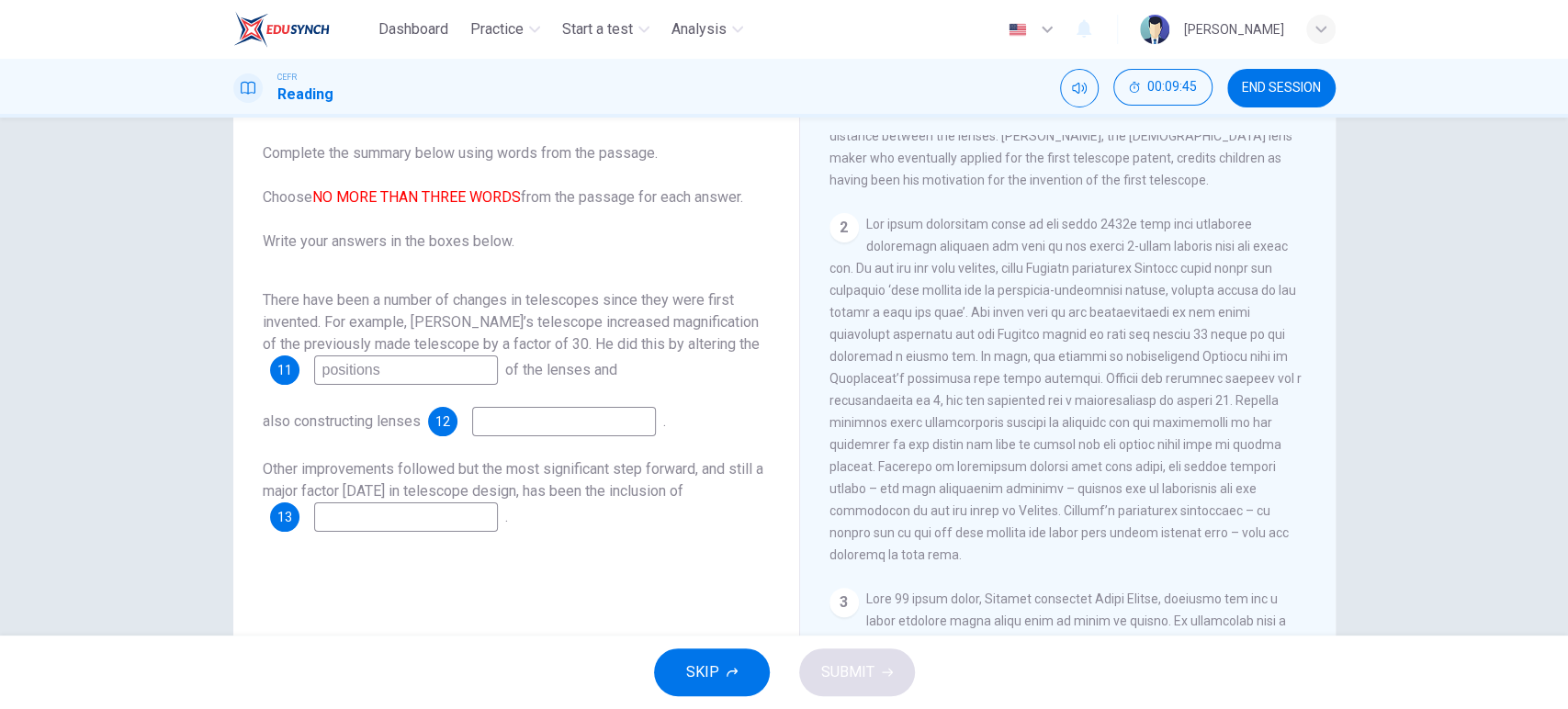type on "positions" 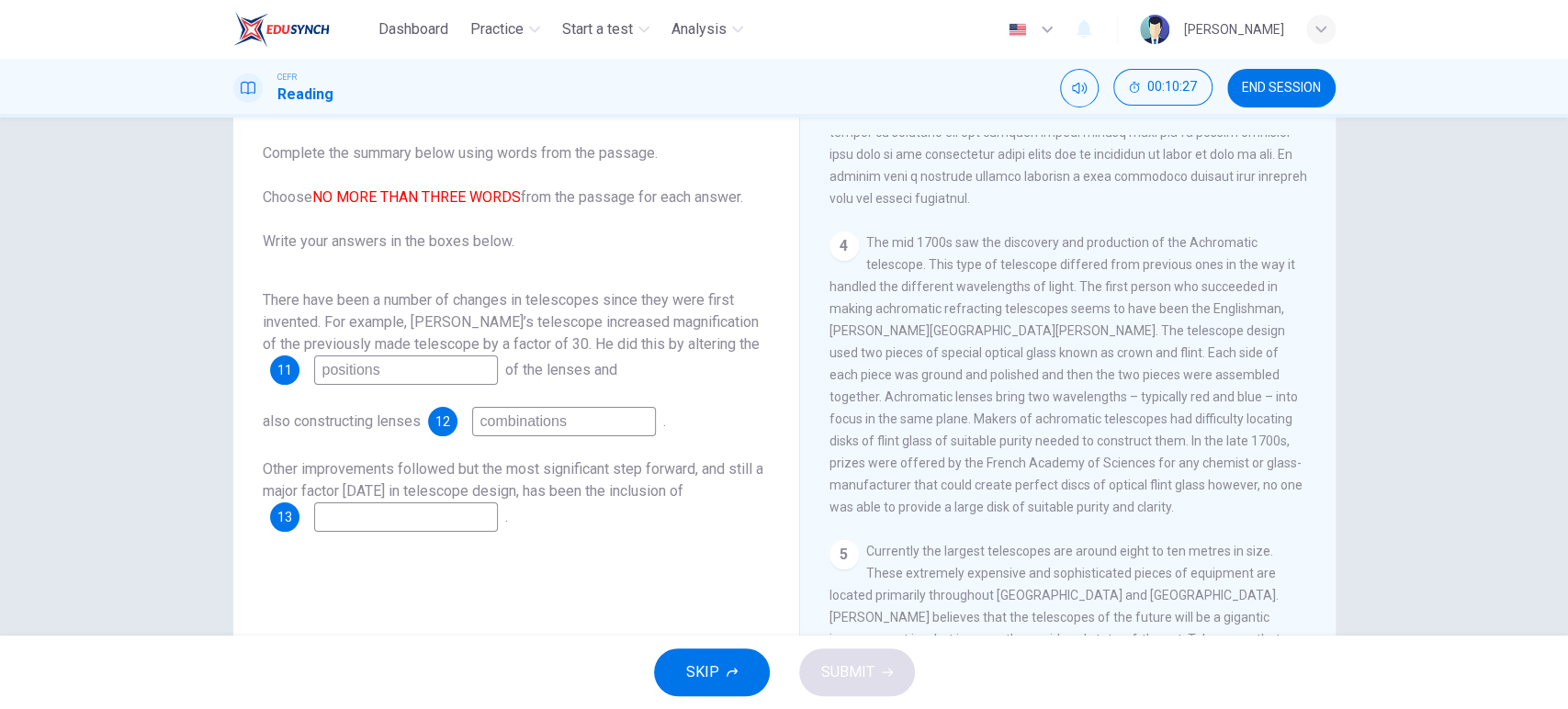 scroll, scrollTop: 1284, scrollLeft: 0, axis: vertical 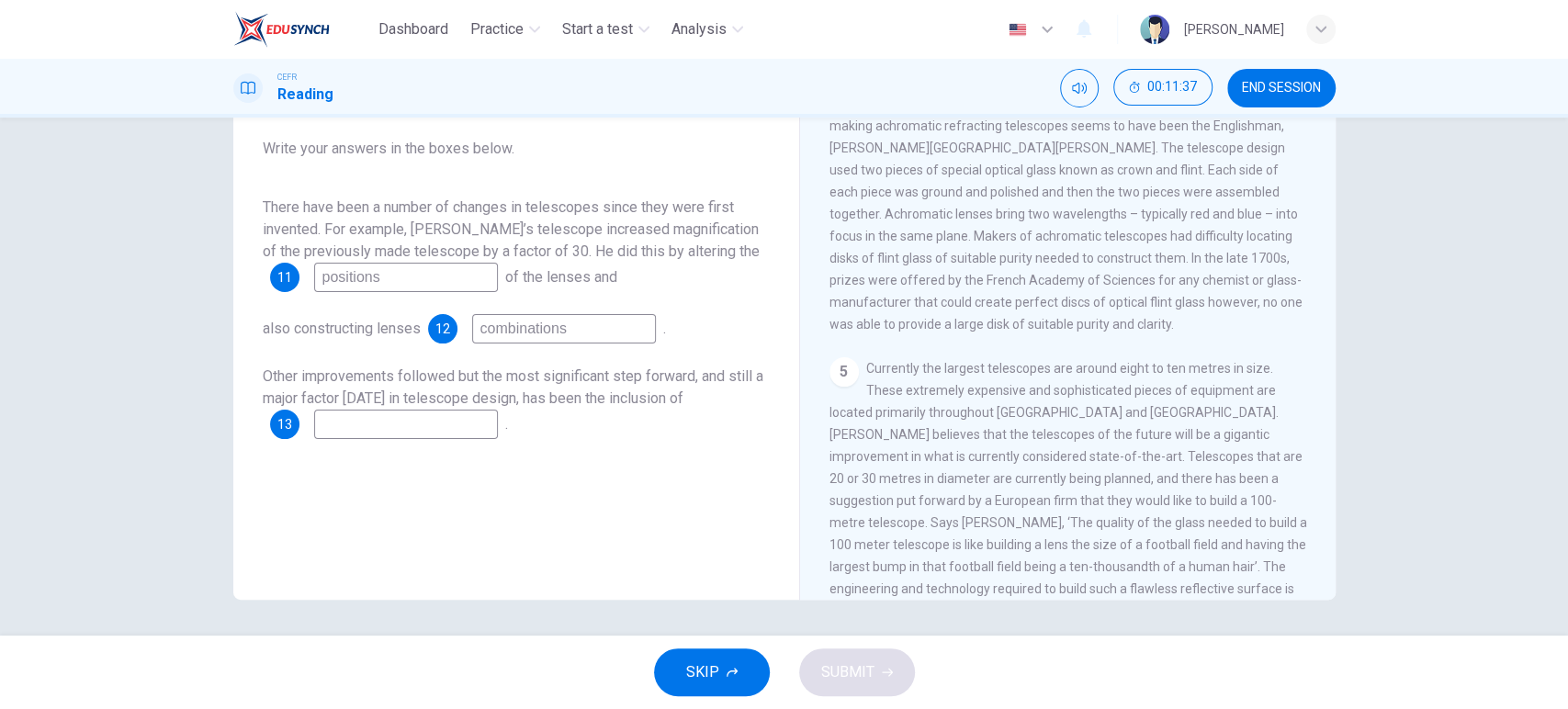 type on "combinations" 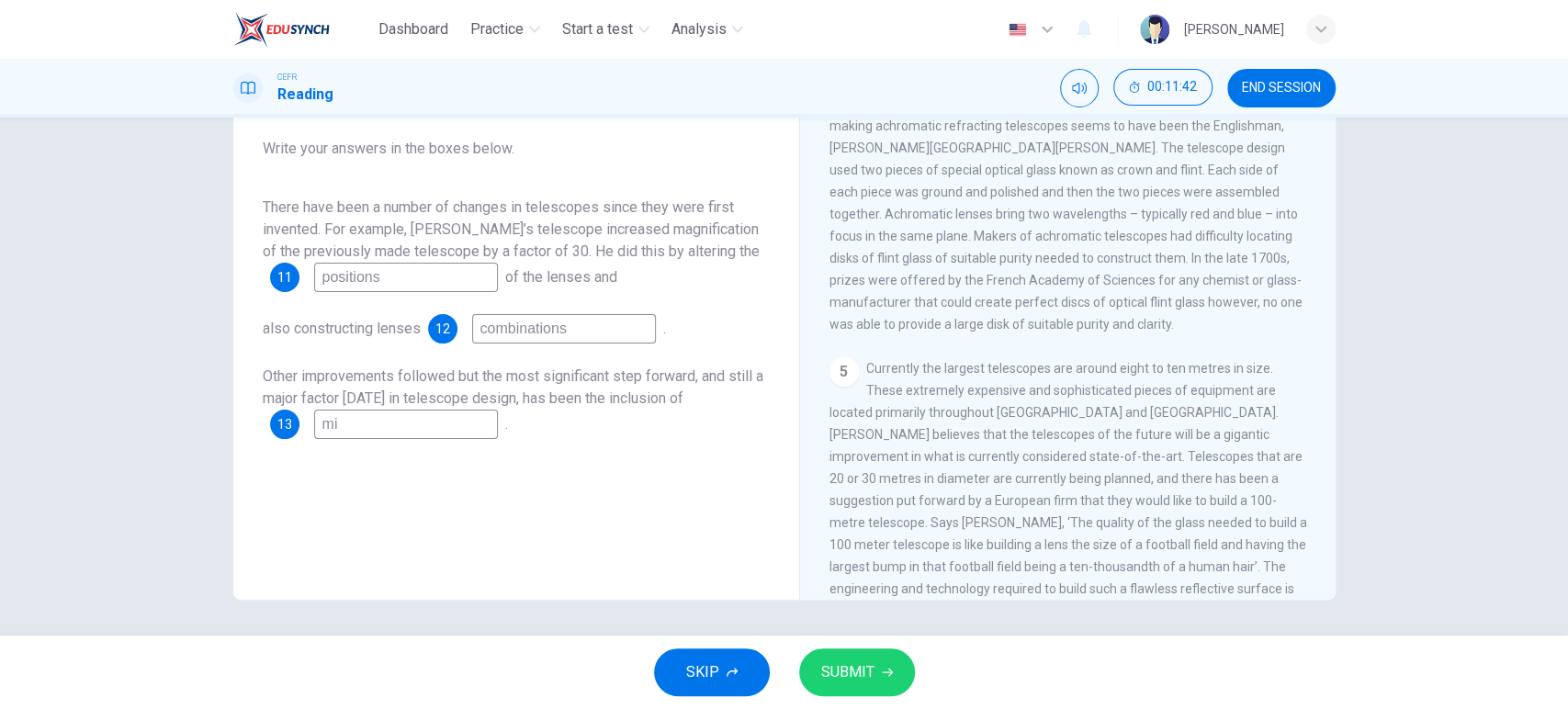 type on "m" 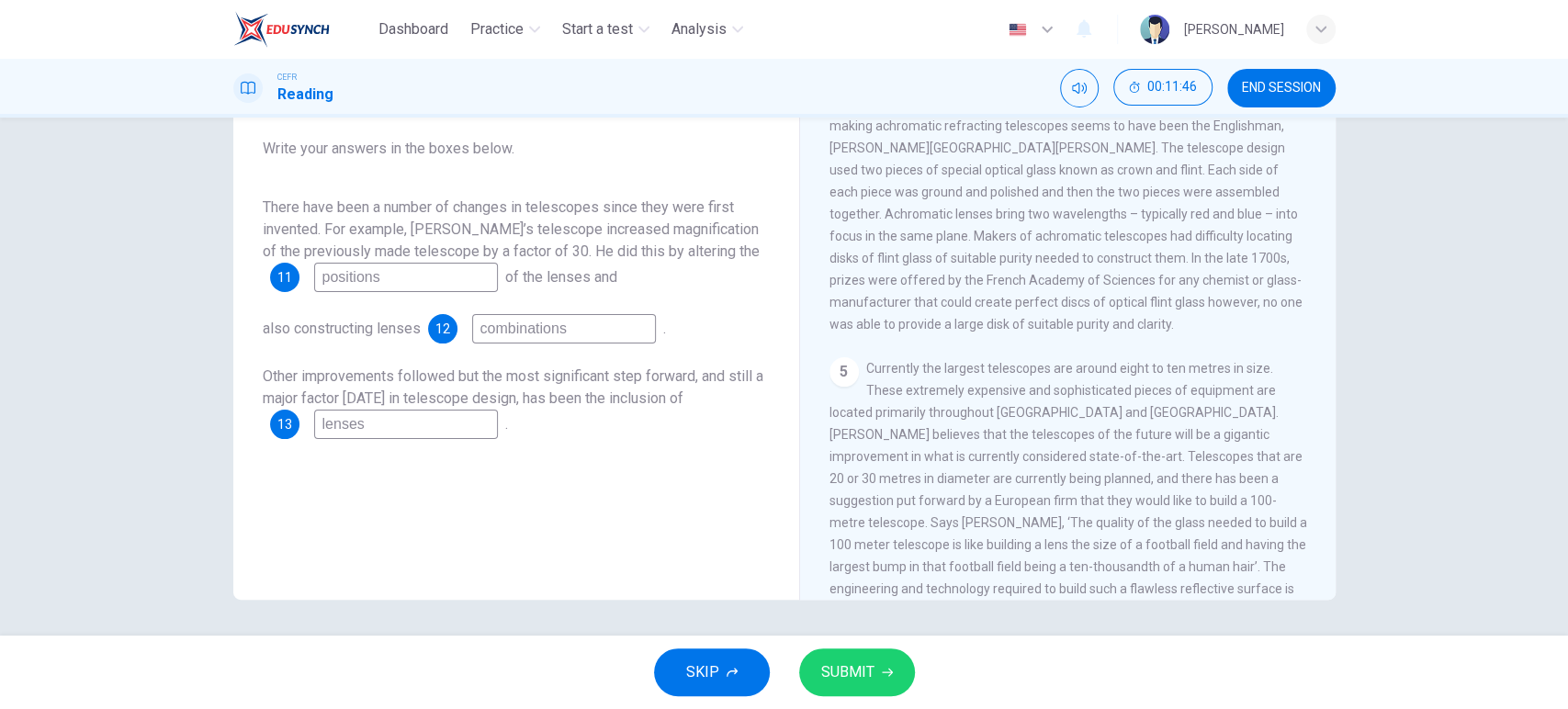 type on "lenses" 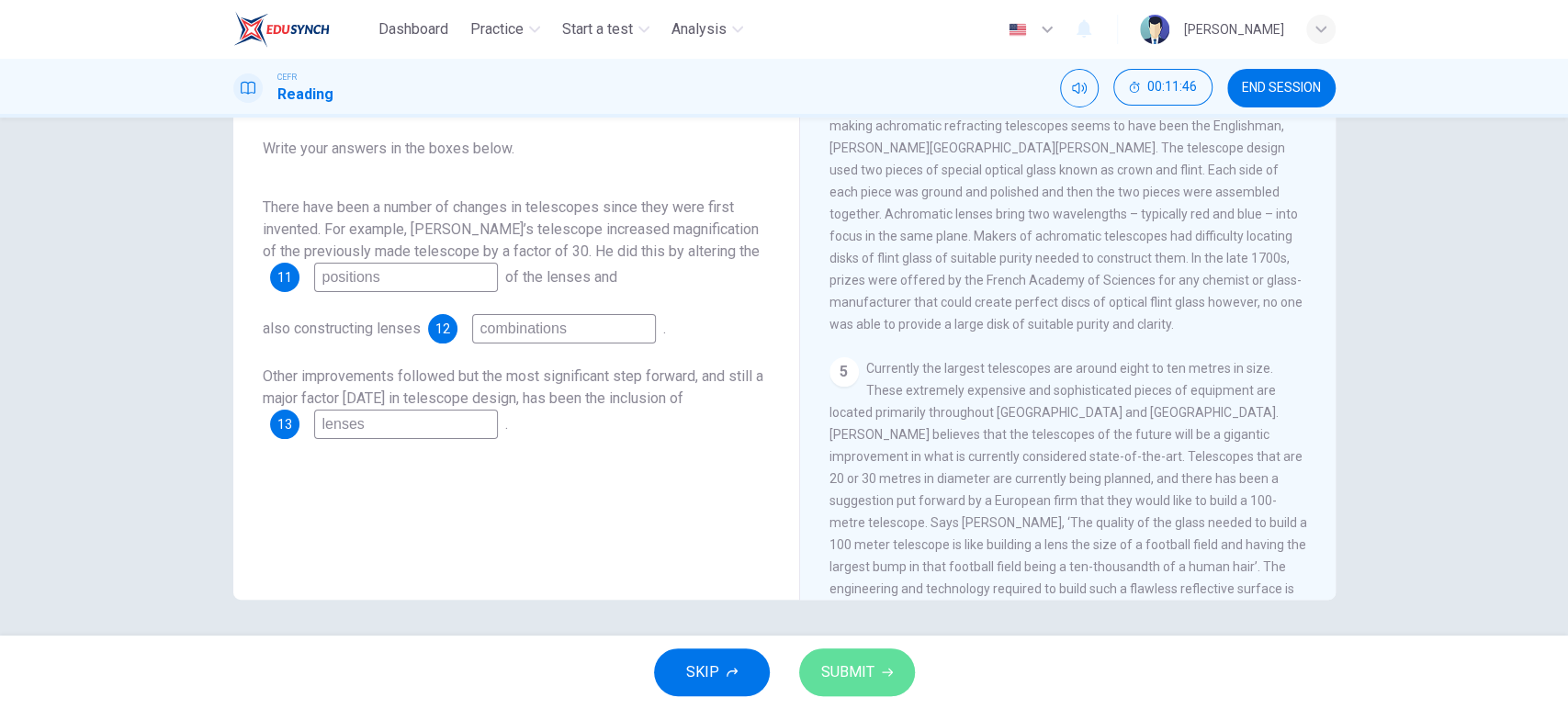 click on "SUBMIT" at bounding box center [848, 672] 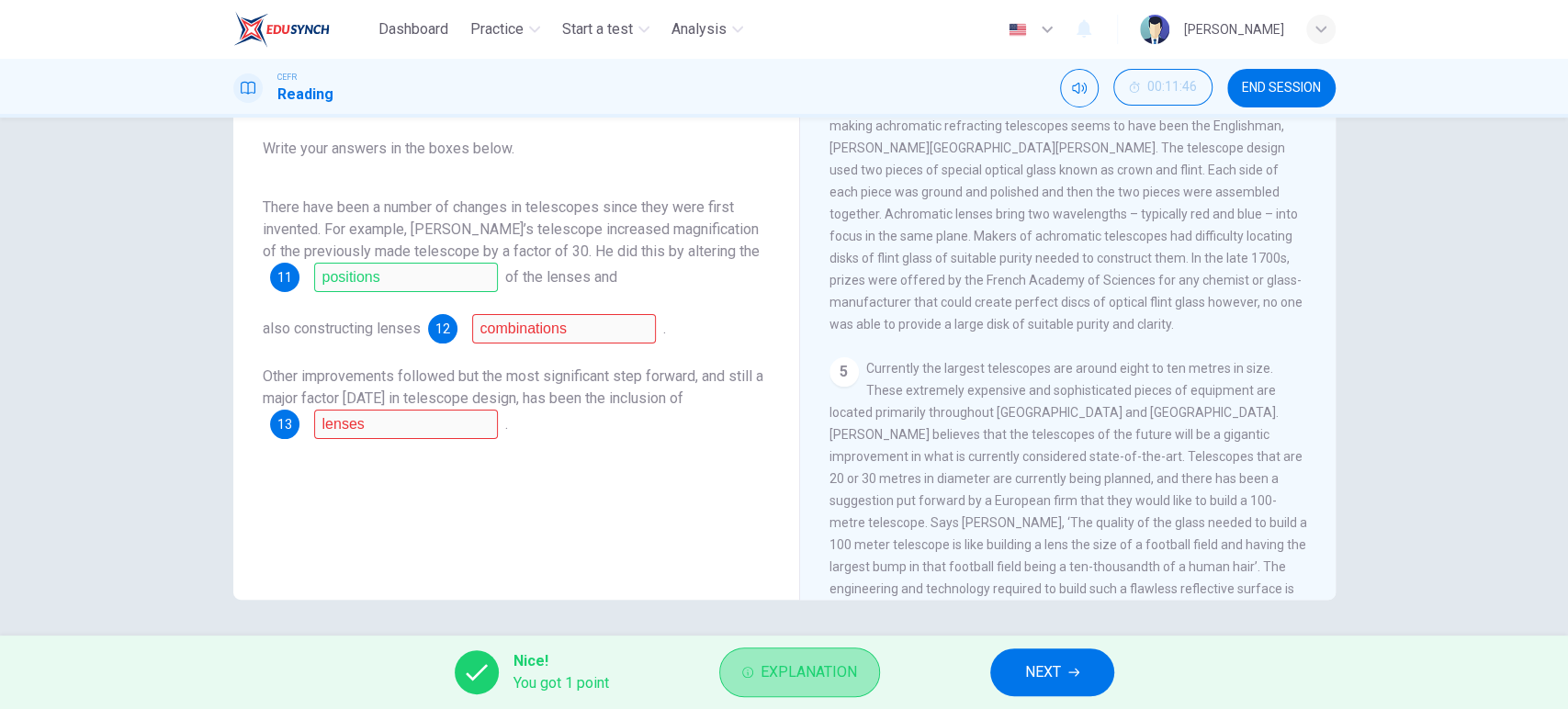 click on "Explanation" at bounding box center (808, 672) 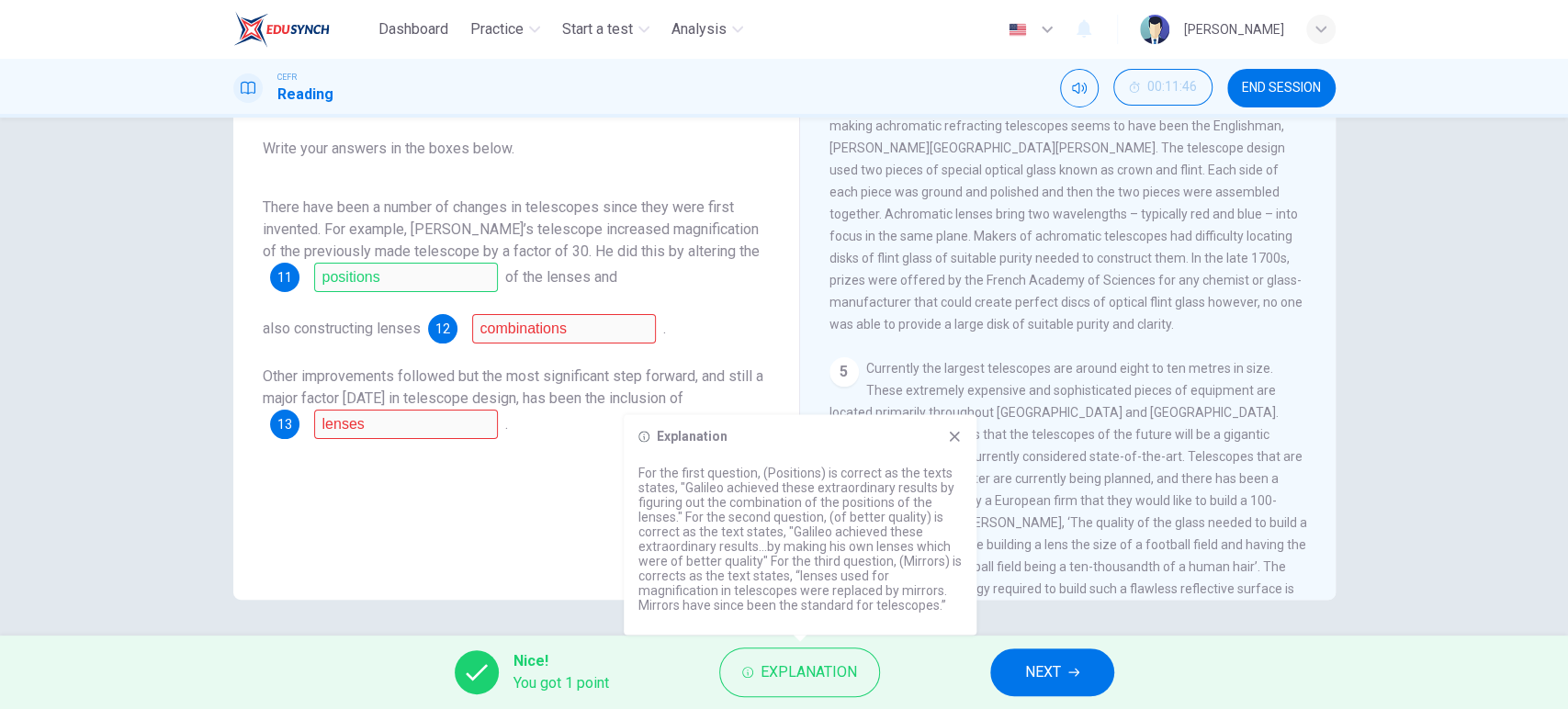 click 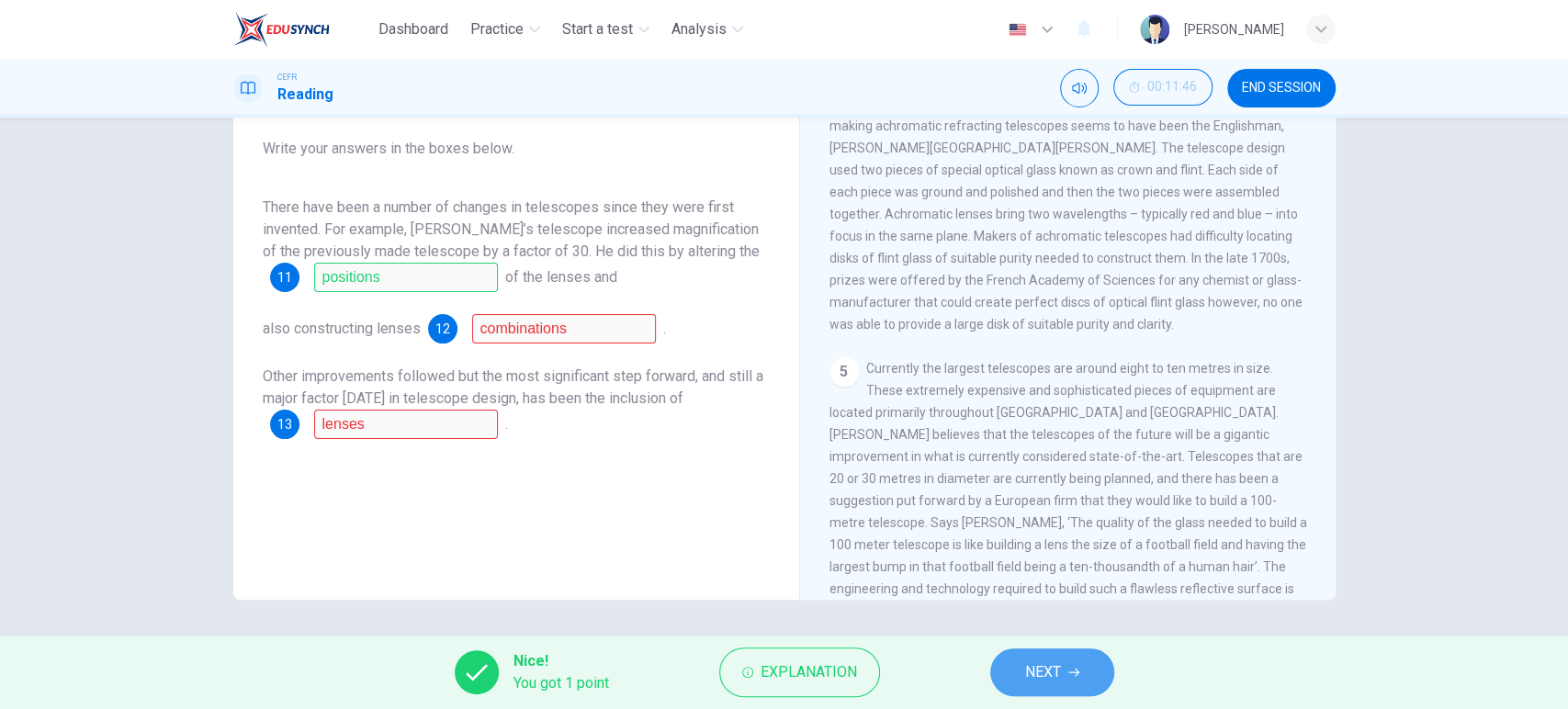 click on "NEXT" at bounding box center (1043, 672) 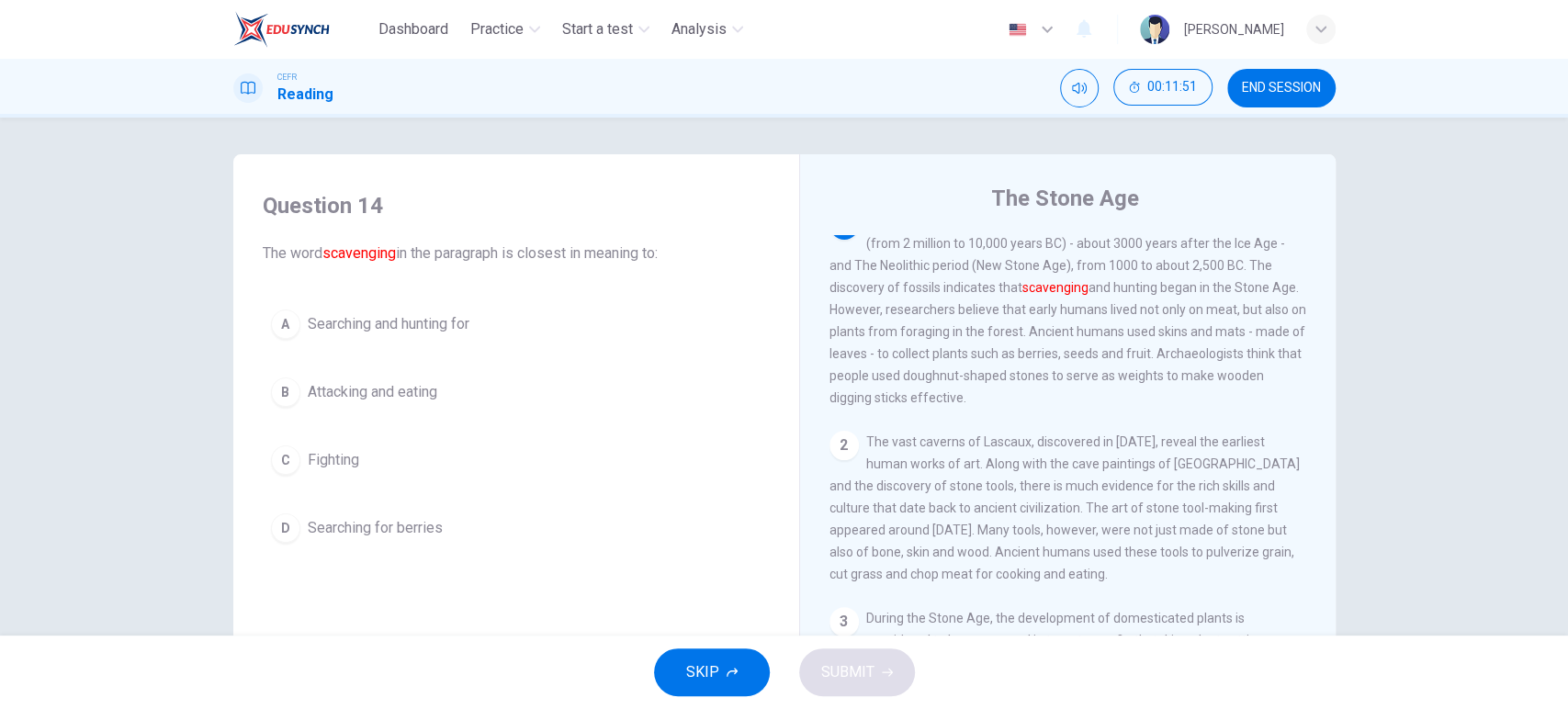 scroll, scrollTop: 33, scrollLeft: 0, axis: vertical 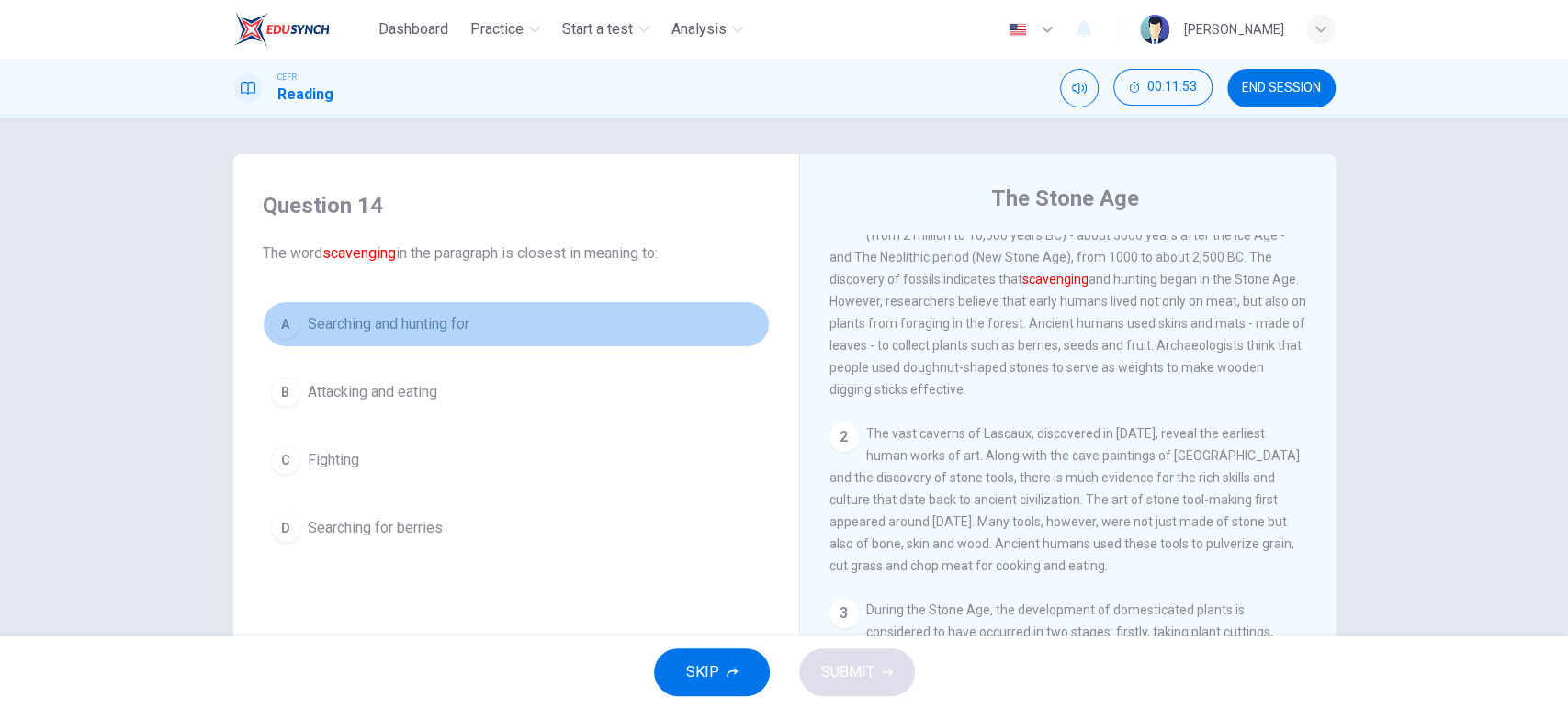 click on "Searching and hunting for" at bounding box center [389, 324] 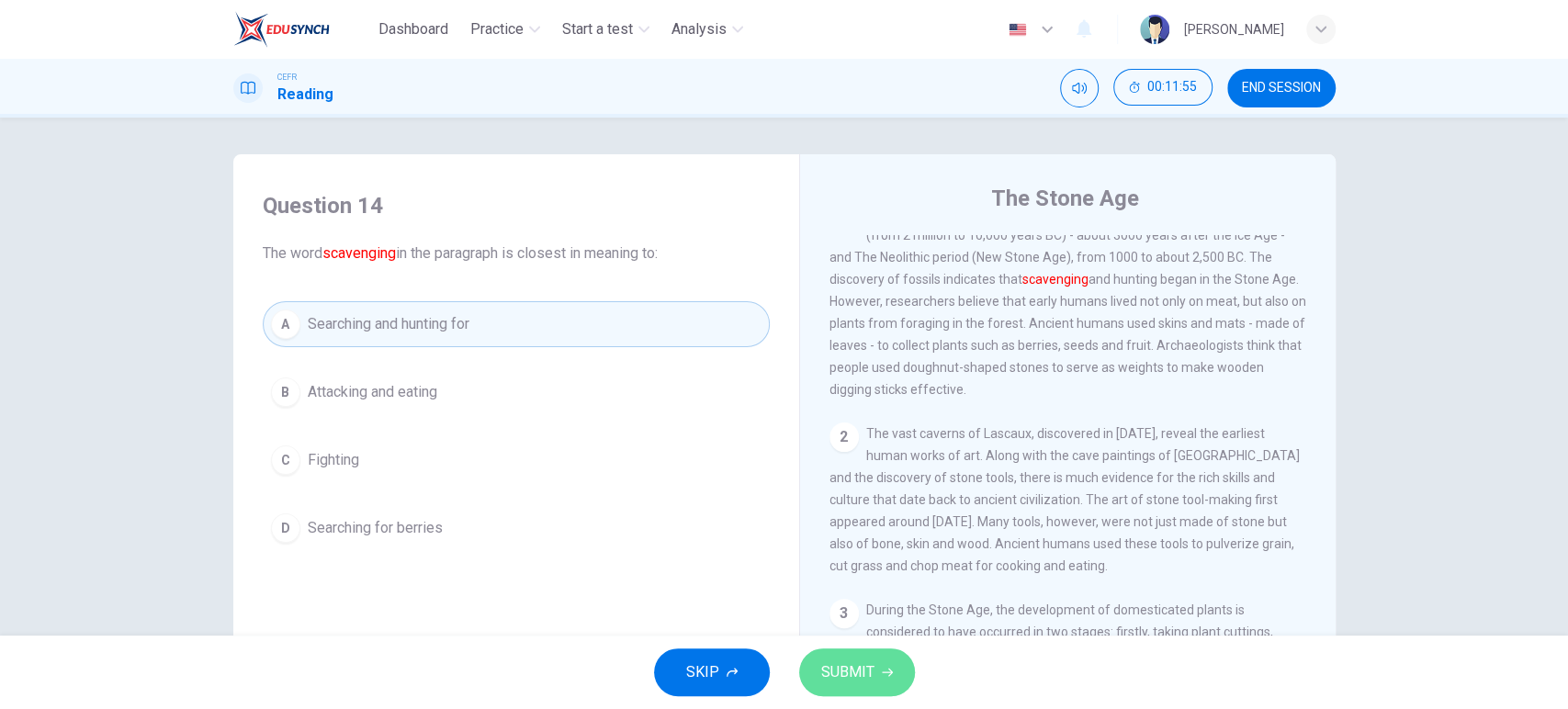 click on "SUBMIT" at bounding box center [848, 672] 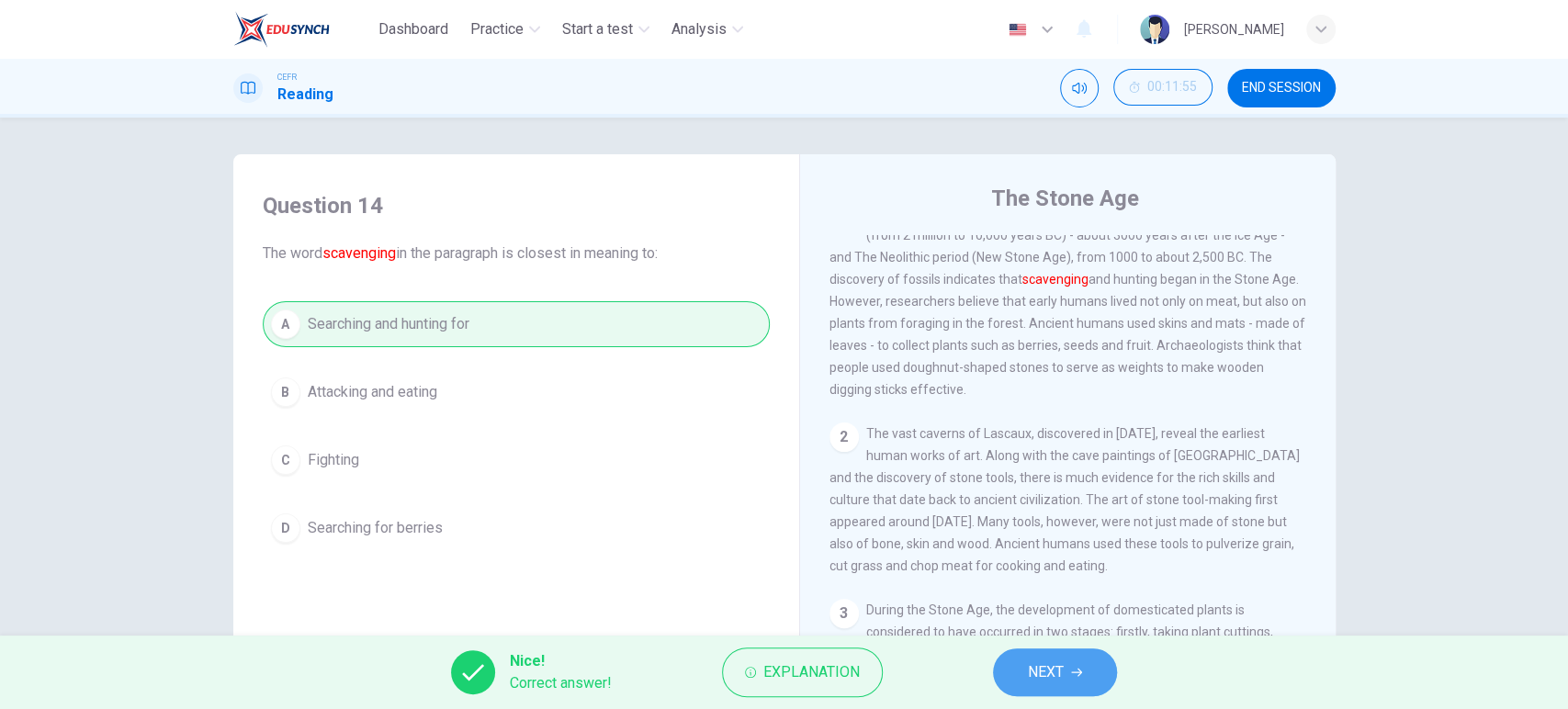 click on "NEXT" at bounding box center [1055, 672] 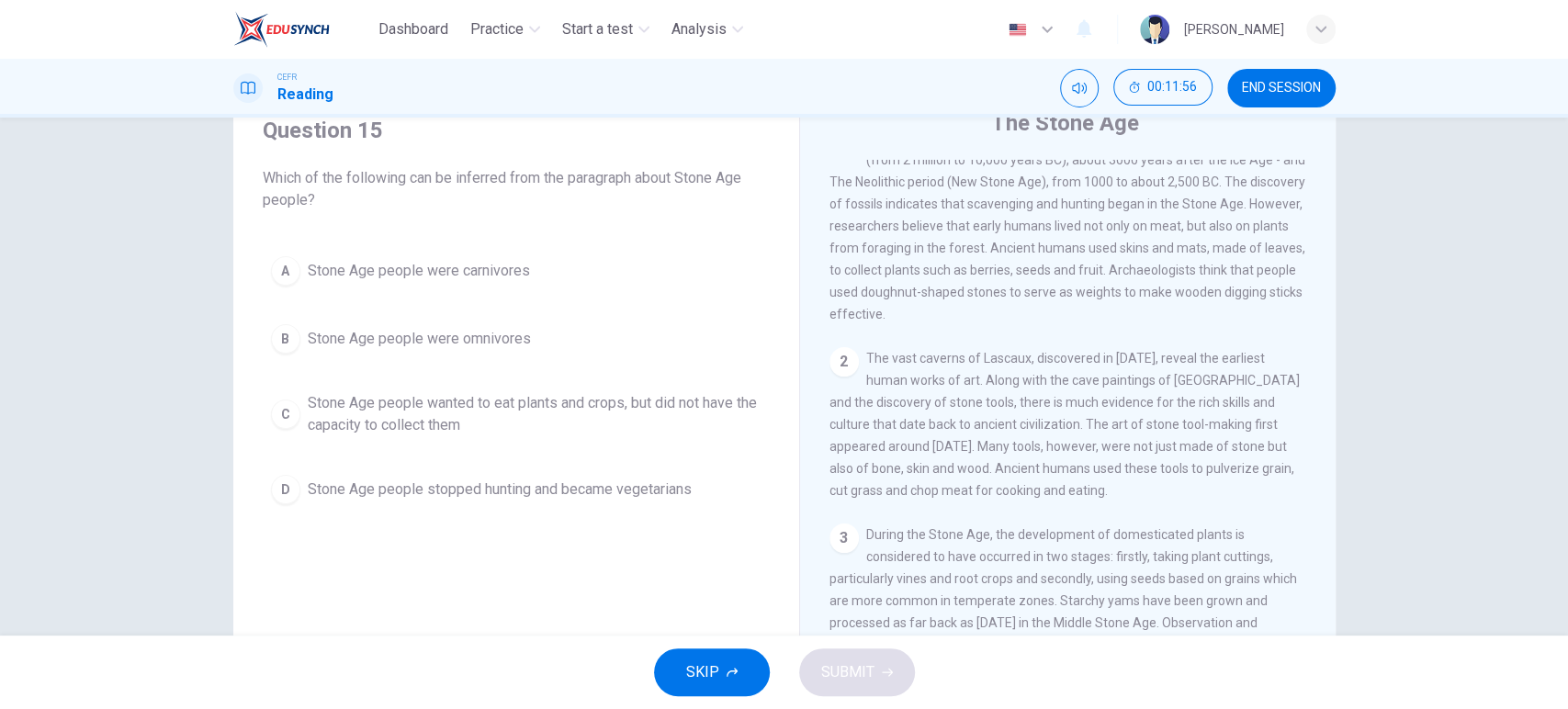 scroll, scrollTop: 78, scrollLeft: 0, axis: vertical 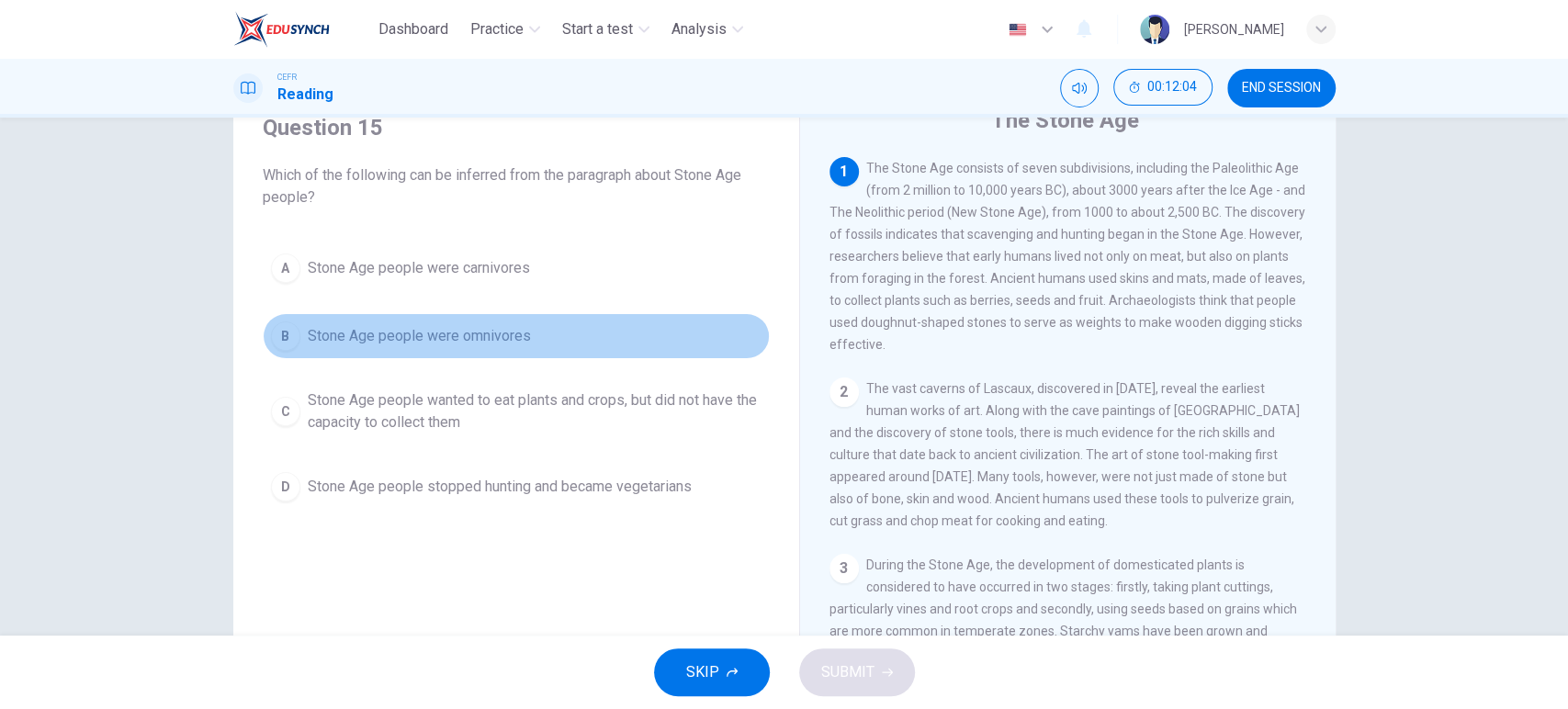 click on "Stone Age people were omnivores" at bounding box center (419, 336) 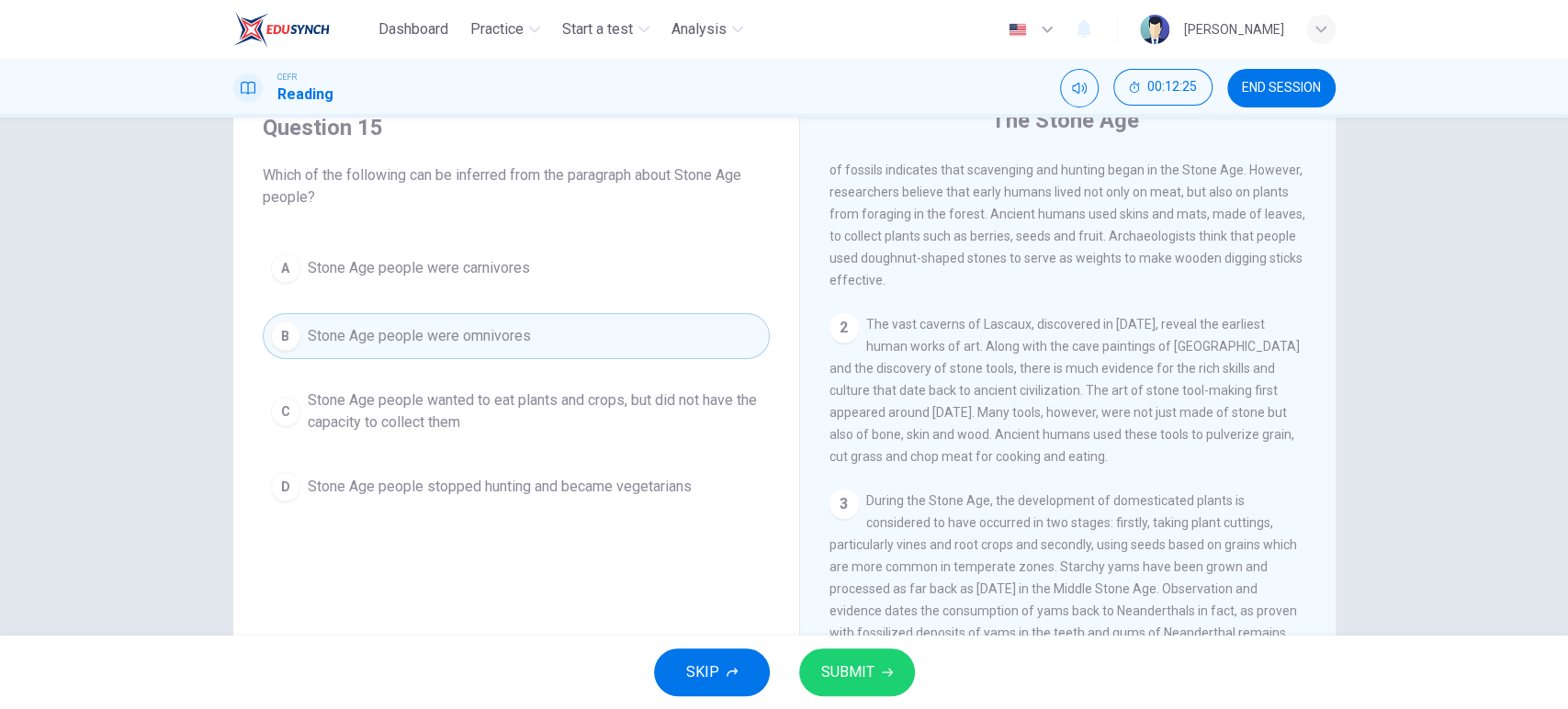 scroll, scrollTop: 65, scrollLeft: 0, axis: vertical 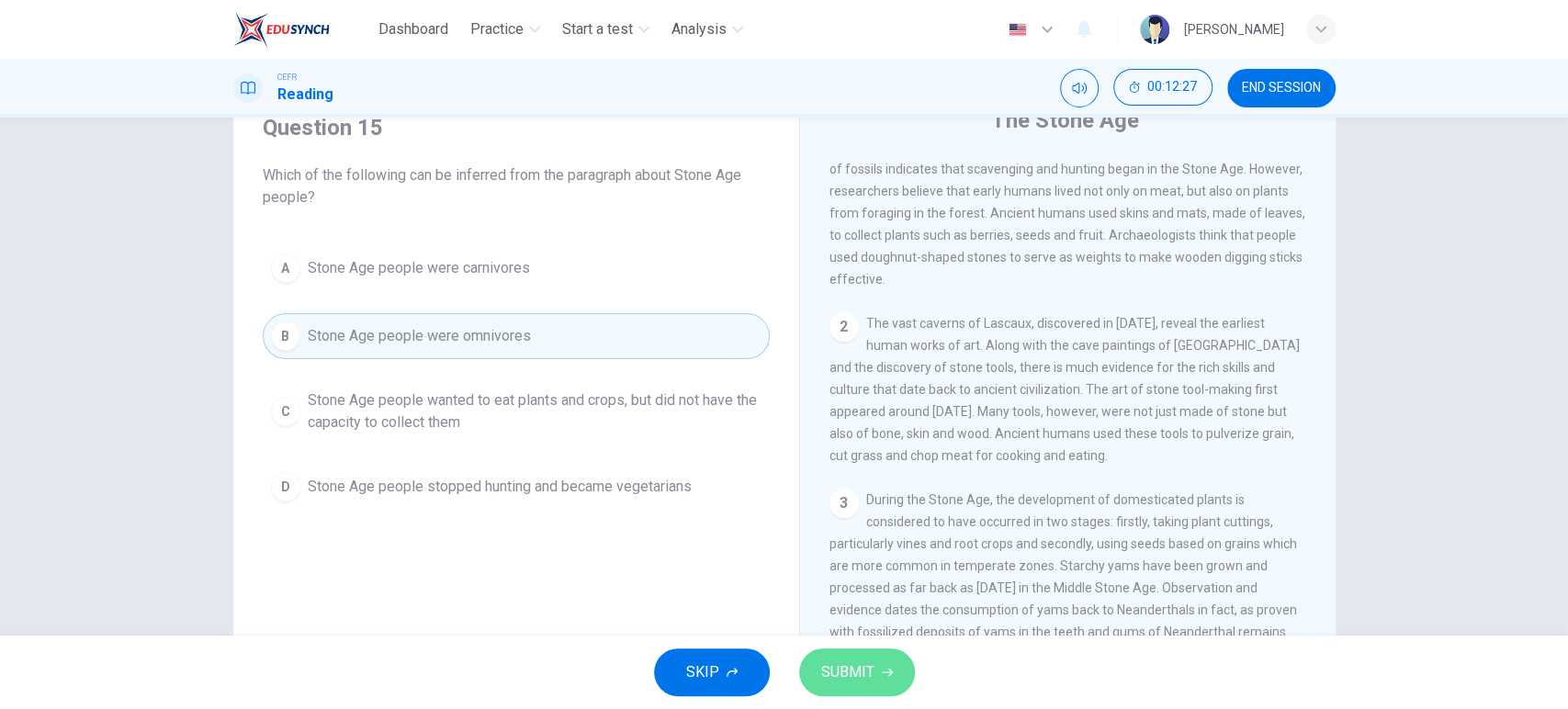 click on "SUBMIT" at bounding box center [848, 672] 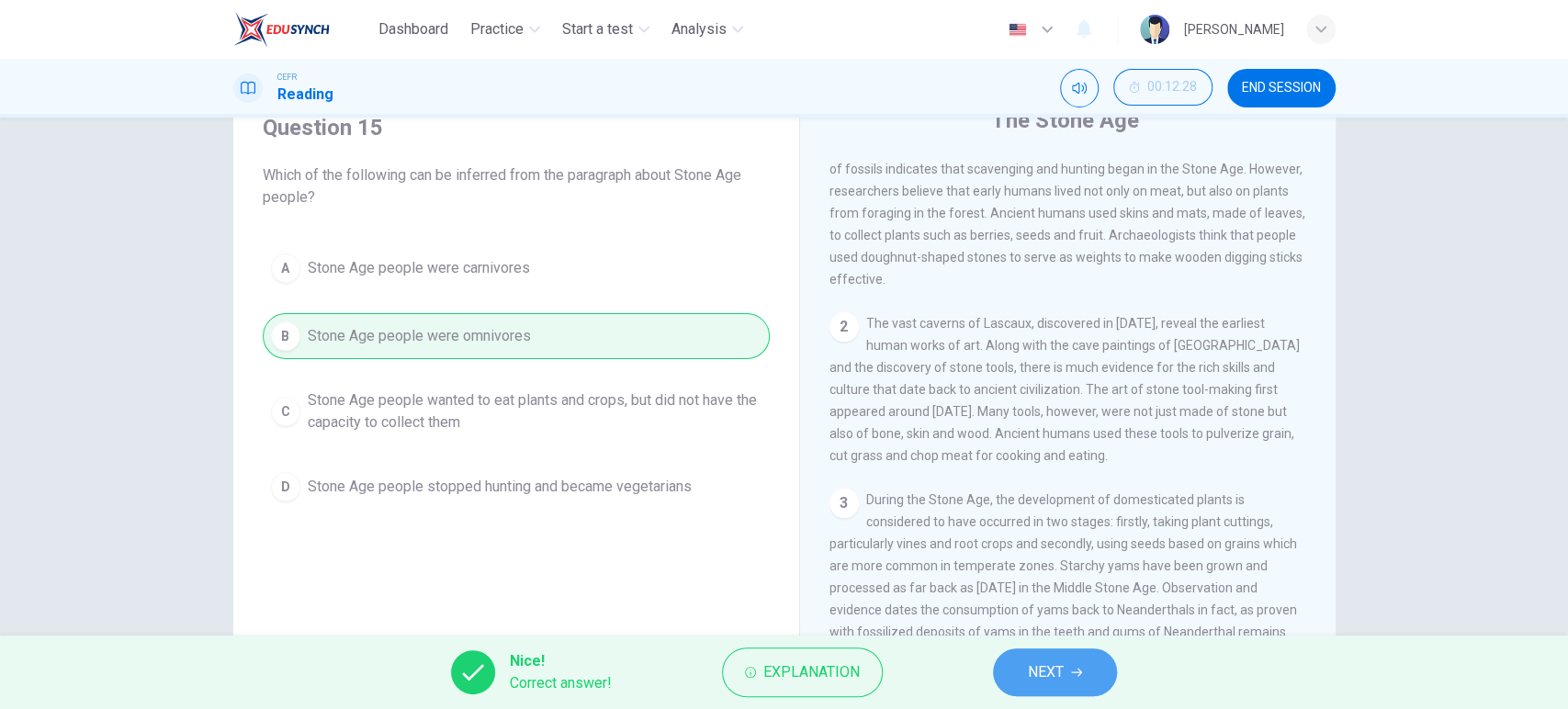 click on "NEXT" at bounding box center [1045, 672] 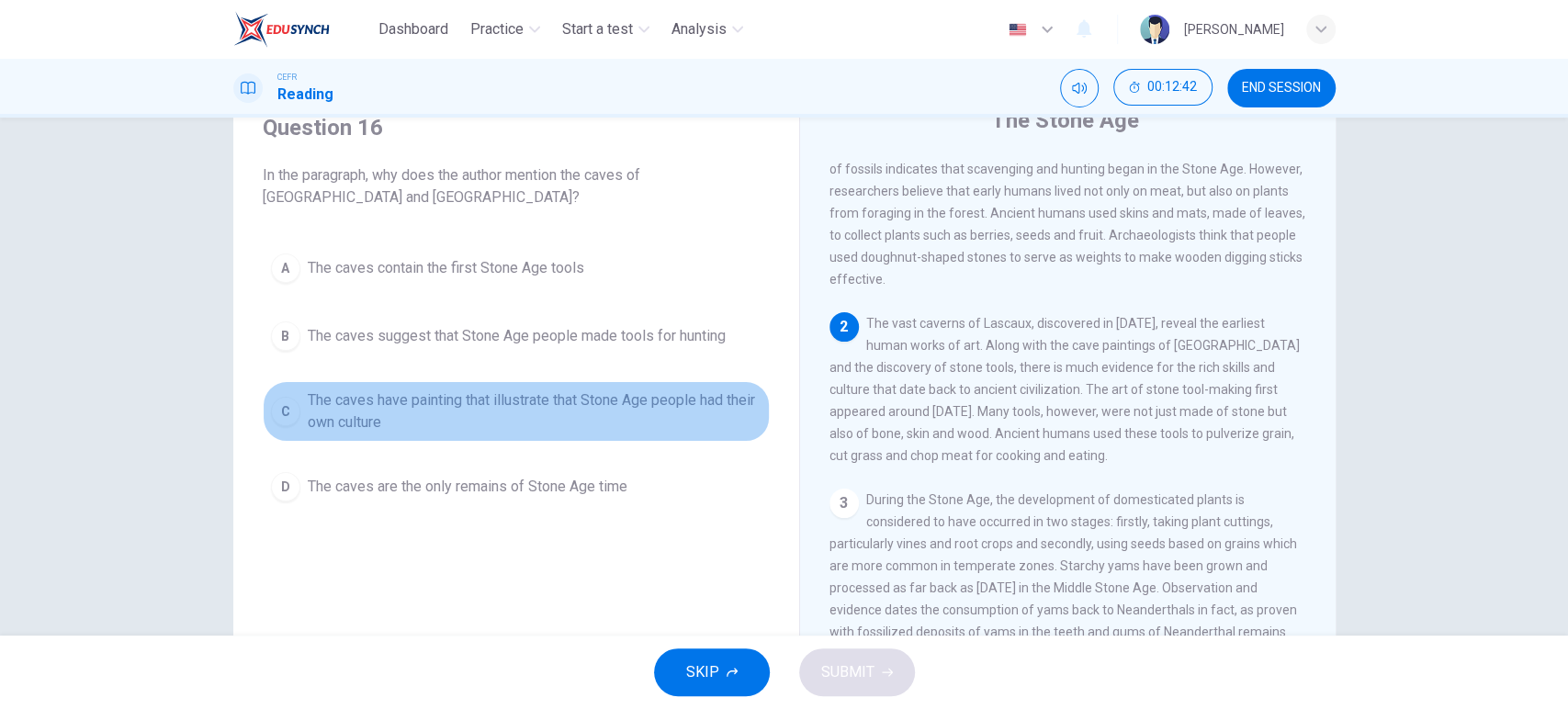 click on "The caves have painting that illustrate that Stone Age people had their own culture" at bounding box center (535, 411) 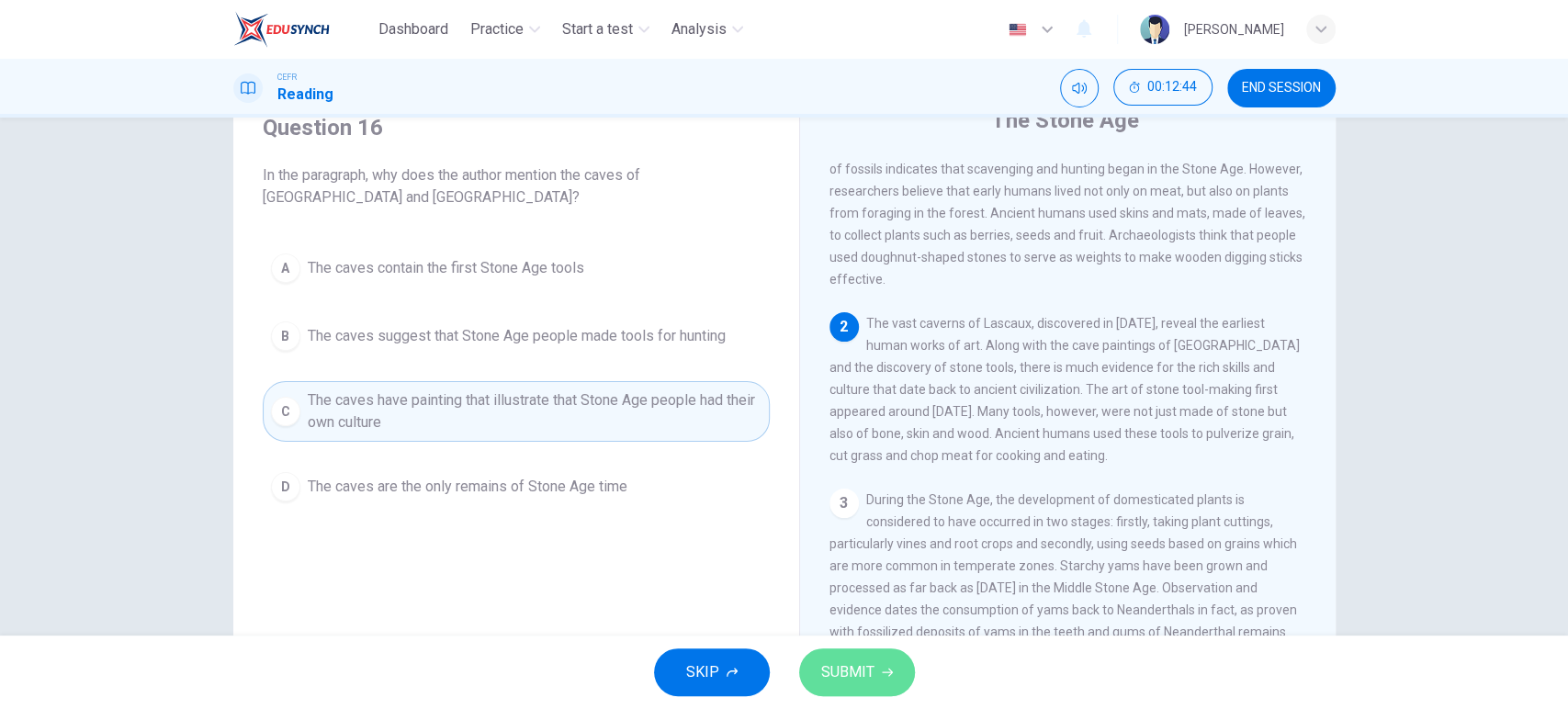 click on "SUBMIT" at bounding box center (848, 672) 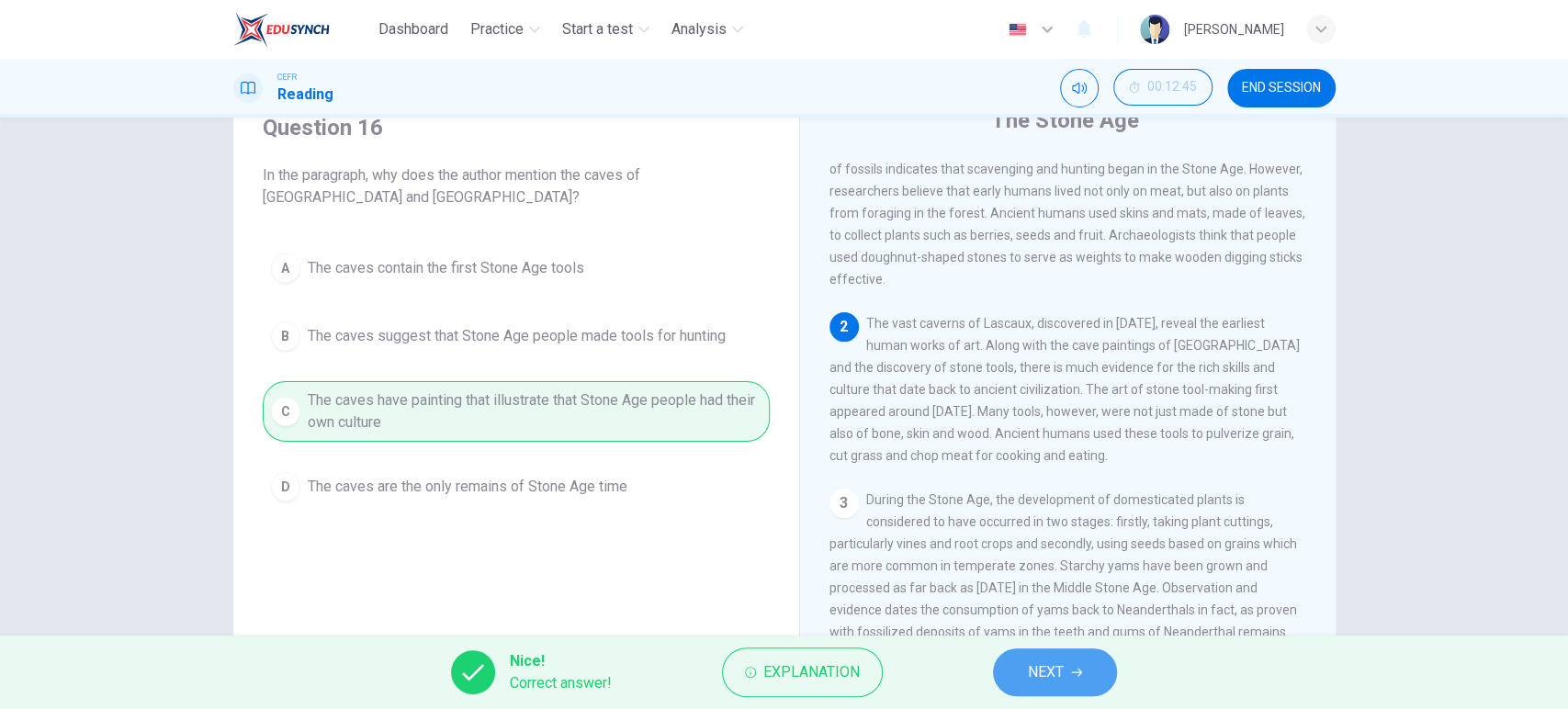 click on "NEXT" at bounding box center (1055, 672) 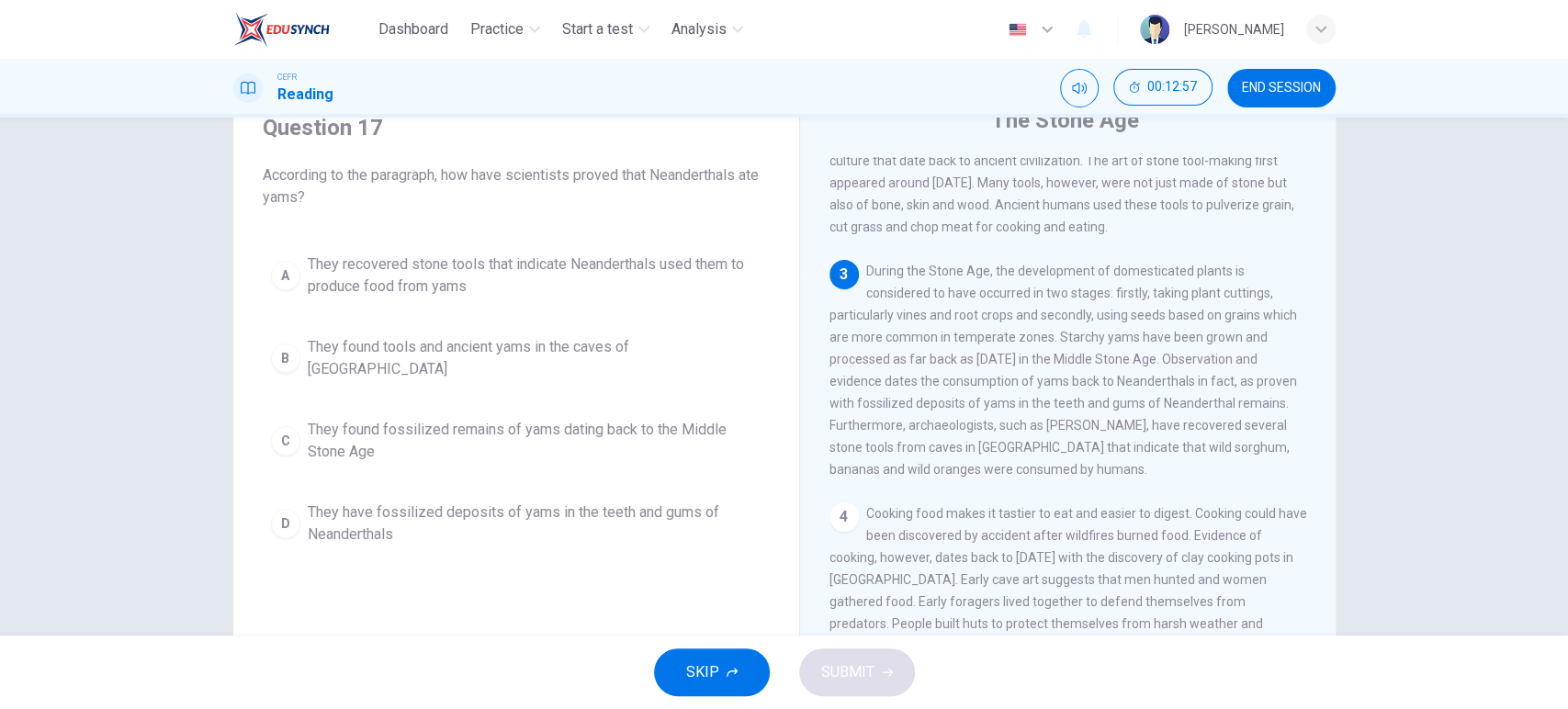 scroll, scrollTop: 296, scrollLeft: 0, axis: vertical 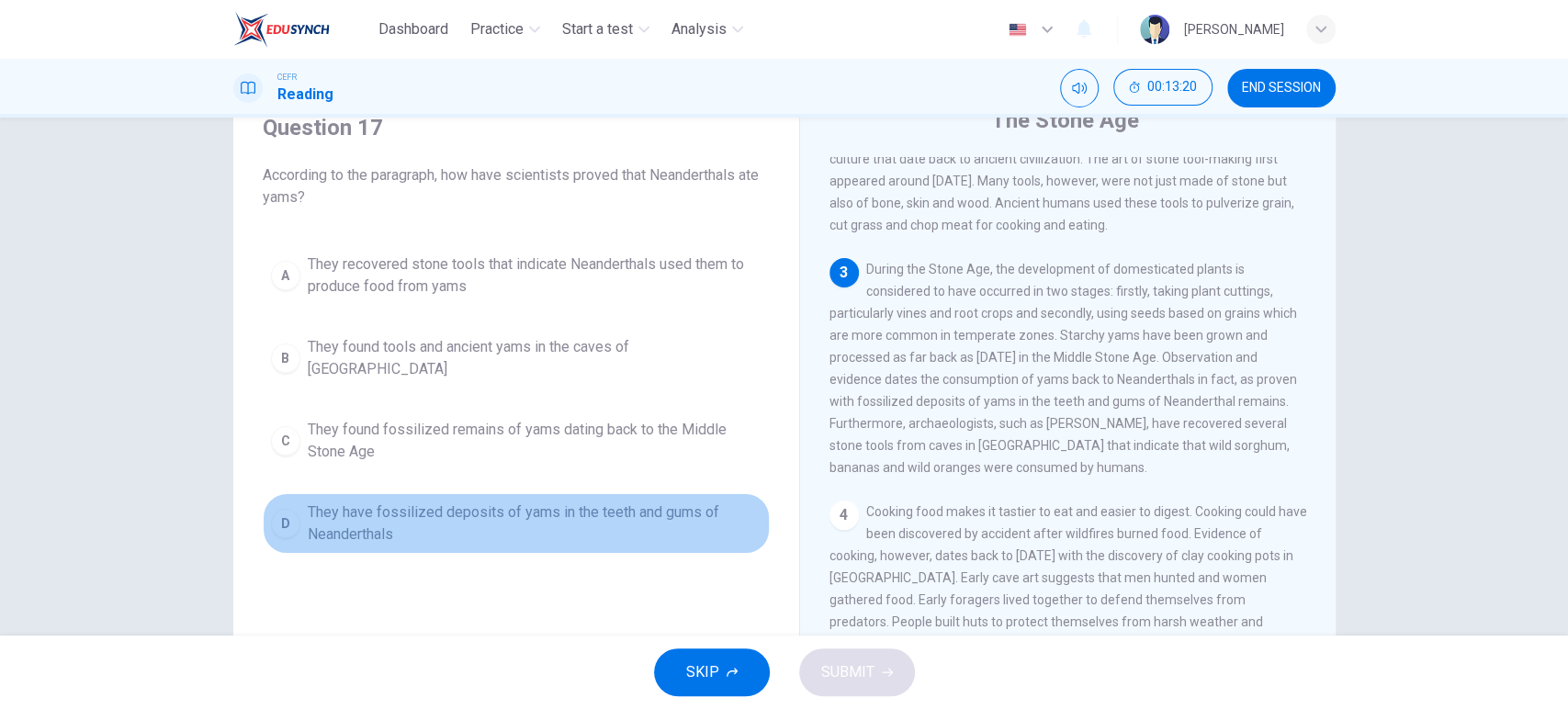 click on "They have fossilized deposits of yams in the teeth and gums of Neanderthals" at bounding box center [535, 523] 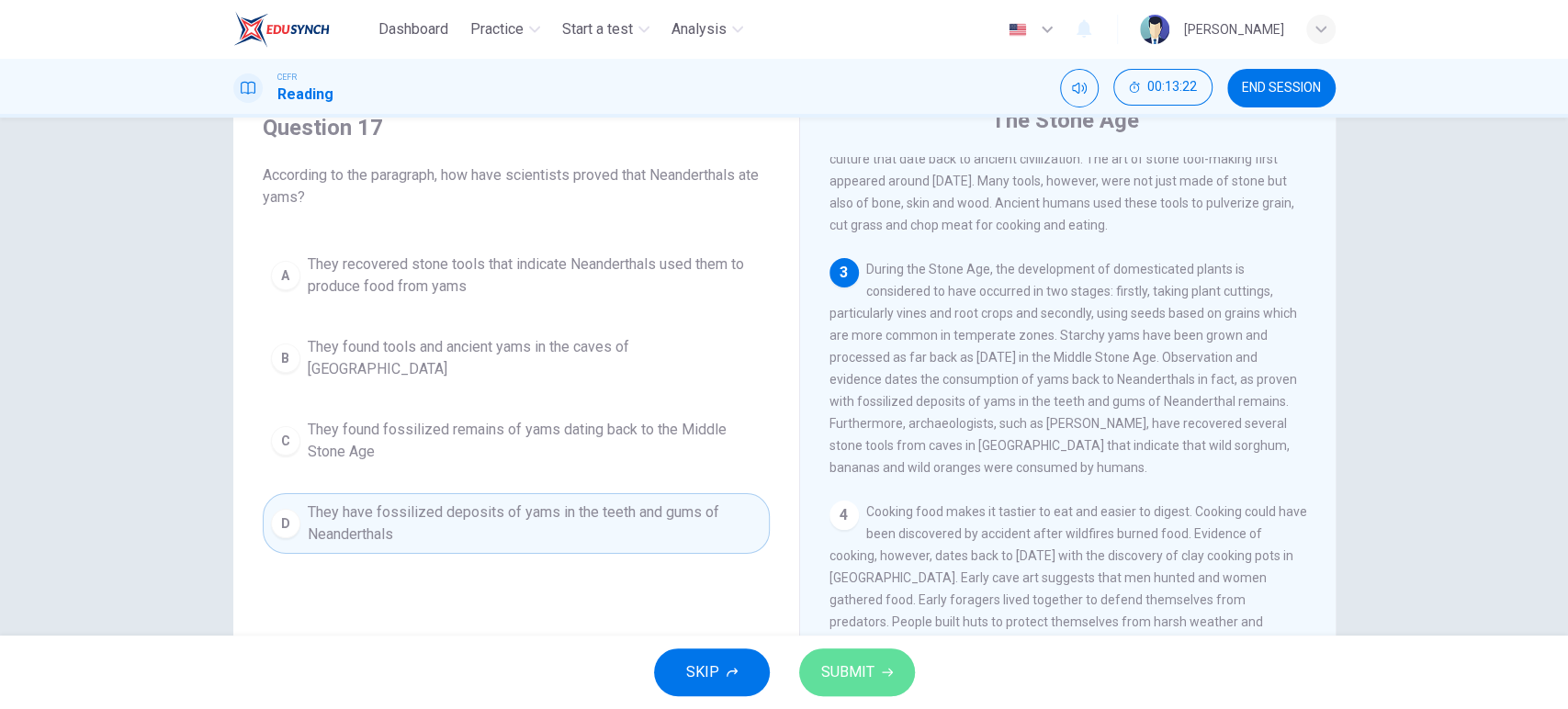 click 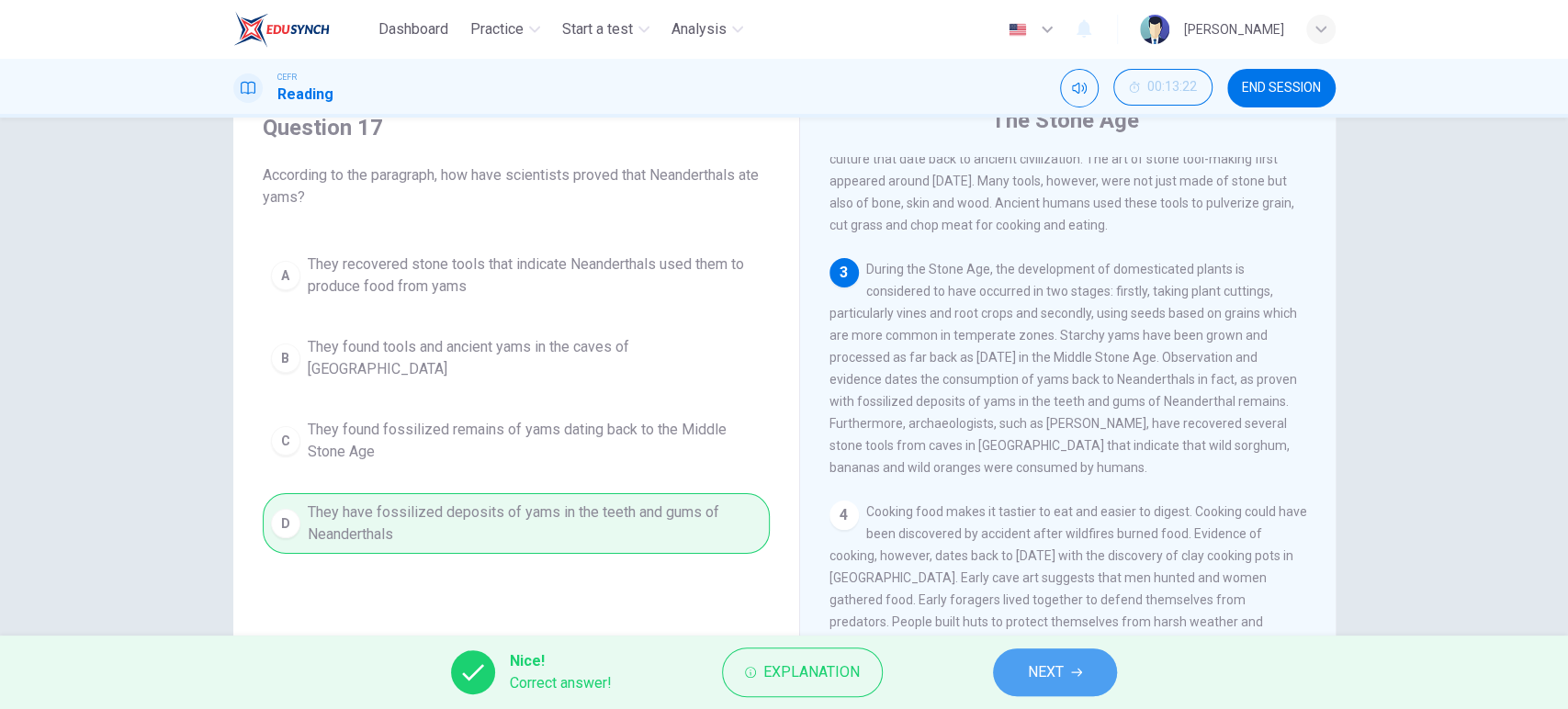 click on "NEXT" at bounding box center [1045, 672] 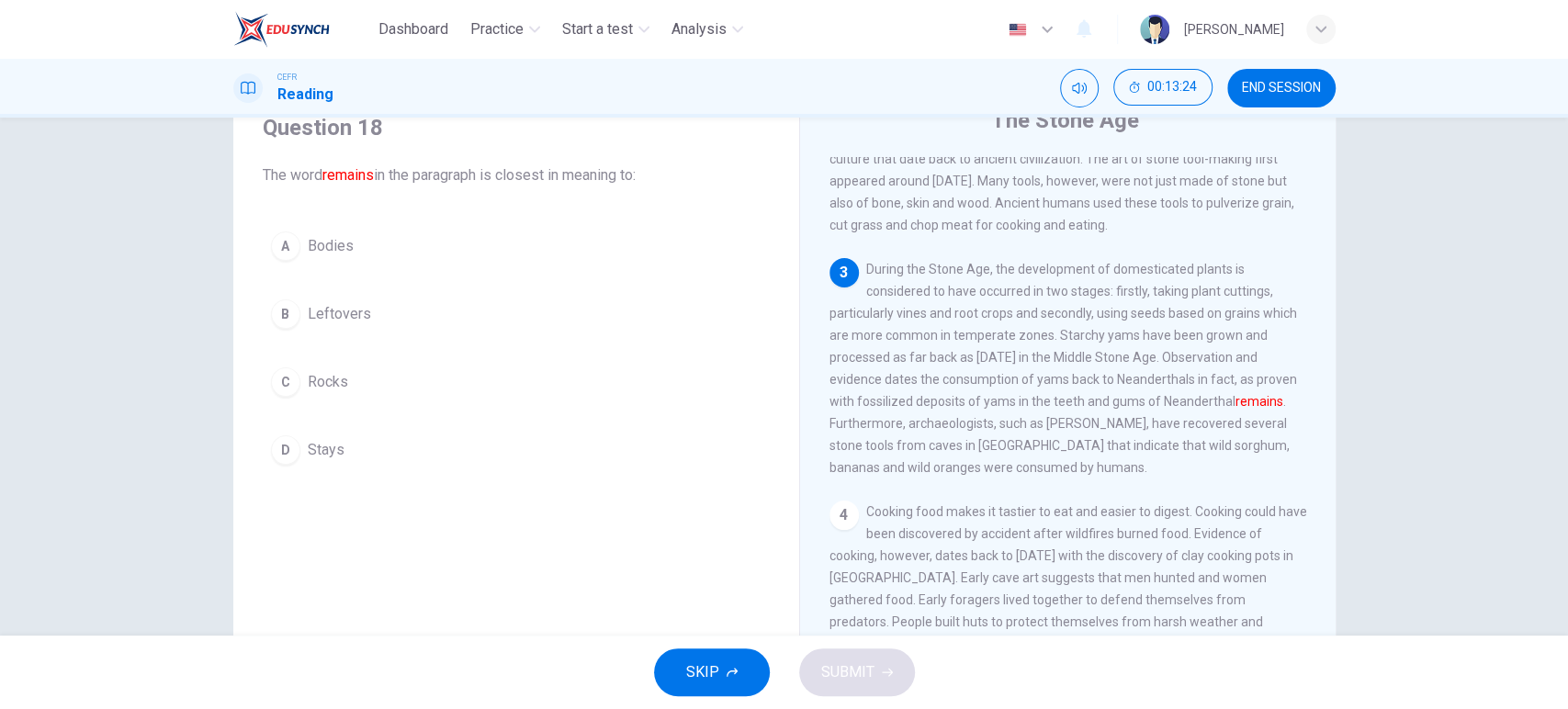 click on "Leftovers" at bounding box center (339, 314) 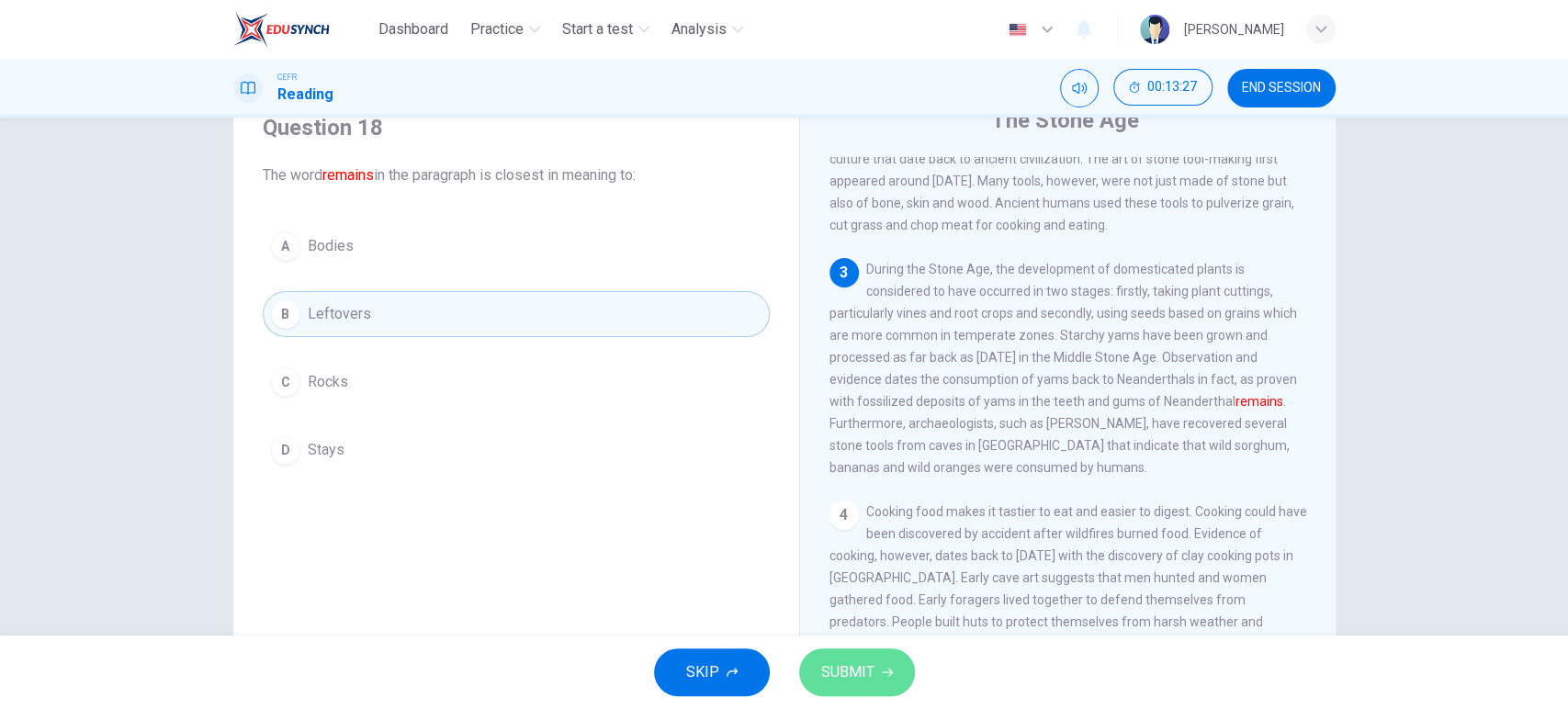 click 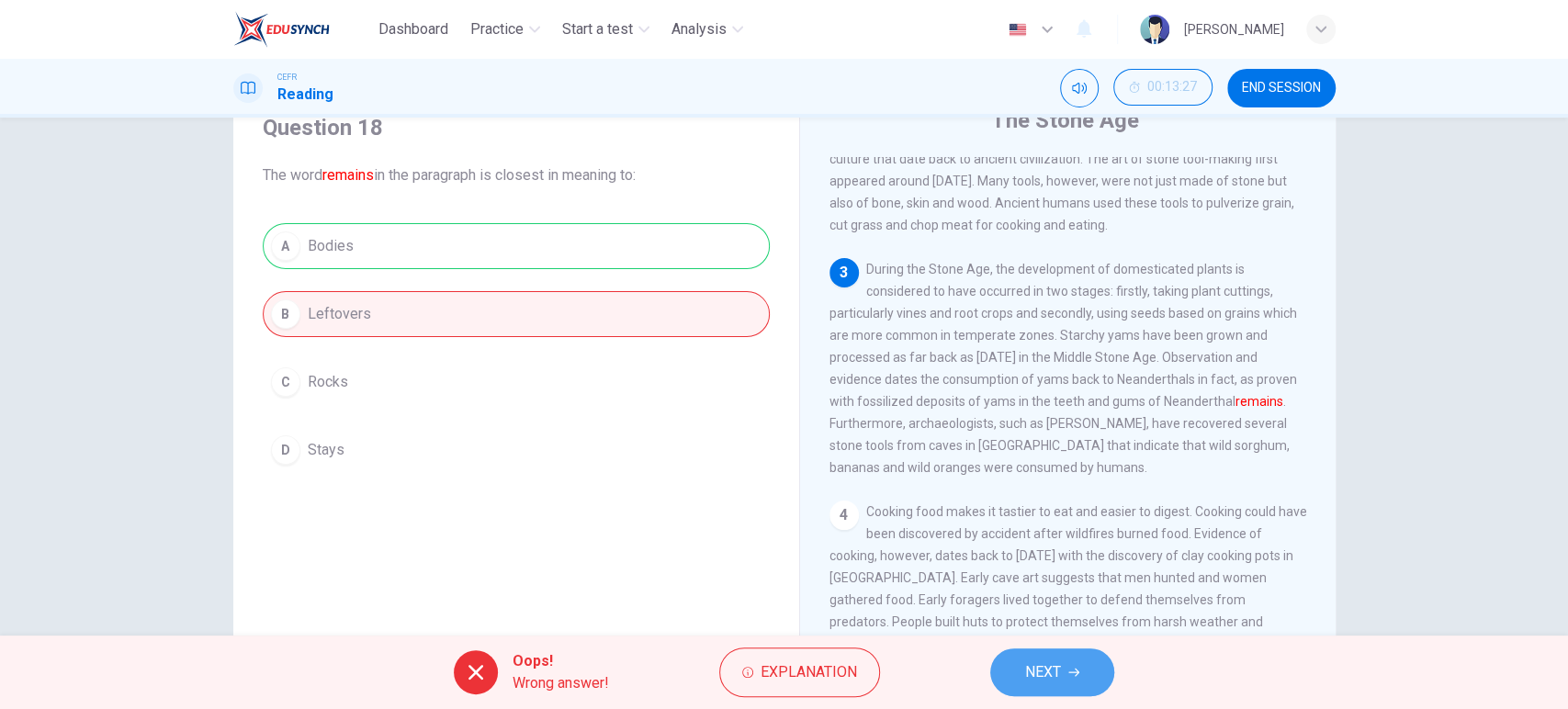 click on "NEXT" at bounding box center (1043, 672) 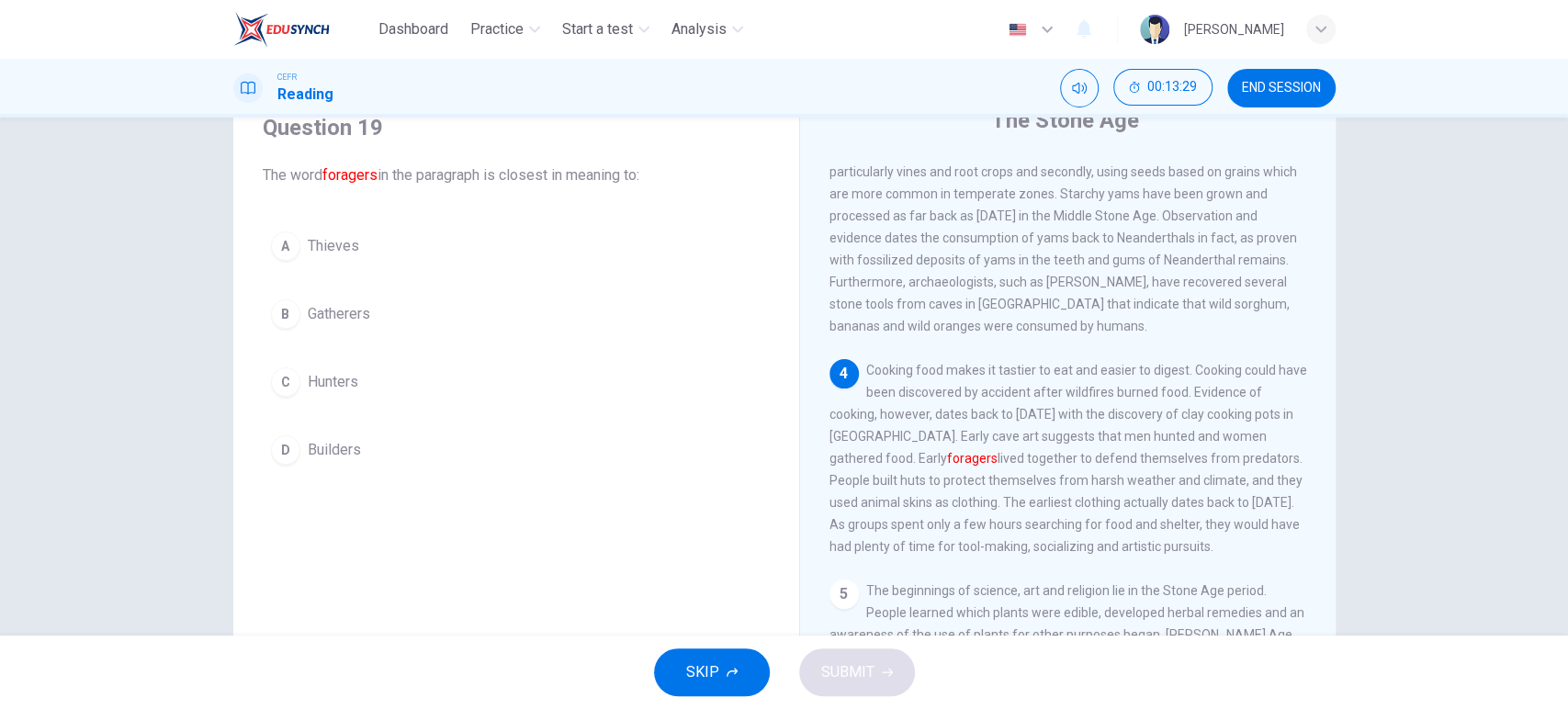 scroll, scrollTop: 480, scrollLeft: 0, axis: vertical 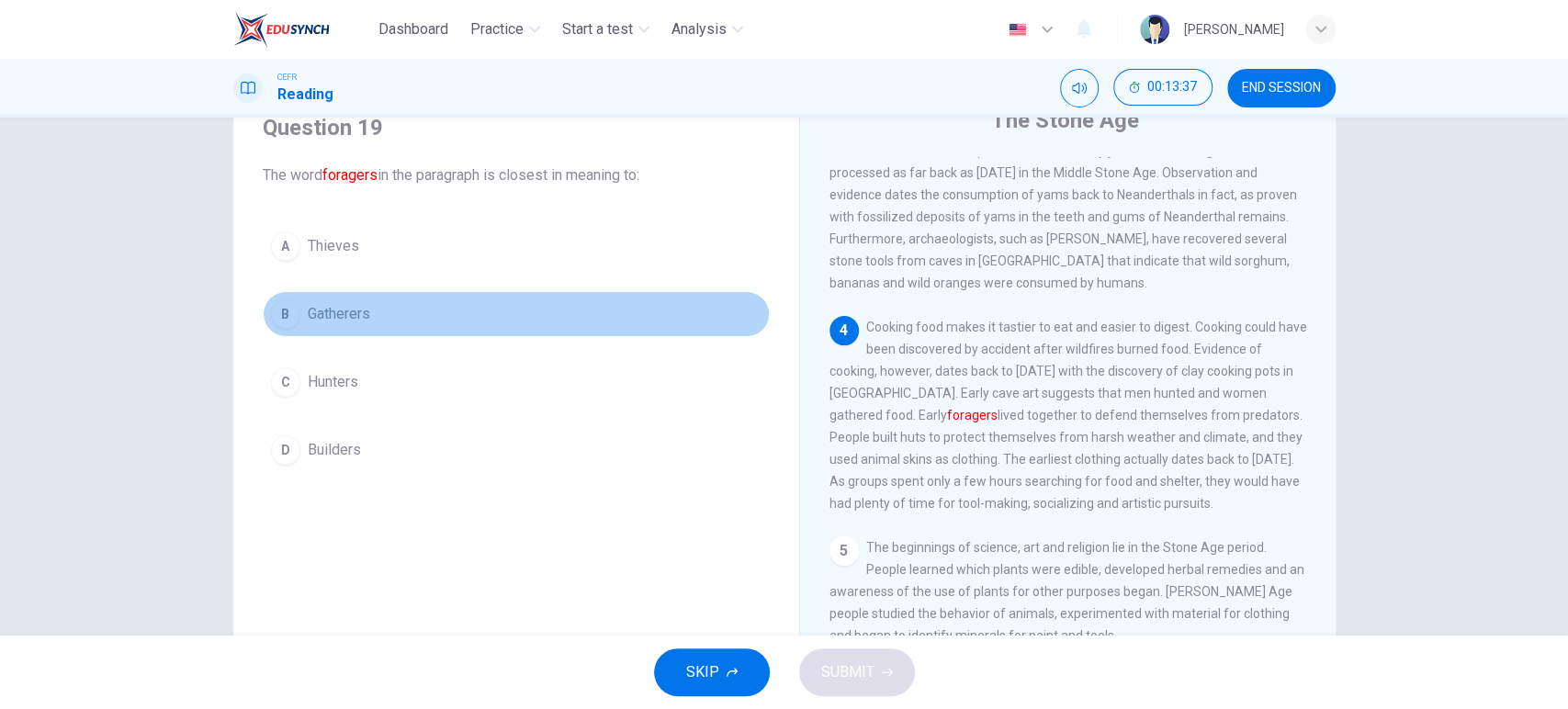 click on "Gatherers" at bounding box center [339, 314] 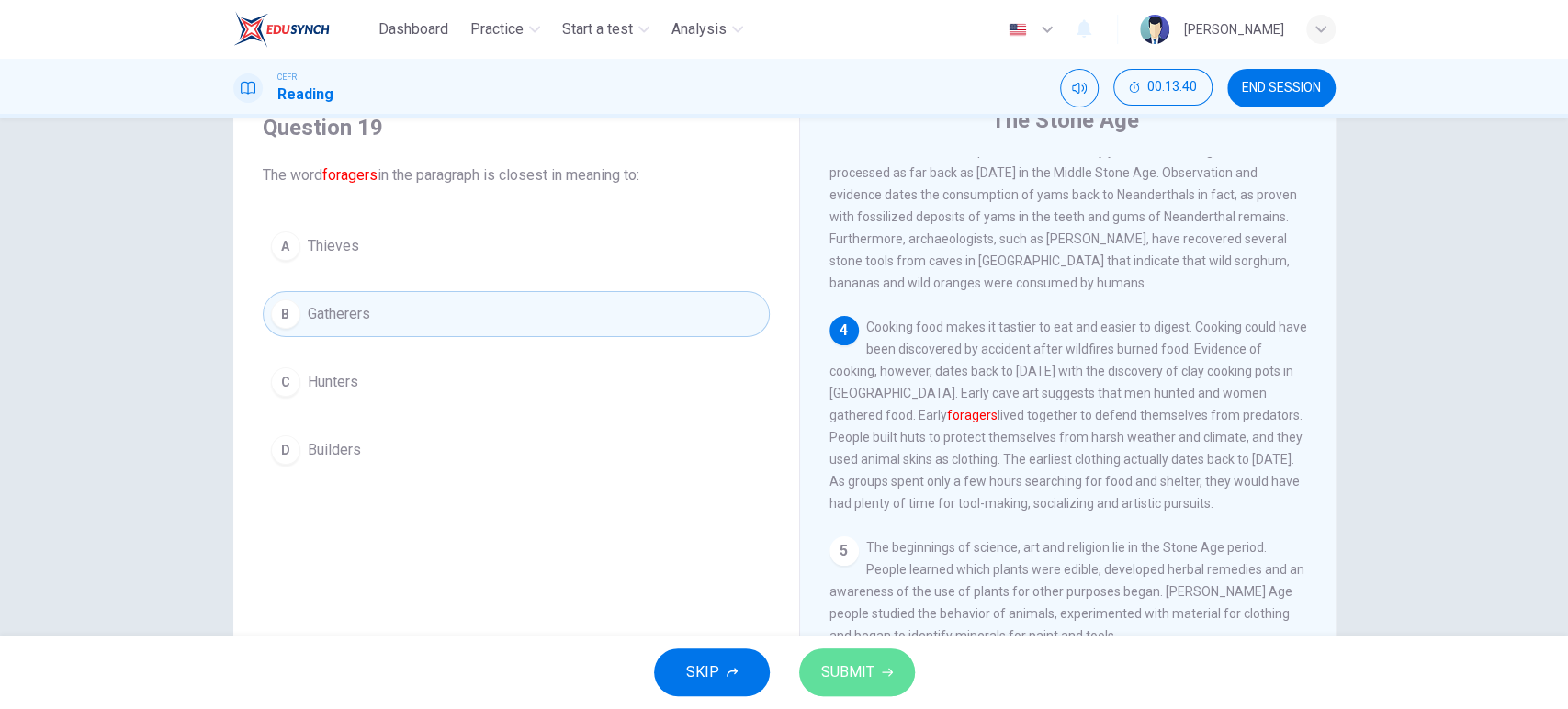 click on "SUBMIT" at bounding box center [848, 672] 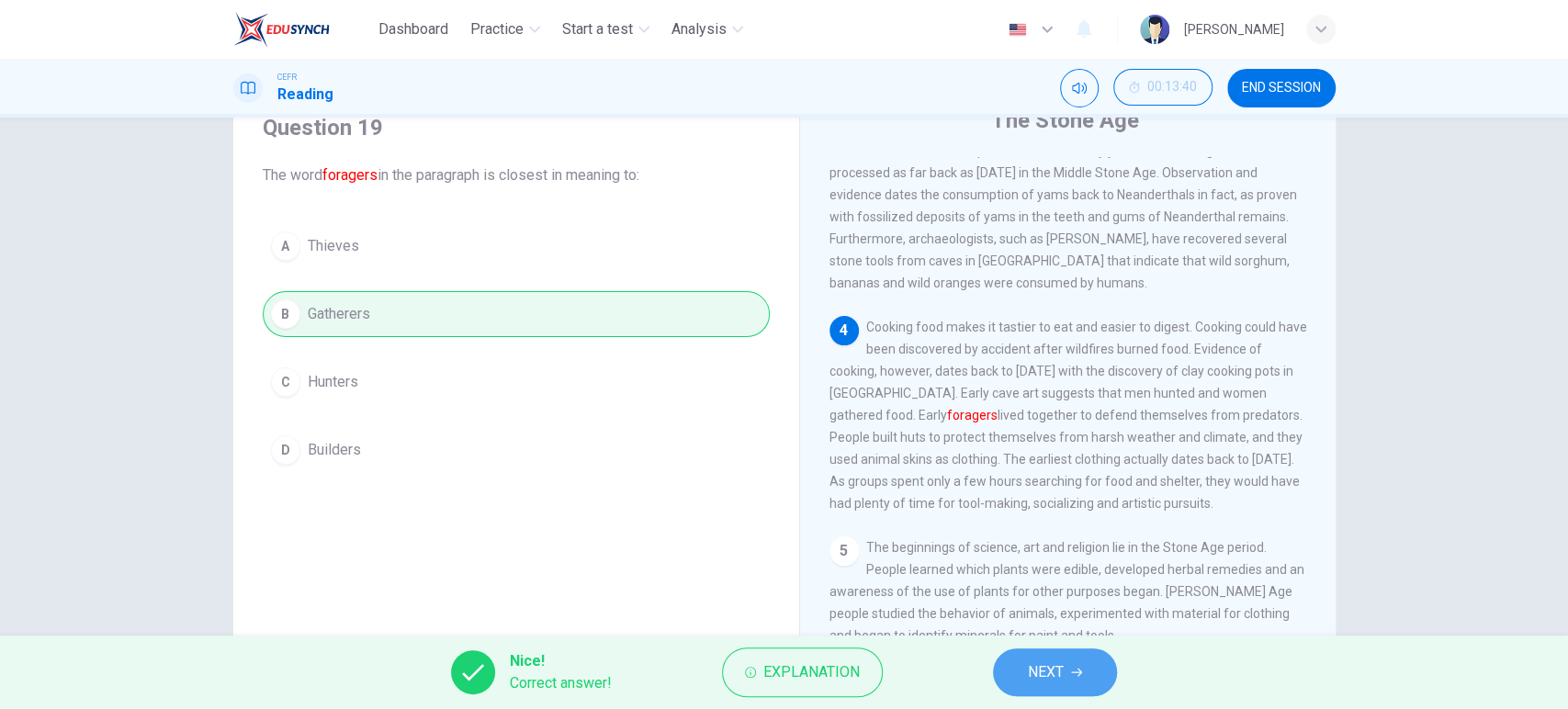 click on "NEXT" at bounding box center (1045, 672) 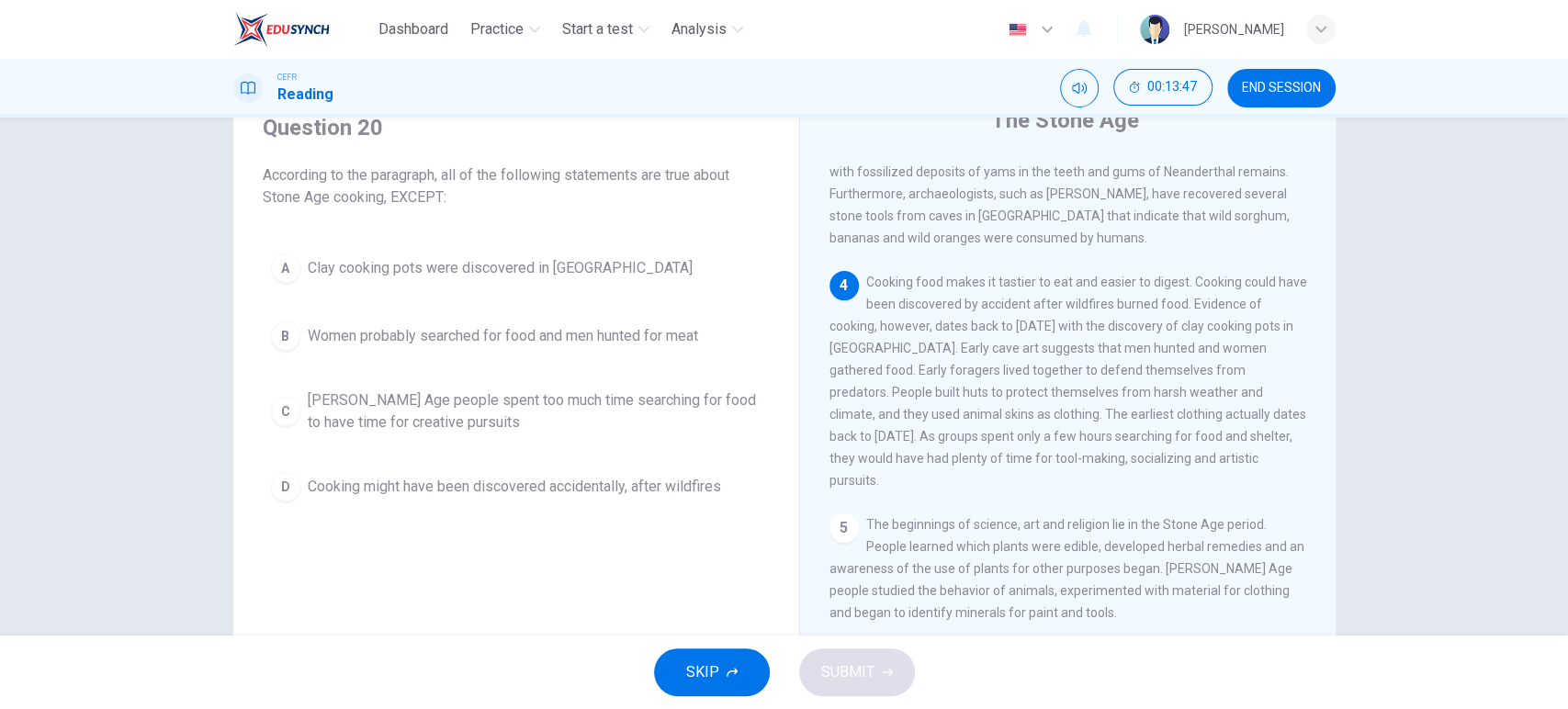scroll, scrollTop: 541, scrollLeft: 0, axis: vertical 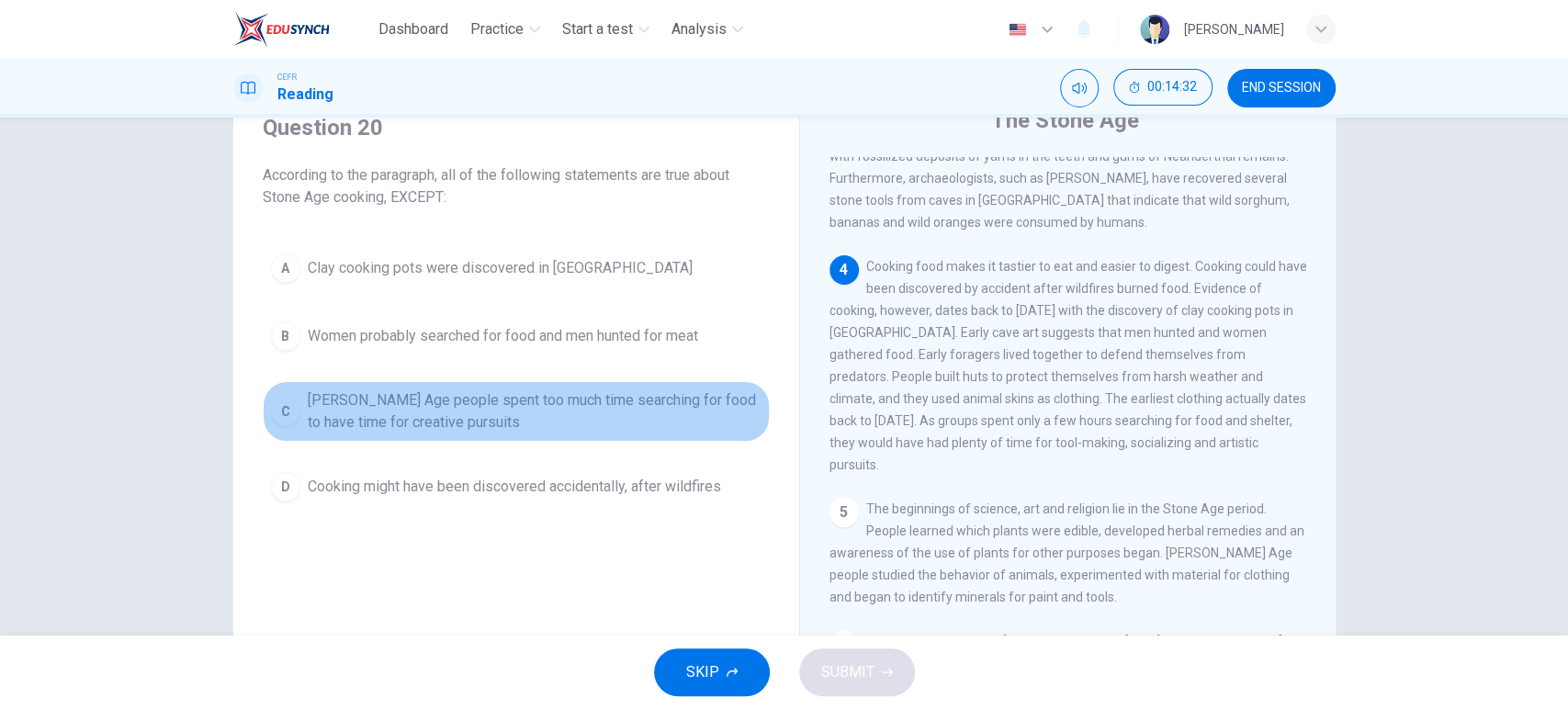 click on "[PERSON_NAME] Age people spent too much time searching for food to have time for creative pursuits" at bounding box center [535, 411] 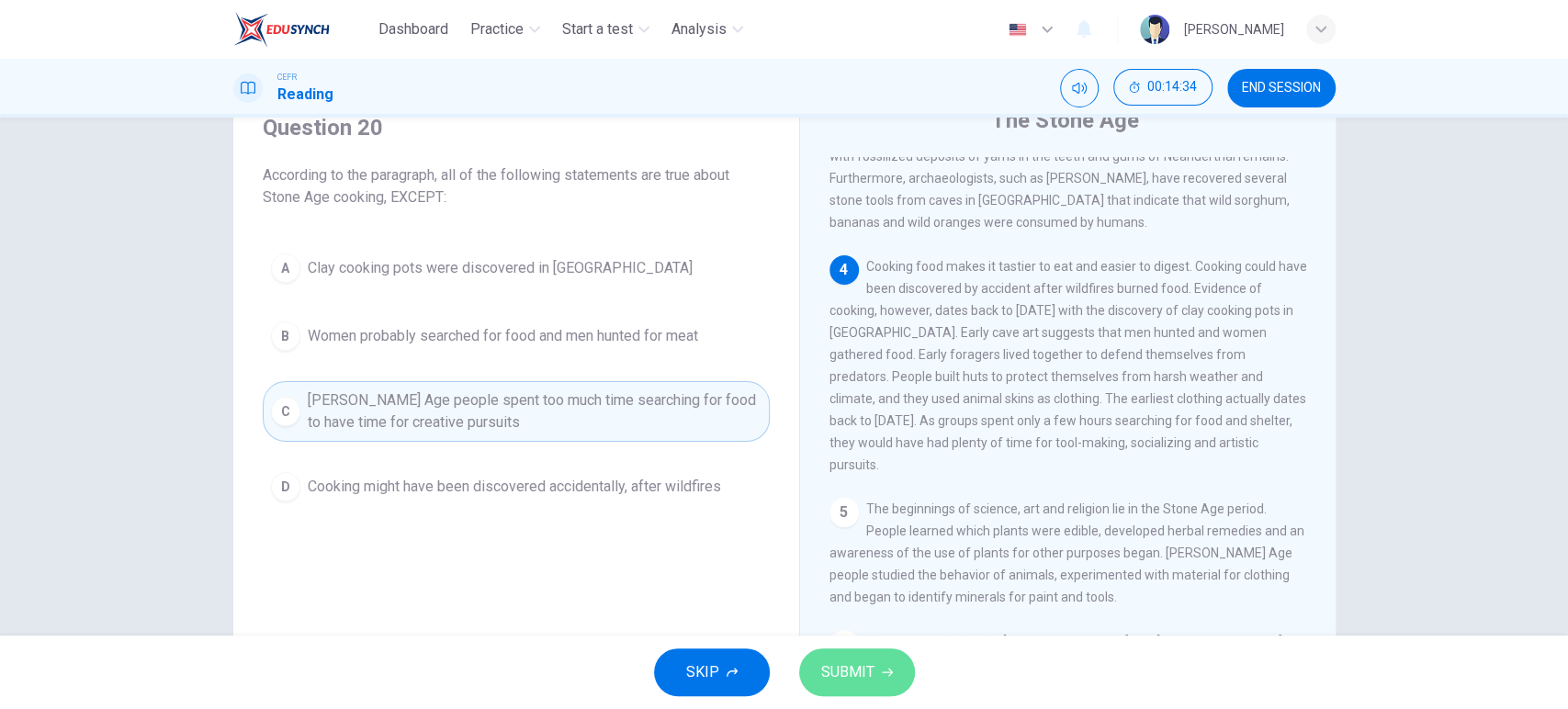 click on "SUBMIT" at bounding box center [848, 672] 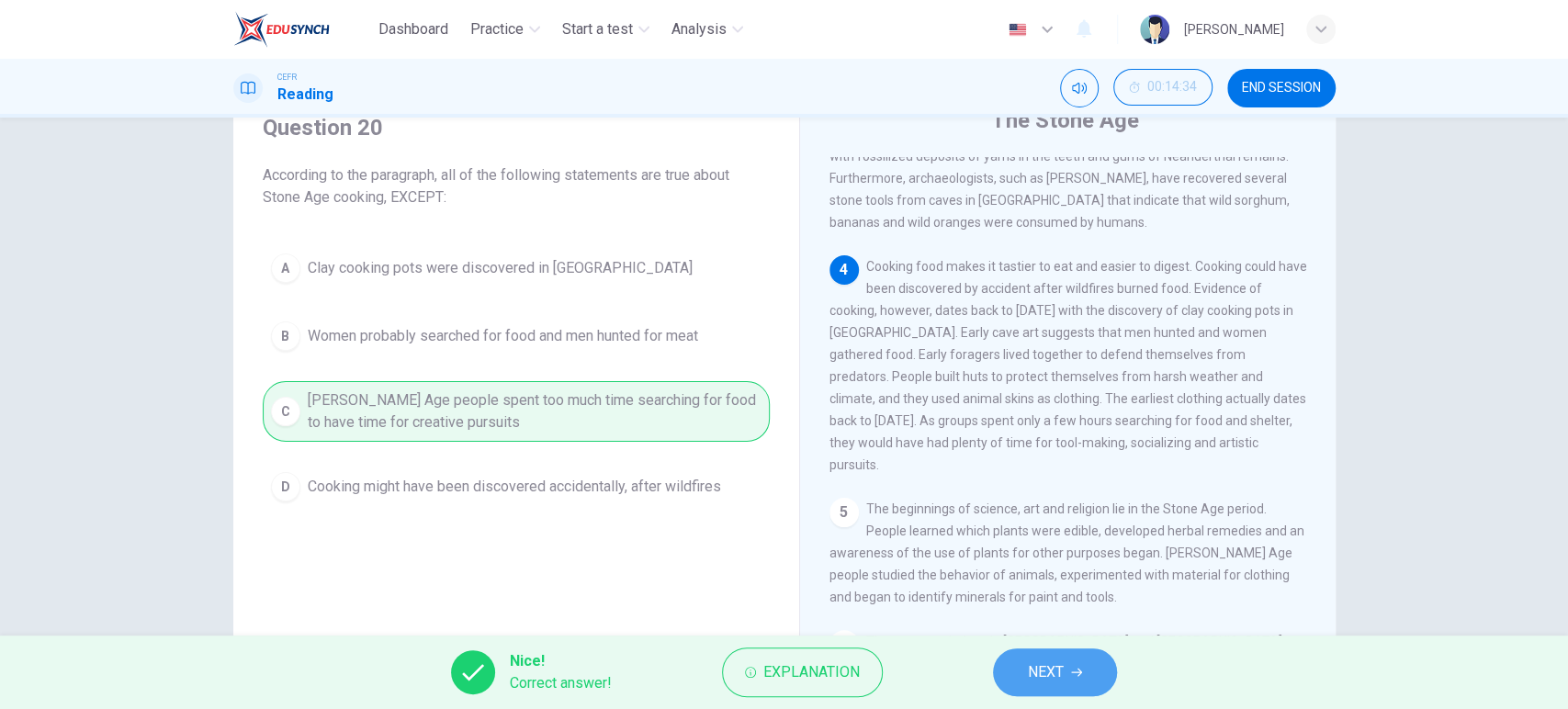 click on "NEXT" at bounding box center (1045, 672) 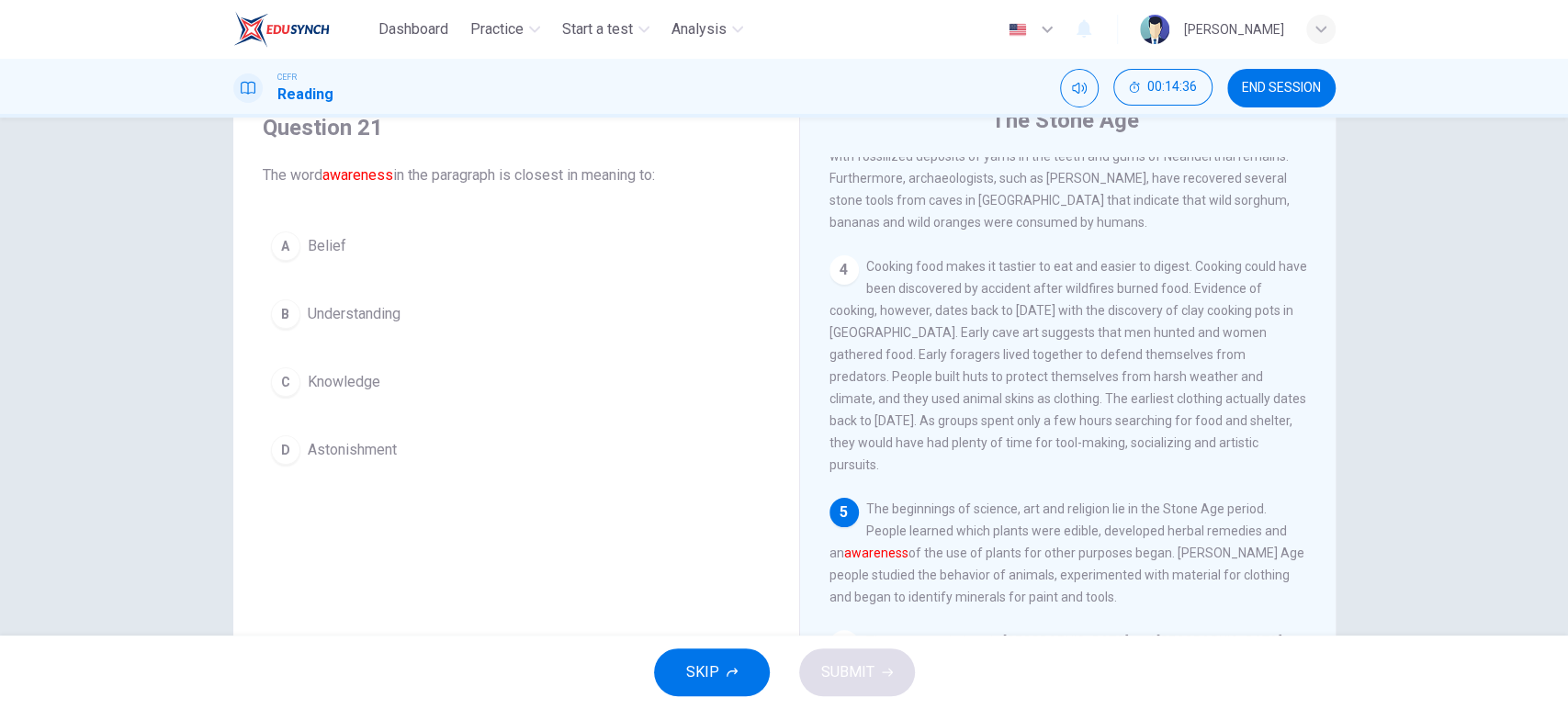 scroll, scrollTop: 610, scrollLeft: 0, axis: vertical 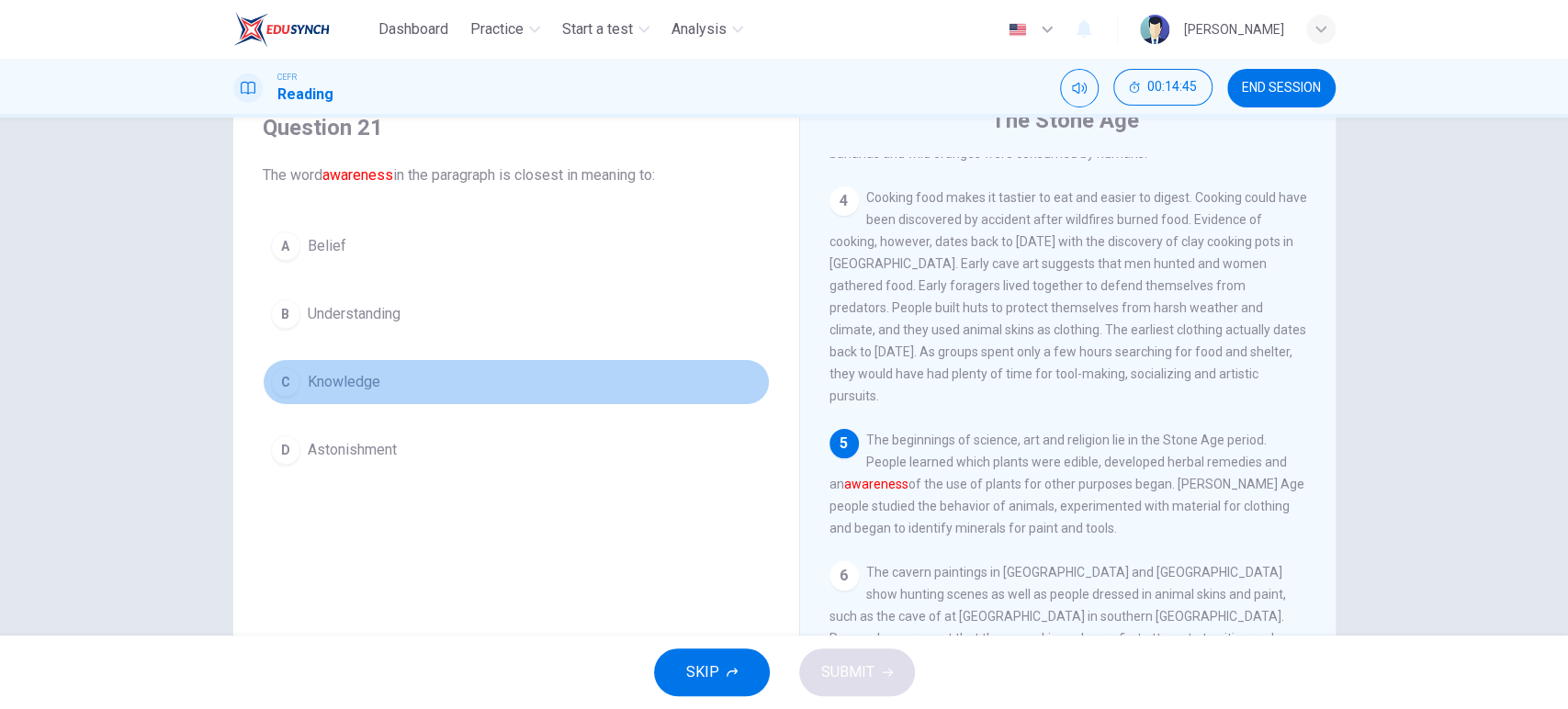 click on "Knowledge" at bounding box center (344, 382) 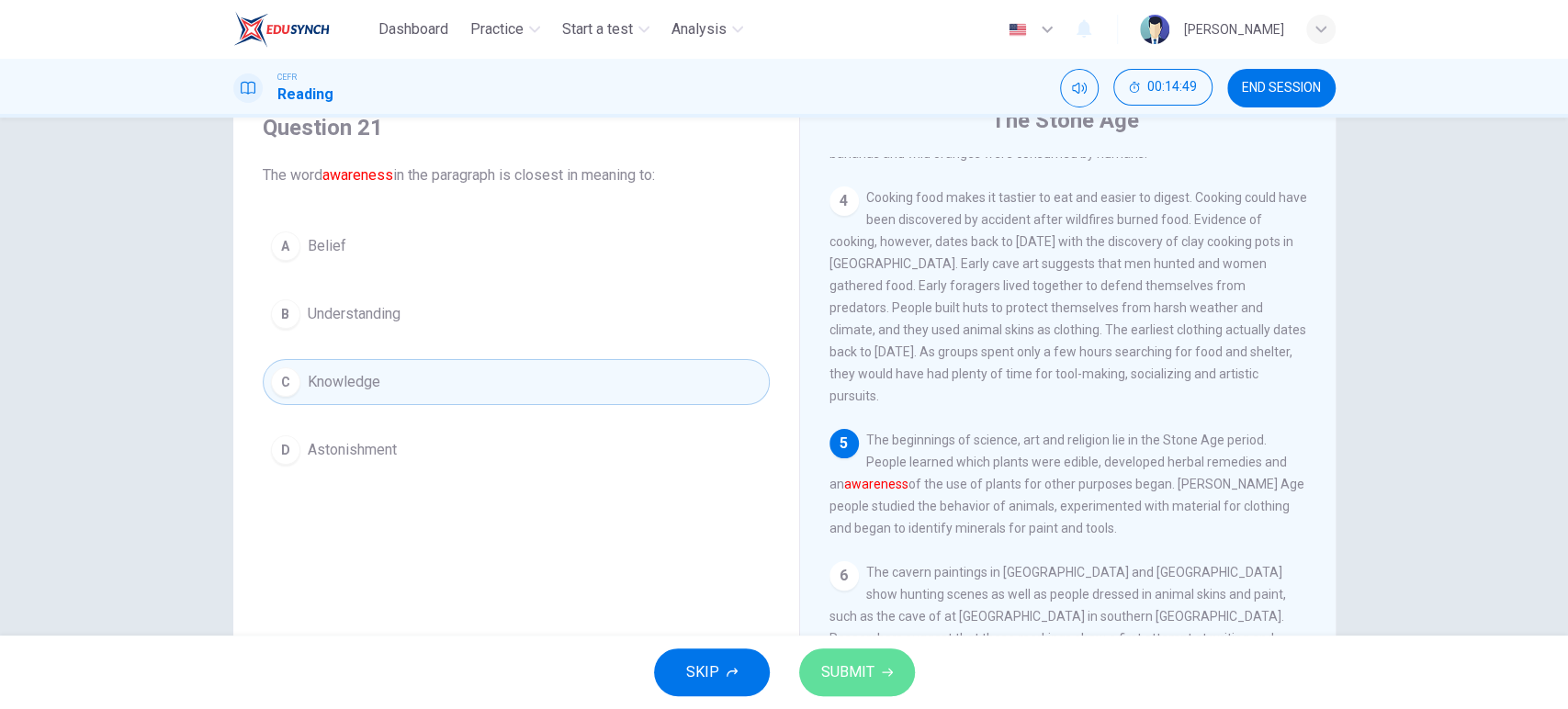 click on "SUBMIT" at bounding box center [848, 672] 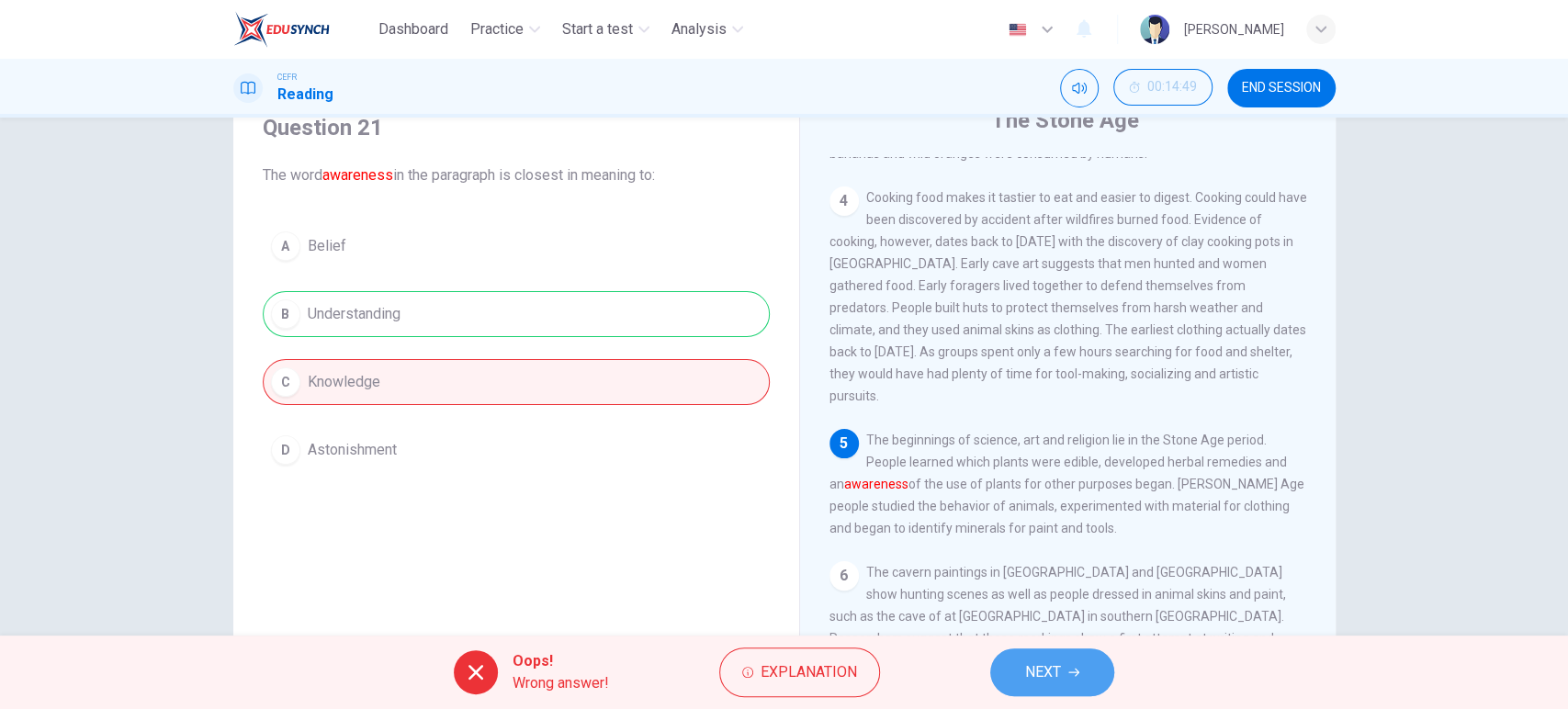 click on "NEXT" at bounding box center [1052, 672] 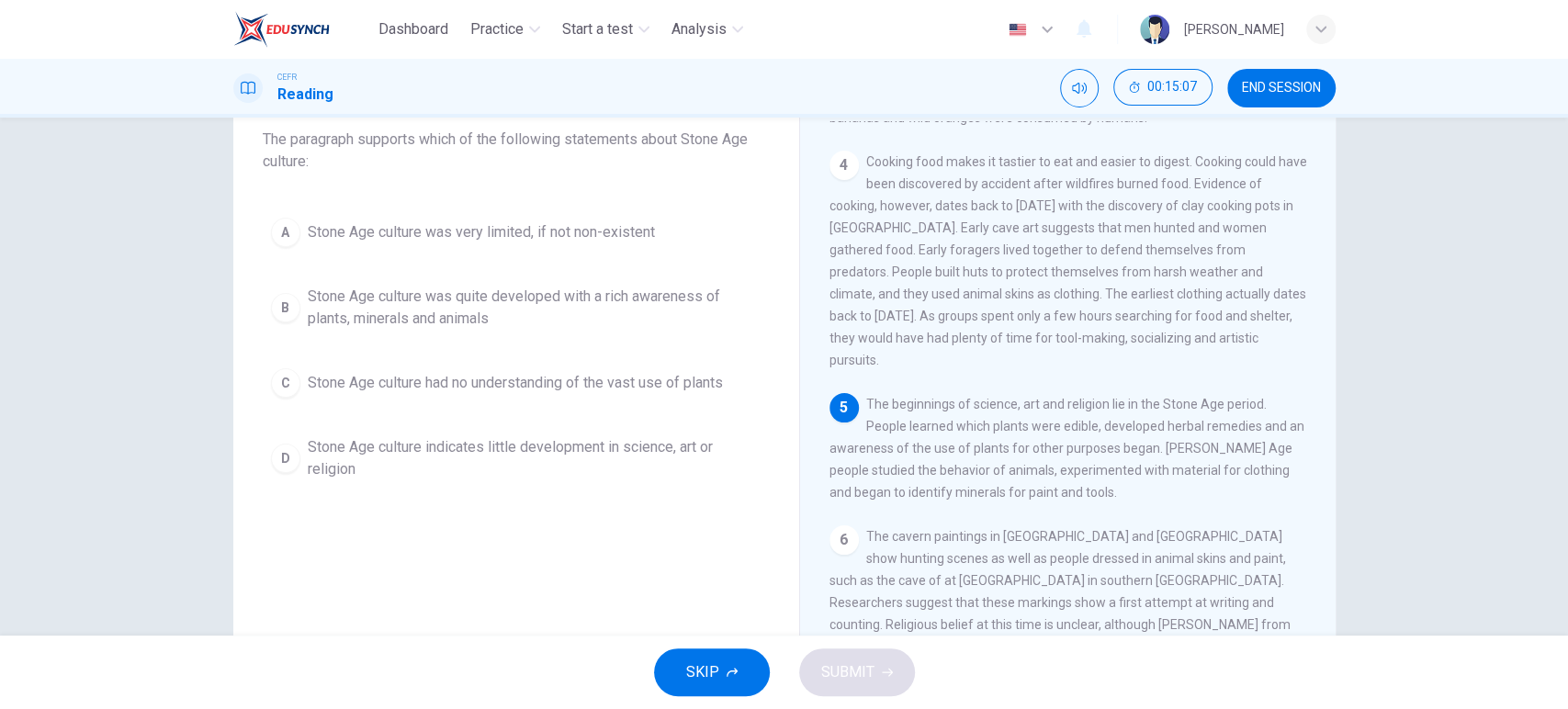 scroll, scrollTop: 107, scrollLeft: 0, axis: vertical 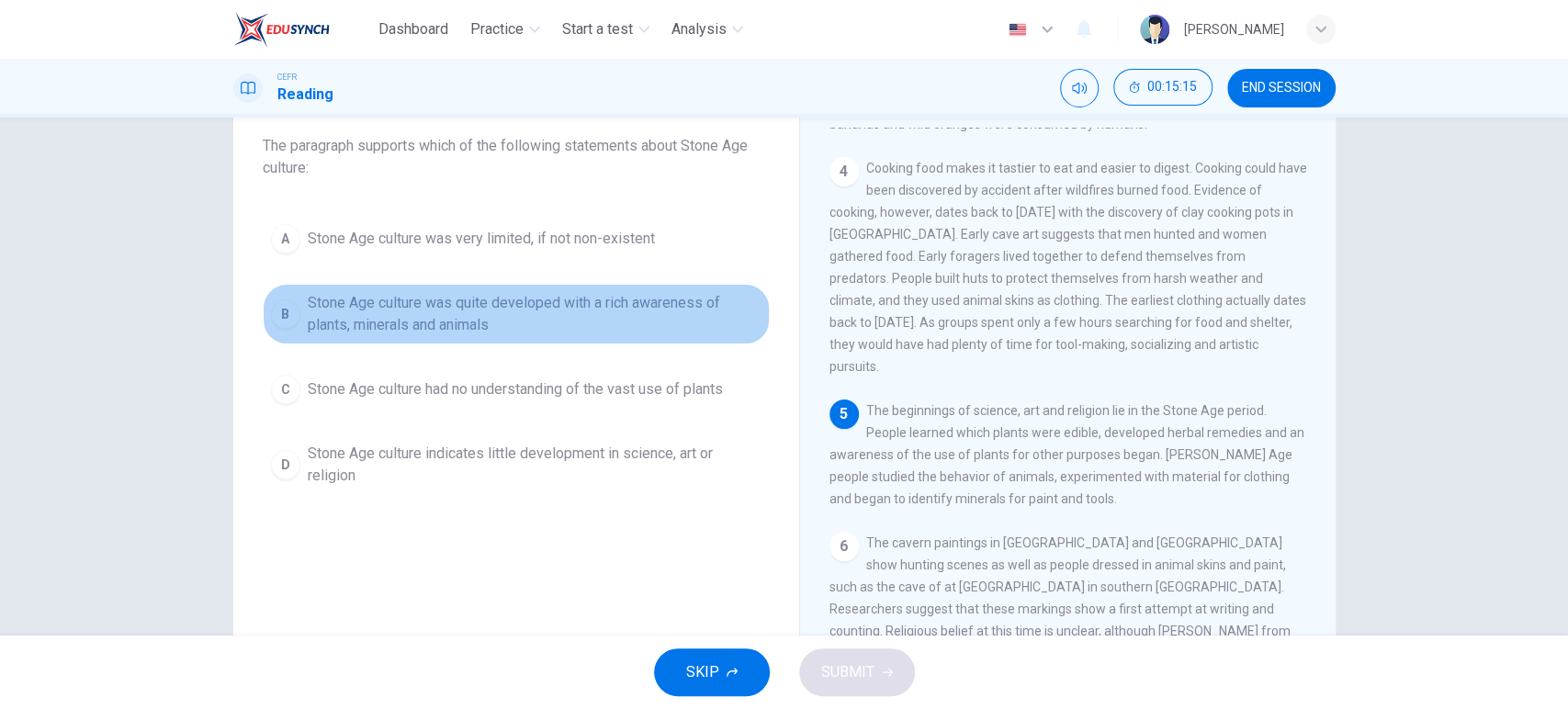 click on "Stone Age culture was quite developed with a rich awareness of plants, minerals and animals" at bounding box center [535, 314] 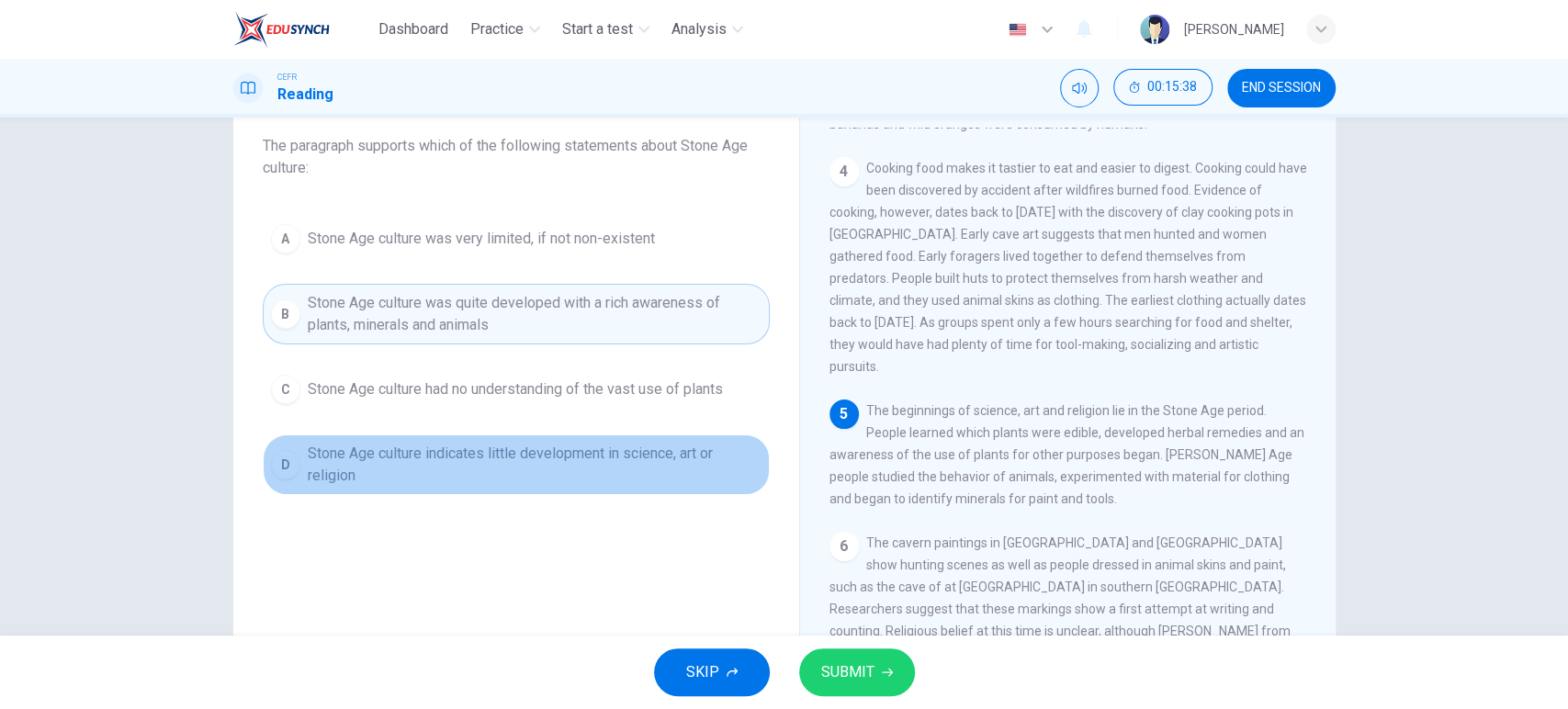 click on "Stone Age culture indicates little development in science, art or religion" at bounding box center (535, 465) 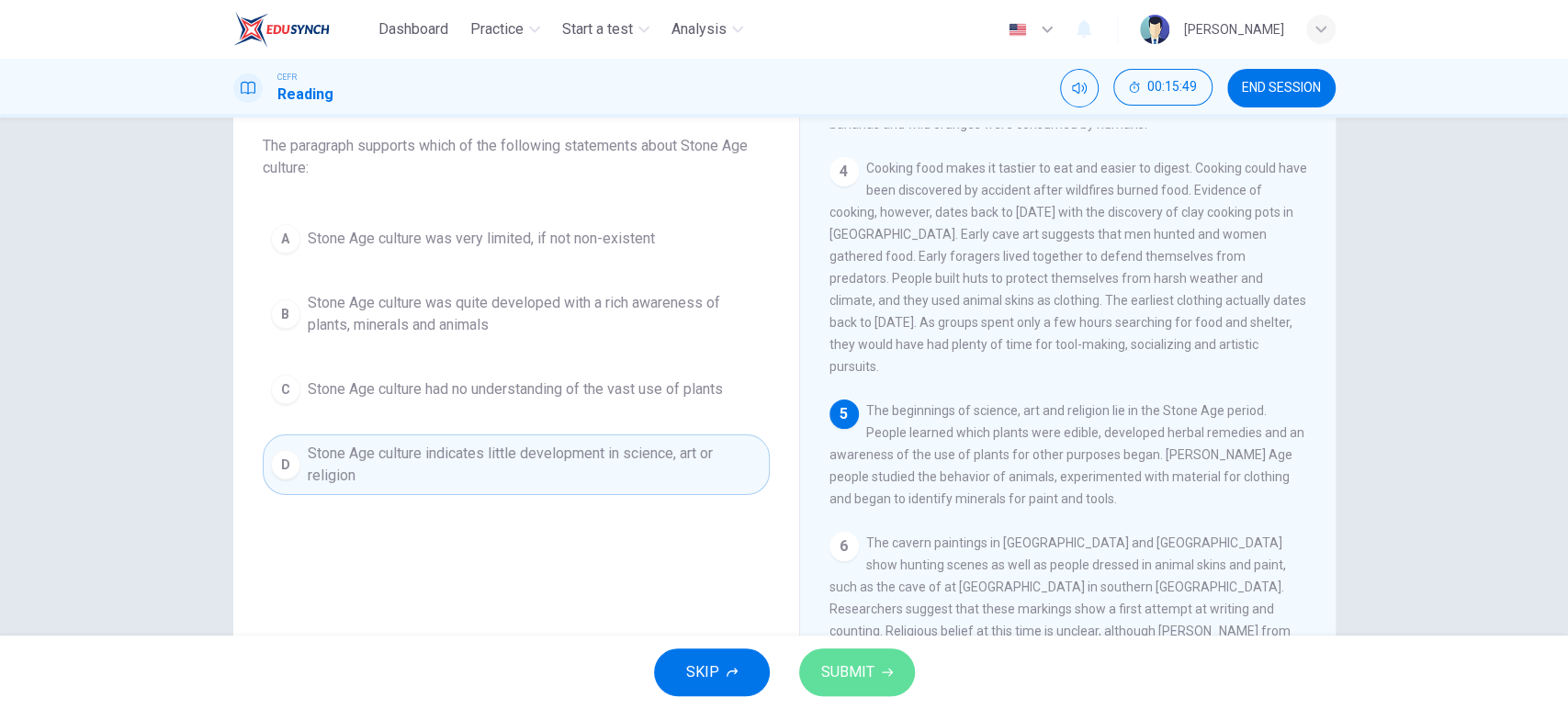 click on "SUBMIT" at bounding box center [848, 672] 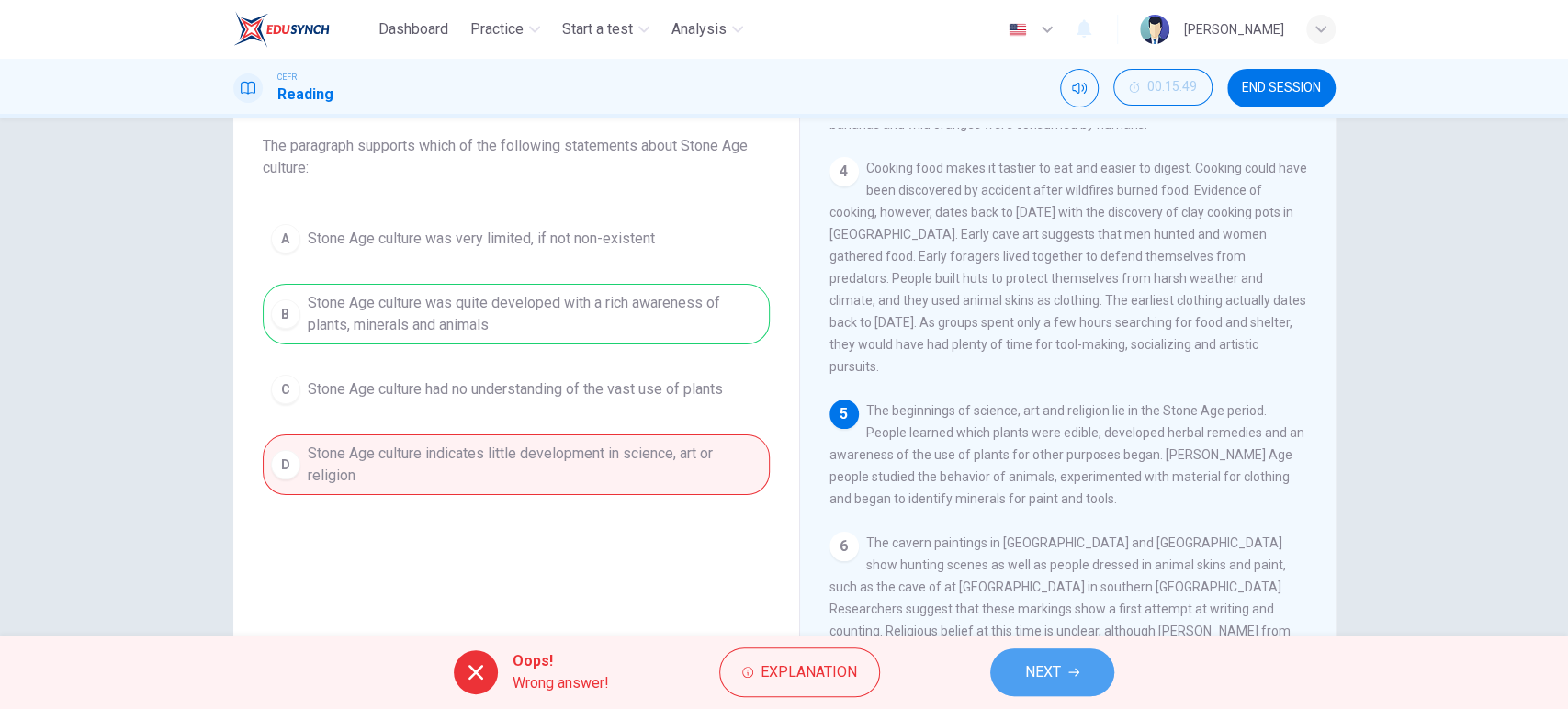 click on "NEXT" at bounding box center [1043, 672] 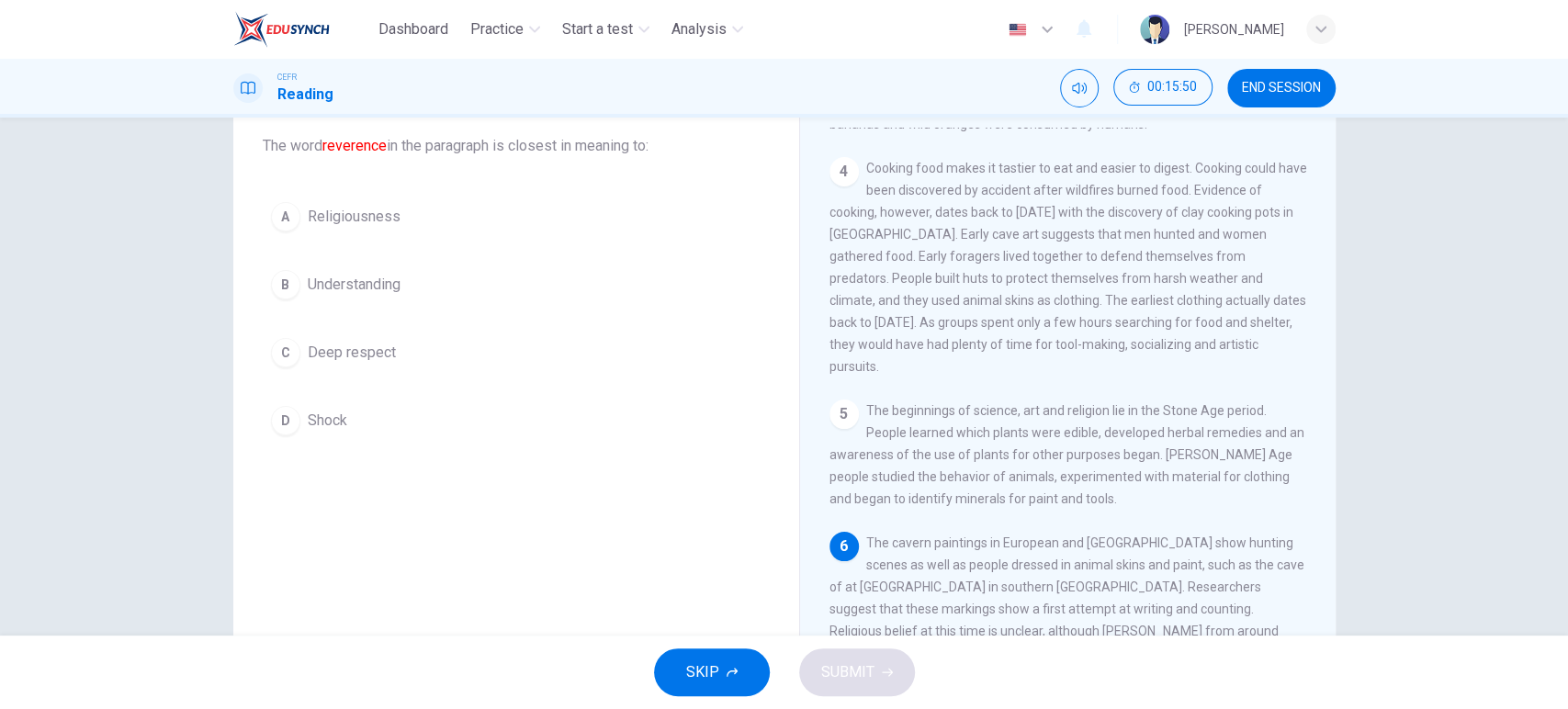 scroll, scrollTop: 193, scrollLeft: 0, axis: vertical 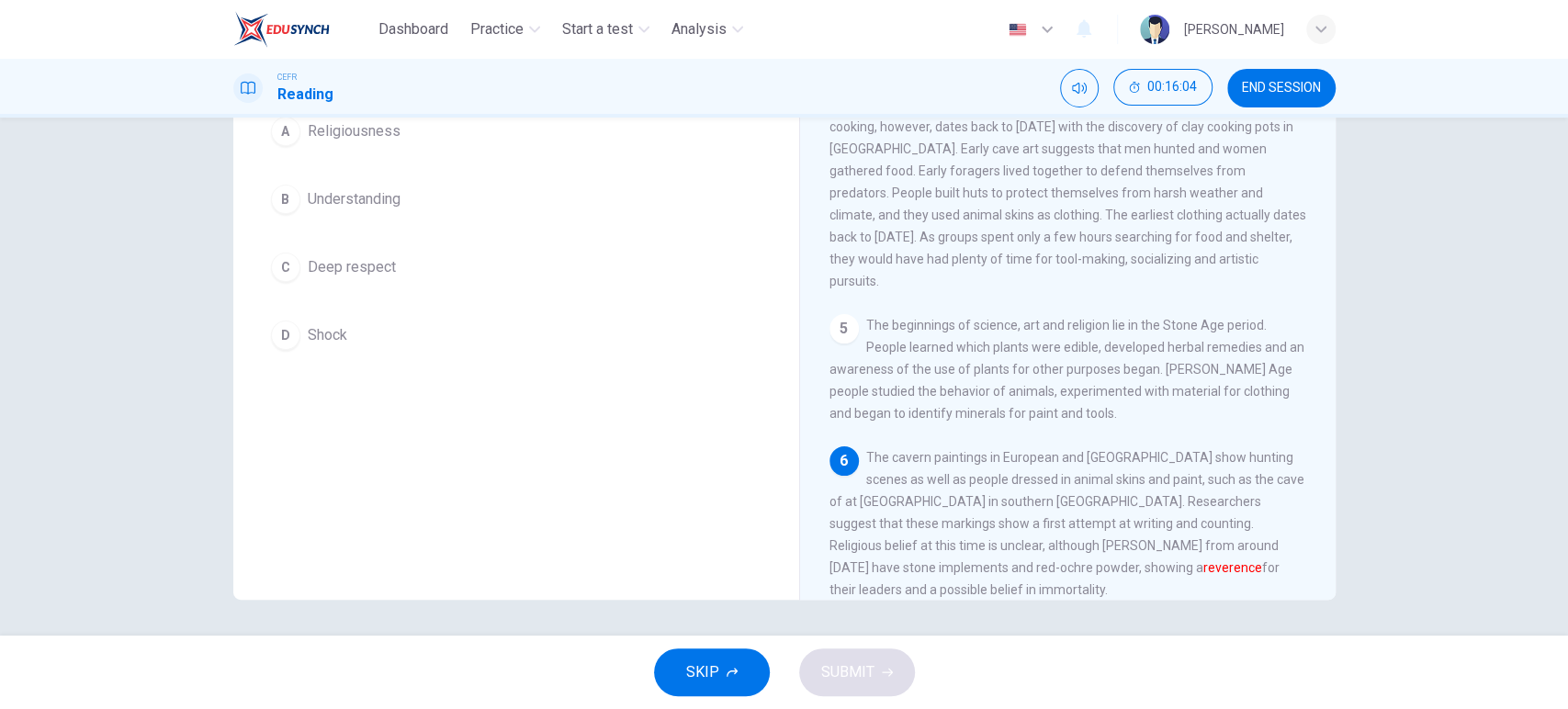 click on "Deep respect" at bounding box center [352, 267] 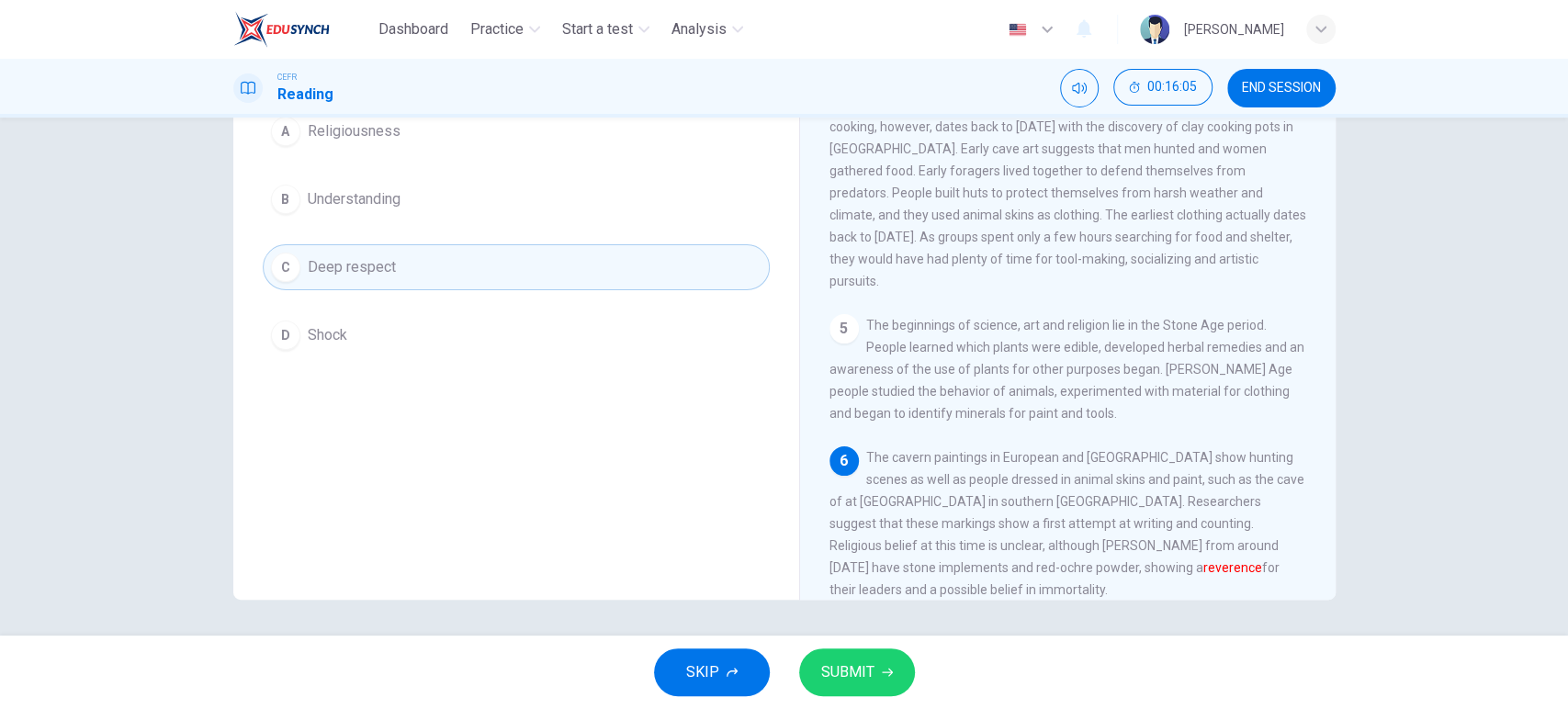 click on "SUBMIT" at bounding box center [848, 672] 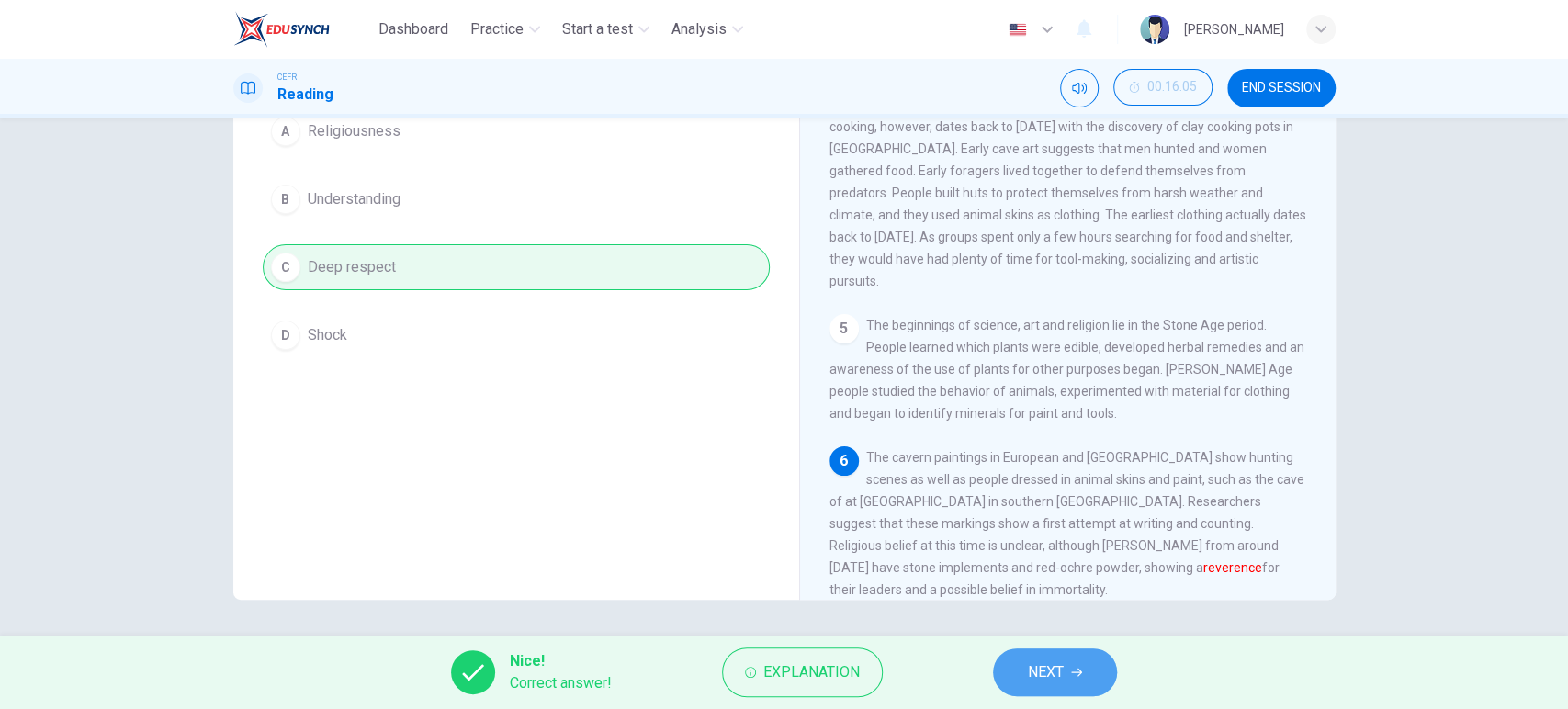 click on "NEXT" at bounding box center [1045, 672] 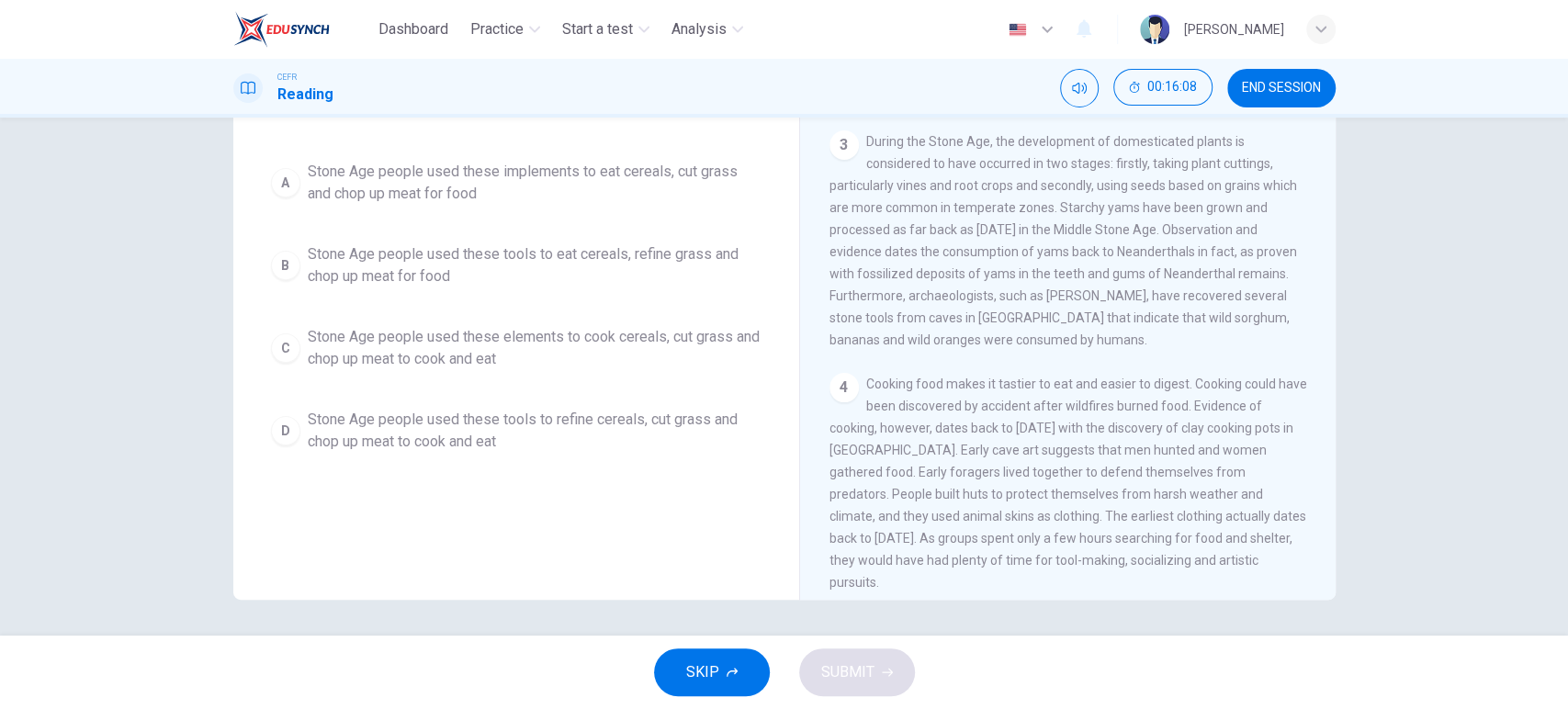 scroll, scrollTop: 0, scrollLeft: 0, axis: both 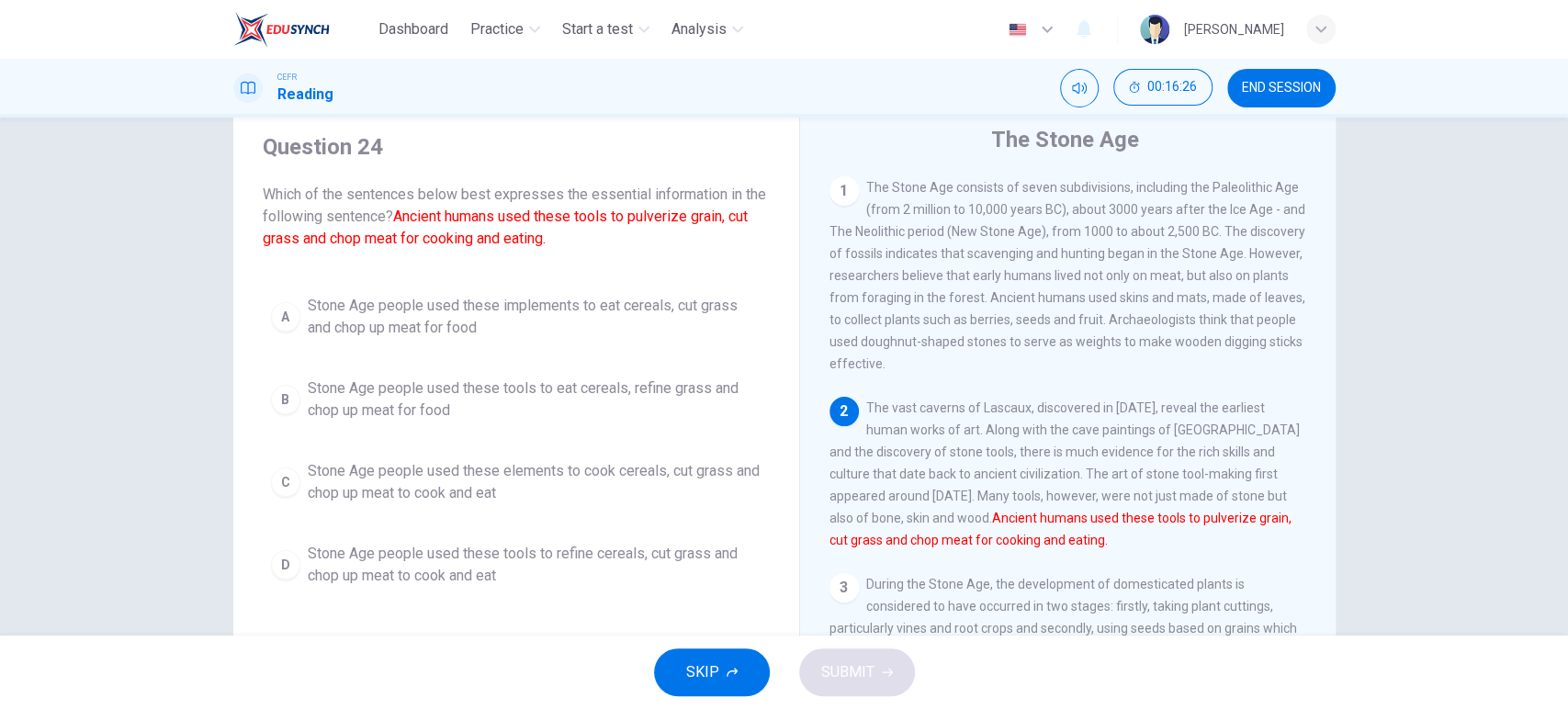 click on "D" at bounding box center [286, 565] 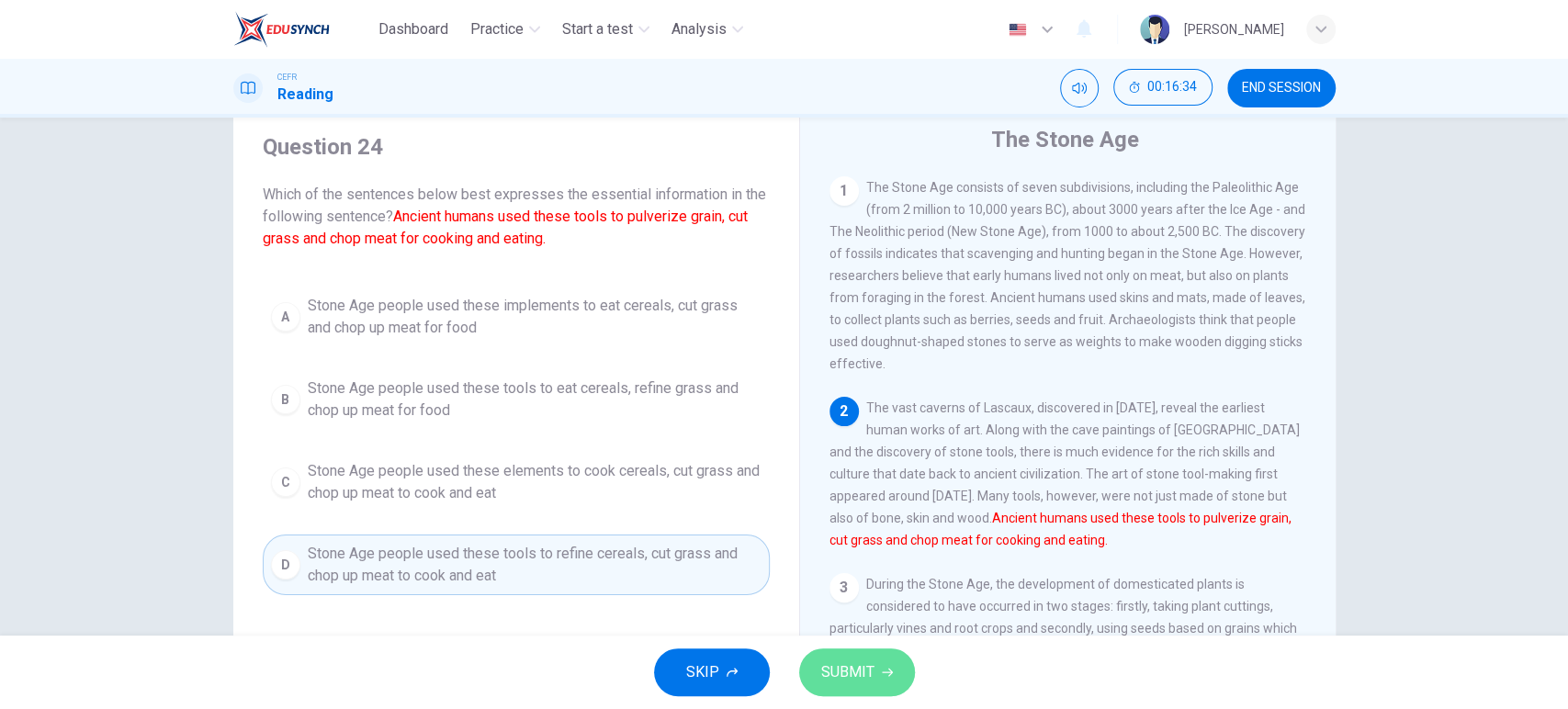click on "SUBMIT" at bounding box center (848, 672) 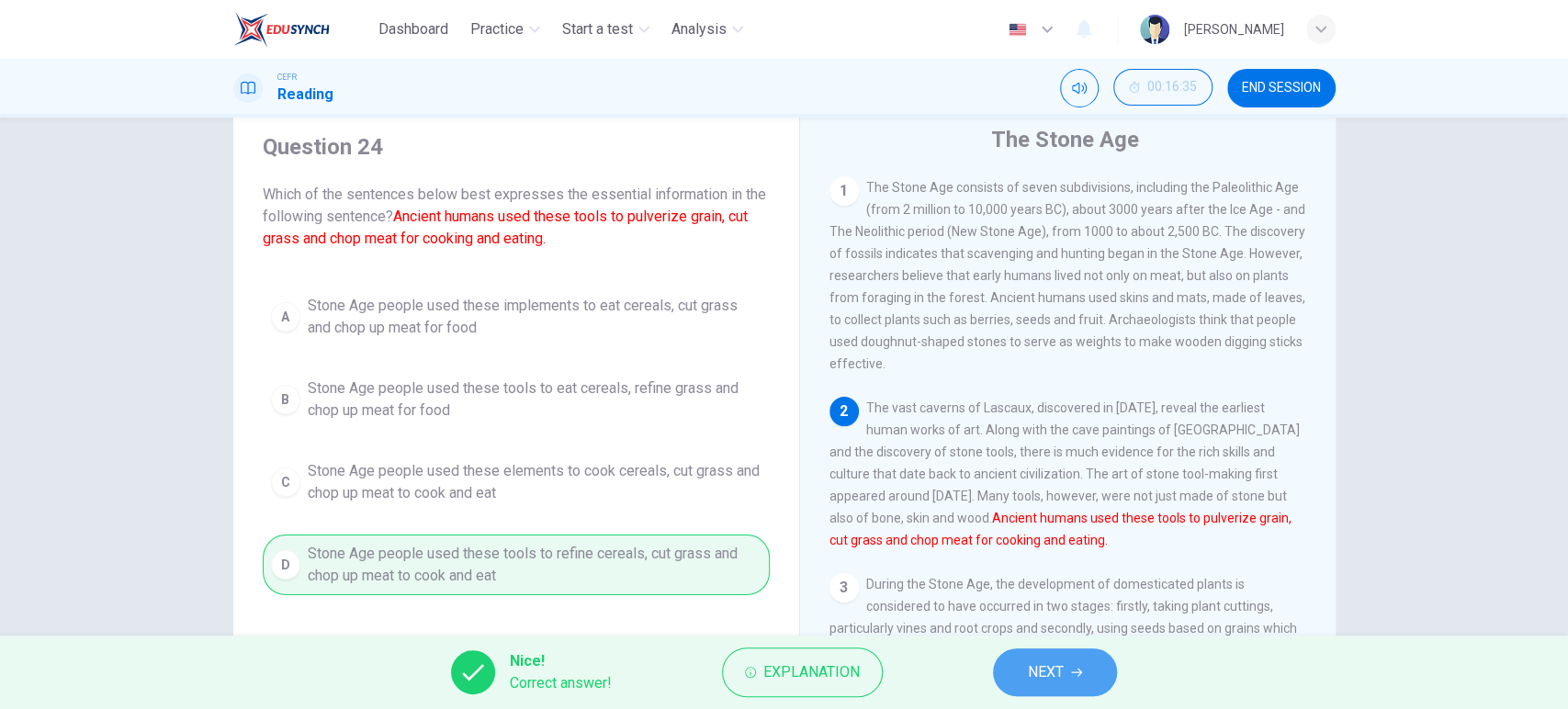 click on "NEXT" at bounding box center [1045, 672] 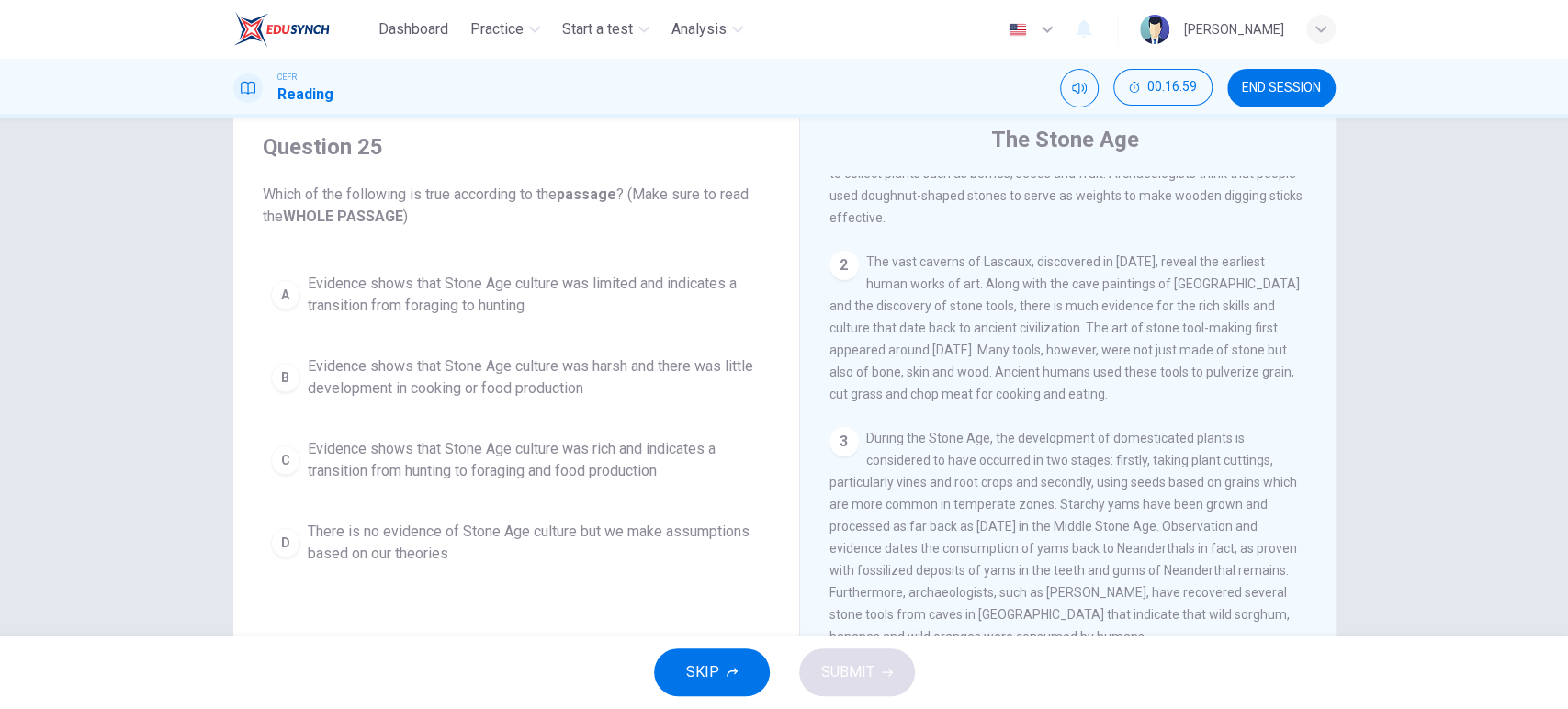 scroll, scrollTop: 0, scrollLeft: 0, axis: both 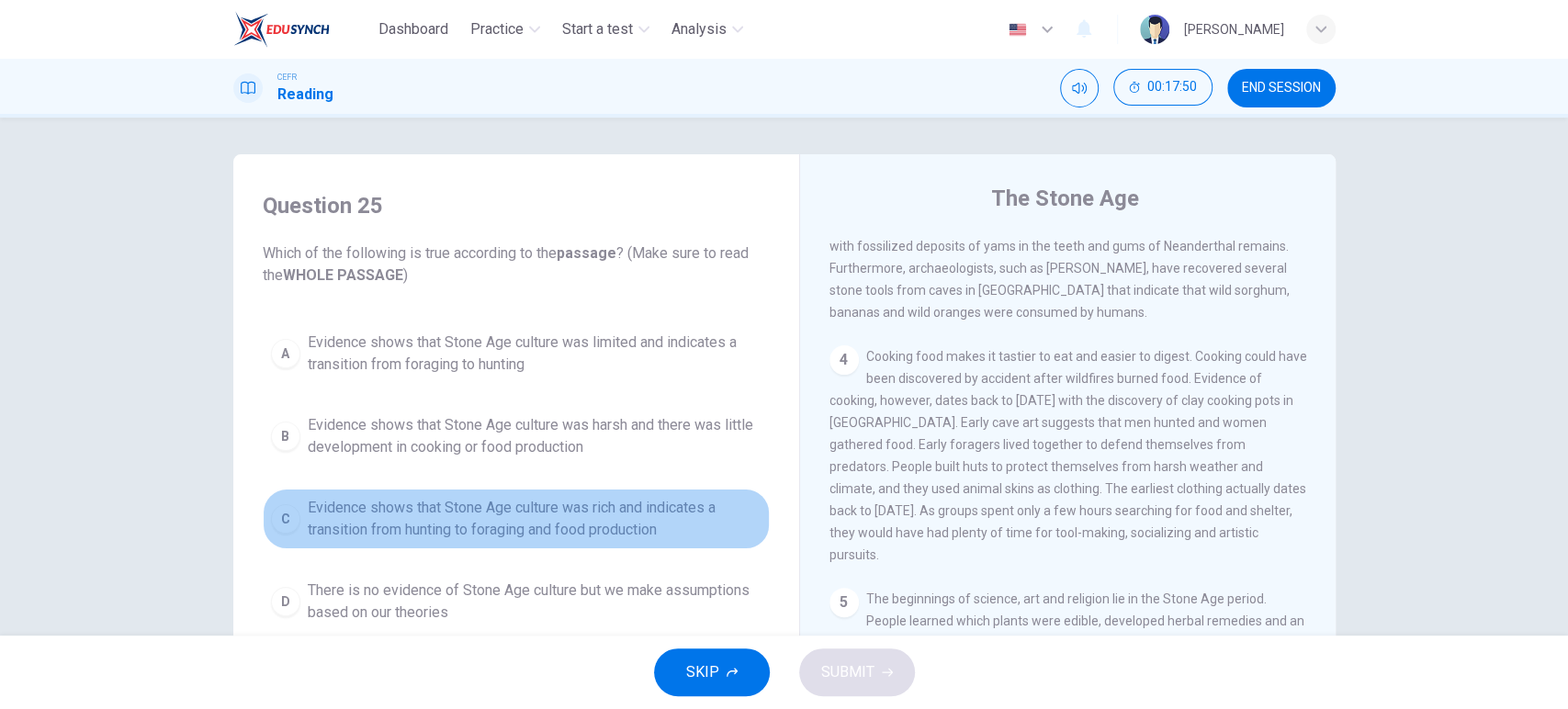 click on "Evidence shows that Stone Age culture was rich and indicates a transition from hunting to foraging and food production" at bounding box center [535, 519] 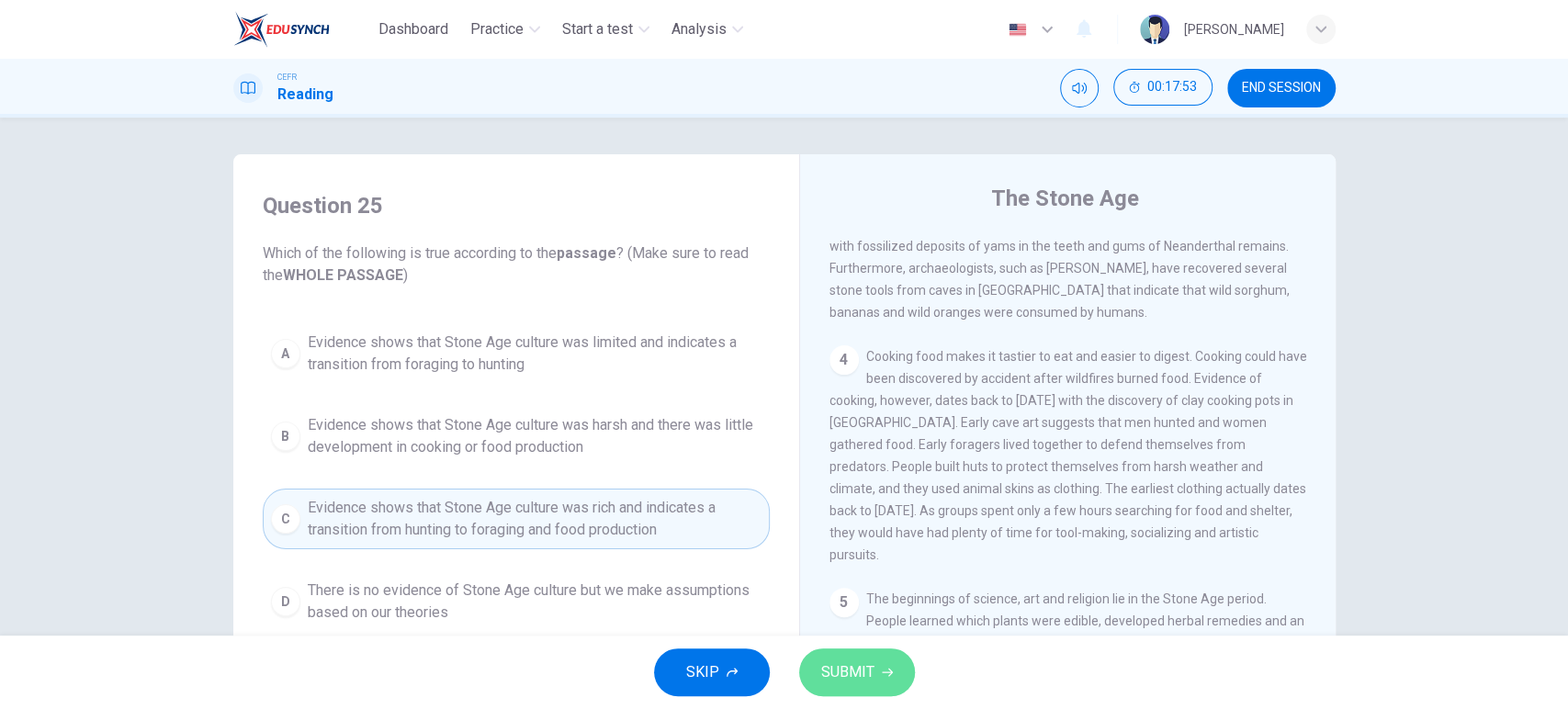 click on "SUBMIT" at bounding box center (848, 672) 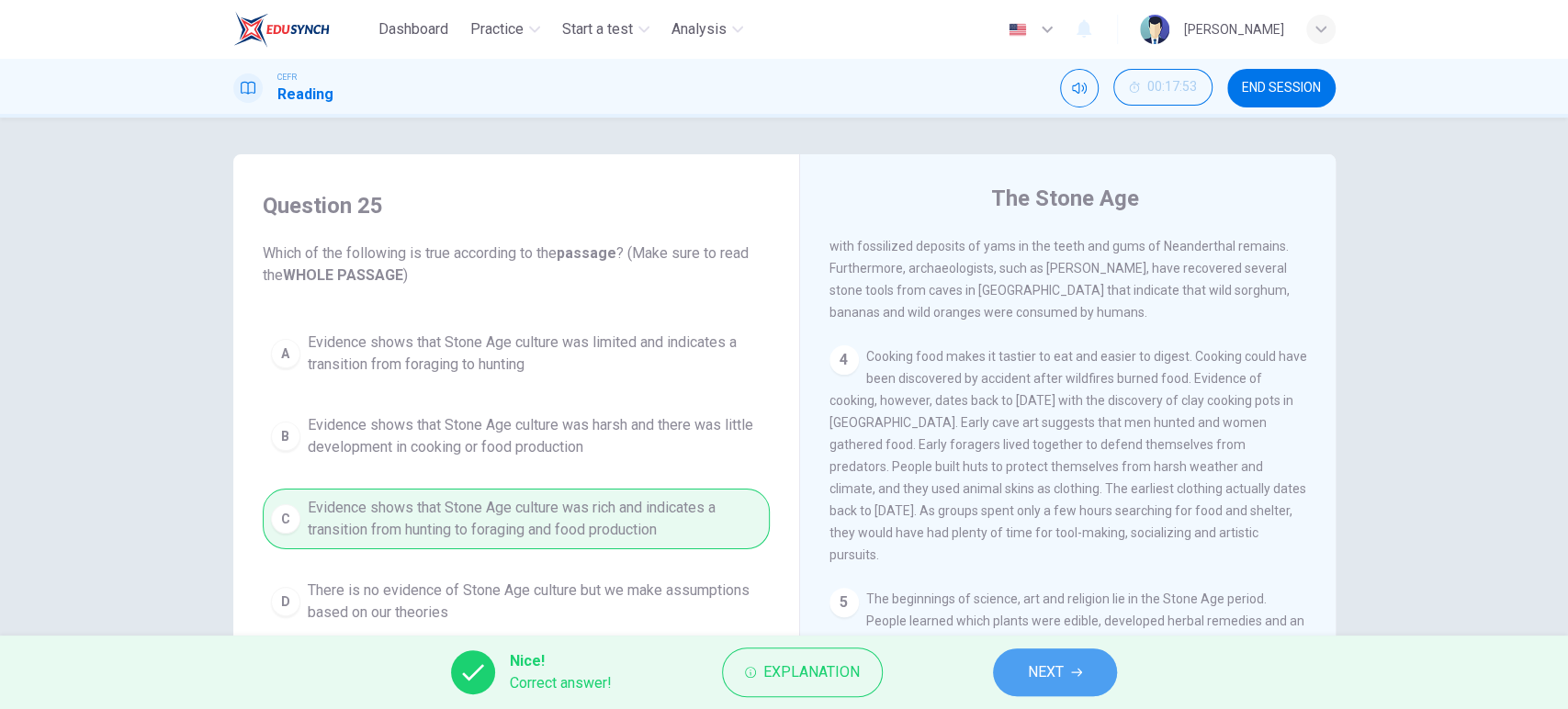 click on "NEXT" at bounding box center [1045, 672] 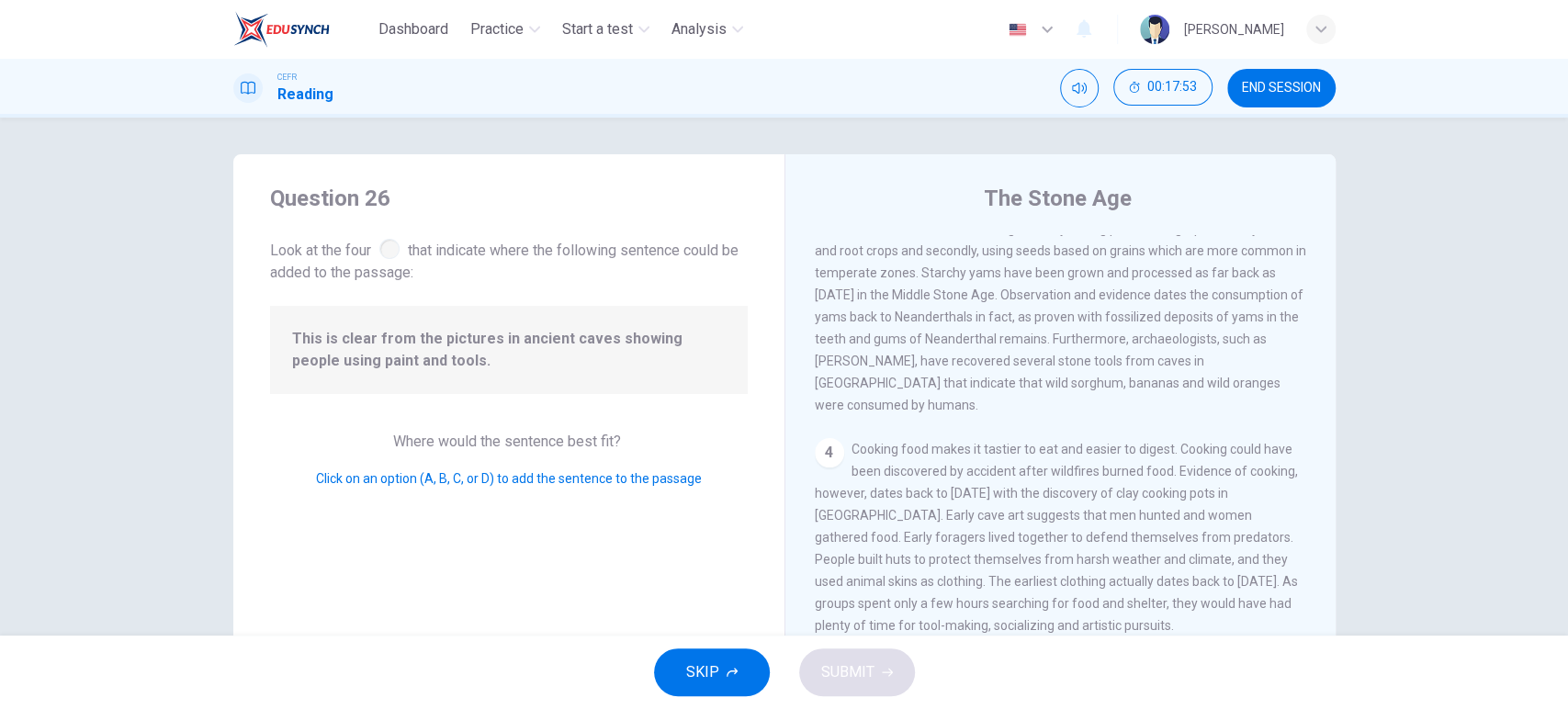 scroll, scrollTop: 647, scrollLeft: 0, axis: vertical 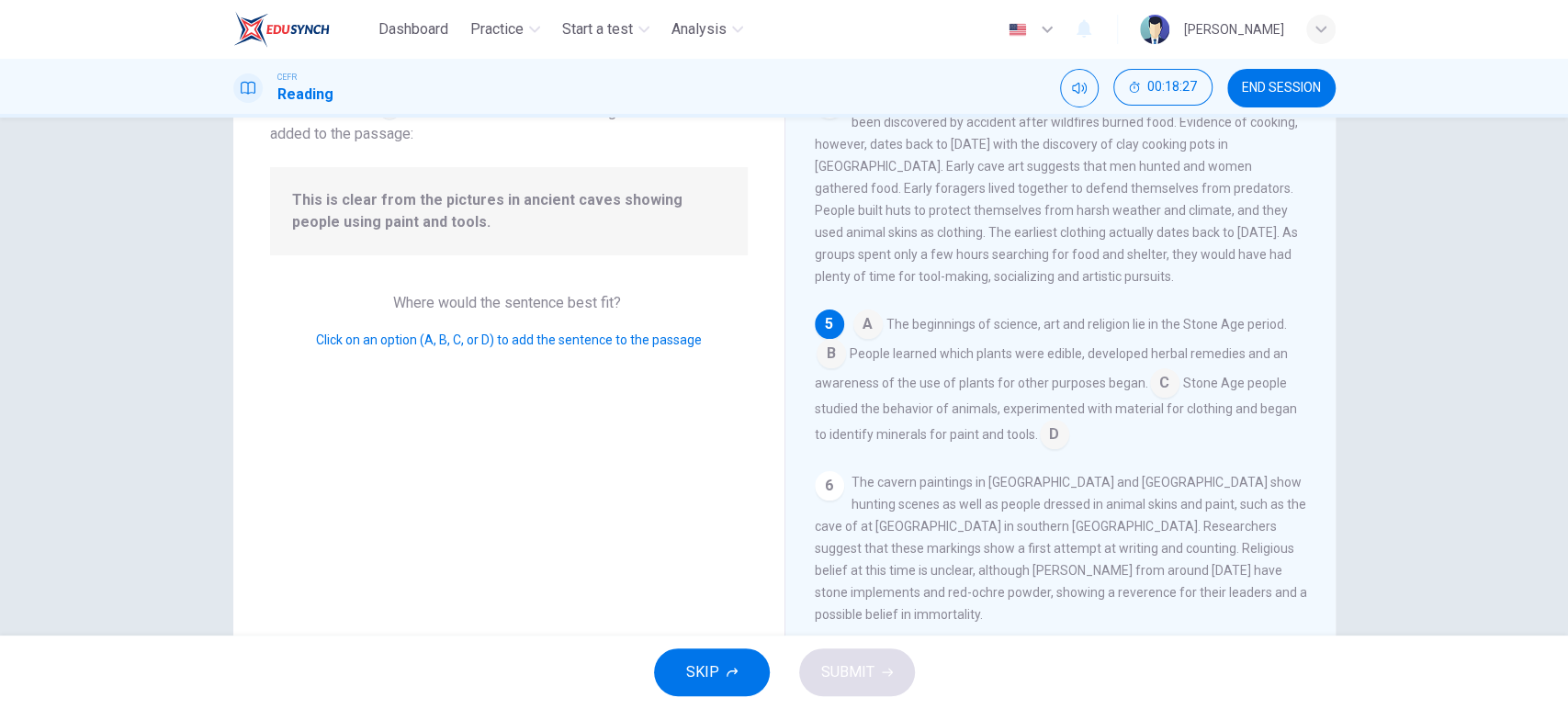 click at bounding box center (1165, 385) 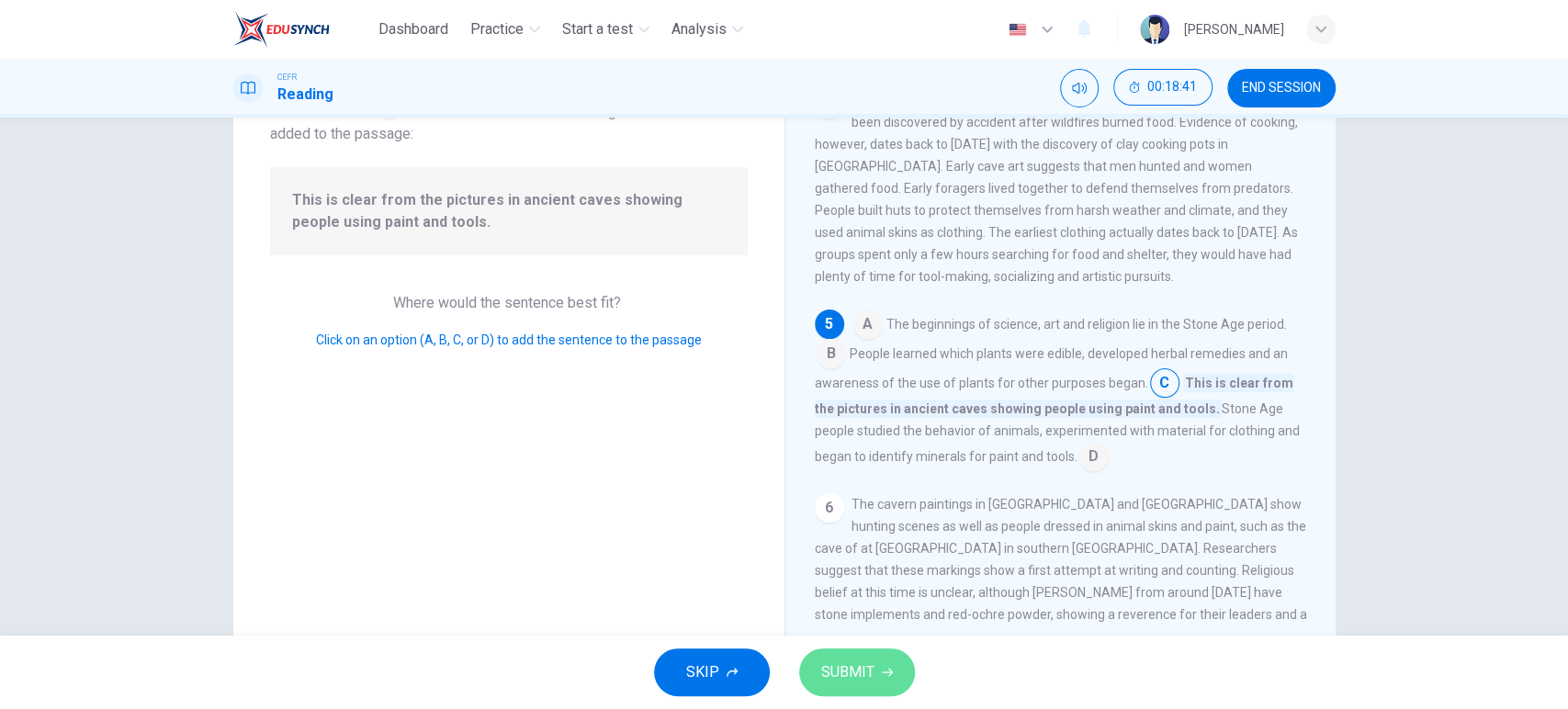 click on "SUBMIT" at bounding box center (848, 672) 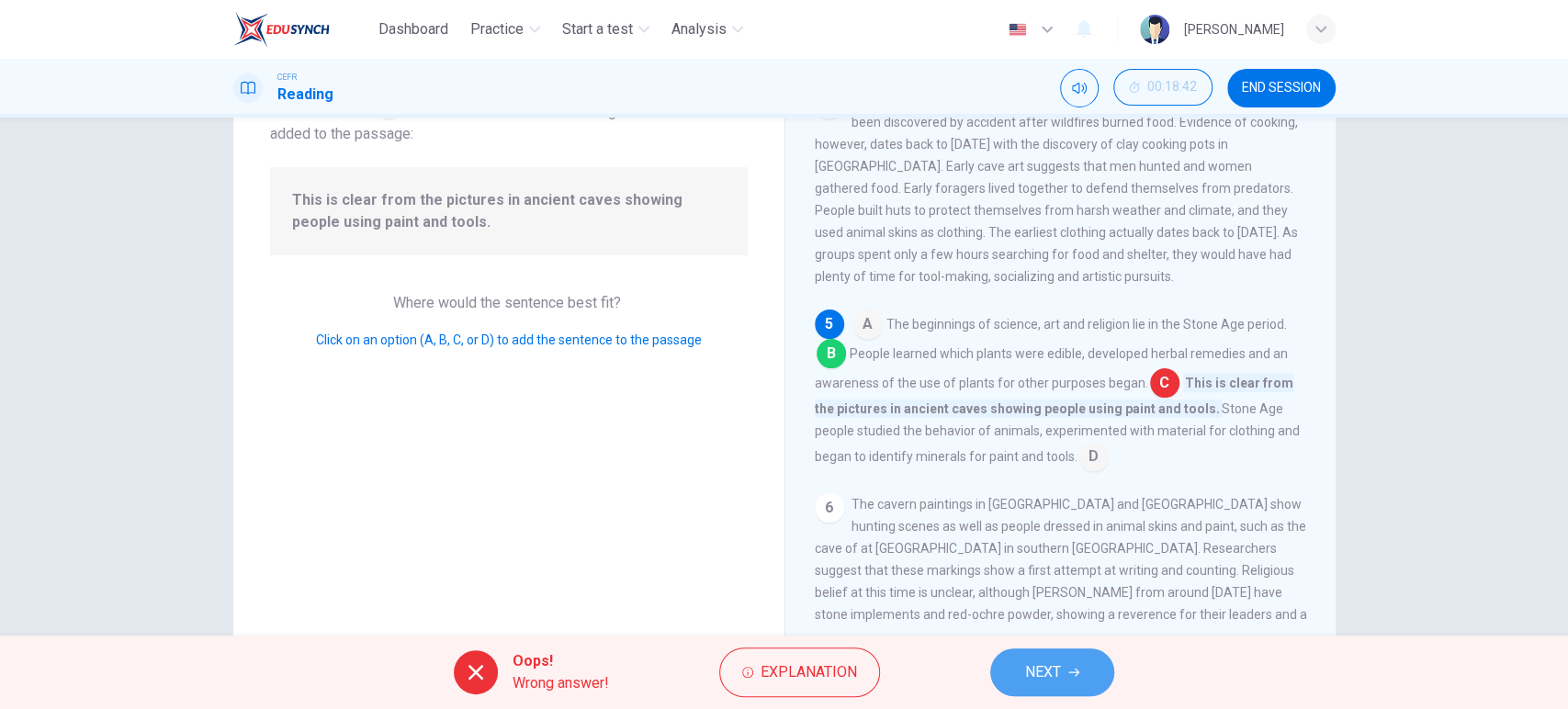 click on "NEXT" at bounding box center [1043, 672] 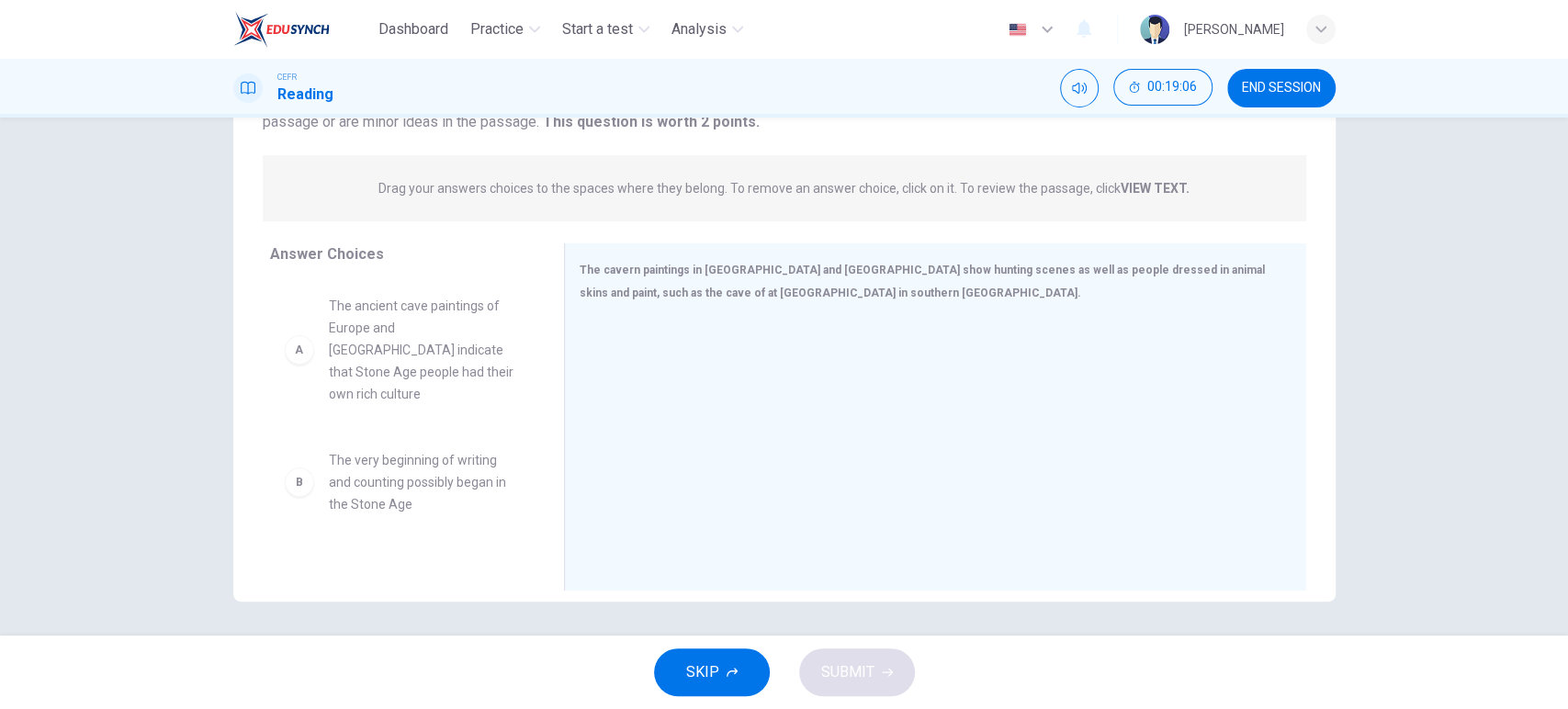 scroll, scrollTop: 193, scrollLeft: 0, axis: vertical 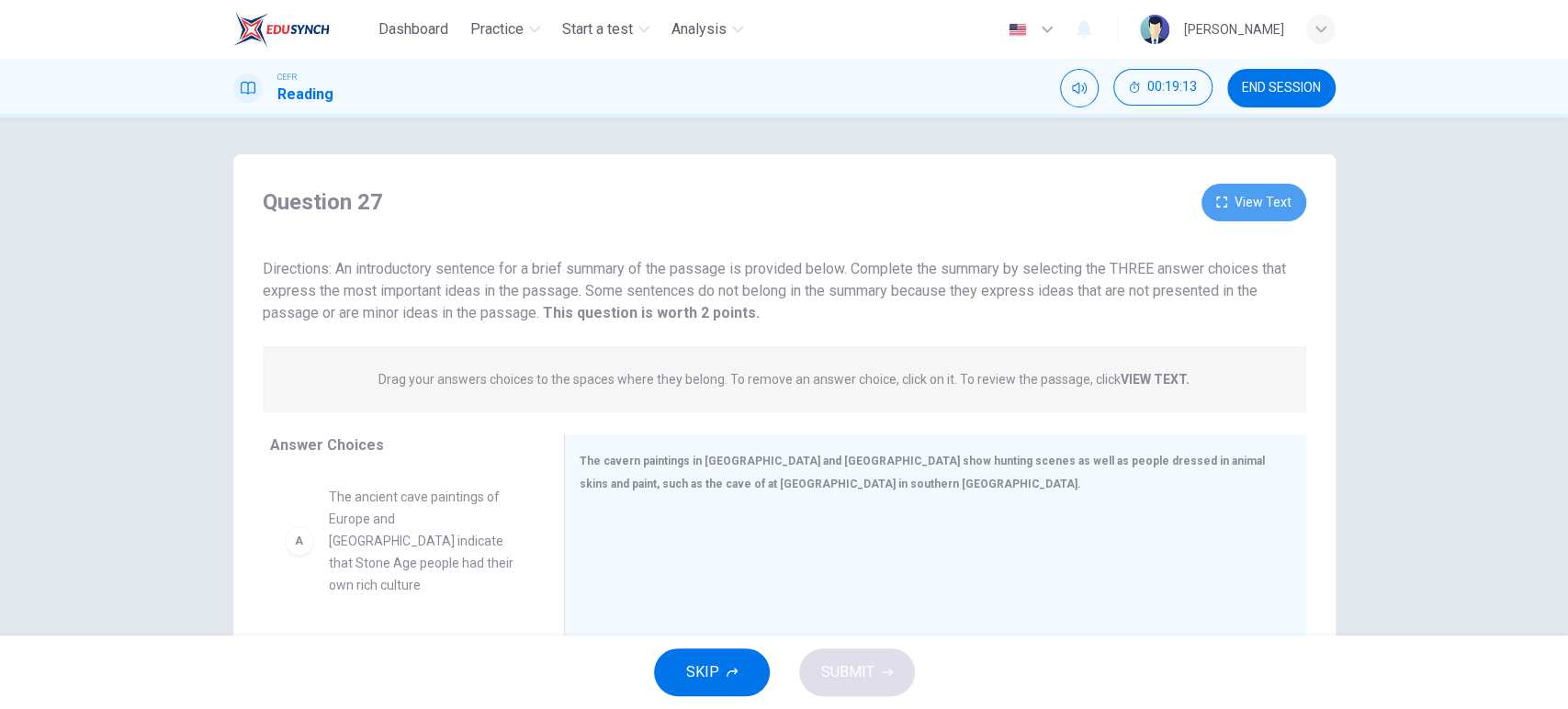 click on "View Text" at bounding box center [1254, 202] 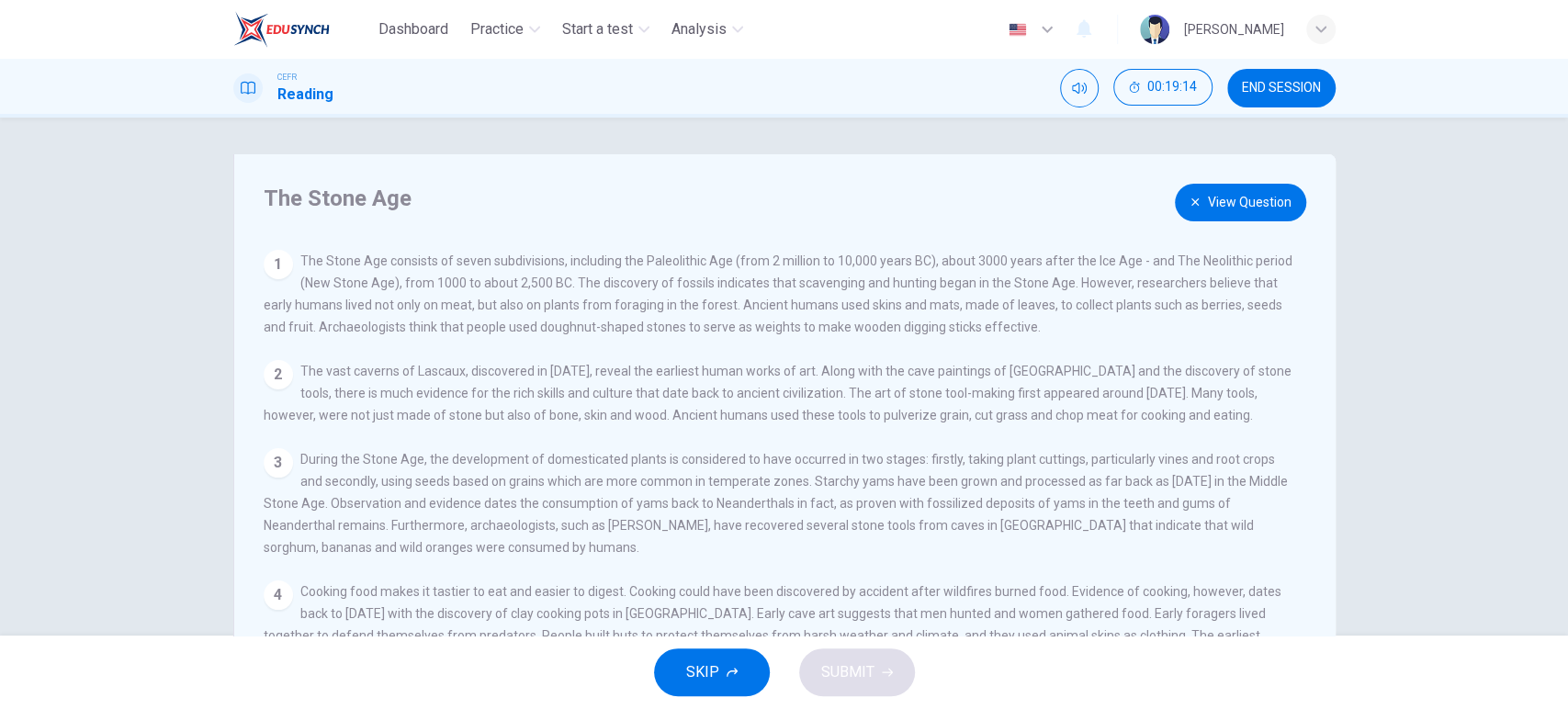 scroll, scrollTop: 110, scrollLeft: 0, axis: vertical 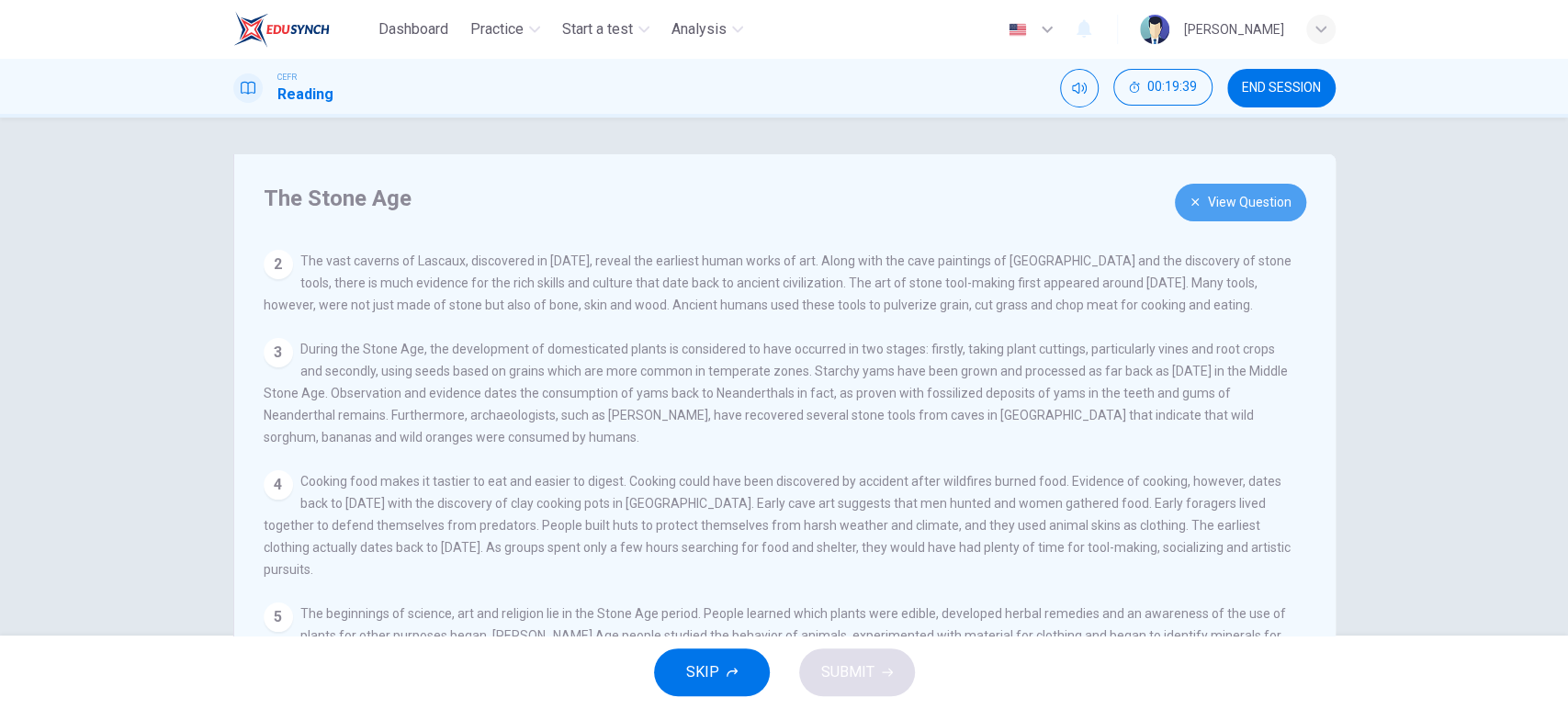 click on "View Question" at bounding box center [1240, 202] 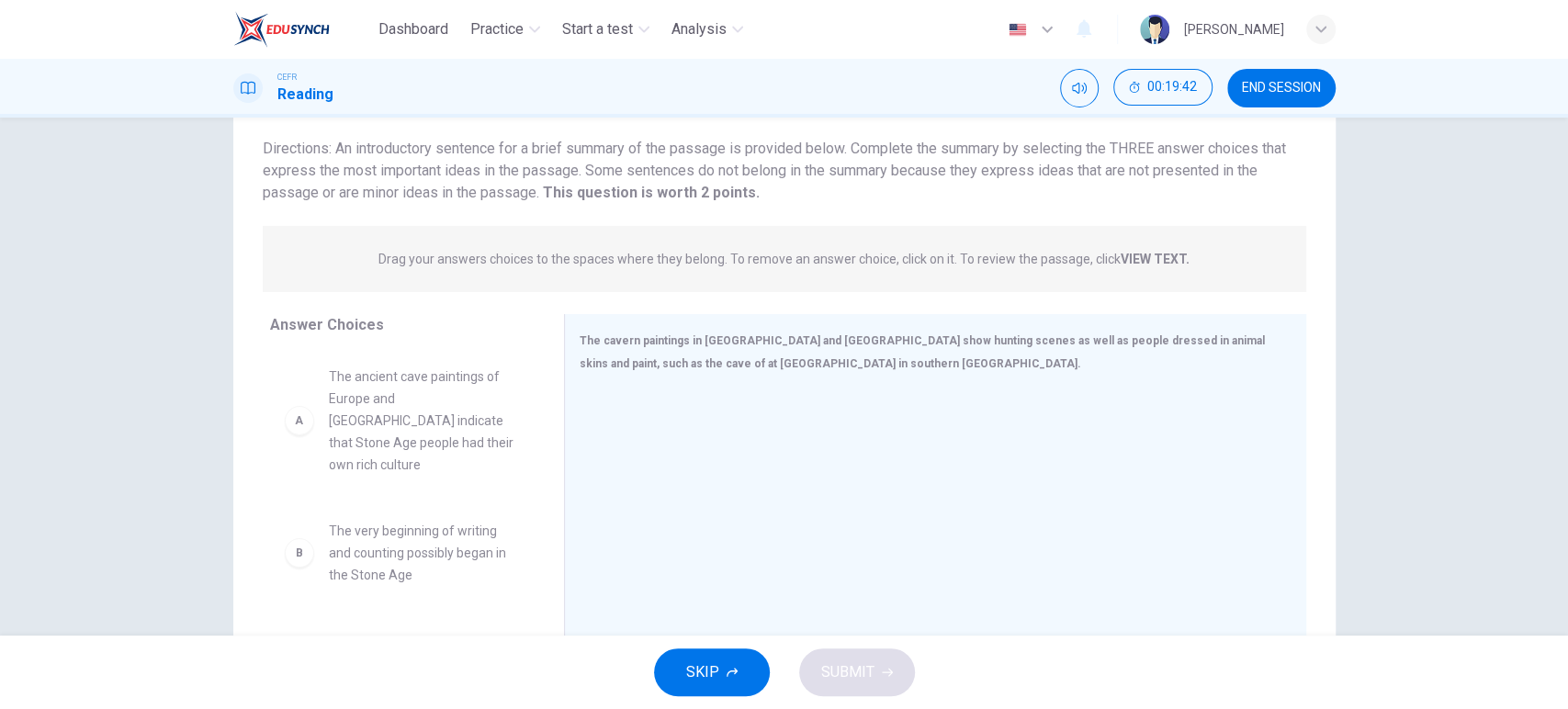 scroll, scrollTop: 124, scrollLeft: 0, axis: vertical 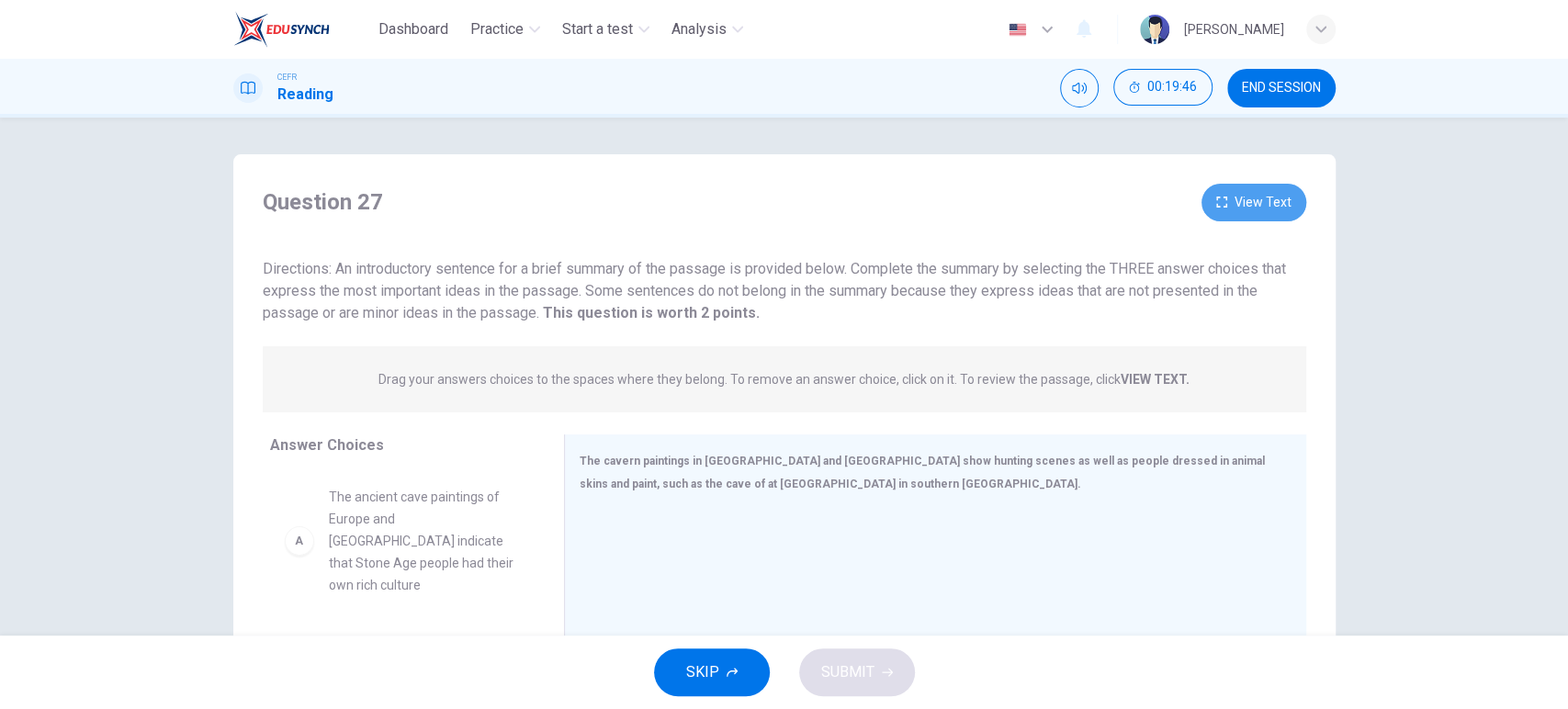 click 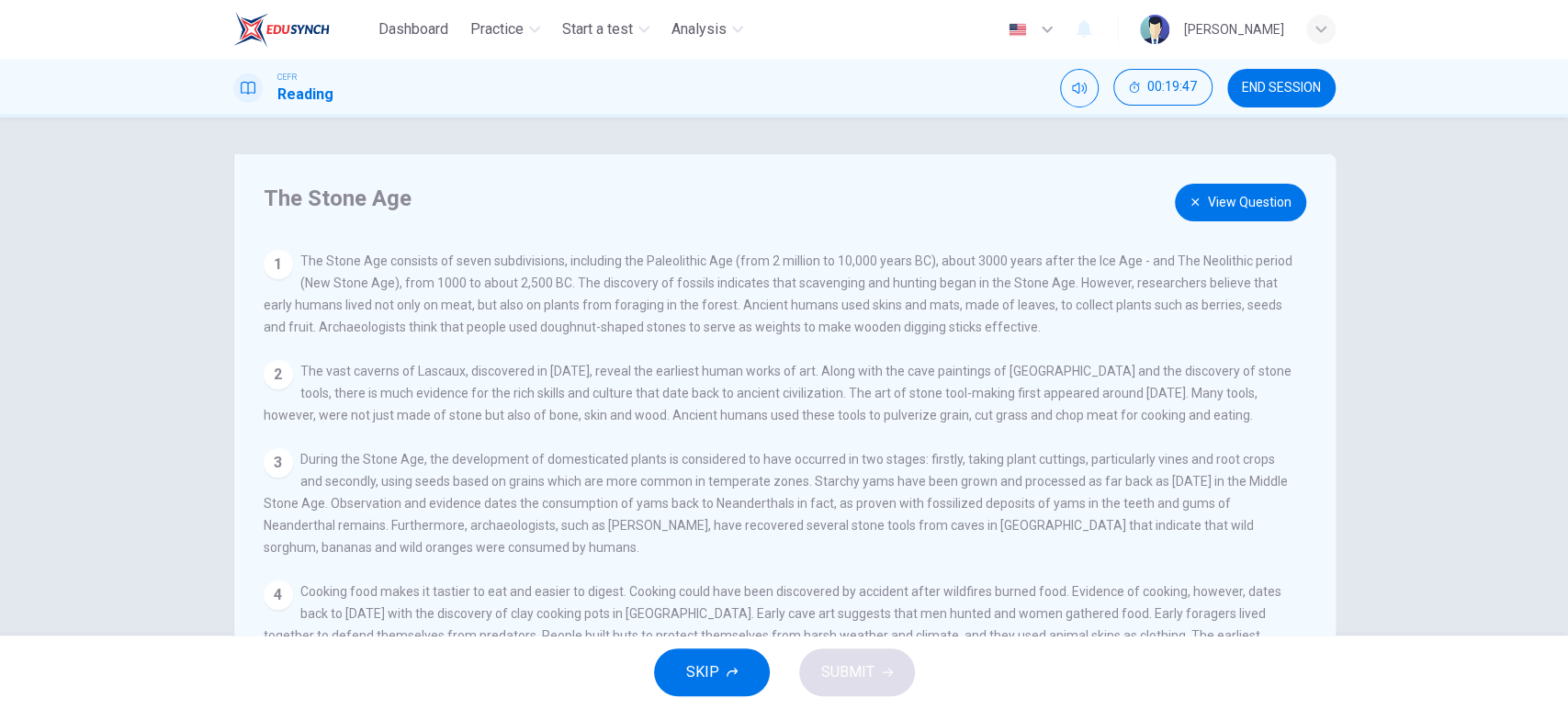 scroll, scrollTop: 110, scrollLeft: 0, axis: vertical 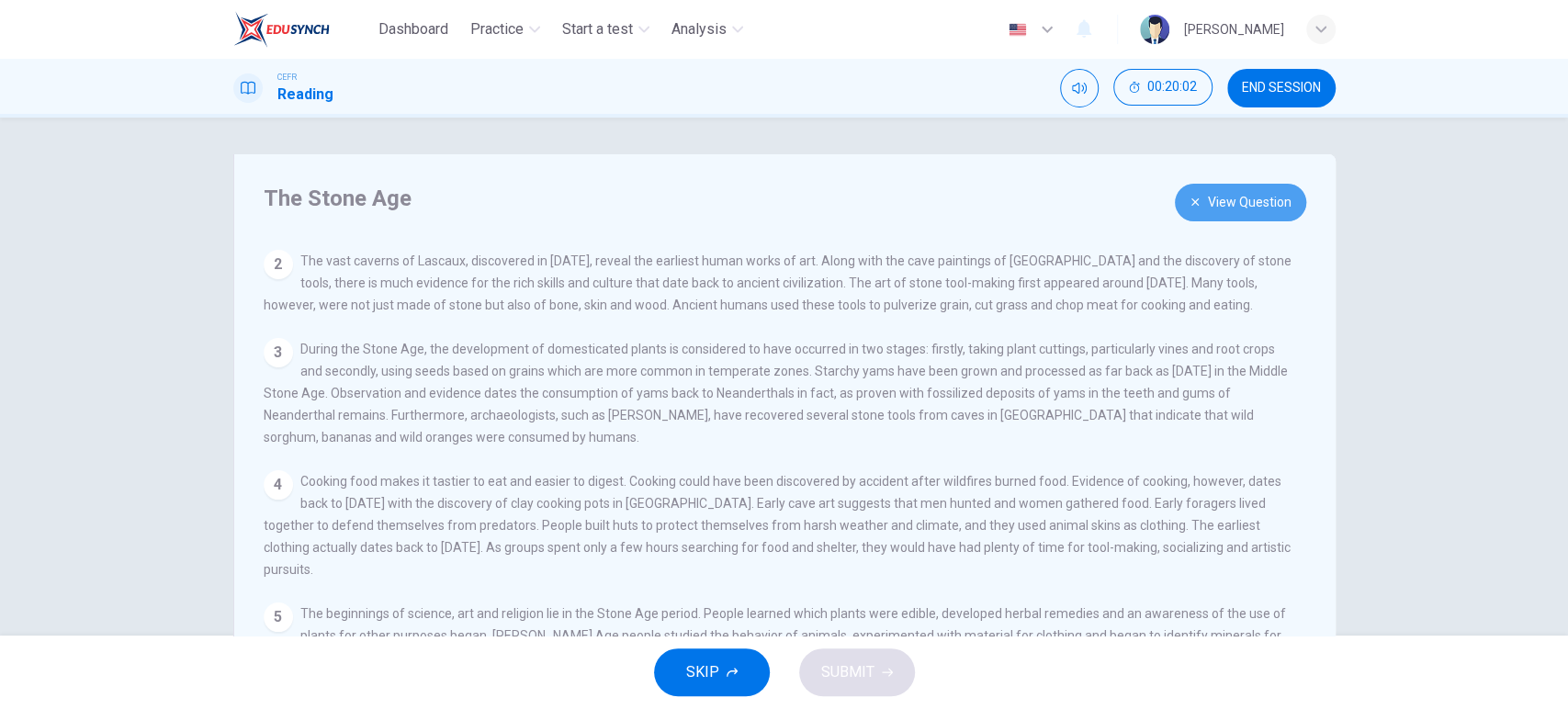 click on "View Question" at bounding box center [1240, 202] 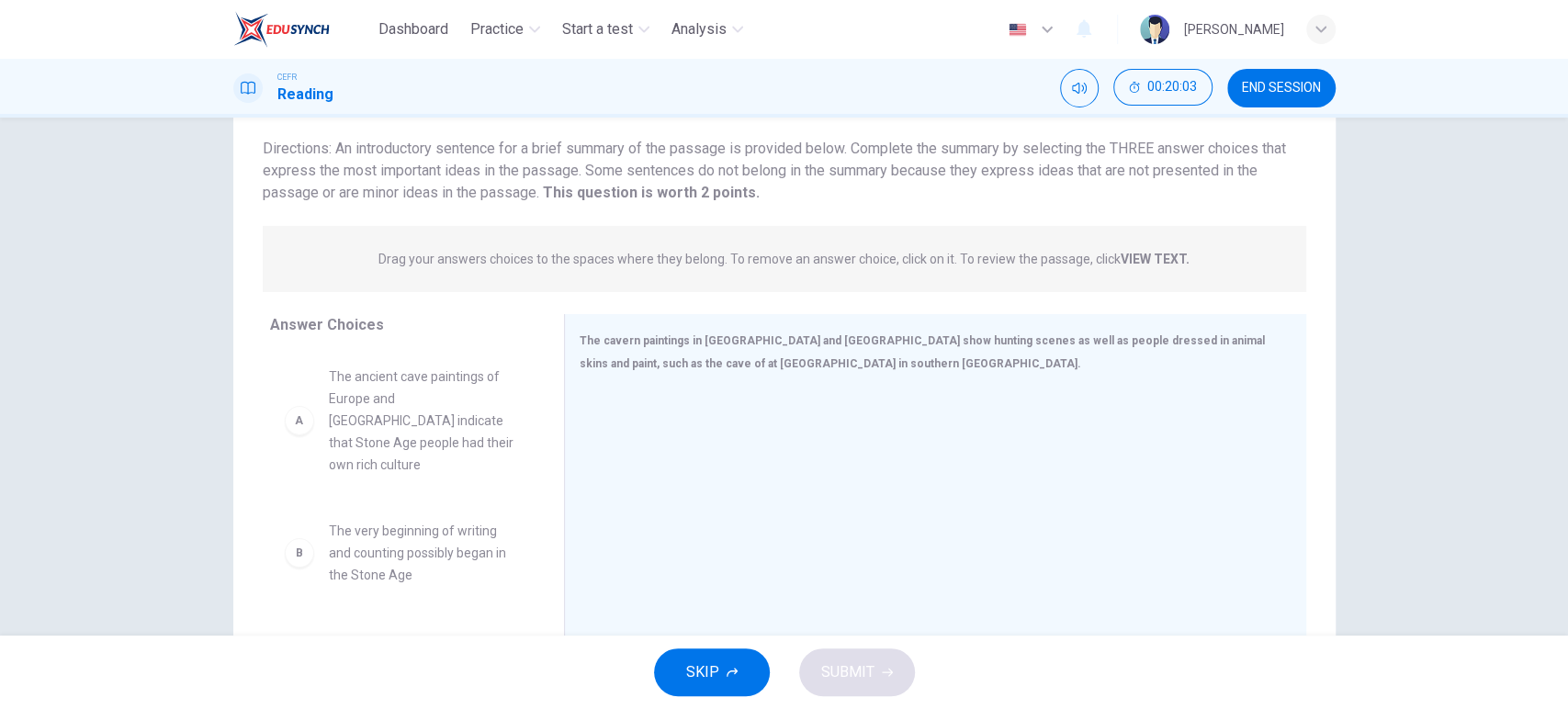 scroll, scrollTop: 193, scrollLeft: 0, axis: vertical 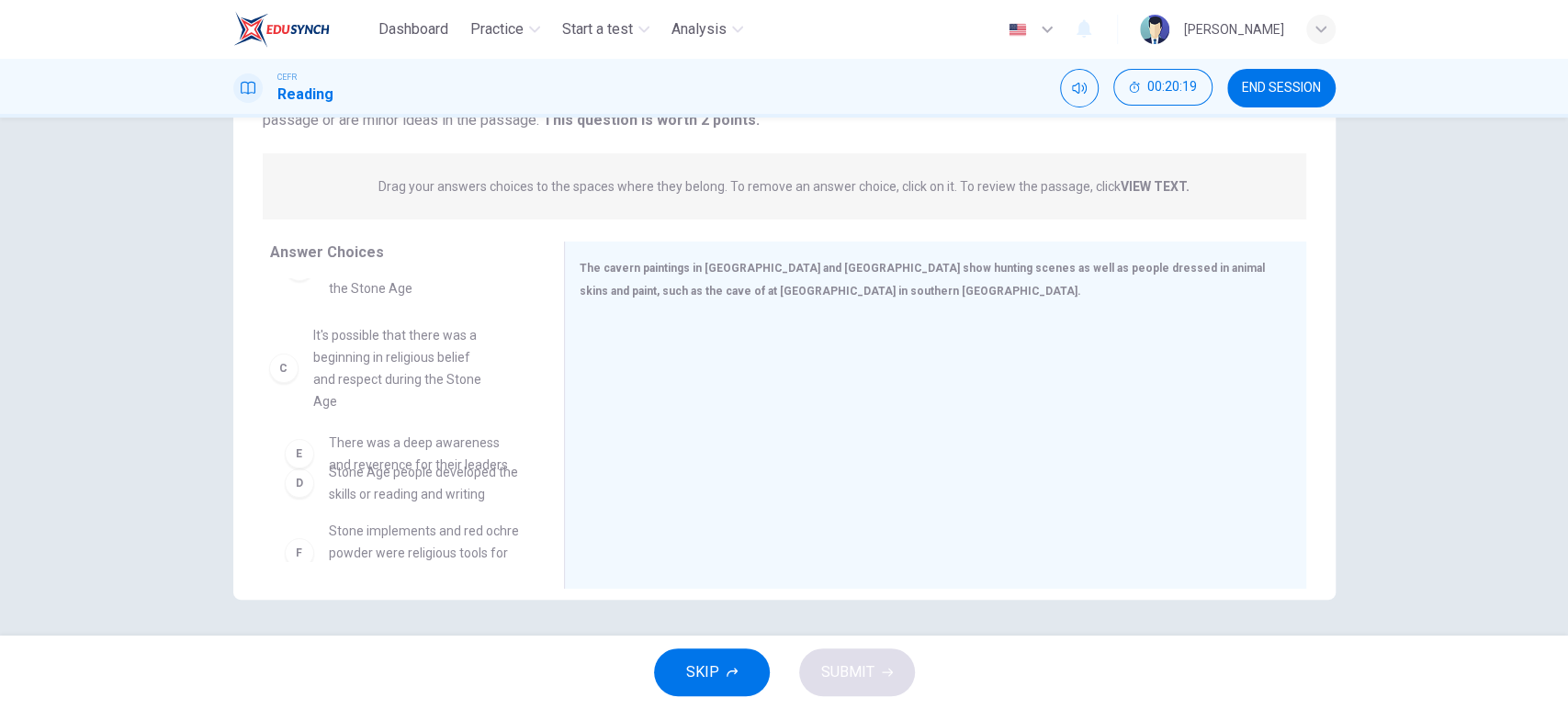drag, startPoint x: 434, startPoint y: 365, endPoint x: 493, endPoint y: 370, distance: 59.21149 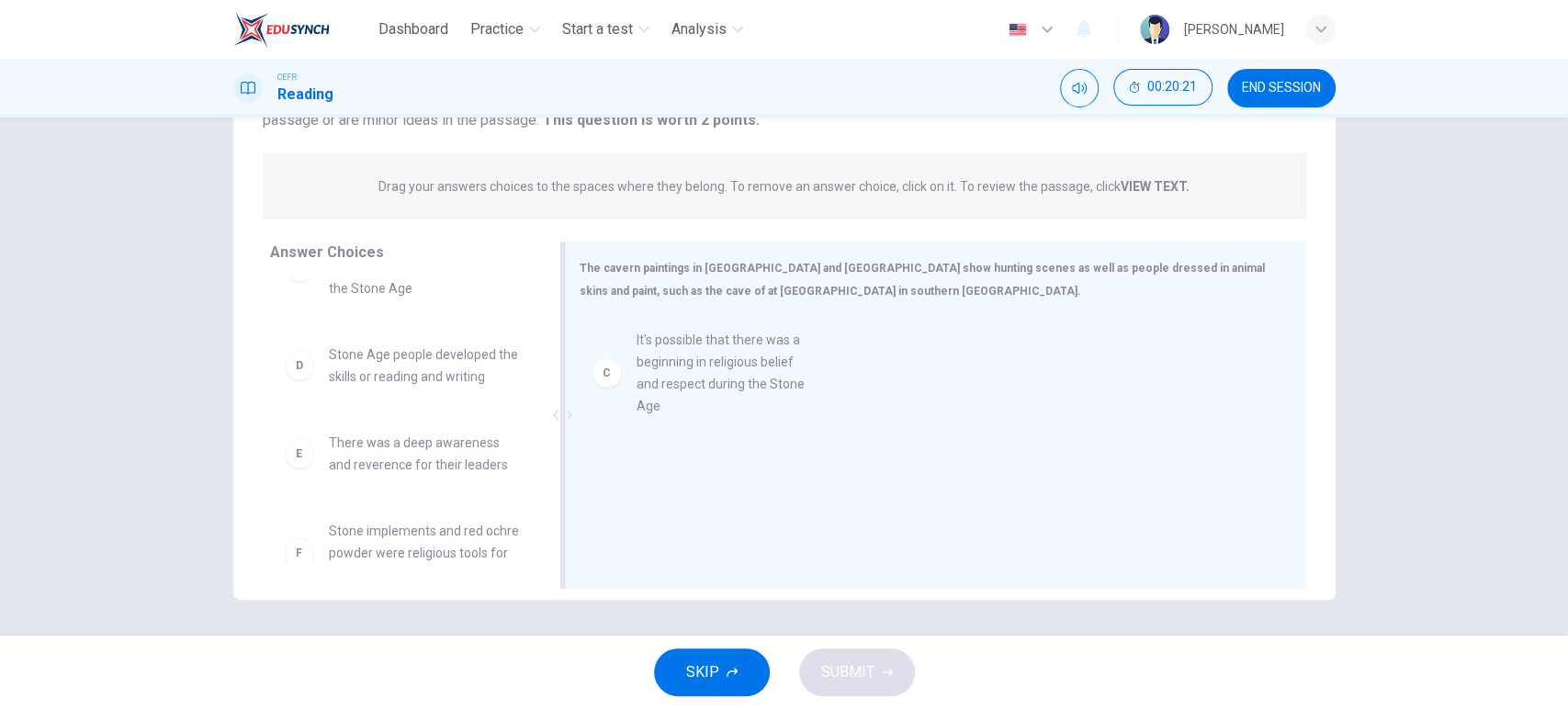 drag, startPoint x: 409, startPoint y: 366, endPoint x: 733, endPoint y: 375, distance: 324.12498 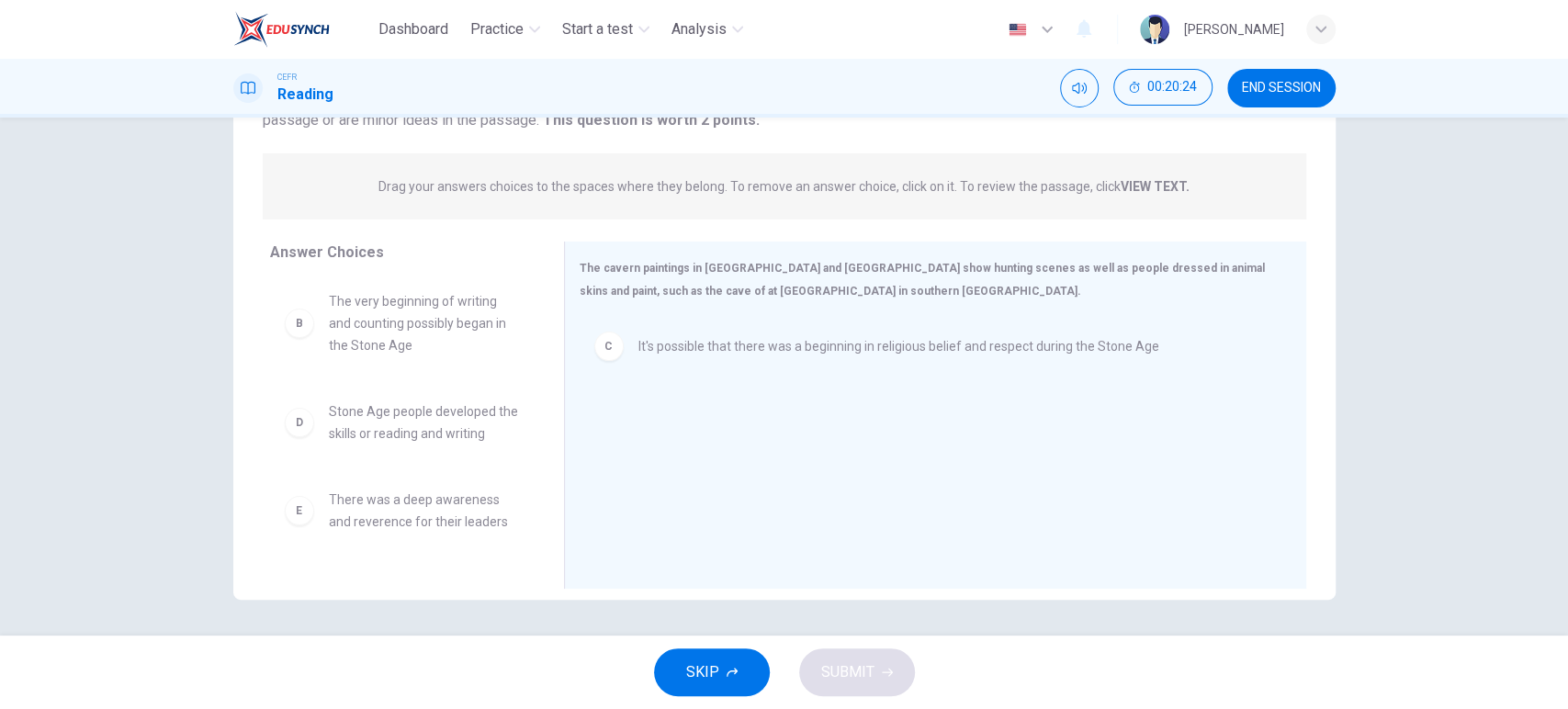 scroll, scrollTop: 157, scrollLeft: 0, axis: vertical 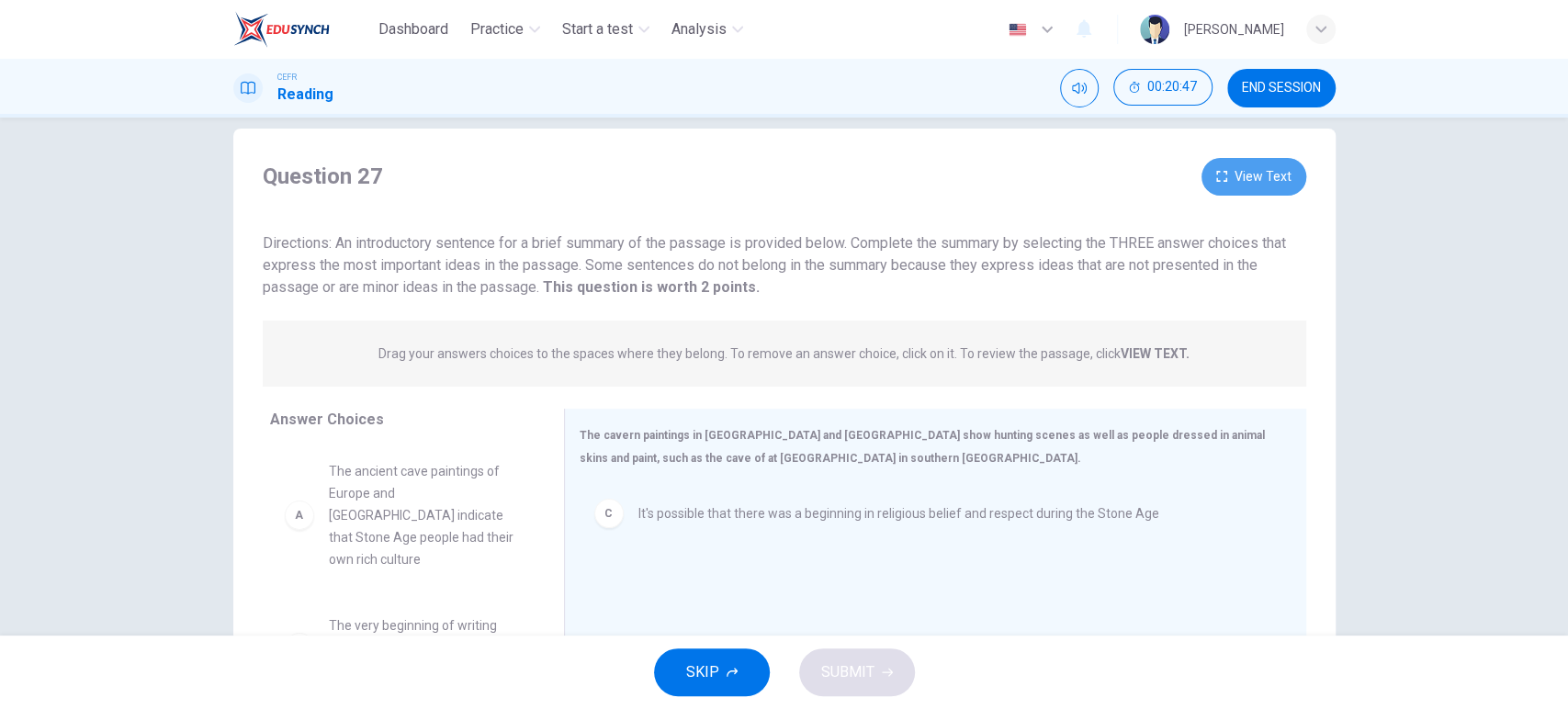 click on "View Text" at bounding box center (1254, 176) 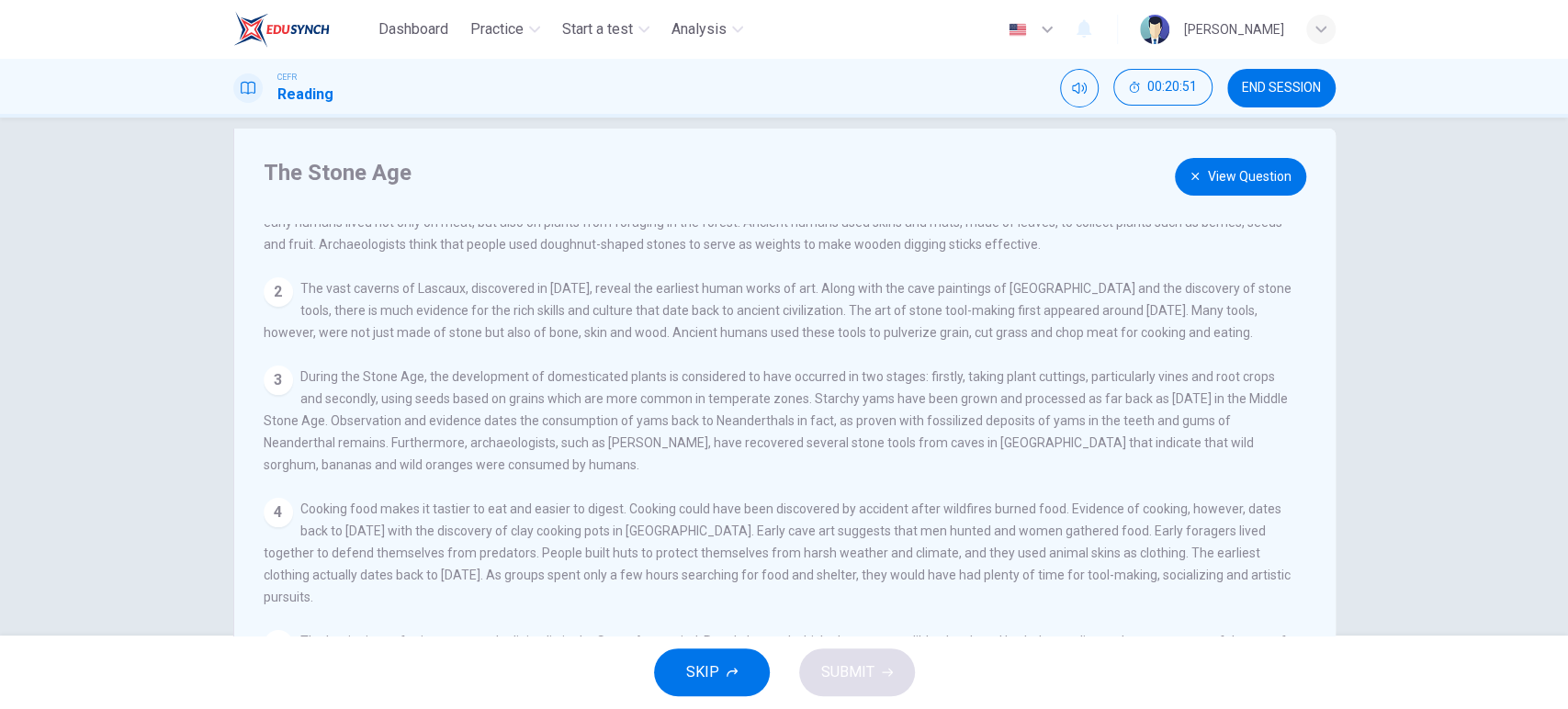 scroll, scrollTop: 110, scrollLeft: 0, axis: vertical 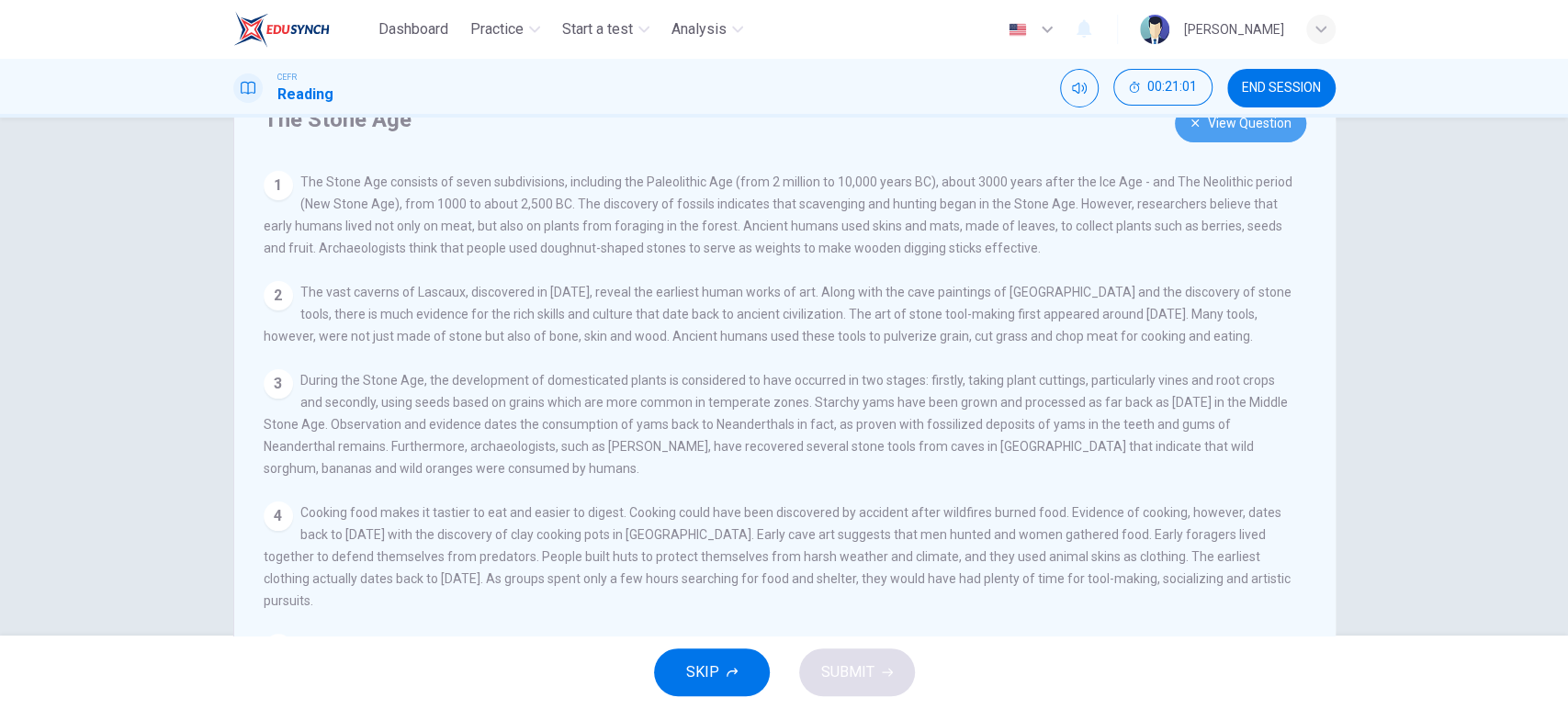 click on "View Question" at bounding box center (1240, 123) 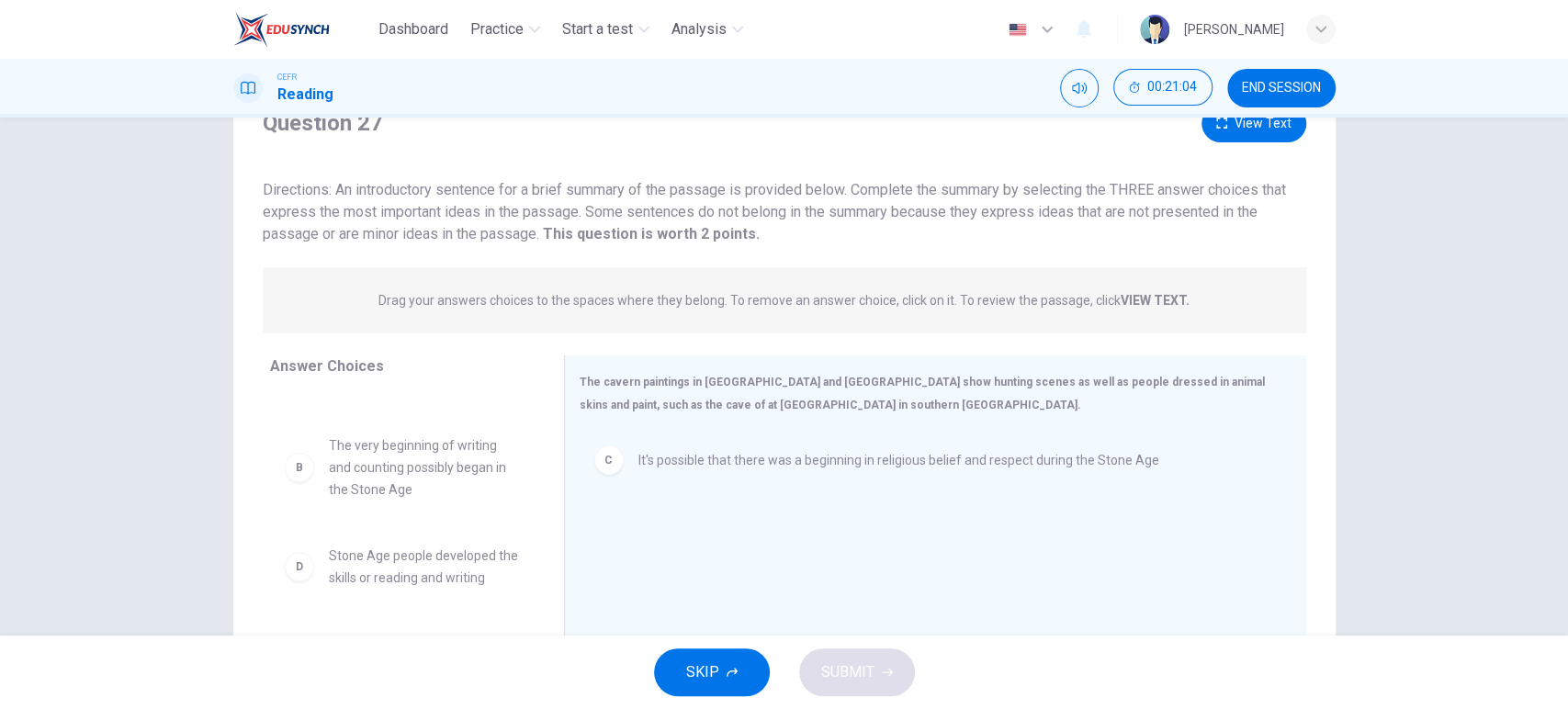 scroll, scrollTop: 129, scrollLeft: 0, axis: vertical 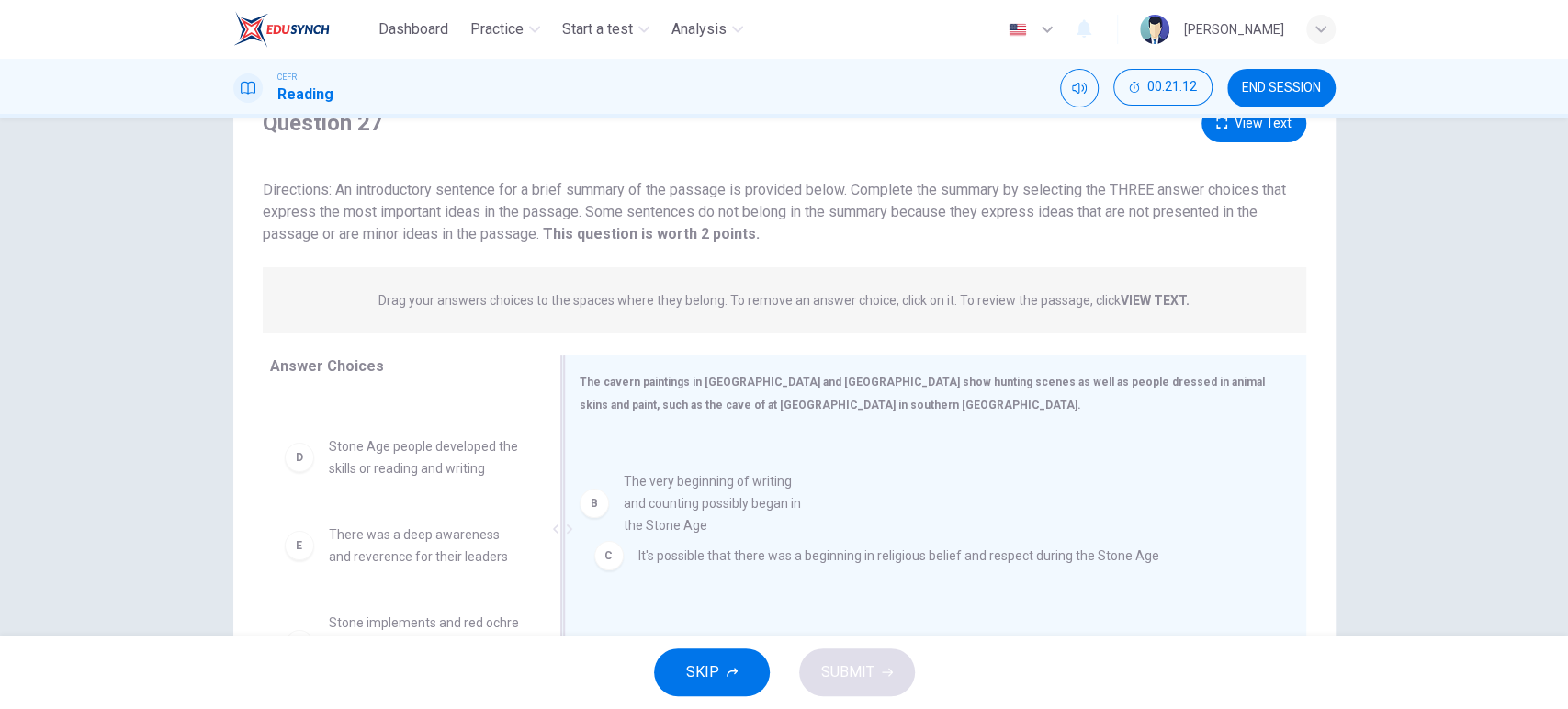 drag, startPoint x: 441, startPoint y: 461, endPoint x: 771, endPoint y: 523, distance: 335.77373 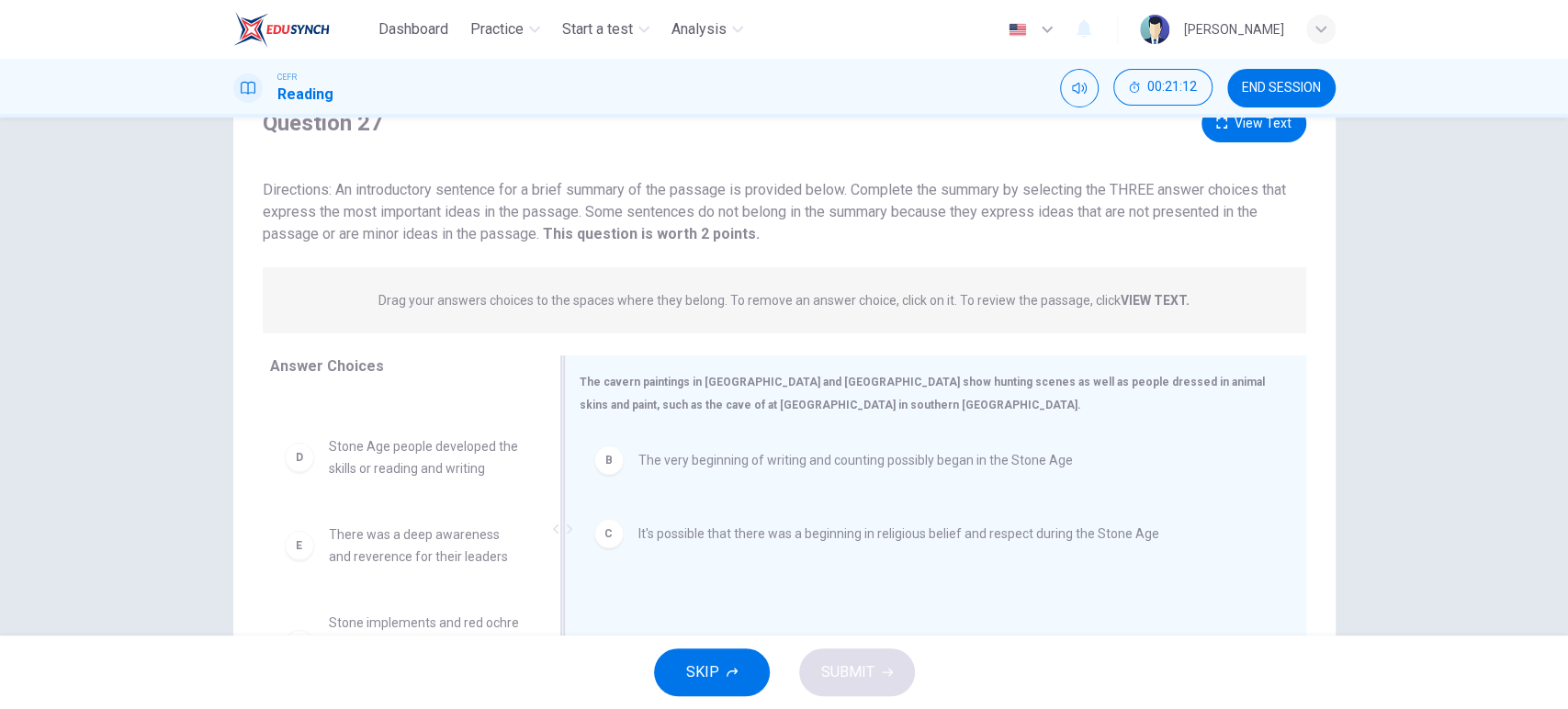 scroll, scrollTop: 120, scrollLeft: 0, axis: vertical 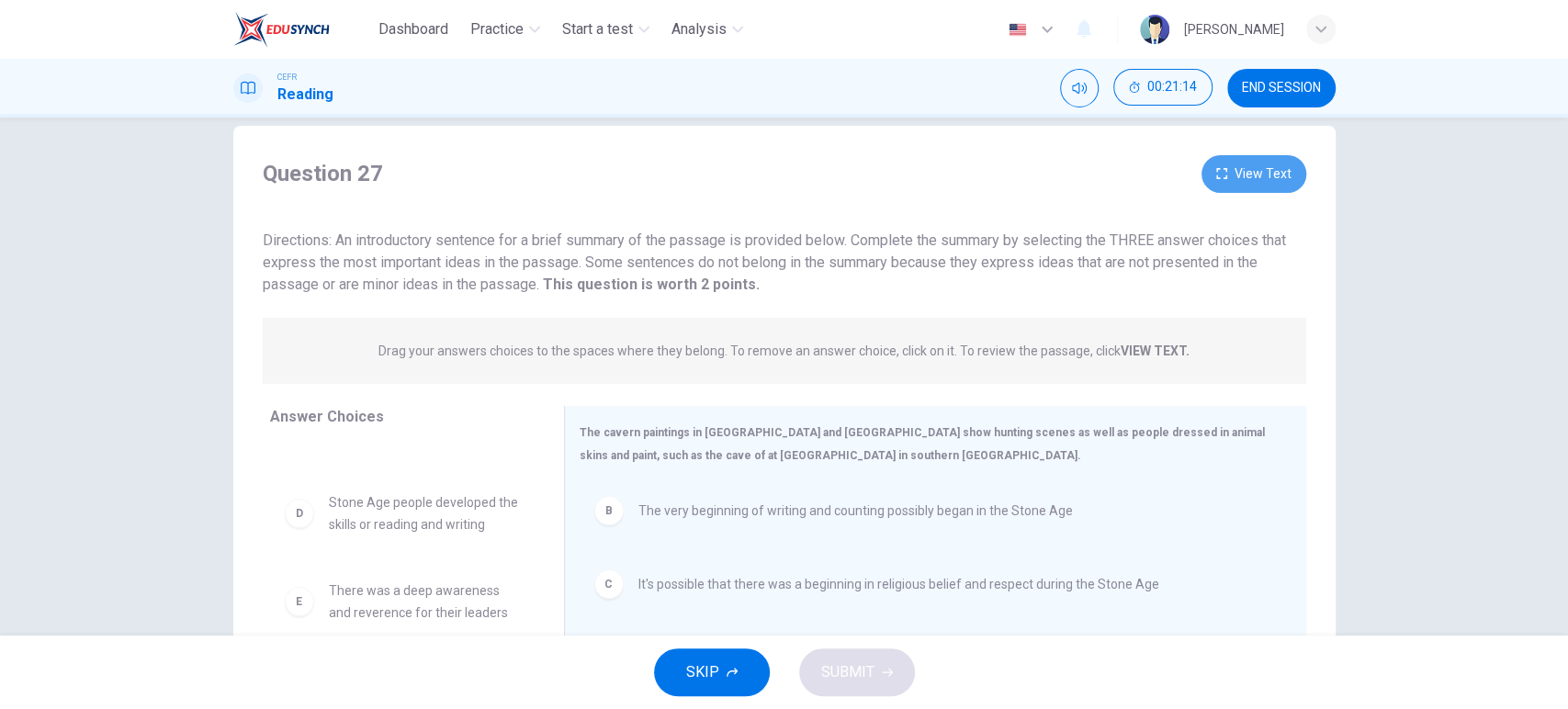click on "View Text" at bounding box center [1254, 174] 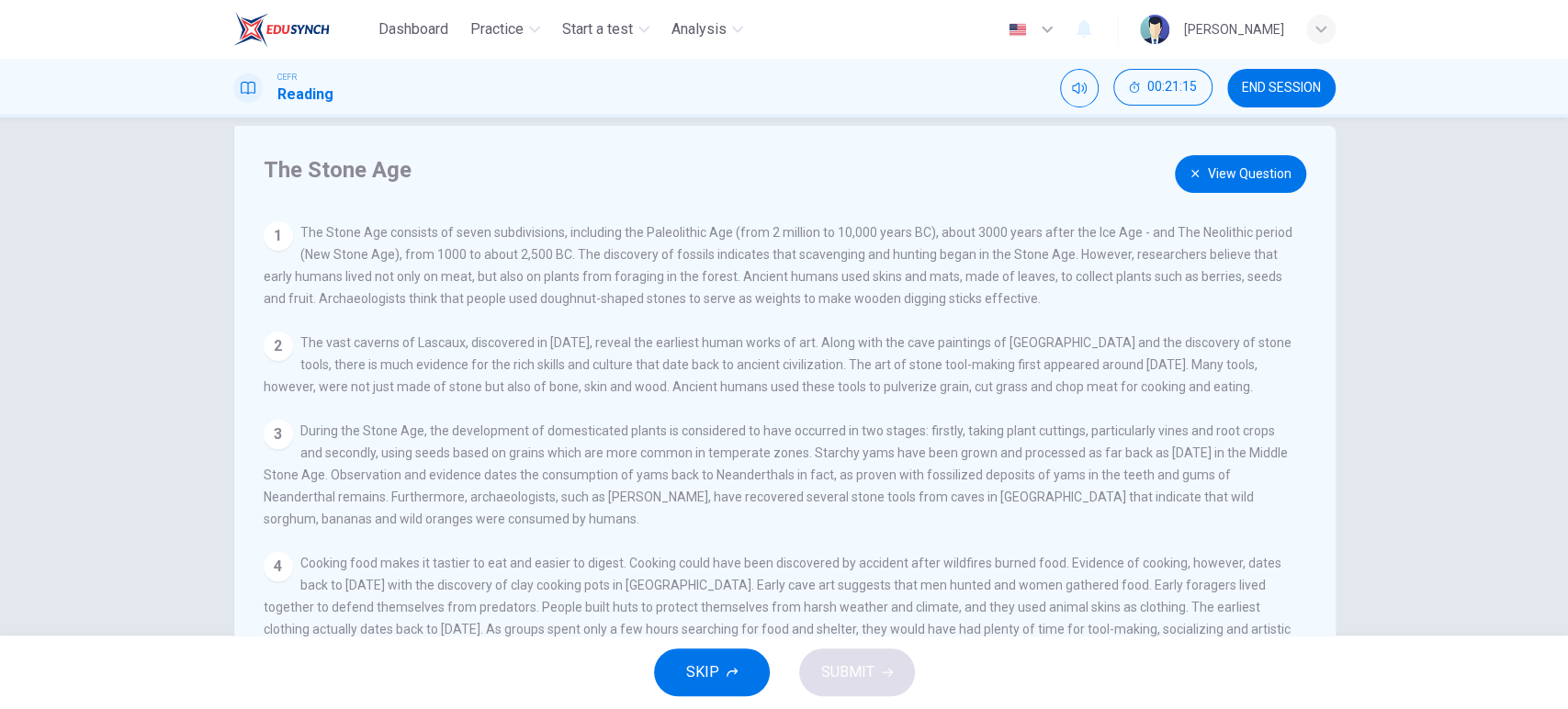 scroll, scrollTop: 110, scrollLeft: 0, axis: vertical 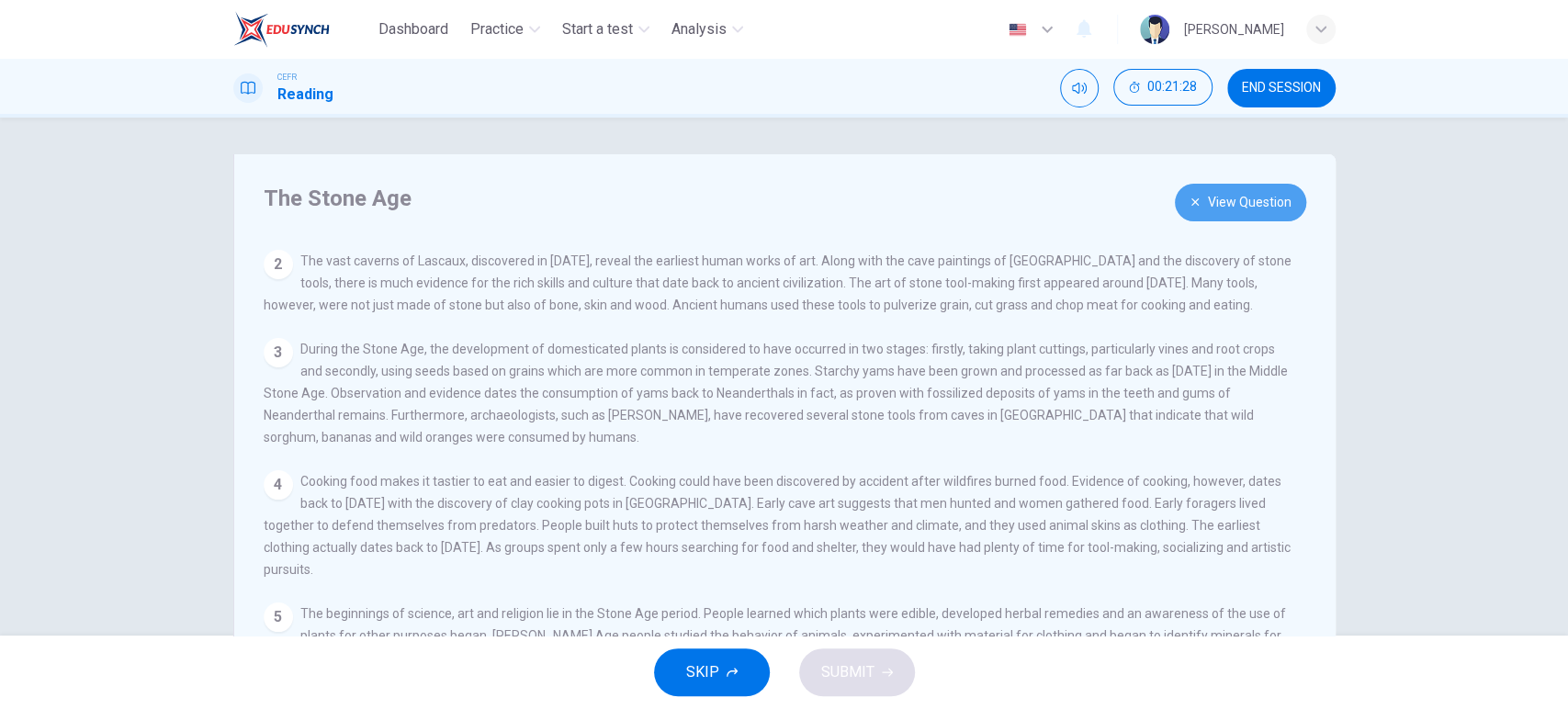 click on "View Question" at bounding box center (1240, 202) 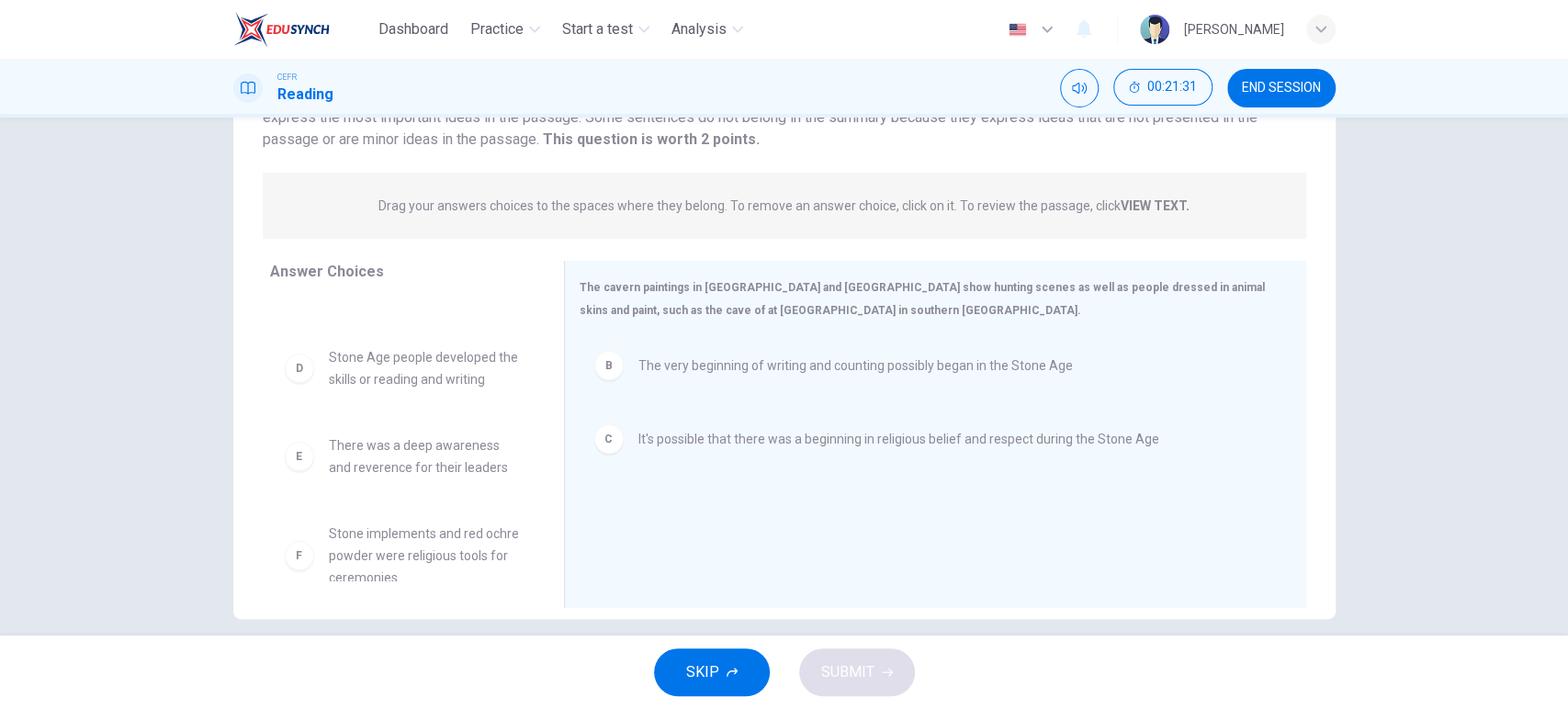 scroll, scrollTop: 183, scrollLeft: 0, axis: vertical 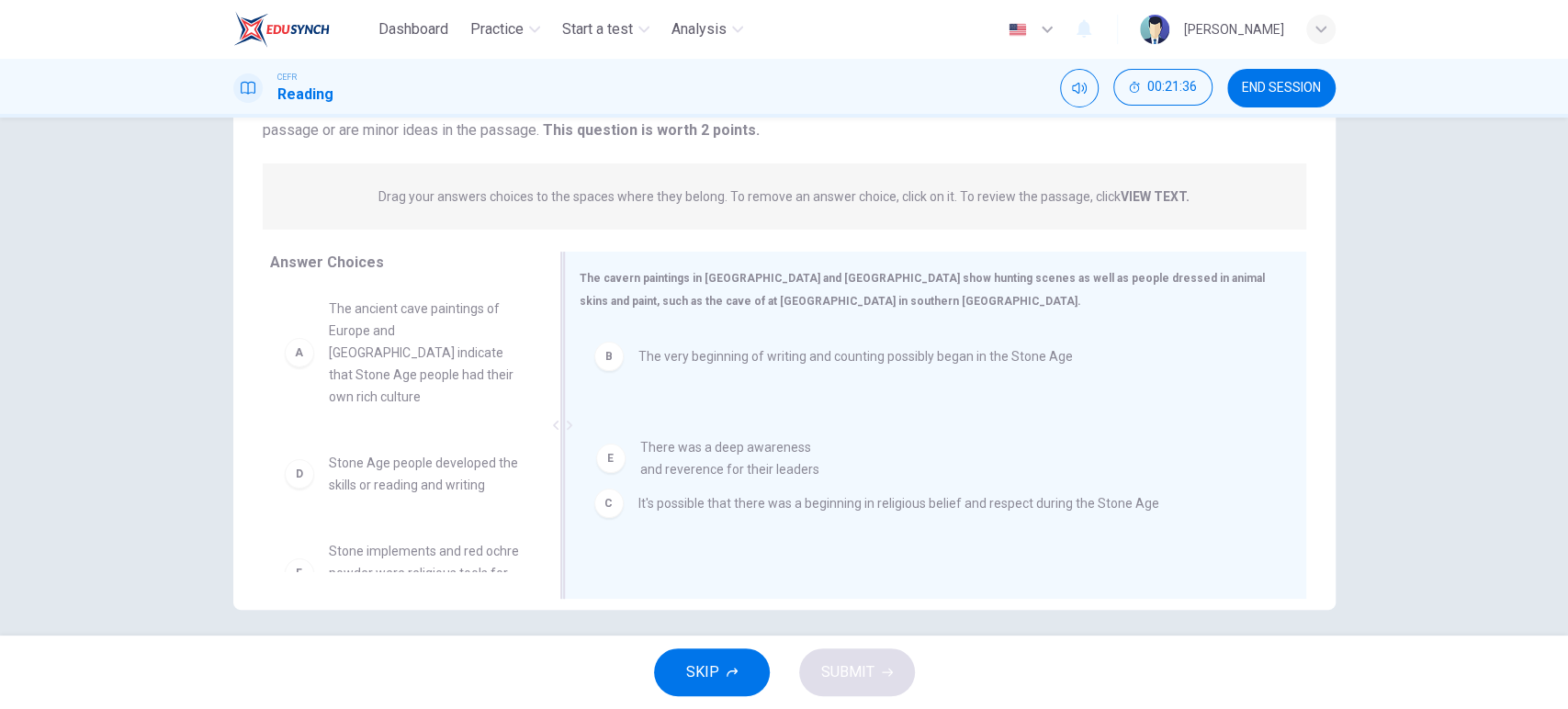 drag, startPoint x: 381, startPoint y: 552, endPoint x: 706, endPoint y: 465, distance: 336.44316 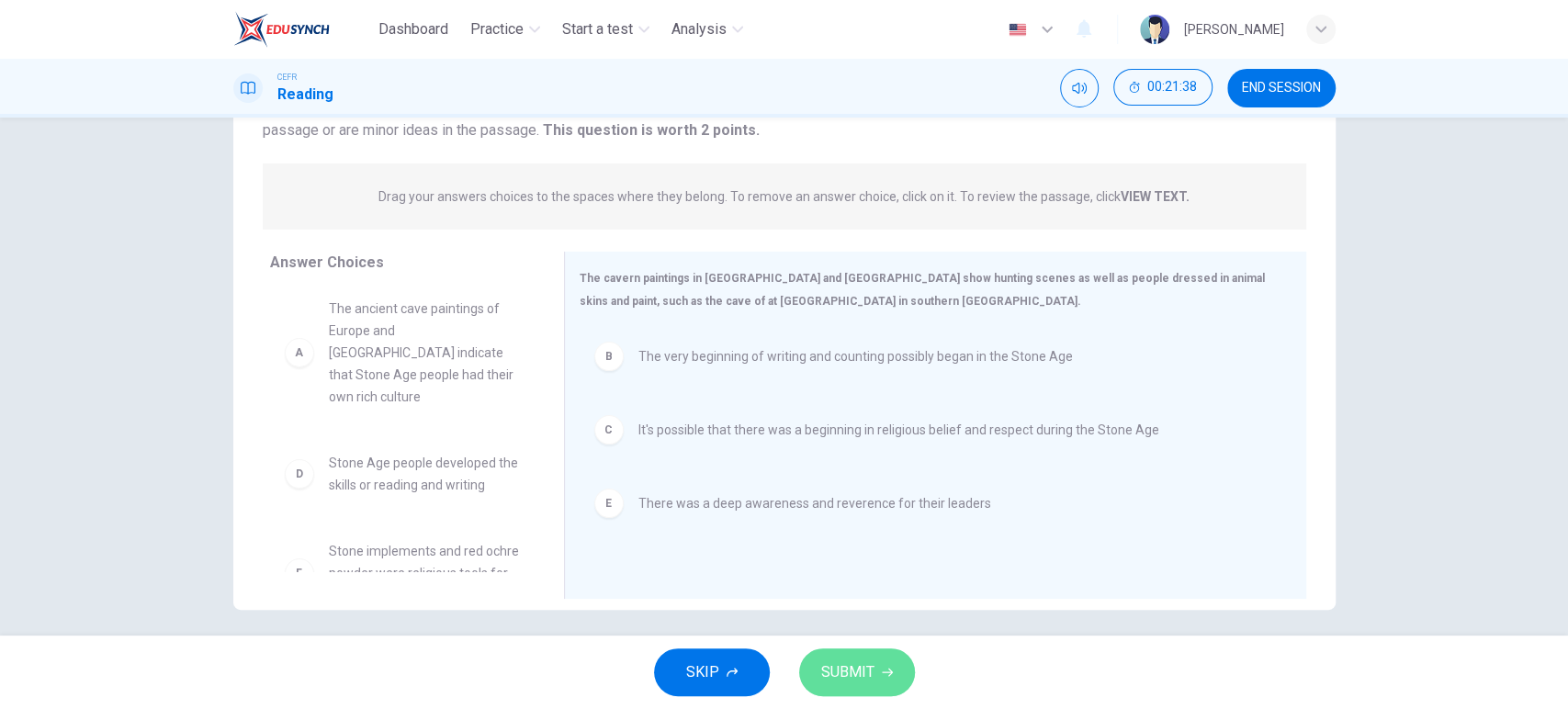 click on "SUBMIT" at bounding box center (848, 672) 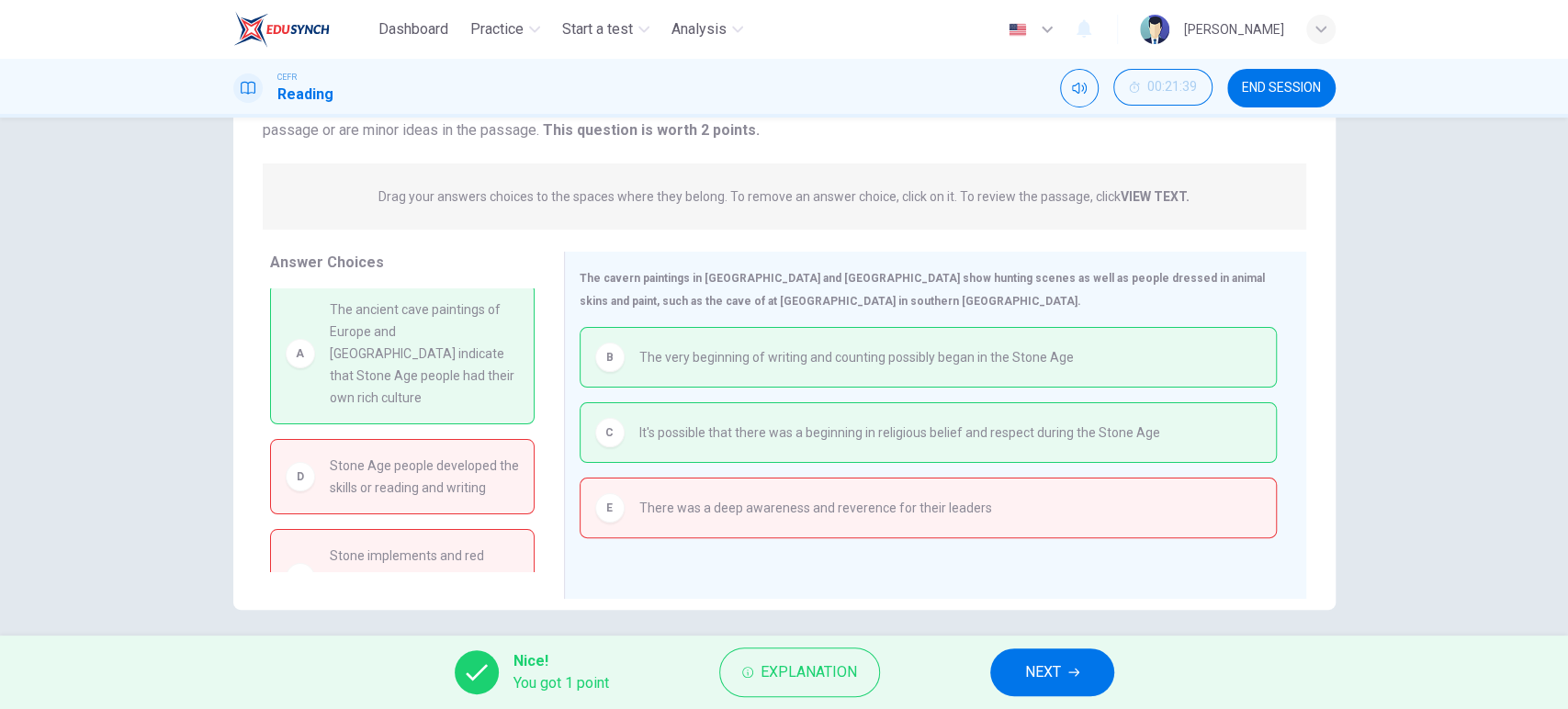 scroll, scrollTop: 0, scrollLeft: 0, axis: both 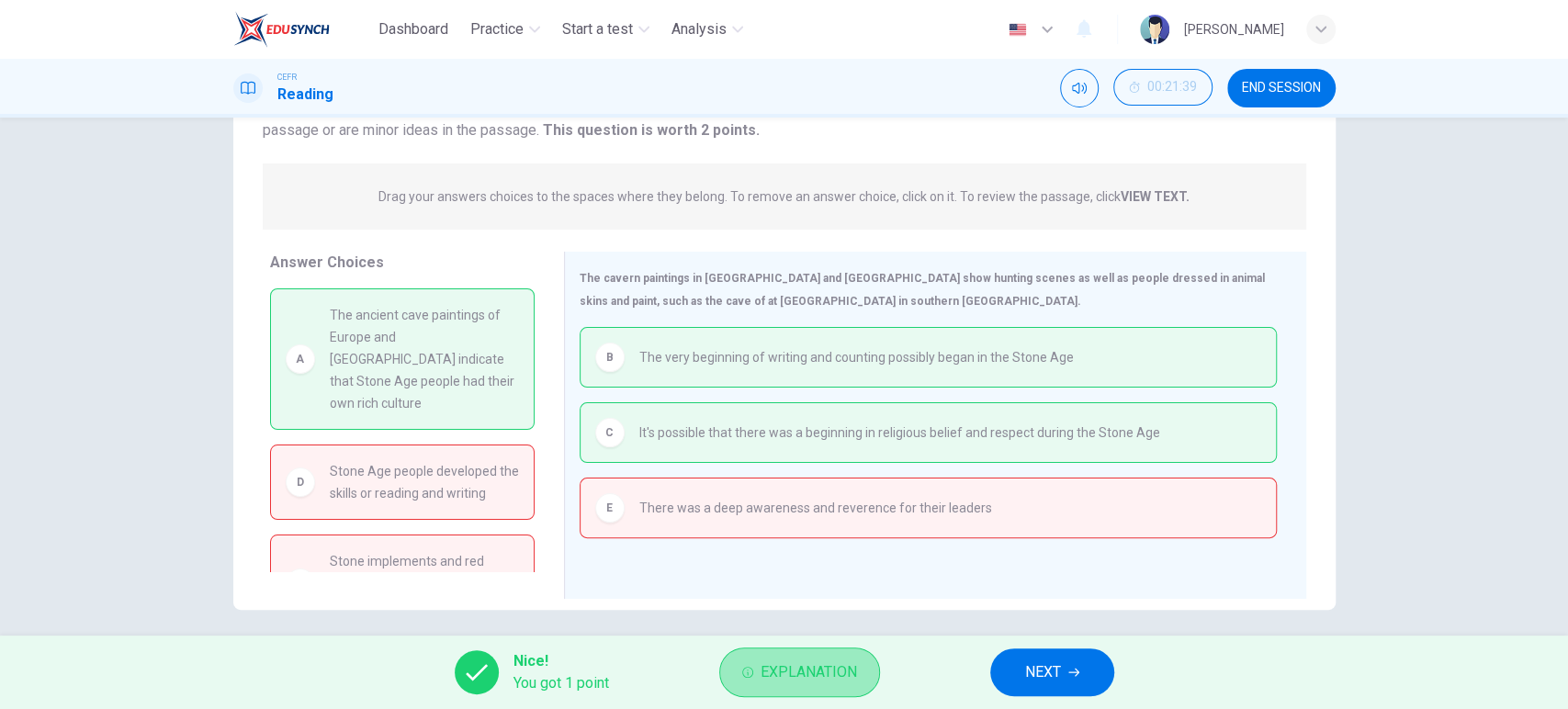 click on "Explanation" at bounding box center (808, 672) 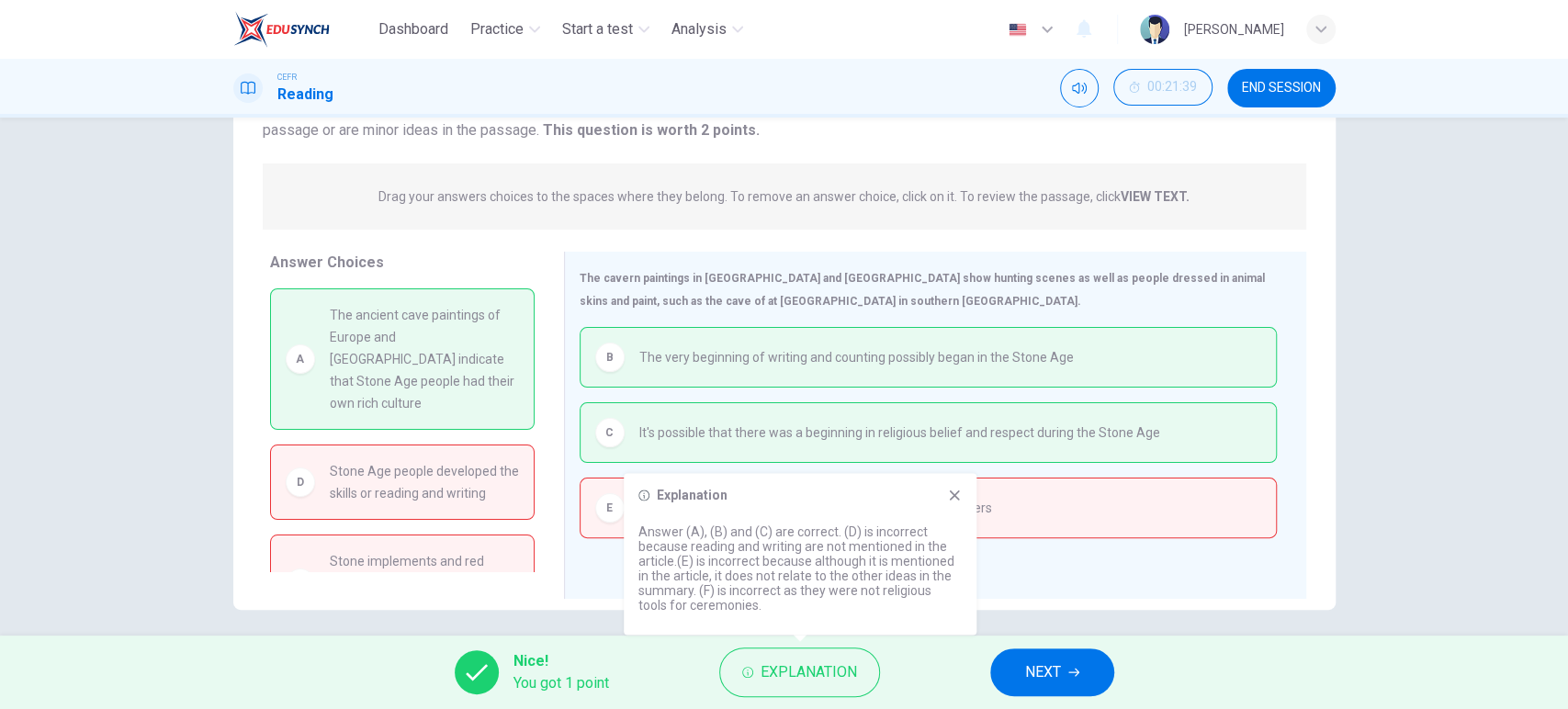 click 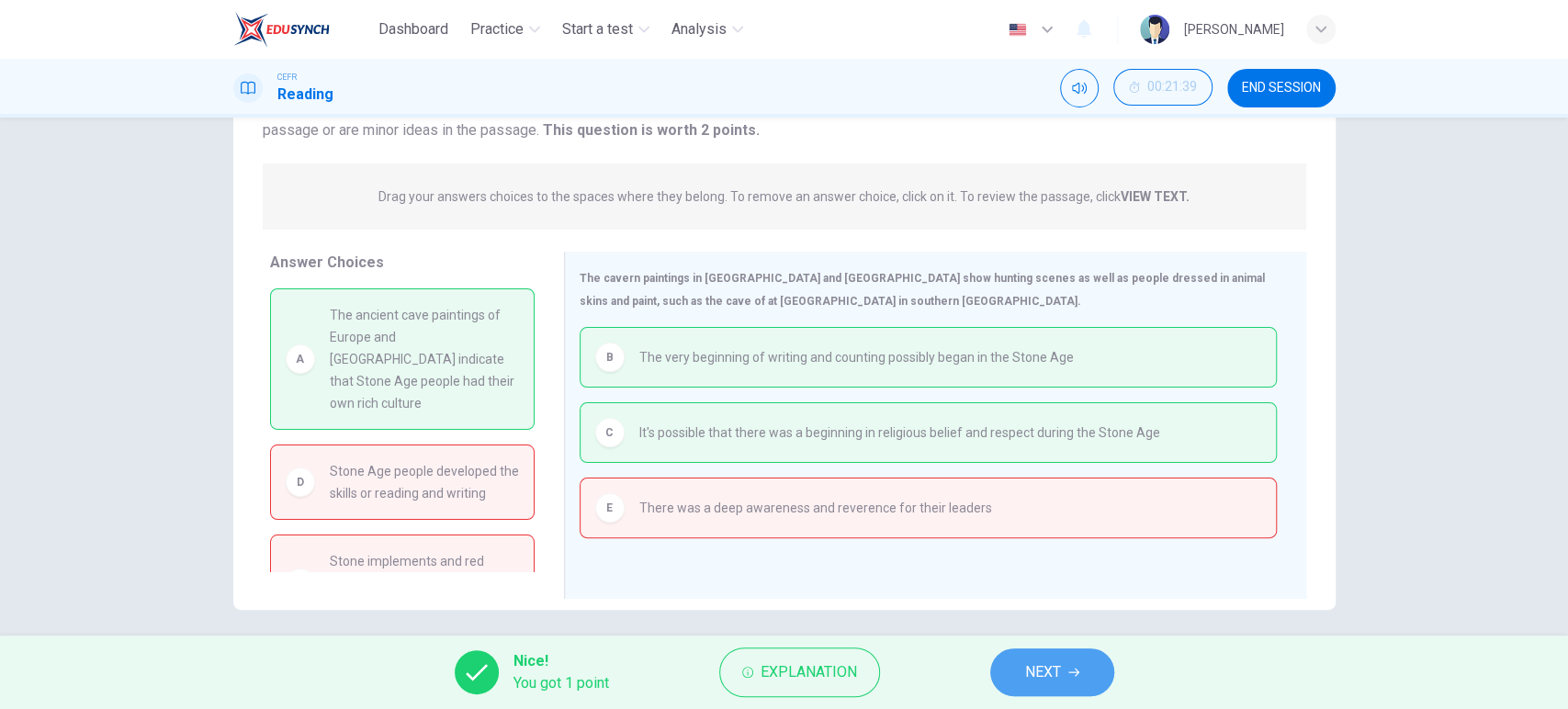 click on "NEXT" at bounding box center [1043, 672] 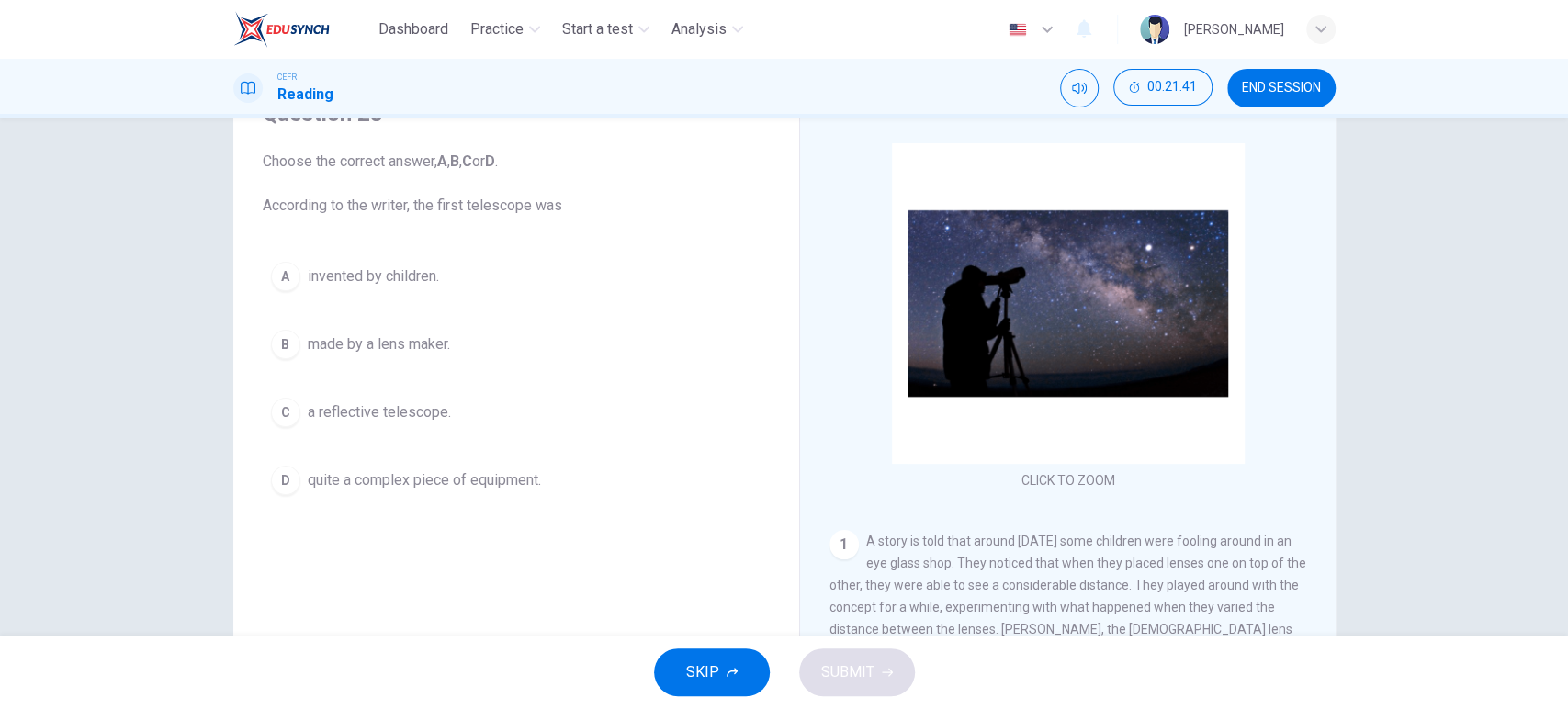 scroll, scrollTop: 93, scrollLeft: 0, axis: vertical 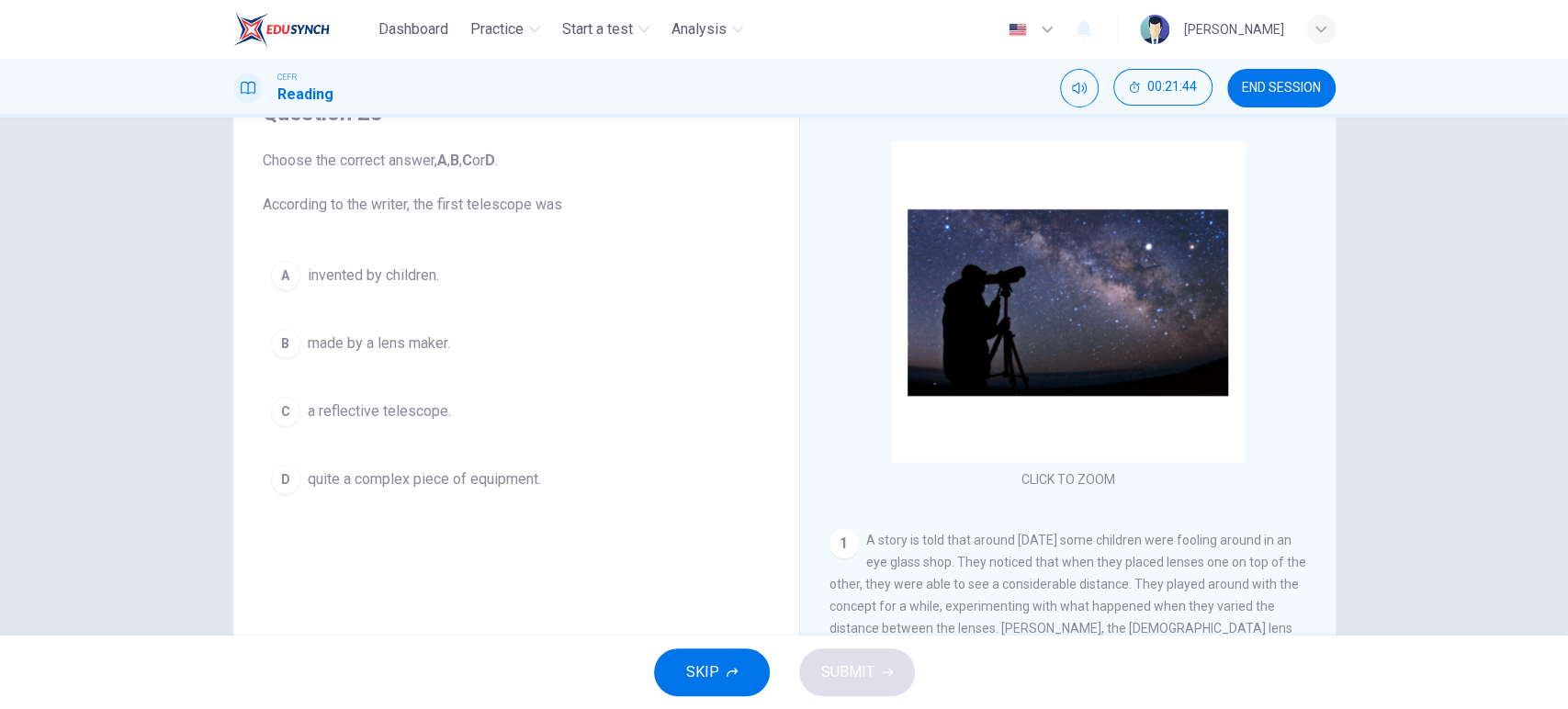 click on "made by a lens maker." at bounding box center [378, 343] 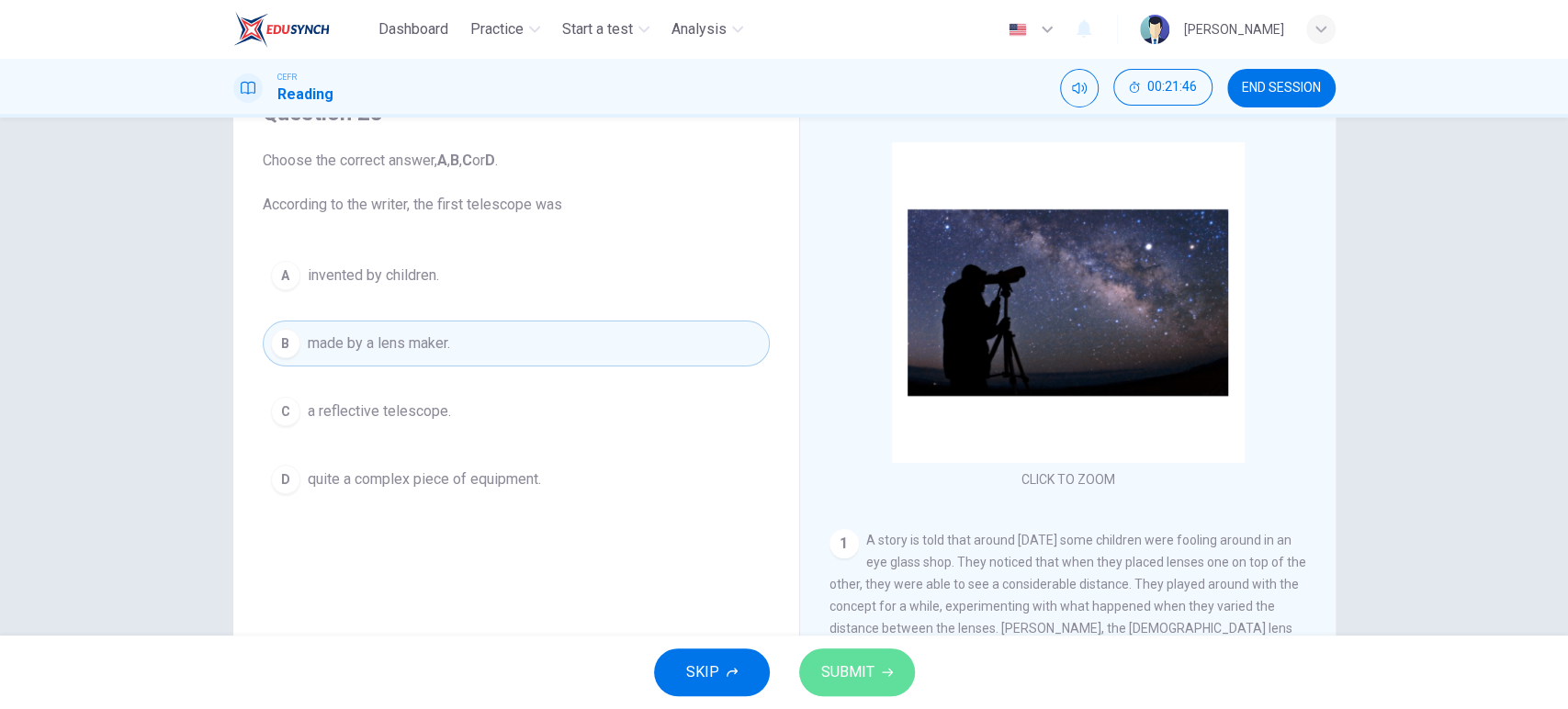 click on "SUBMIT" at bounding box center (848, 672) 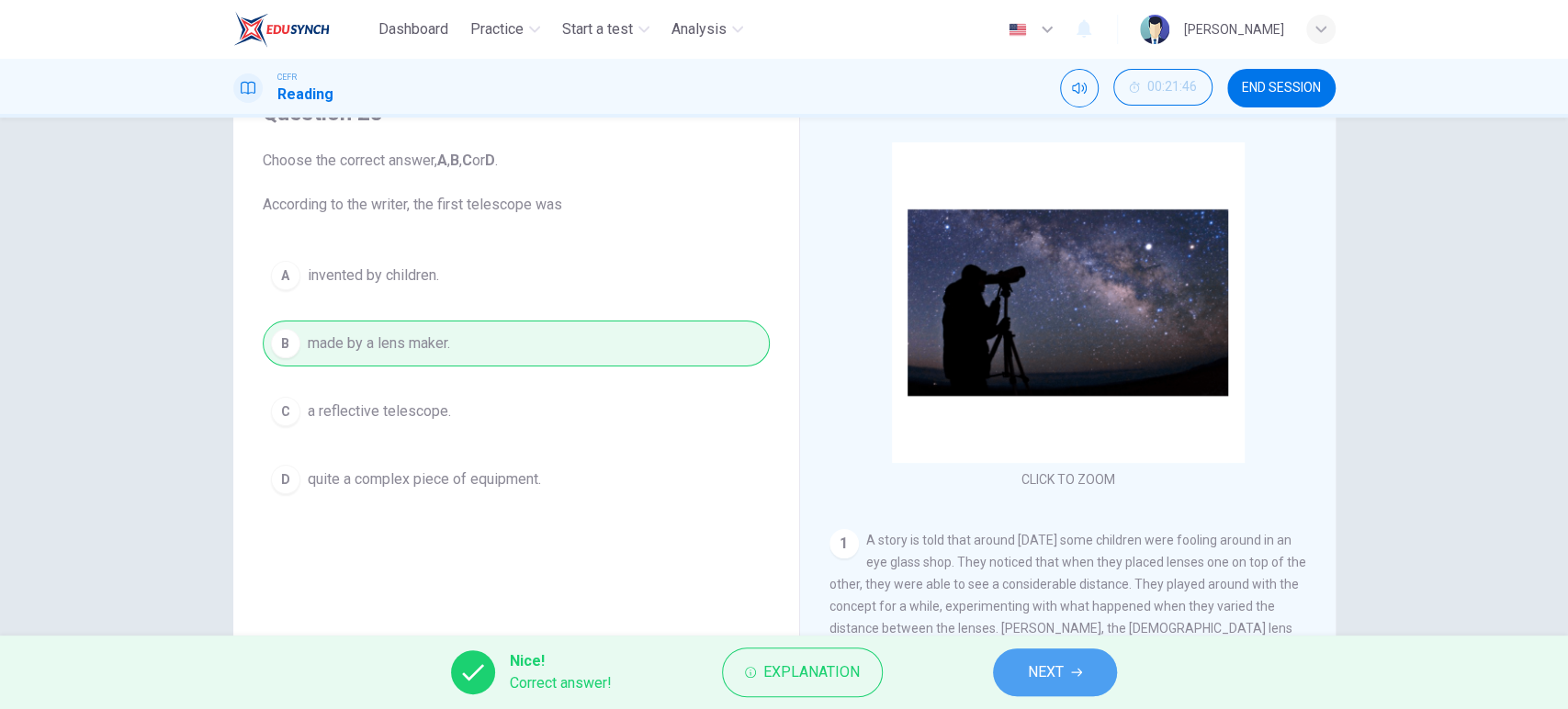 click on "NEXT" at bounding box center [1045, 672] 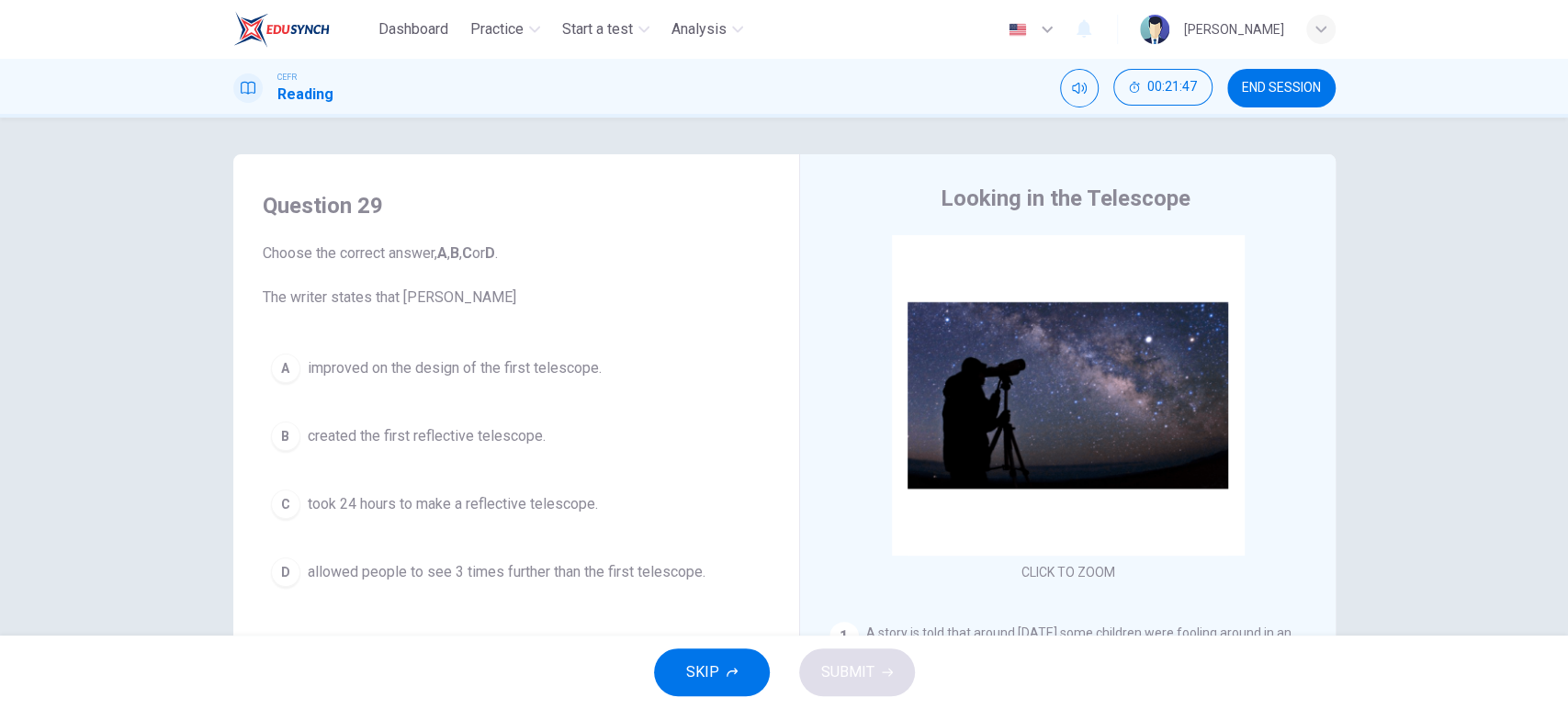 scroll, scrollTop: 88, scrollLeft: 0, axis: vertical 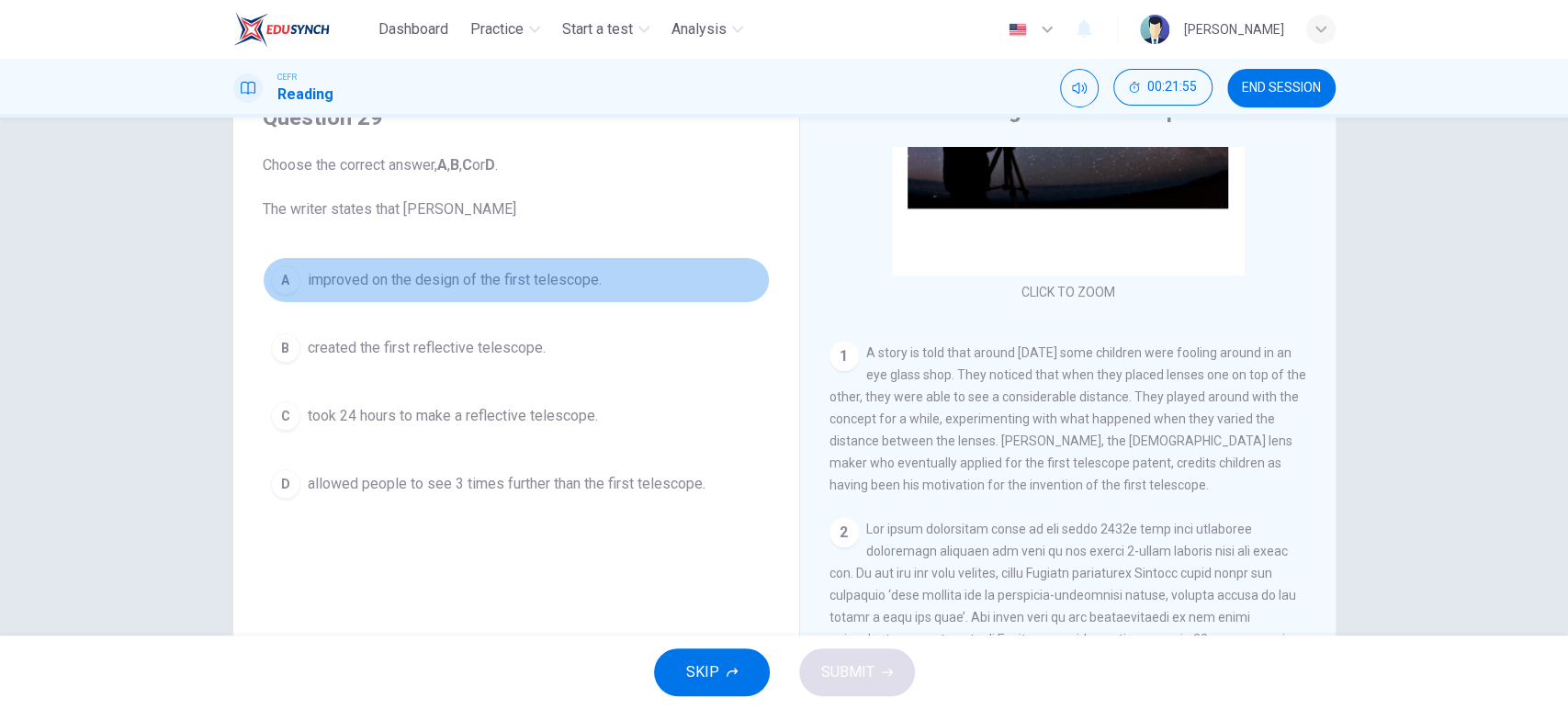 click on "improved on the design of the first telescope." at bounding box center [455, 280] 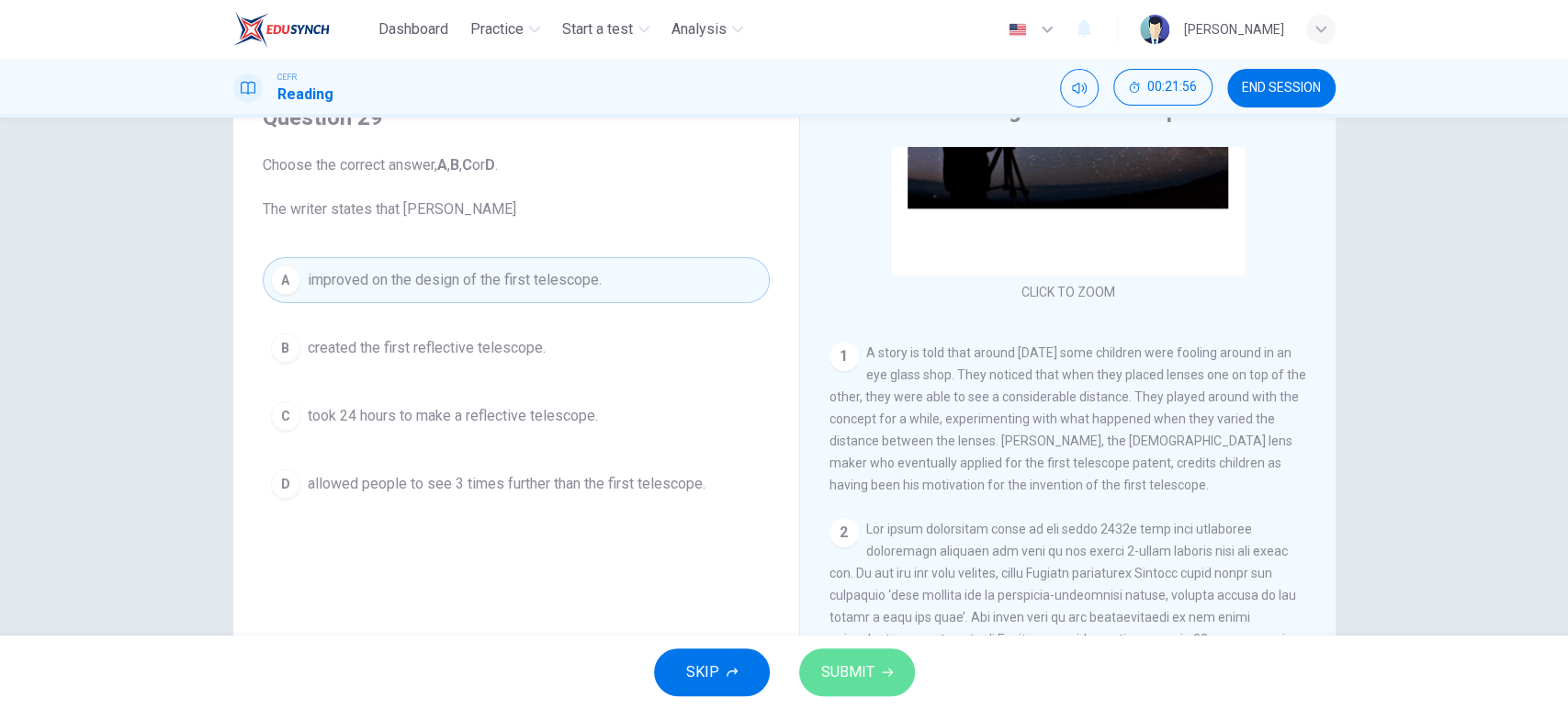 click on "SUBMIT" at bounding box center [848, 672] 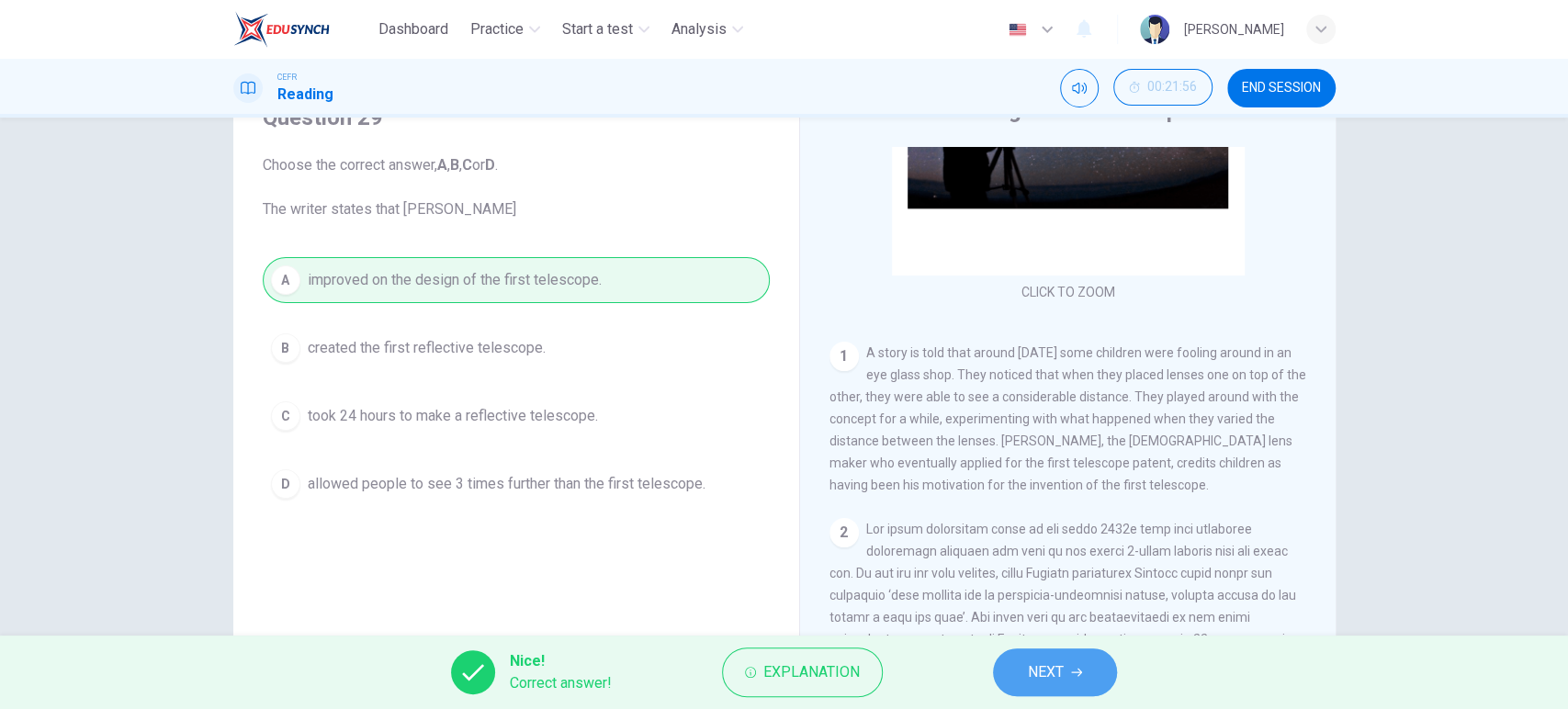 click on "NEXT" at bounding box center (1055, 672) 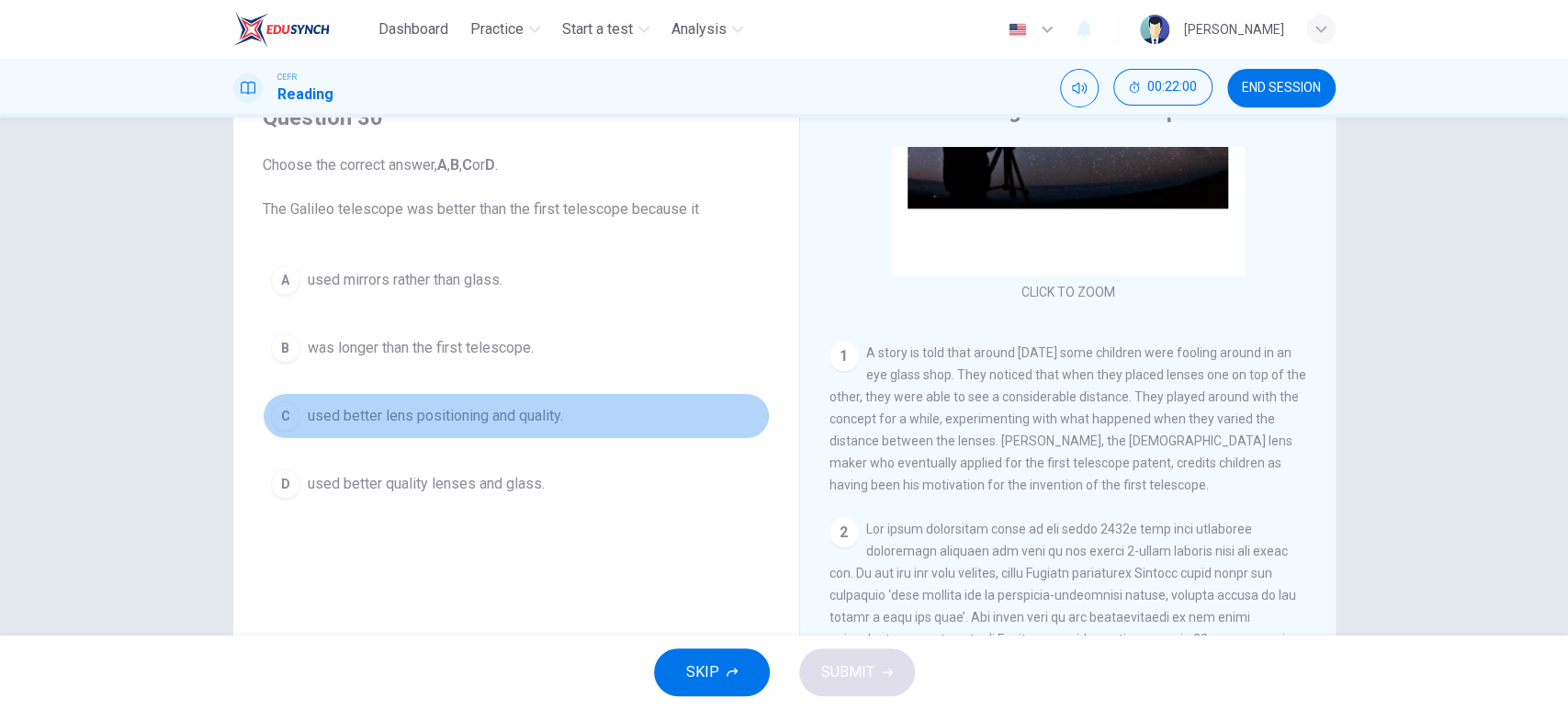click on "used better lens positioning and quality." at bounding box center (435, 416) 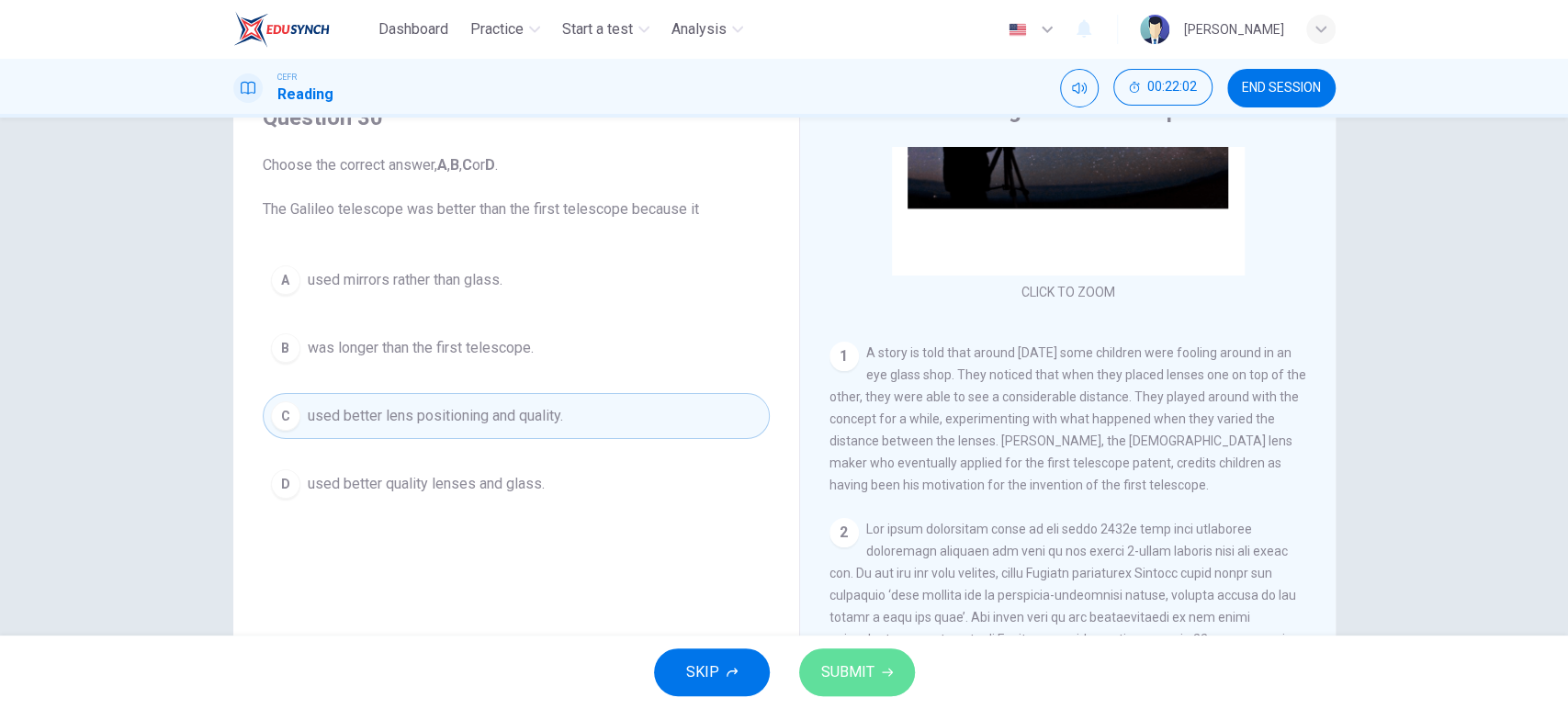 click on "SUBMIT" at bounding box center [848, 672] 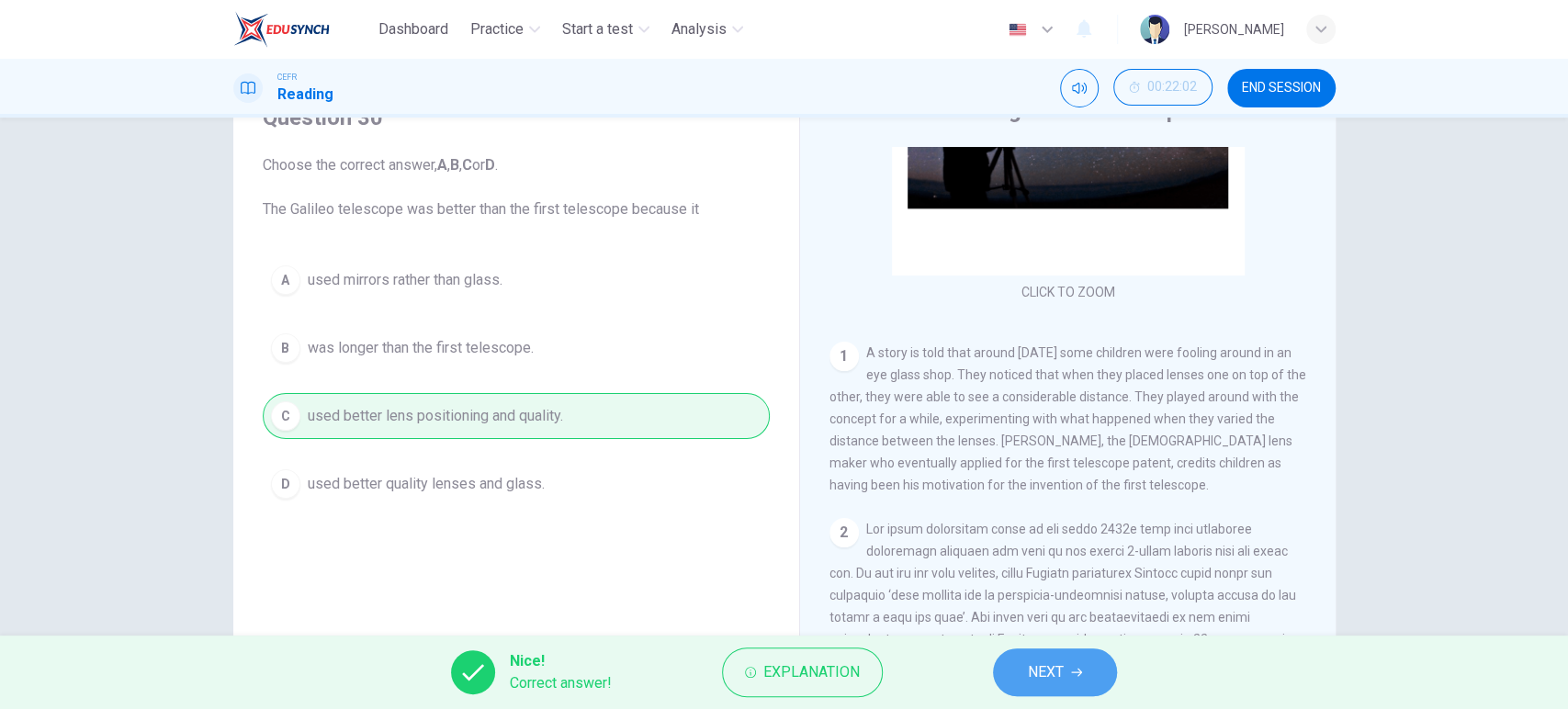 click on "NEXT" at bounding box center [1045, 672] 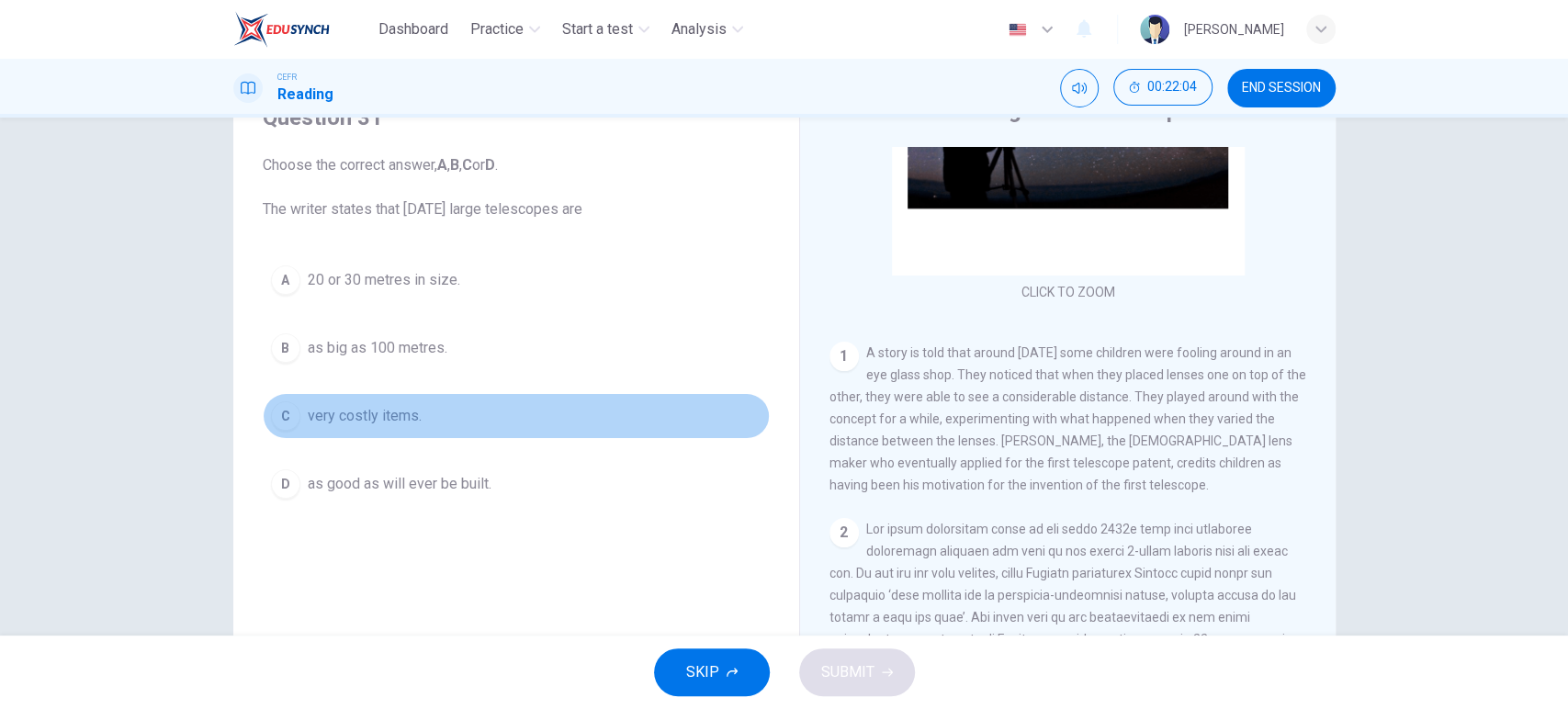 click on "C very costly items." at bounding box center [516, 416] 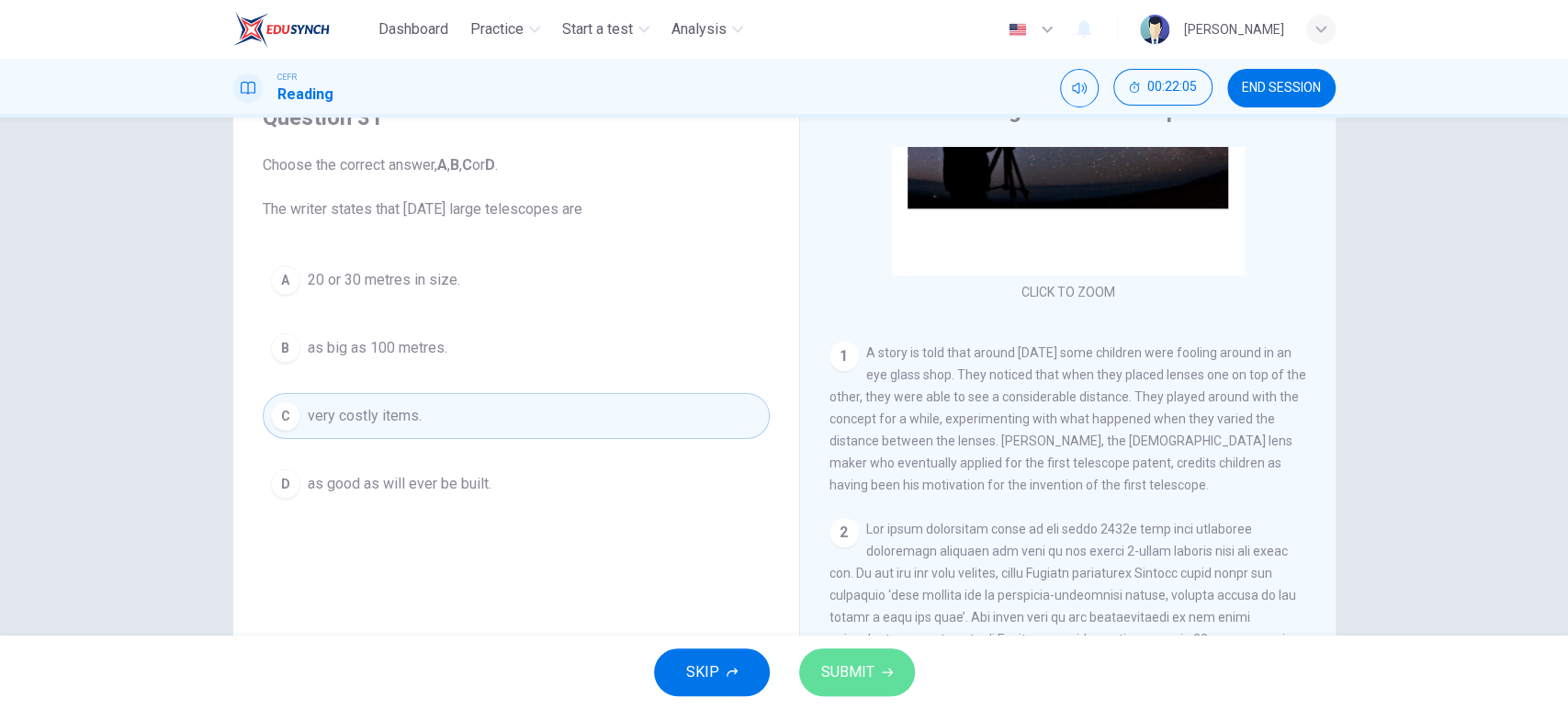 click on "SUBMIT" at bounding box center (857, 672) 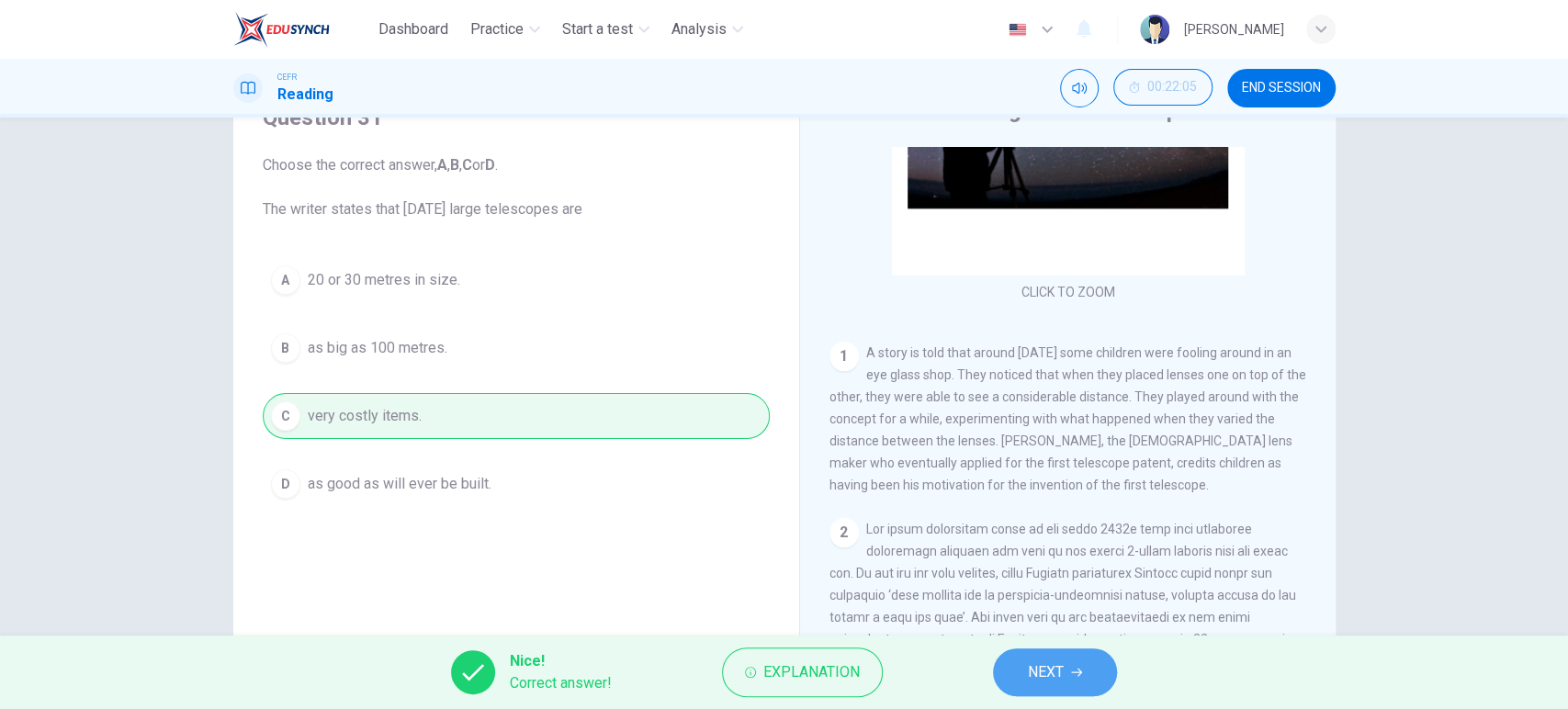 click on "NEXT" at bounding box center (1055, 672) 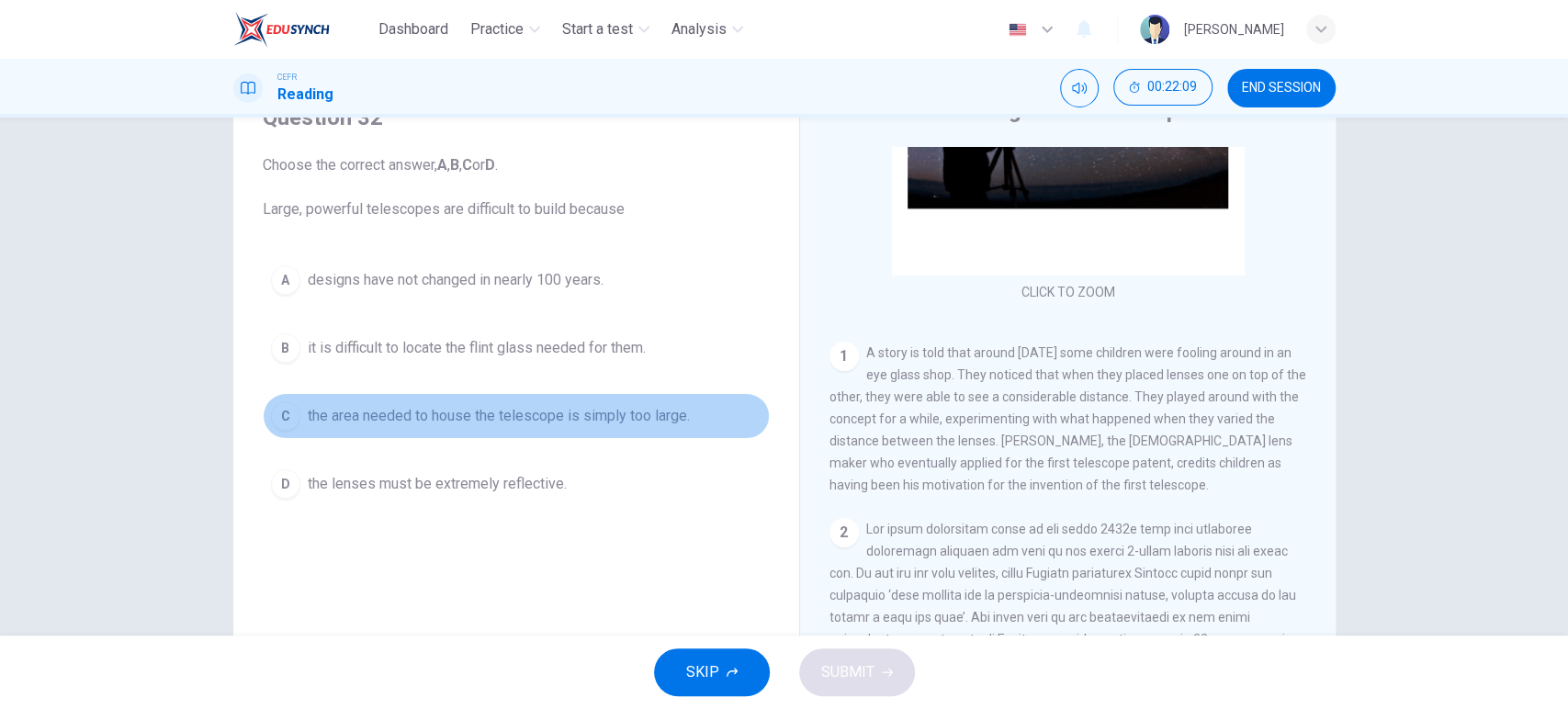 click on "the area needed to house the telescope is simply too large." at bounding box center (499, 416) 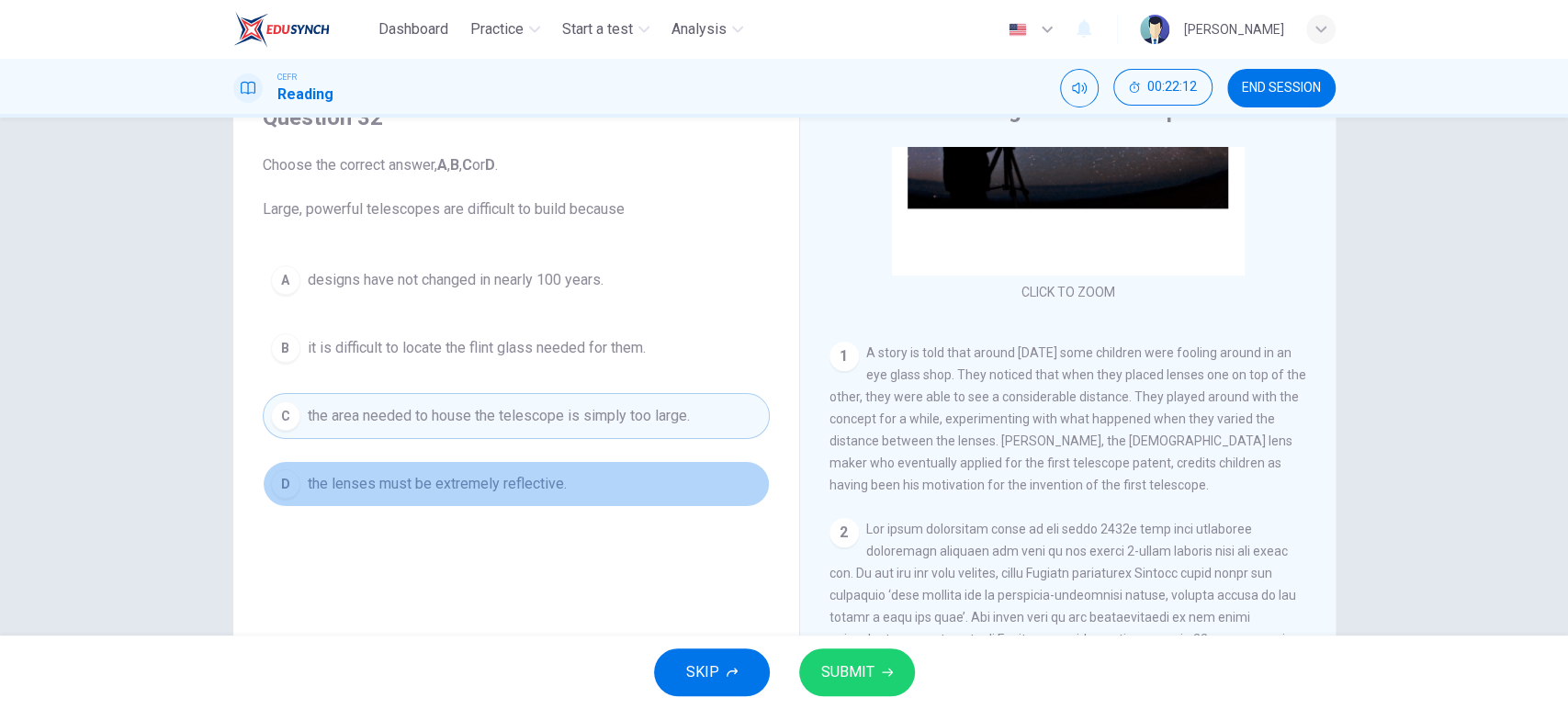 click on "the lenses must be extremely reflective." at bounding box center (437, 484) 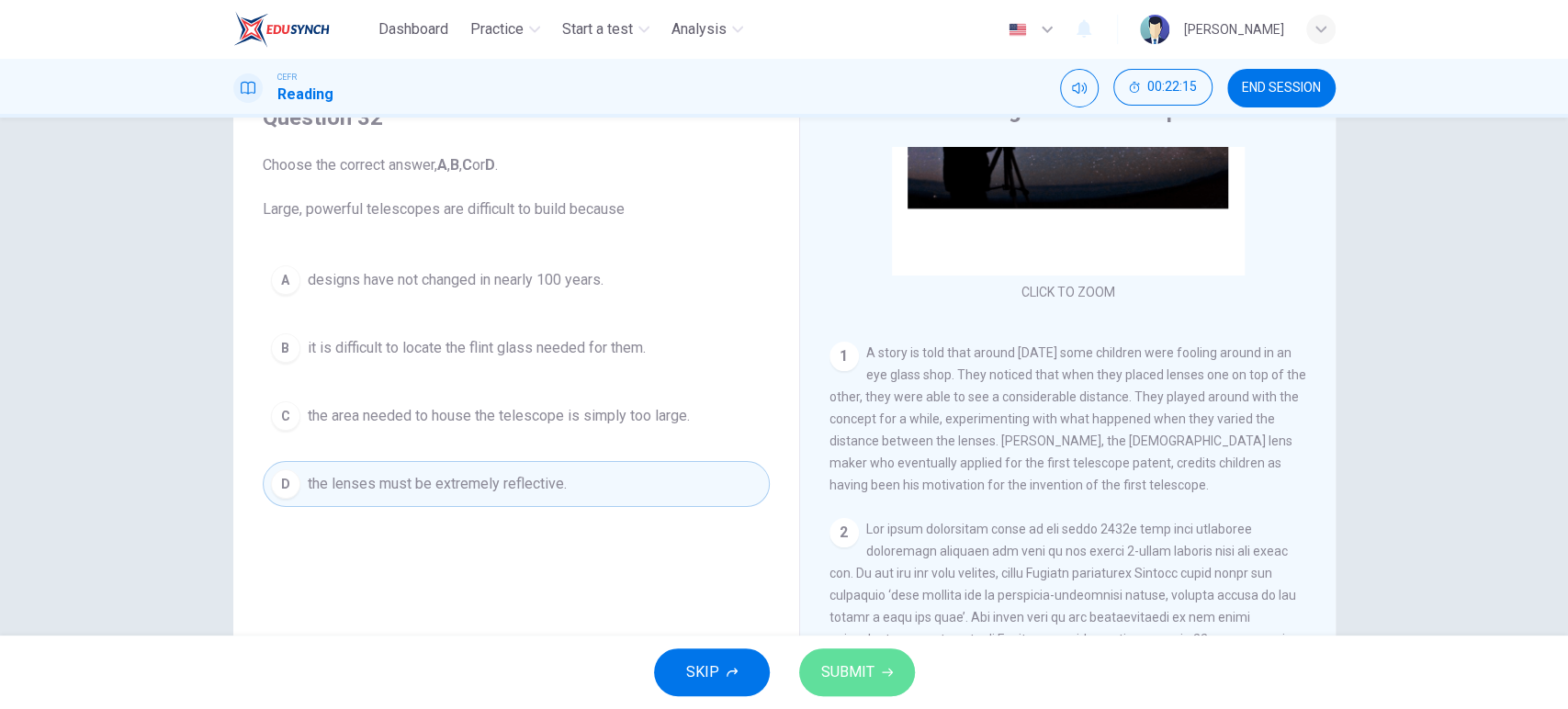 click on "SUBMIT" at bounding box center (848, 672) 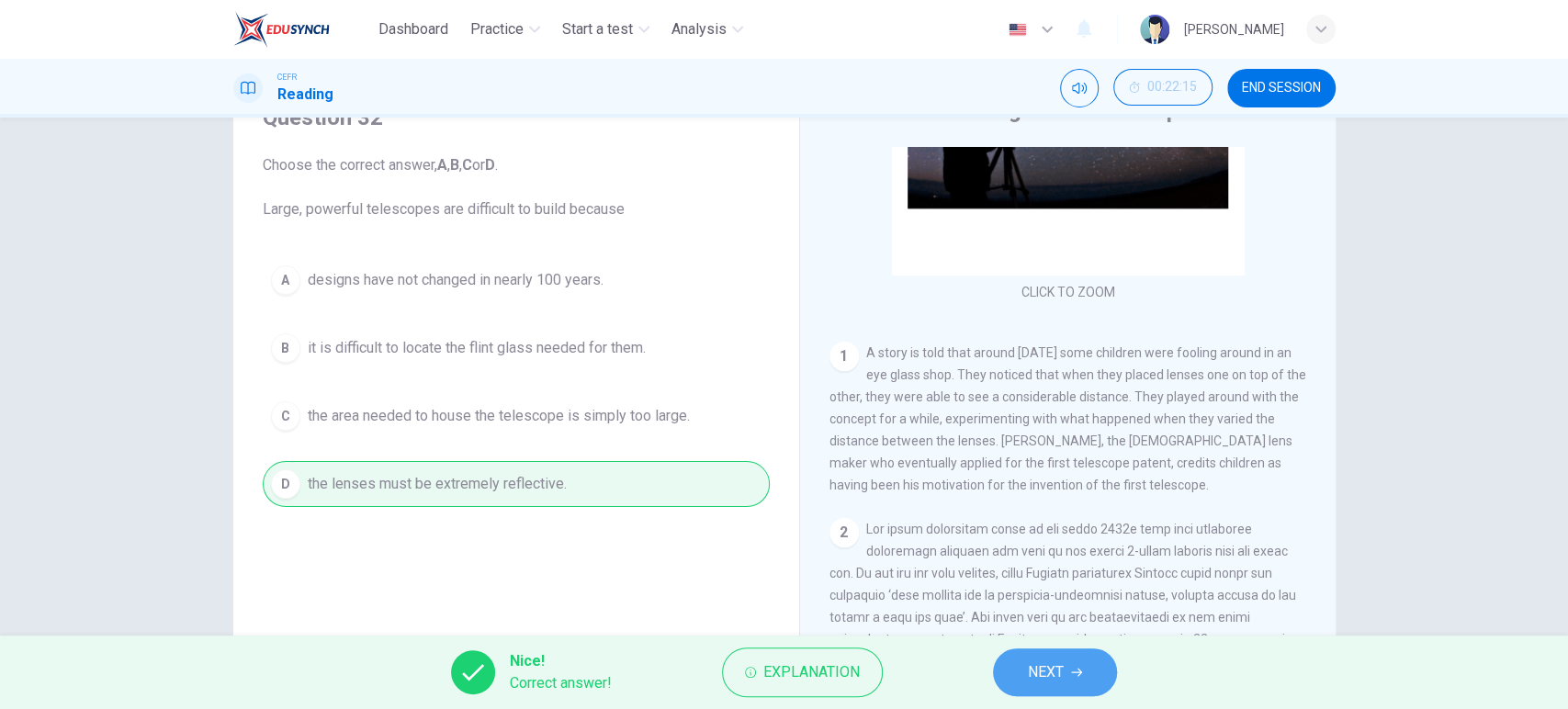 click on "NEXT" at bounding box center (1045, 672) 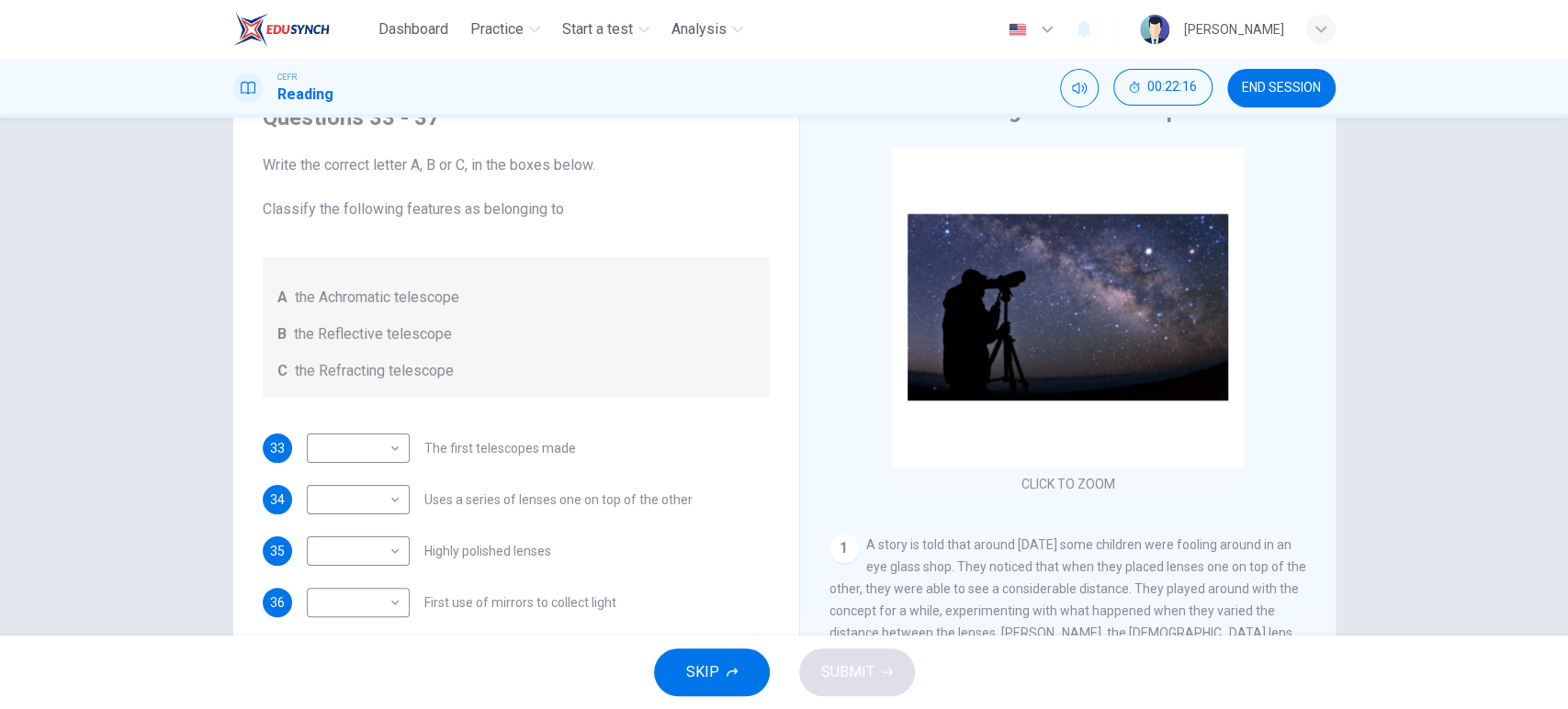 scroll, scrollTop: 0, scrollLeft: 0, axis: both 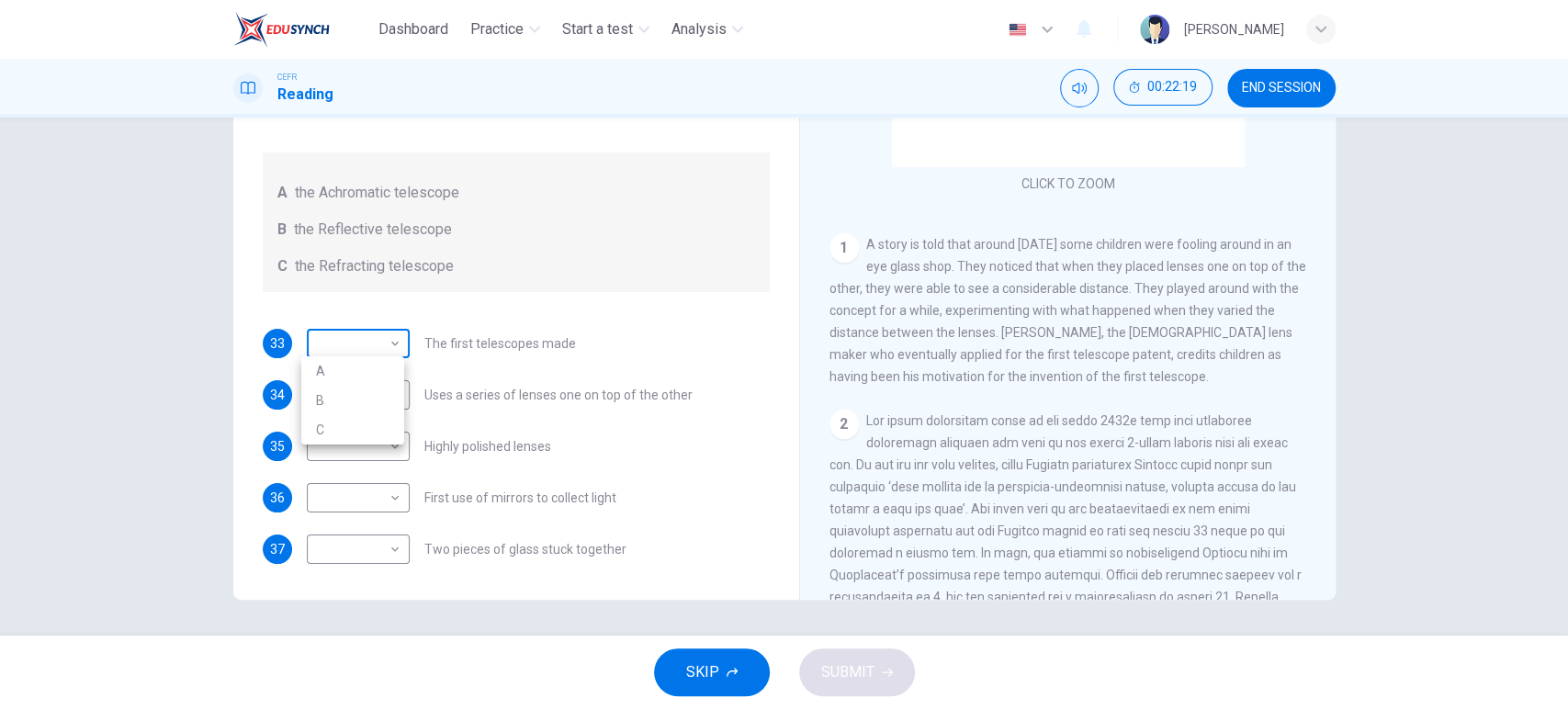 click on "Dashboard Practice Start a test Analysis English en ​ [PERSON_NAME] CEFR Reading 00:22:19 END SESSION Questions 33 - 37 Write the correct letter A, B or C, in the boxes below.
Classify the following features as belonging to A the Achromatic telescope B the Reflective telescope C the Refracting telescope 33 ​ ​ The first telescopes made 34 ​ ​ Uses a series of lenses one on top of the other 35 ​ ​ Highly polished lenses 36 ​ ​ First use of mirrors to collect light 37 ​ ​ Two pieces of glass stuck together Looking in the Telescope CLICK TO ZOOM Click to Zoom 1 2 3 4 5 SKIP SUBMIT EduSynch - Online Language Proficiency Testing Dashboard Practice Start a test Analysis Notifications © Copyright  2025 A B C" at bounding box center (784, 354) 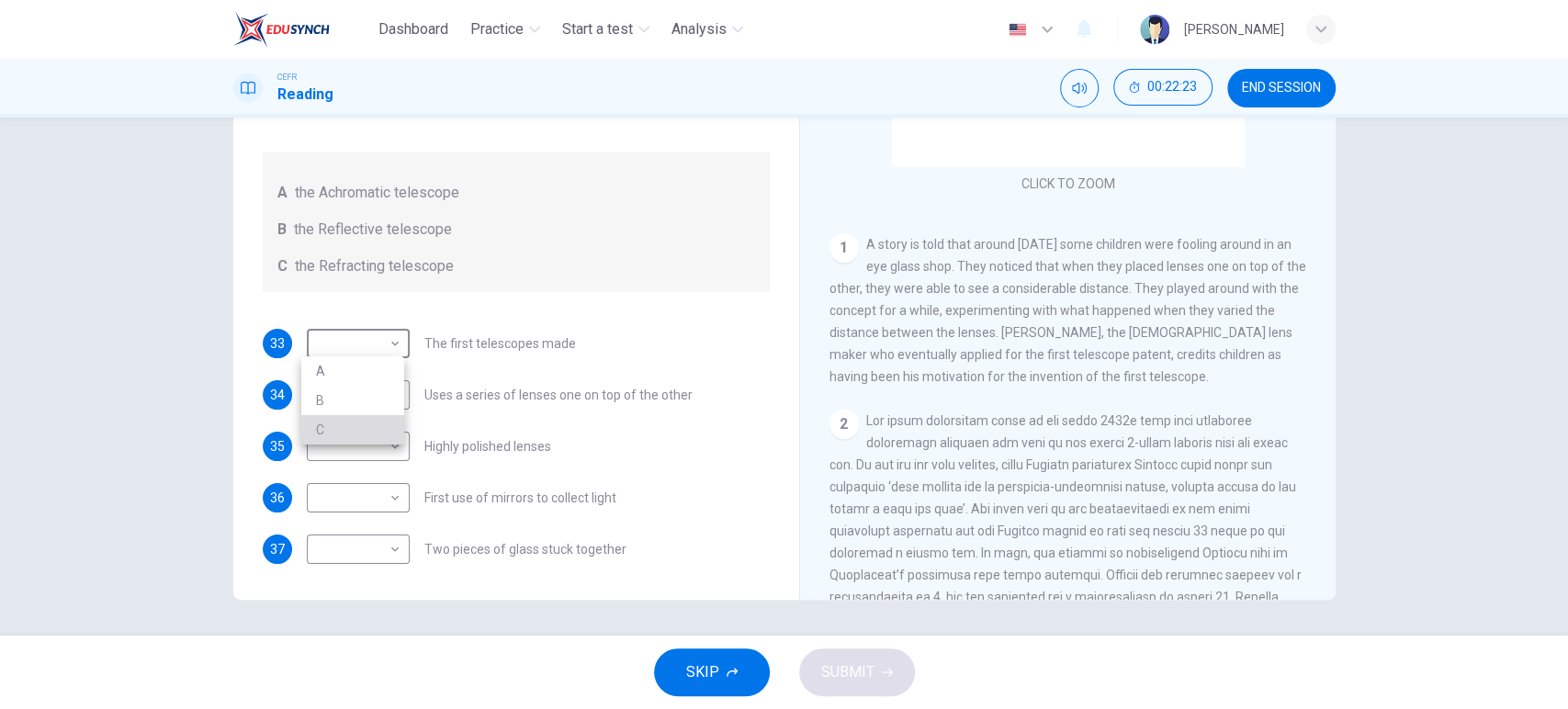 click on "C" at bounding box center (353, 430) 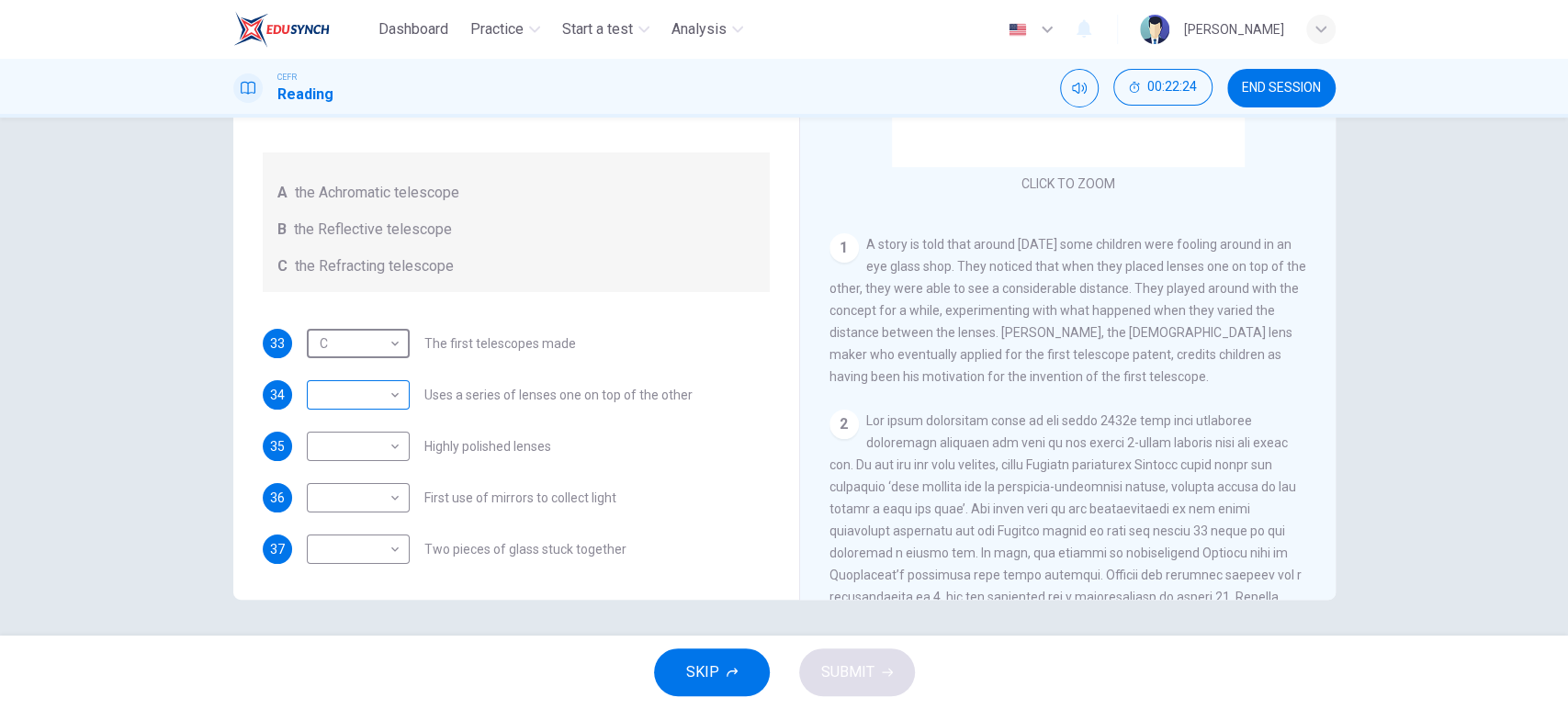 click on "Dashboard Practice Start a test Analysis English en ​ [PERSON_NAME] CEFR Reading 00:22:24 END SESSION Questions 33 - 37 Write the correct letter A, B or C, in the boxes below.
Classify the following features as belonging to A the Achromatic telescope B the Reflective telescope C the Refracting telescope 33 C C ​ The first telescopes made 34 ​ ​ Uses a series of lenses one on top of the other 35 ​ ​ Highly polished lenses 36 ​ ​ First use of mirrors to collect light 37 ​ ​ Two pieces of glass stuck together Looking in the Telescope CLICK TO ZOOM Click to Zoom 1 2 3 4 5 SKIP SUBMIT EduSynch - Online Language Proficiency Testing Dashboard Practice Start a test Analysis Notifications © Copyright  2025" at bounding box center (784, 354) 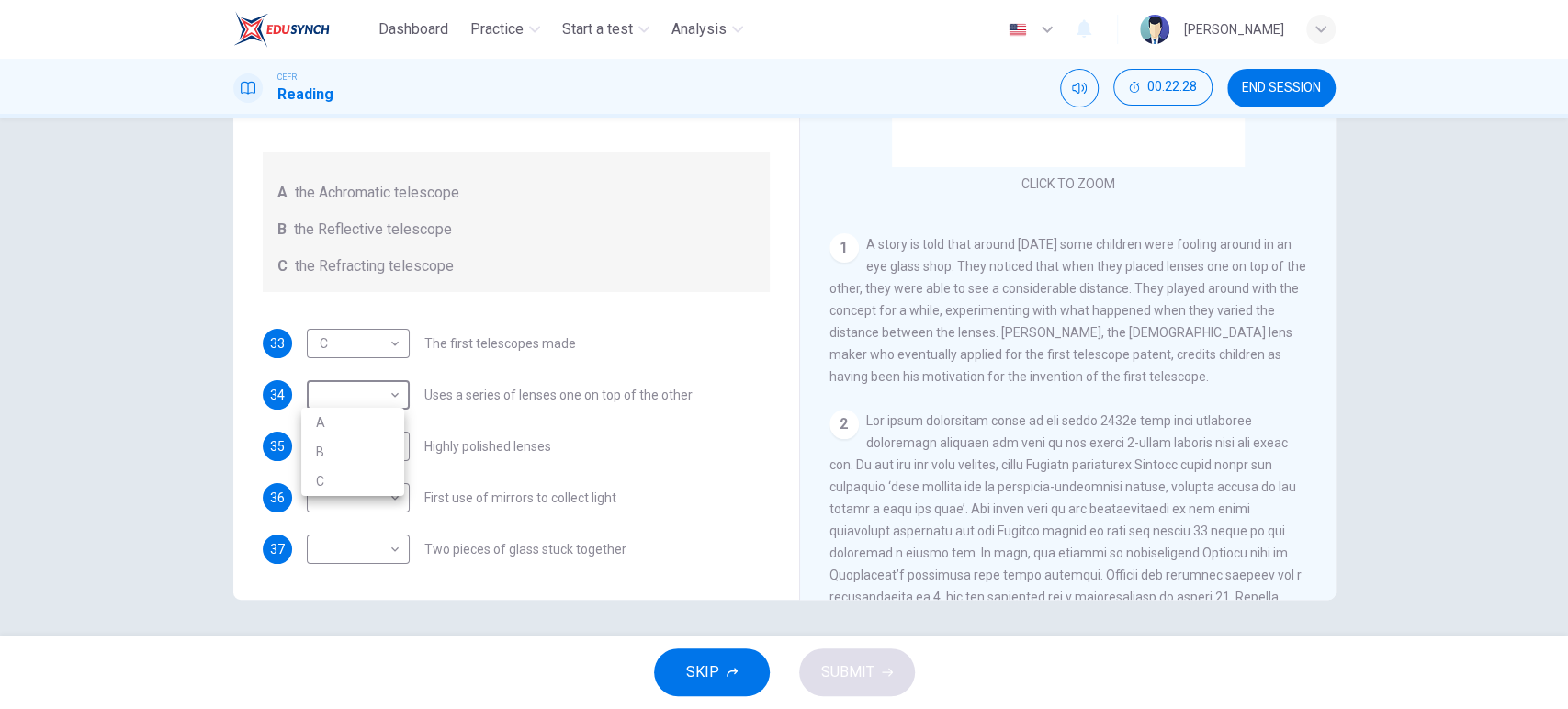 click on "C" at bounding box center [353, 481] 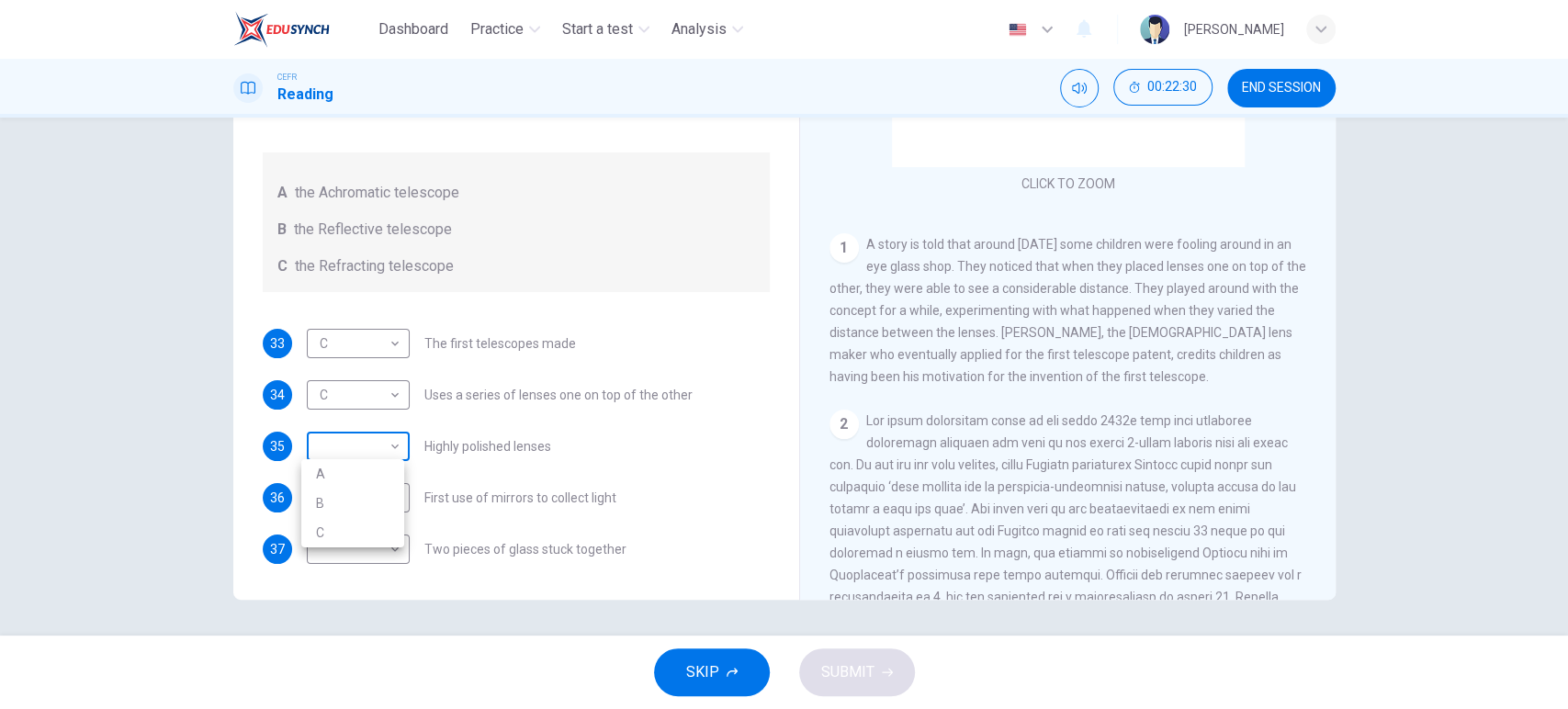 click on "Dashboard Practice Start a test Analysis English en ​ [PERSON_NAME] CEFR Reading 00:22:30 END SESSION Questions 33 - 37 Write the correct letter A, B or C, in the boxes below.
Classify the following features as belonging to A the Achromatic telescope B the Reflective telescope C the Refracting telescope 33 C C ​ The first telescopes made 34 C C ​ Uses a series of lenses one on top of the other 35 ​ ​ Highly polished lenses 36 ​ ​ First use of mirrors to collect light 37 ​ ​ Two pieces of glass stuck together Looking in the Telescope CLICK TO ZOOM Click to Zoom 1 2 3 4 5 SKIP SUBMIT EduSynch - Online Language Proficiency Testing Dashboard Practice Start a test Analysis Notifications © Copyright  2025 A B C" at bounding box center [784, 354] 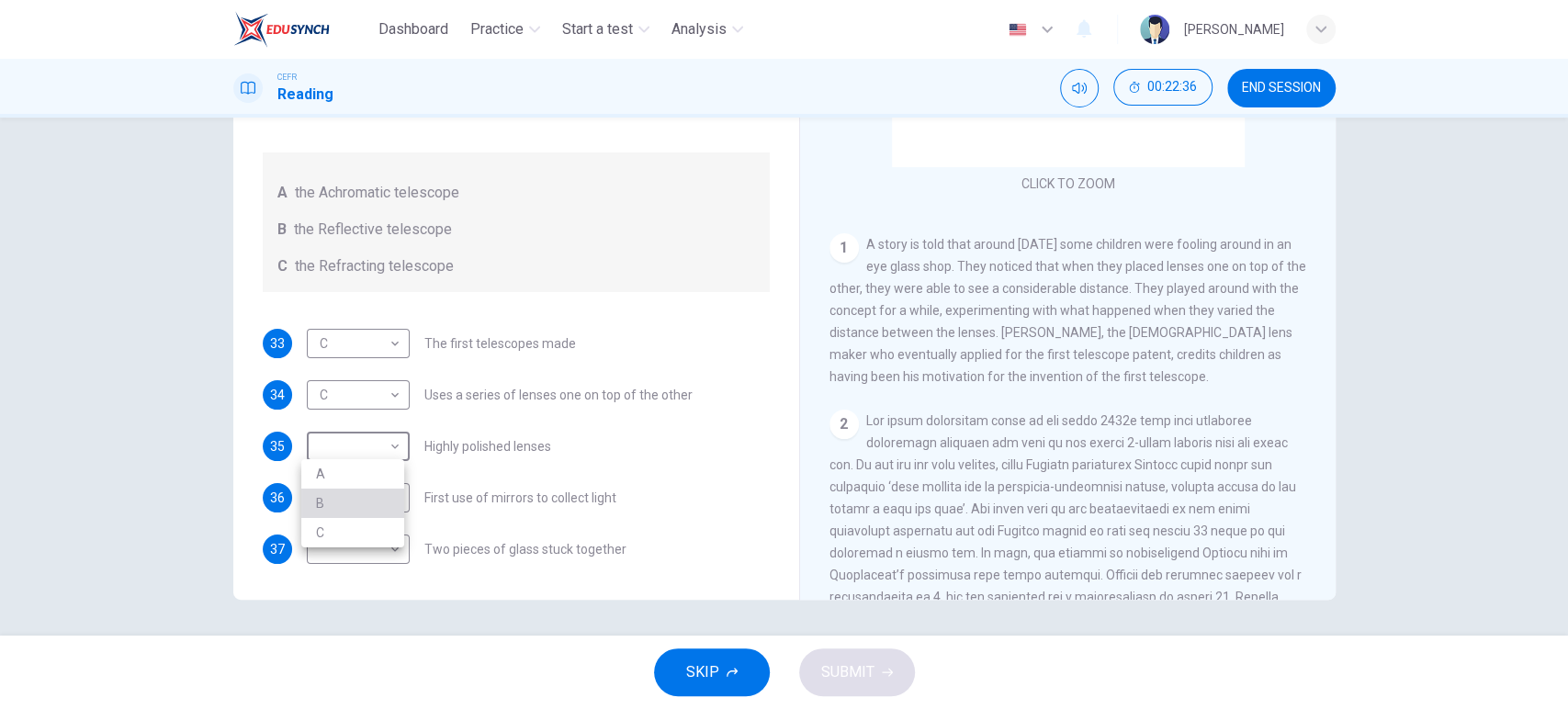 click on "B" at bounding box center [353, 503] 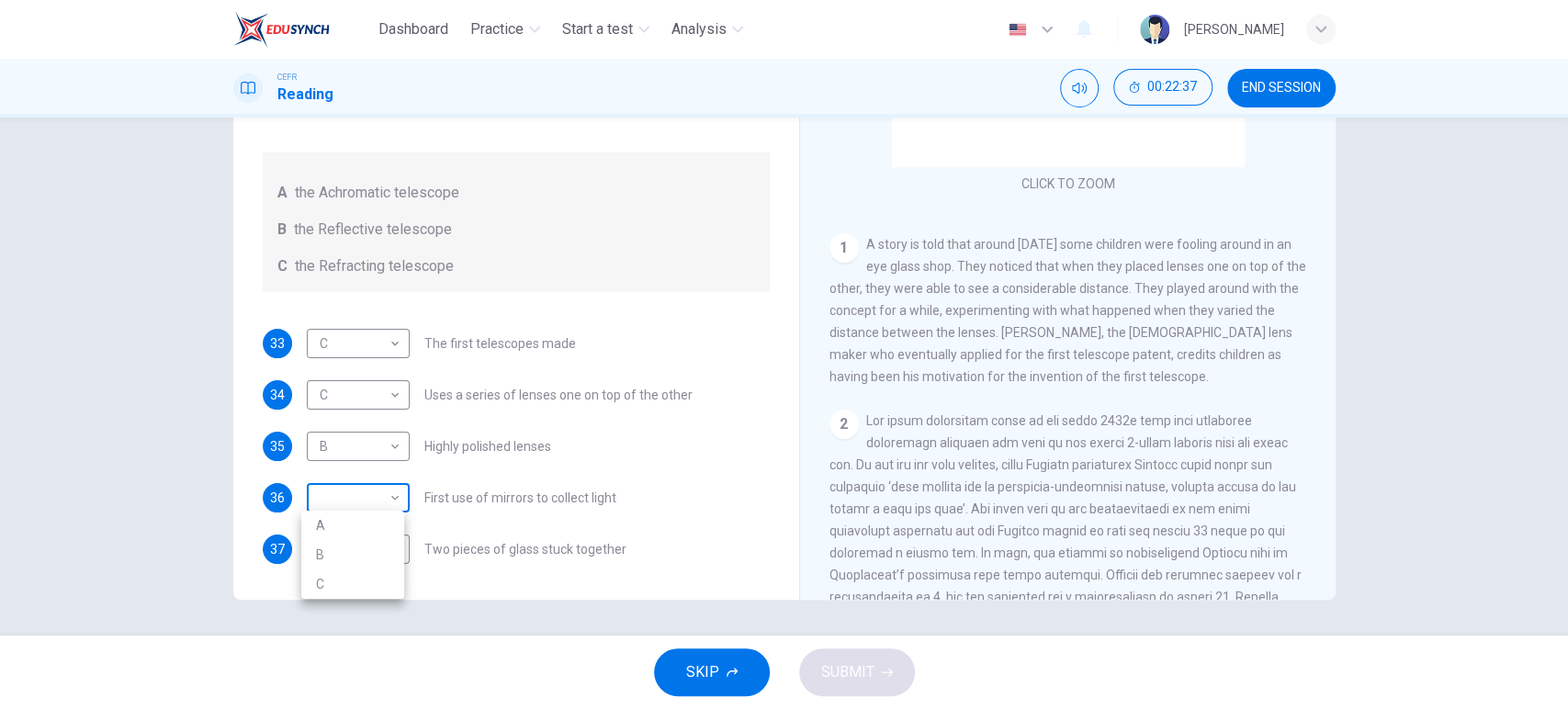 click on "Dashboard Practice Start a test Analysis English en ​ [PERSON_NAME] CEFR Reading 00:22:37 END SESSION Questions 33 - 37 Write the correct letter A, B or C, in the boxes below.
Classify the following features as belonging to A the Achromatic telescope B the Reflective telescope C the Refracting telescope 33 C C ​ The first telescopes made 34 C C ​ Uses a series of lenses one on top of the other 35 B B ​ Highly polished lenses 36 ​ ​ First use of mirrors to collect light 37 ​ ​ Two pieces of glass stuck together Looking in the Telescope CLICK TO ZOOM Click to Zoom 1 2 3 4 5 SKIP SUBMIT EduSynch - Online Language Proficiency Testing Dashboard Practice Start a test Analysis Notifications © Copyright  2025 A B C" at bounding box center [784, 354] 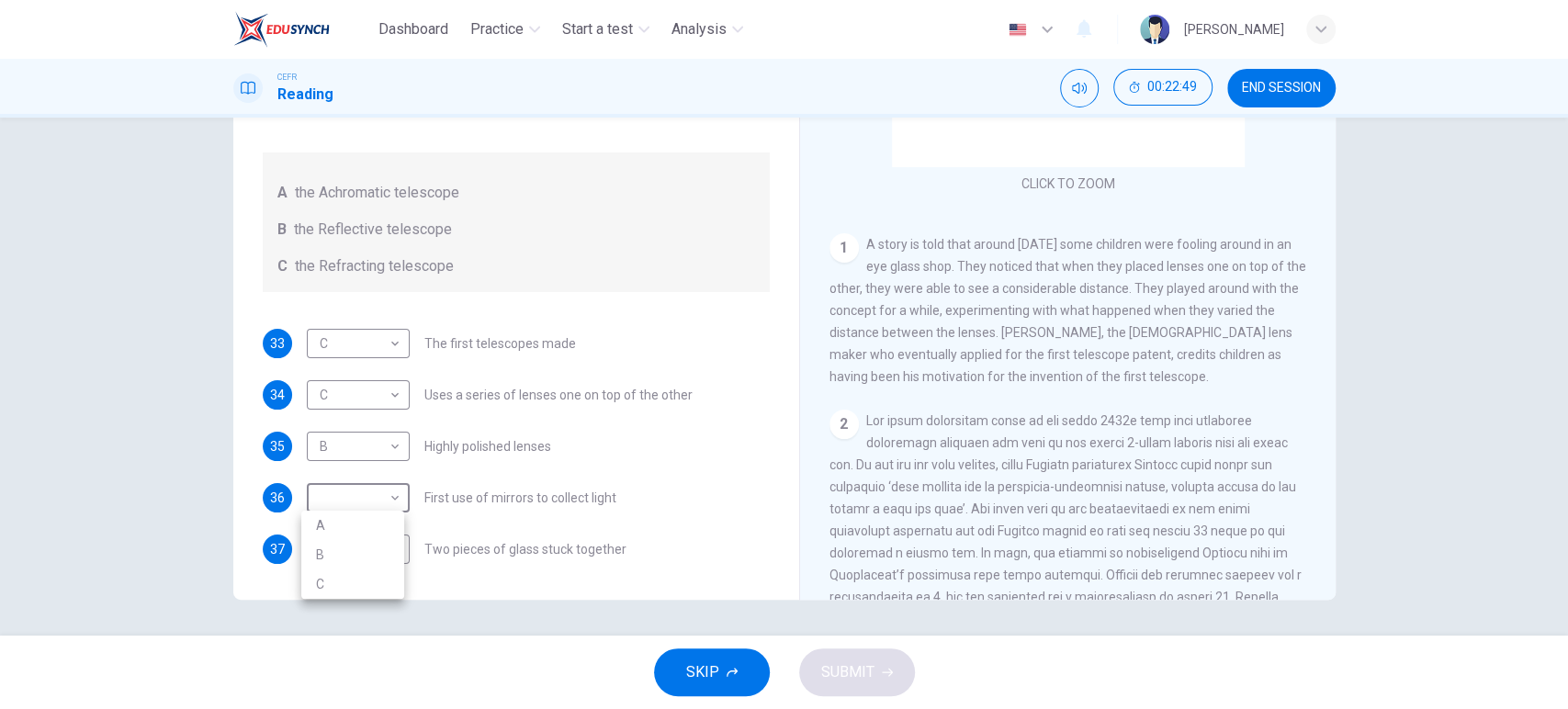 click on "B" at bounding box center (353, 555) 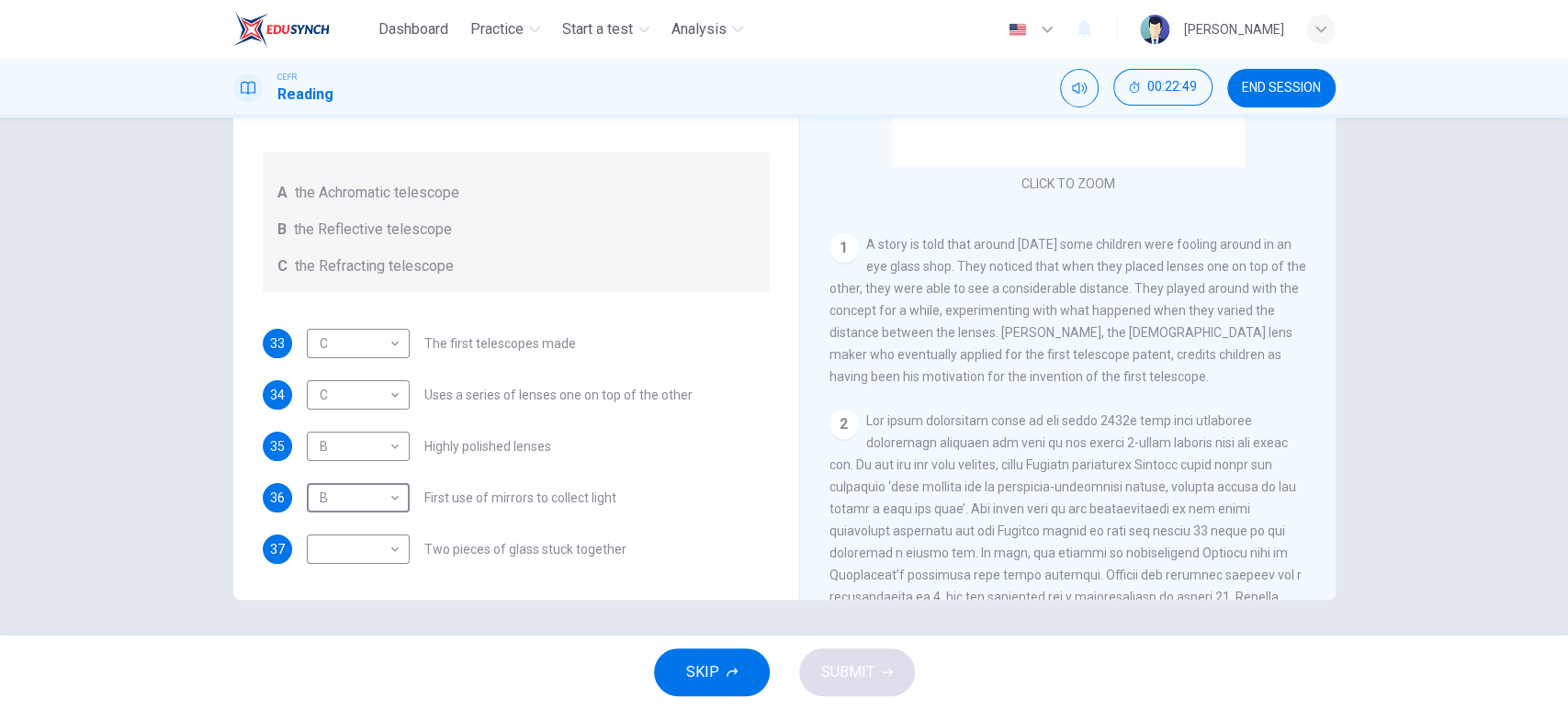 type on "B" 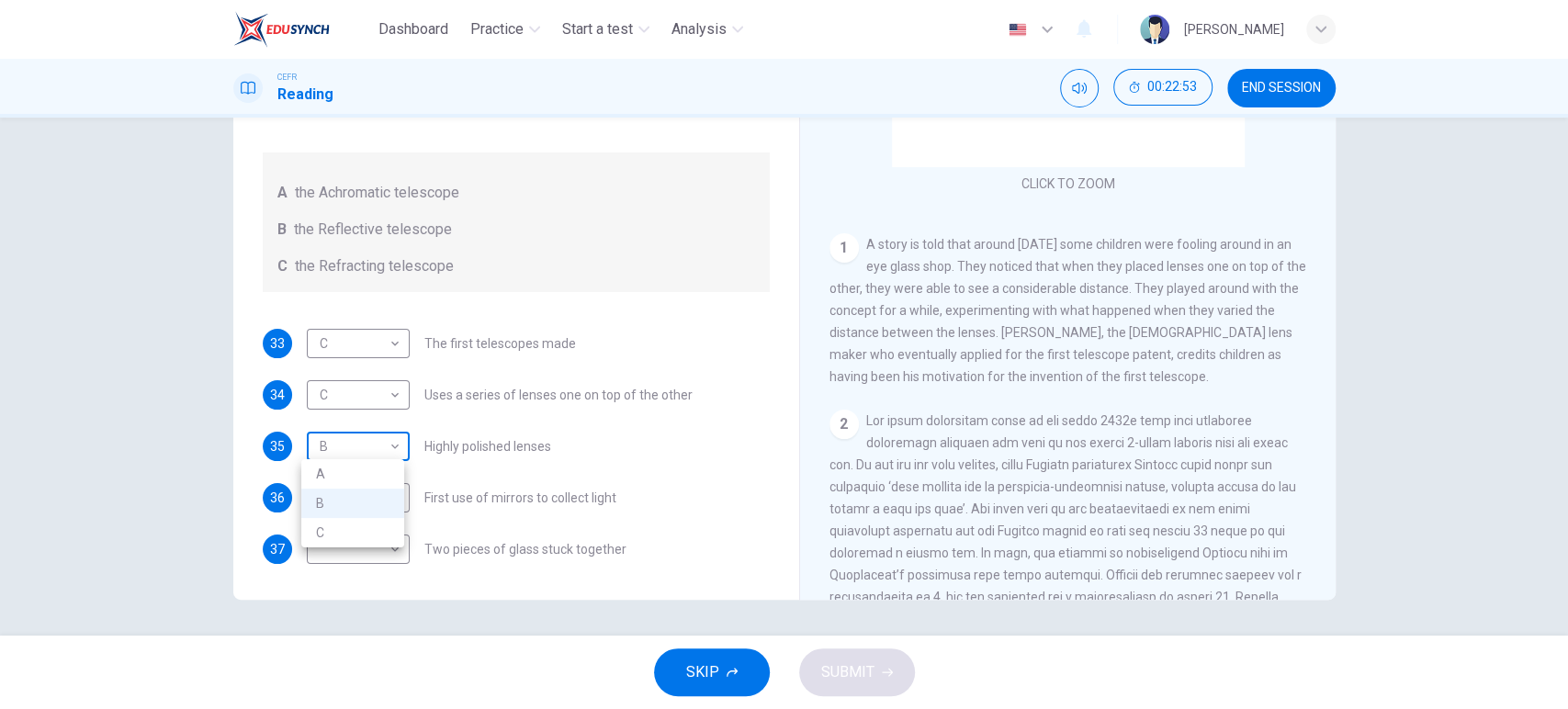 click on "Dashboard Practice Start a test Analysis English en ​ [PERSON_NAME] CEFR Reading 00:22:53 END SESSION Questions 33 - 37 Write the correct letter A, B or C, in the boxes below.
Classify the following features as belonging to A the Achromatic telescope B the Reflective telescope C the Refracting telescope 33 C C ​ The first telescopes made 34 C C ​ Uses a series of lenses one on top of the other 35 B B ​ Highly polished lenses 36 B B ​ First use of mirrors to collect light 37 ​ ​ Two pieces of glass stuck together Looking in the Telescope CLICK TO ZOOM Click to Zoom 1 2 3 4 5 SKIP SUBMIT EduSynch - Online Language Proficiency Testing Dashboard Practice Start a test Analysis Notifications © Copyright  2025 A B C" at bounding box center (784, 354) 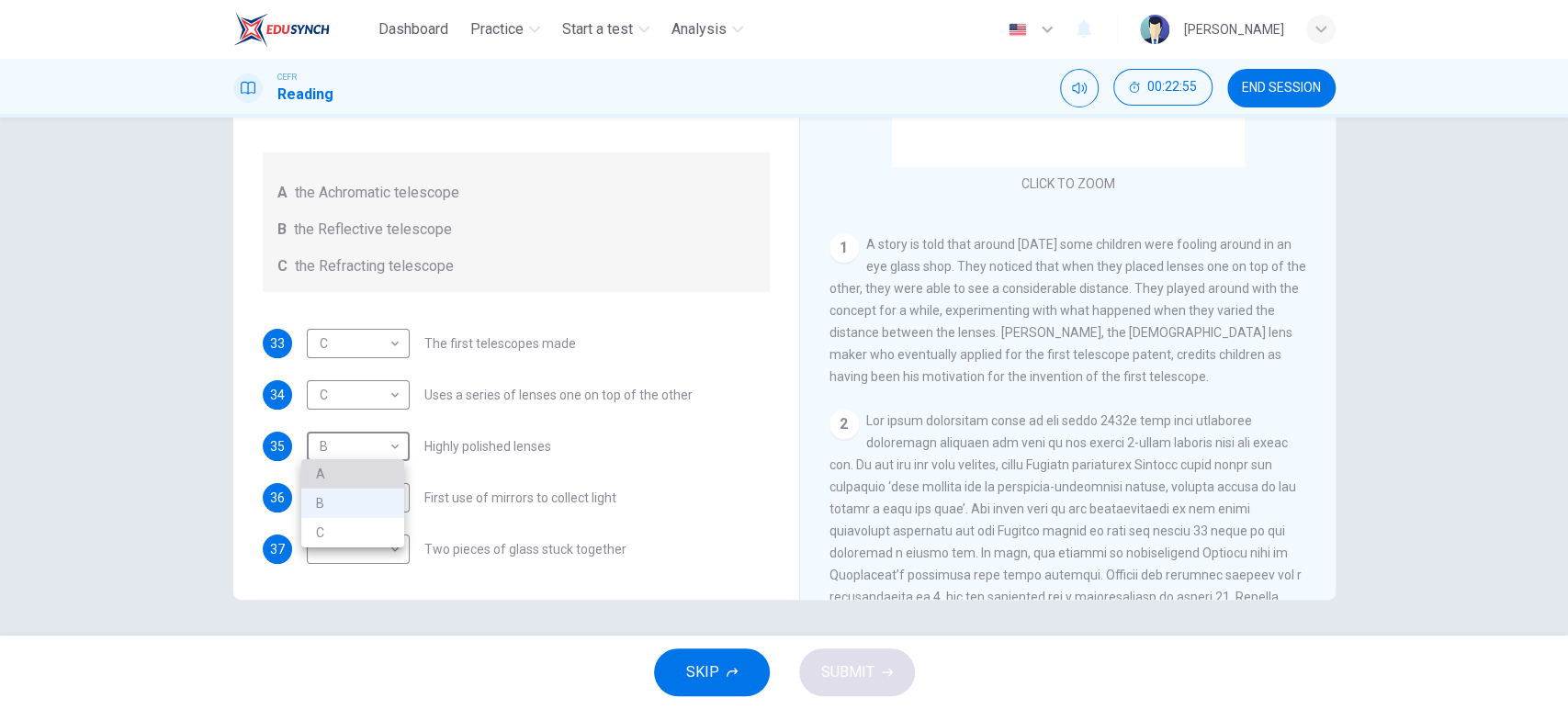 click on "A" at bounding box center (353, 474) 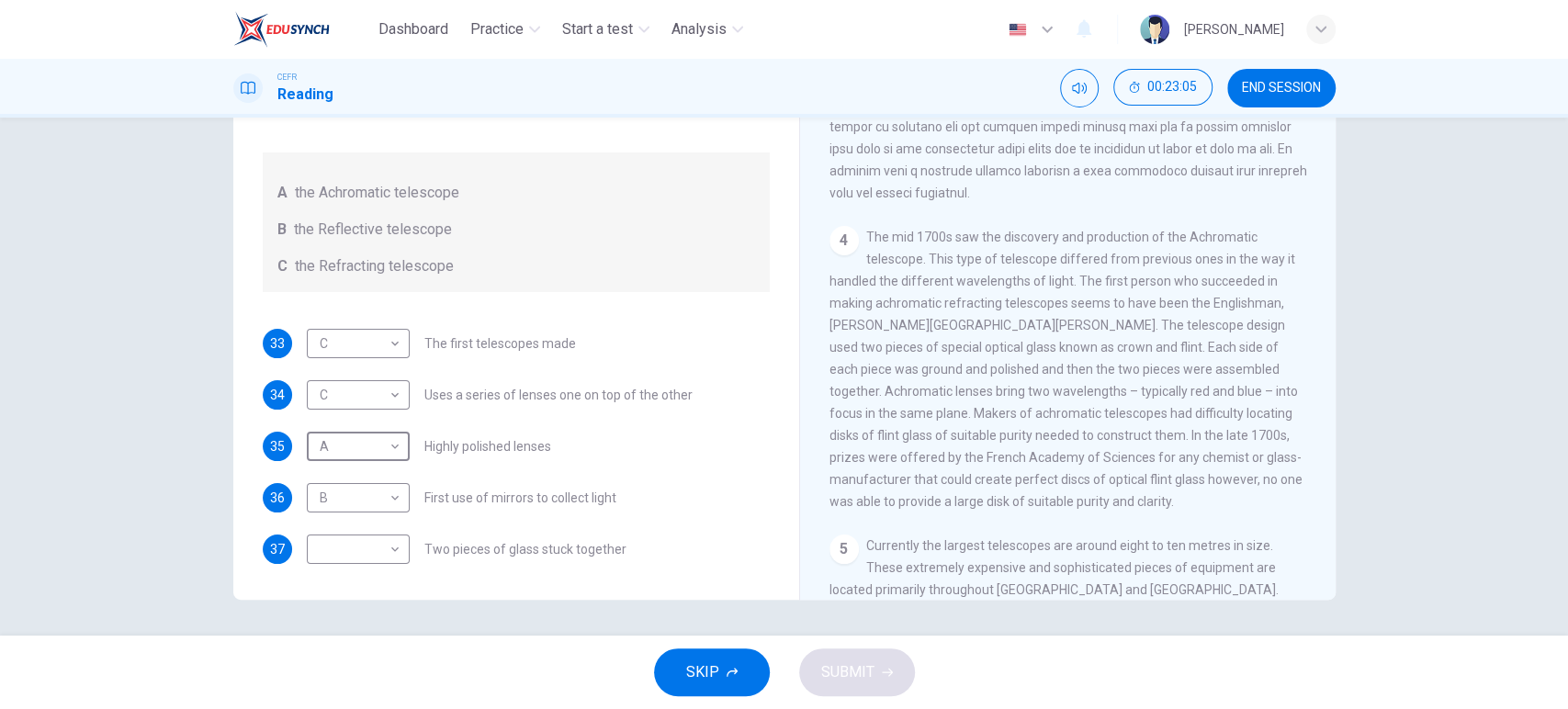 scroll, scrollTop: 1104, scrollLeft: 0, axis: vertical 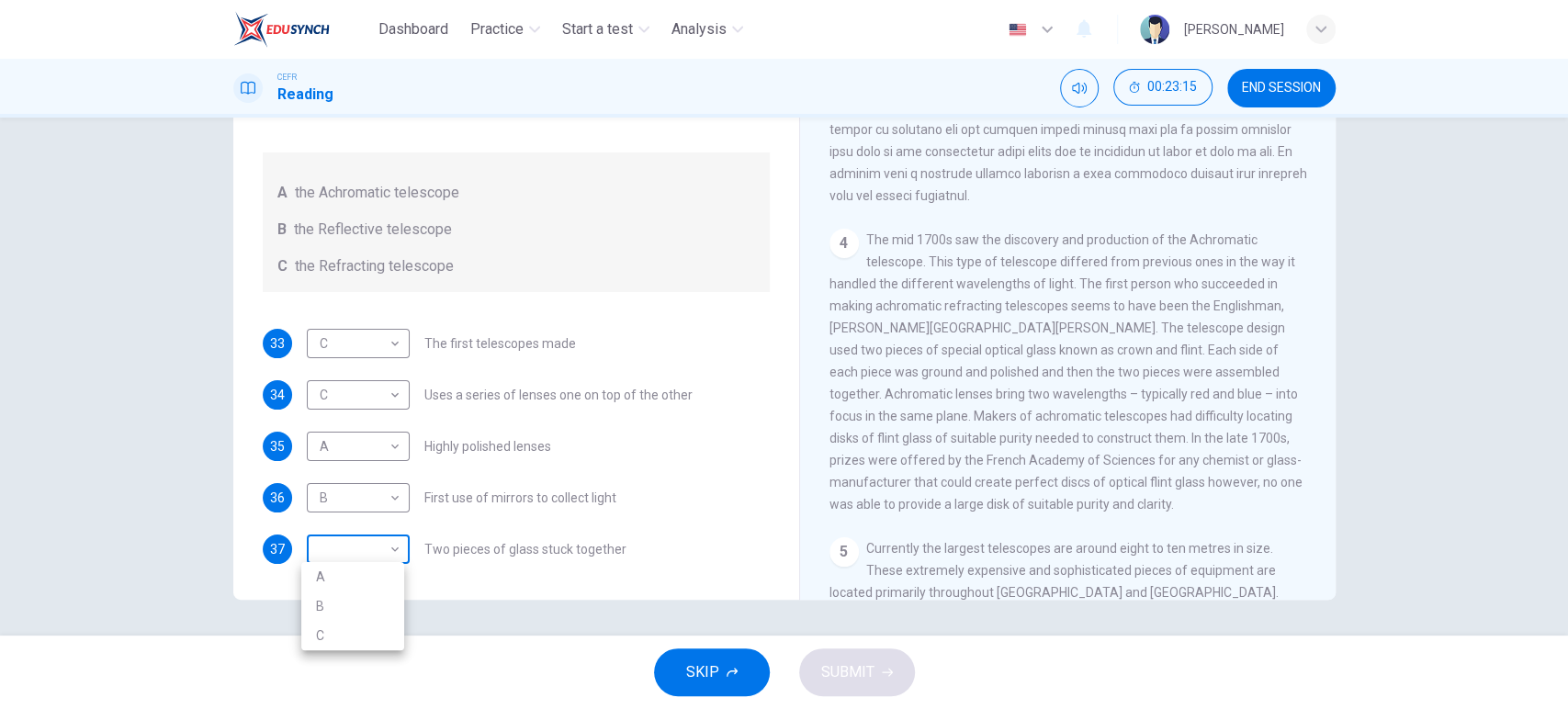click on "Dashboard Practice Start a test Analysis English en ​ [PERSON_NAME] CEFR Reading 00:23:15 END SESSION Questions 33 - 37 Write the correct letter A, B or C, in the boxes below.
Classify the following features as belonging to A the Achromatic telescope B the Reflective telescope C the Refracting telescope 33 C C ​ The first telescopes made 34 C C ​ Uses a series of lenses one on top of the other 35 A A ​ Highly polished lenses 36 B B ​ First use of mirrors to collect light 37 ​ ​ Two pieces of glass stuck together Looking in the Telescope CLICK TO ZOOM Click to Zoom 1 2 3 4 5 SKIP SUBMIT EduSynch - Online Language Proficiency Testing Dashboard Practice Start a test Analysis Notifications © Copyright  2025 A B C" at bounding box center (784, 354) 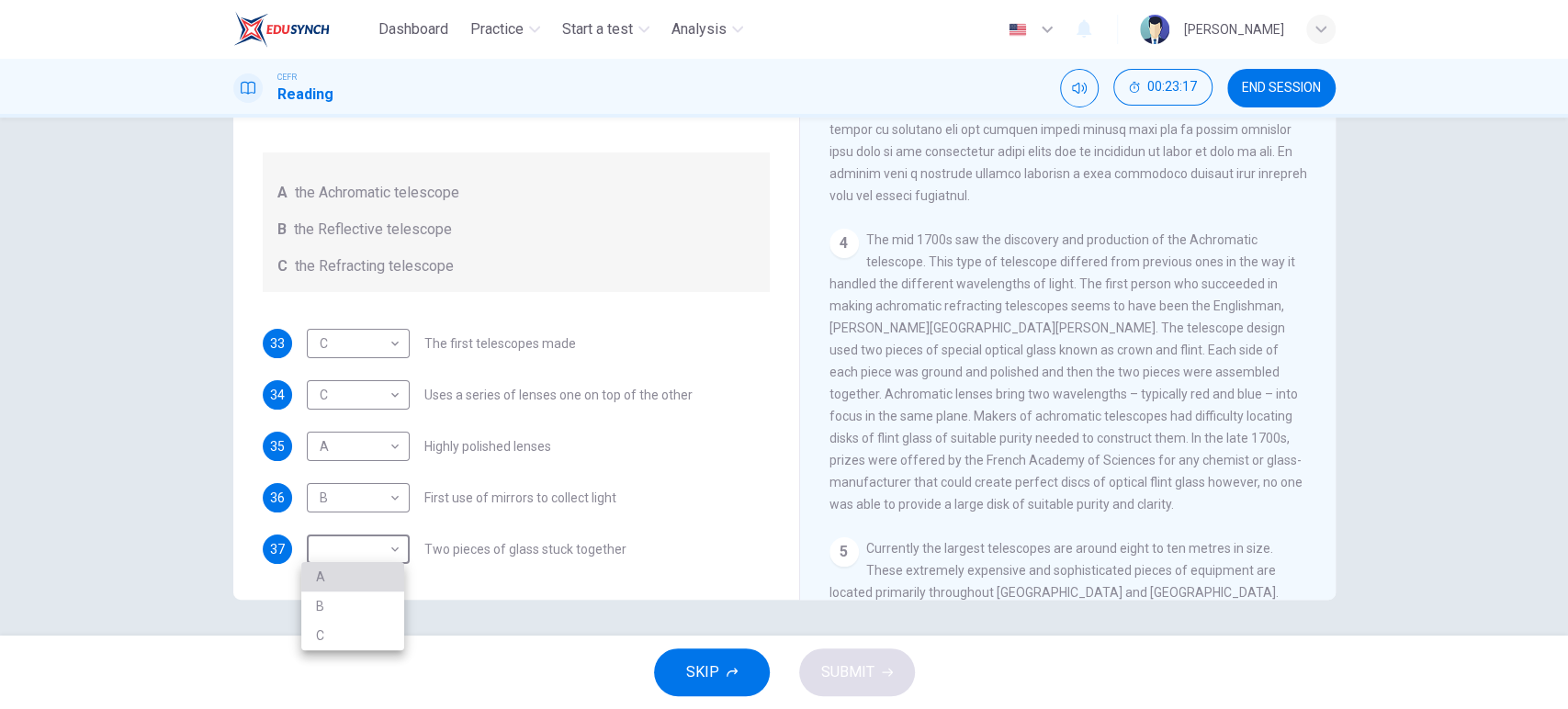 click on "A" at bounding box center (353, 577) 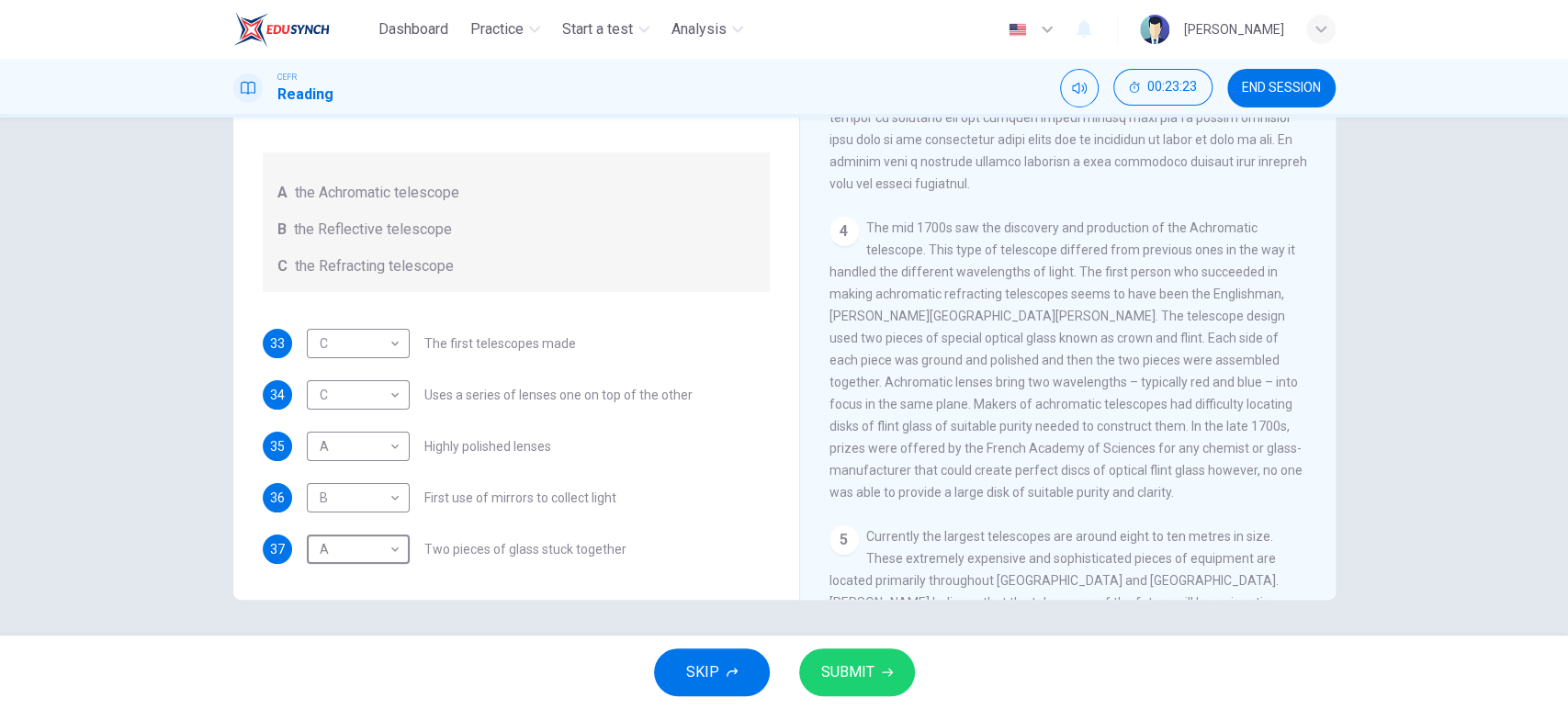scroll, scrollTop: 1117, scrollLeft: 0, axis: vertical 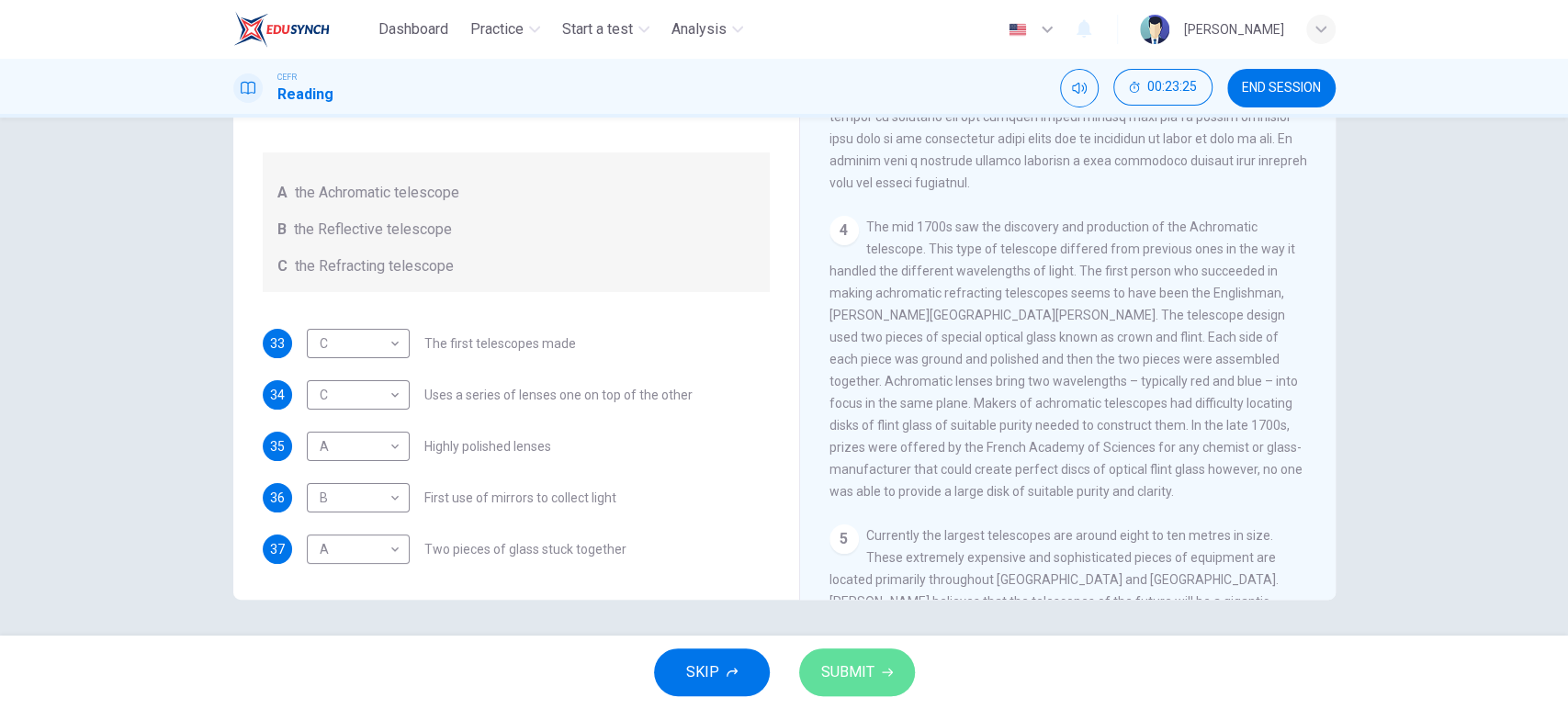 click on "SUBMIT" at bounding box center (848, 672) 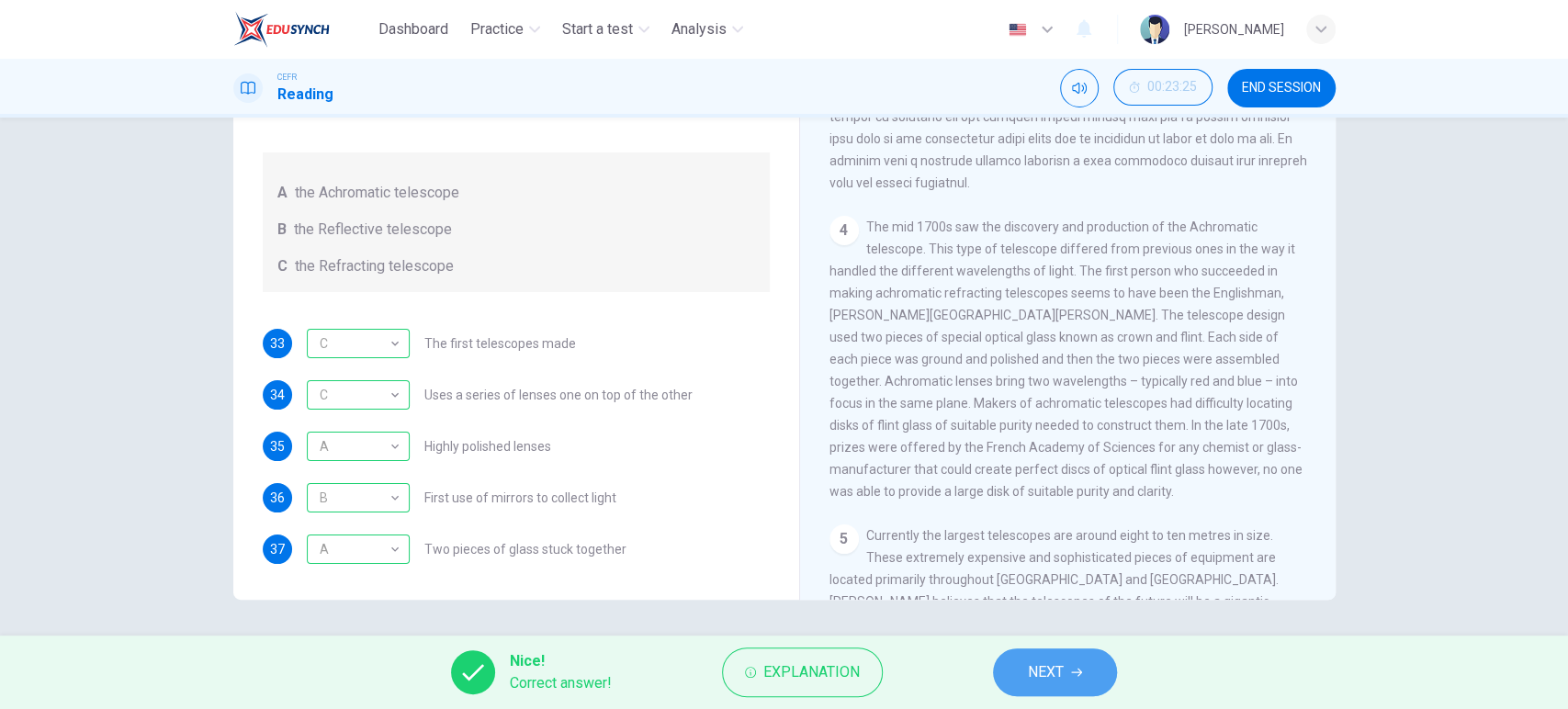 click on "NEXT" at bounding box center [1045, 672] 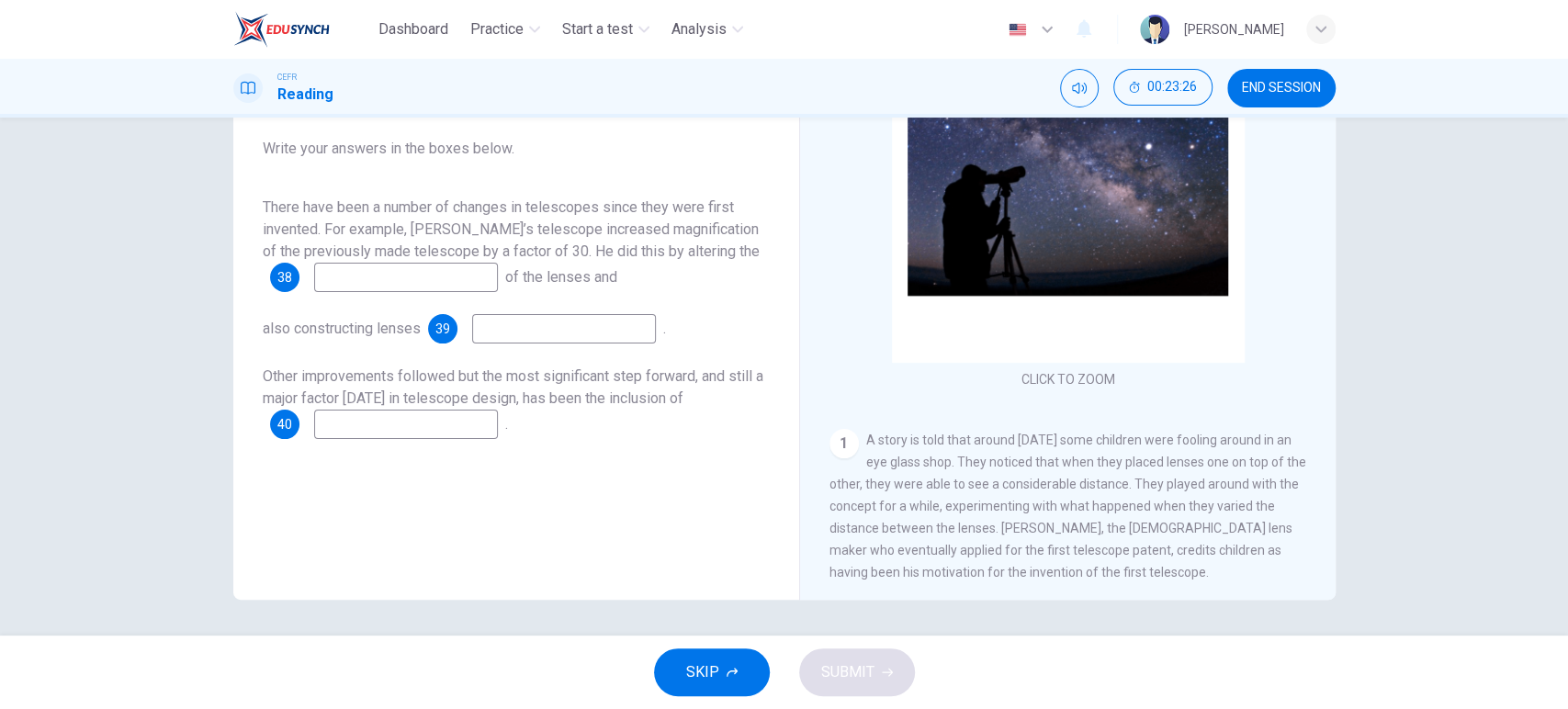 click at bounding box center [406, 277] 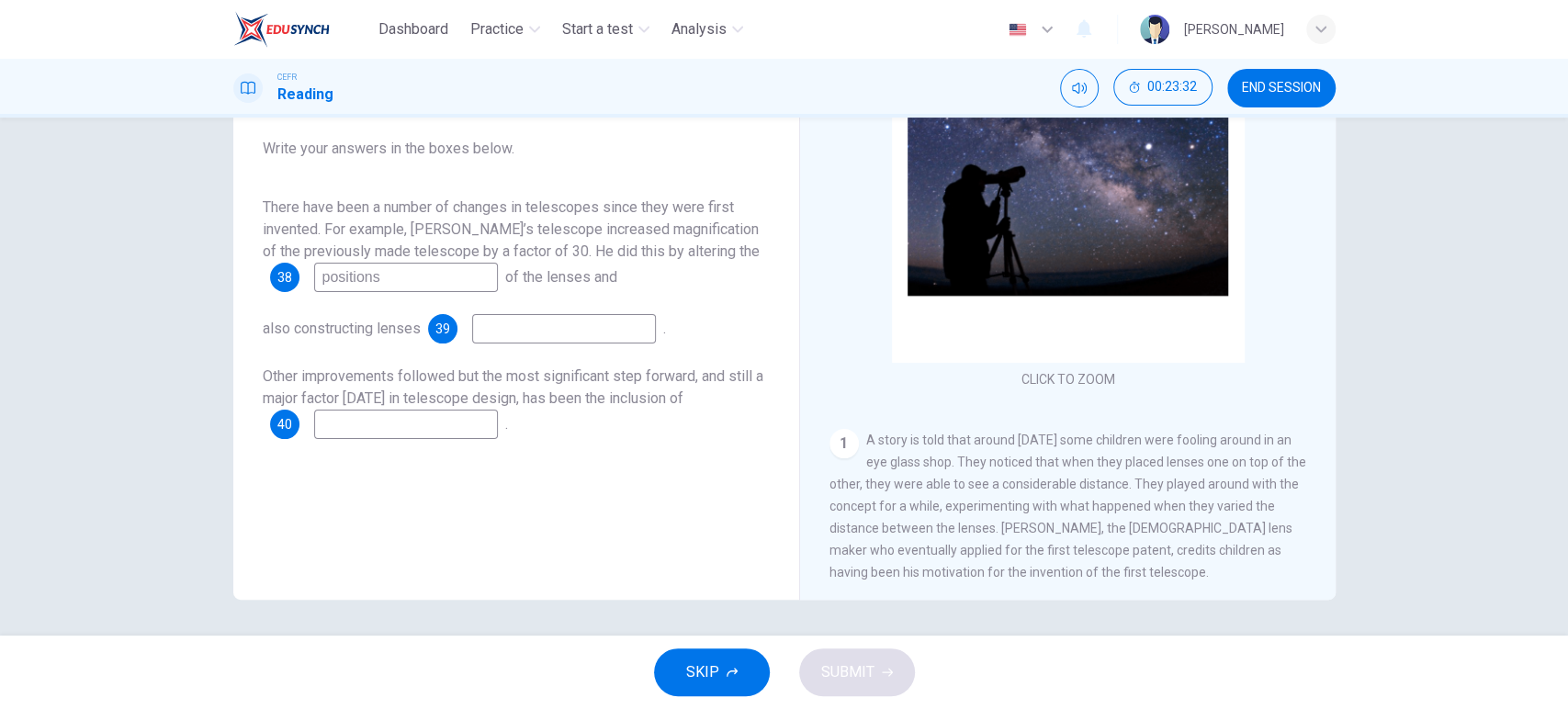 type on "positions" 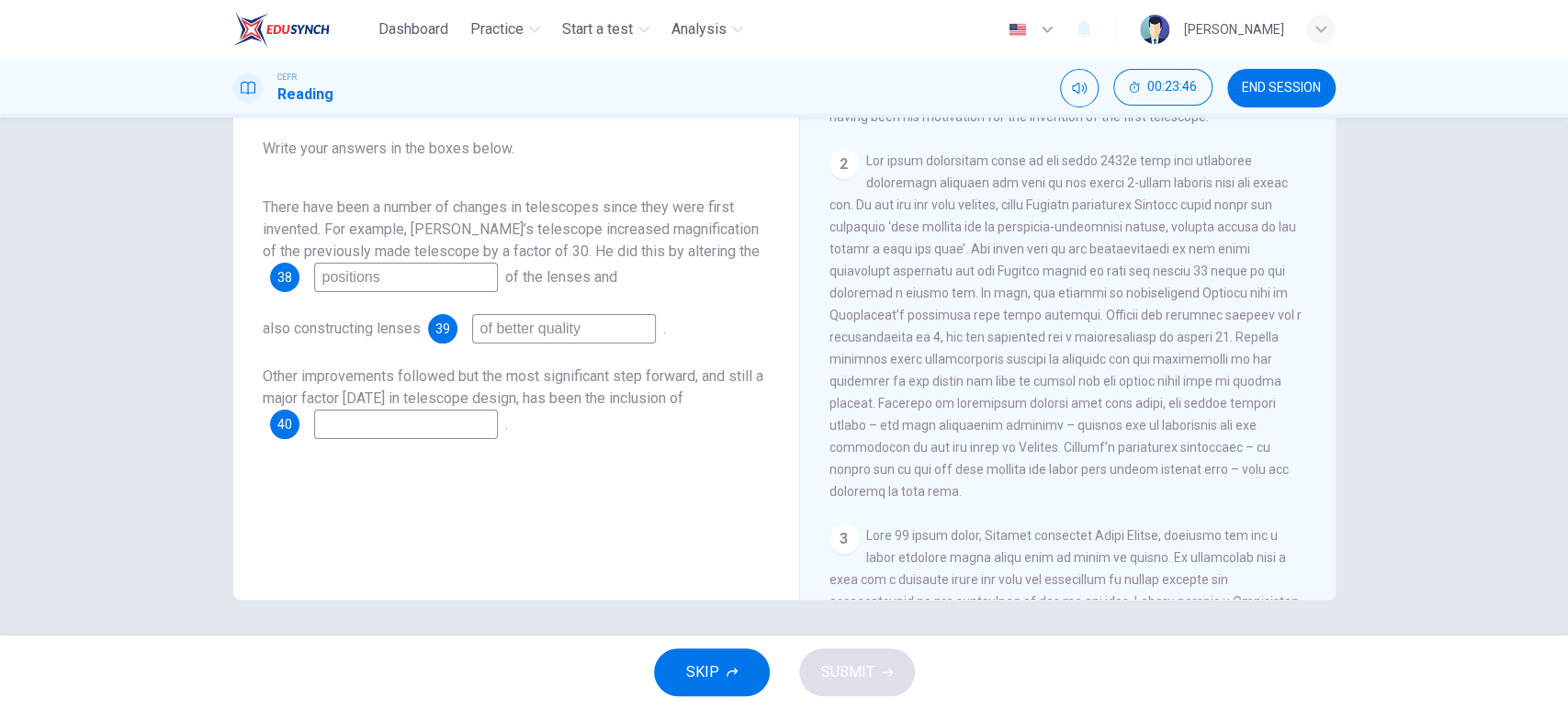 scroll, scrollTop: 480, scrollLeft: 0, axis: vertical 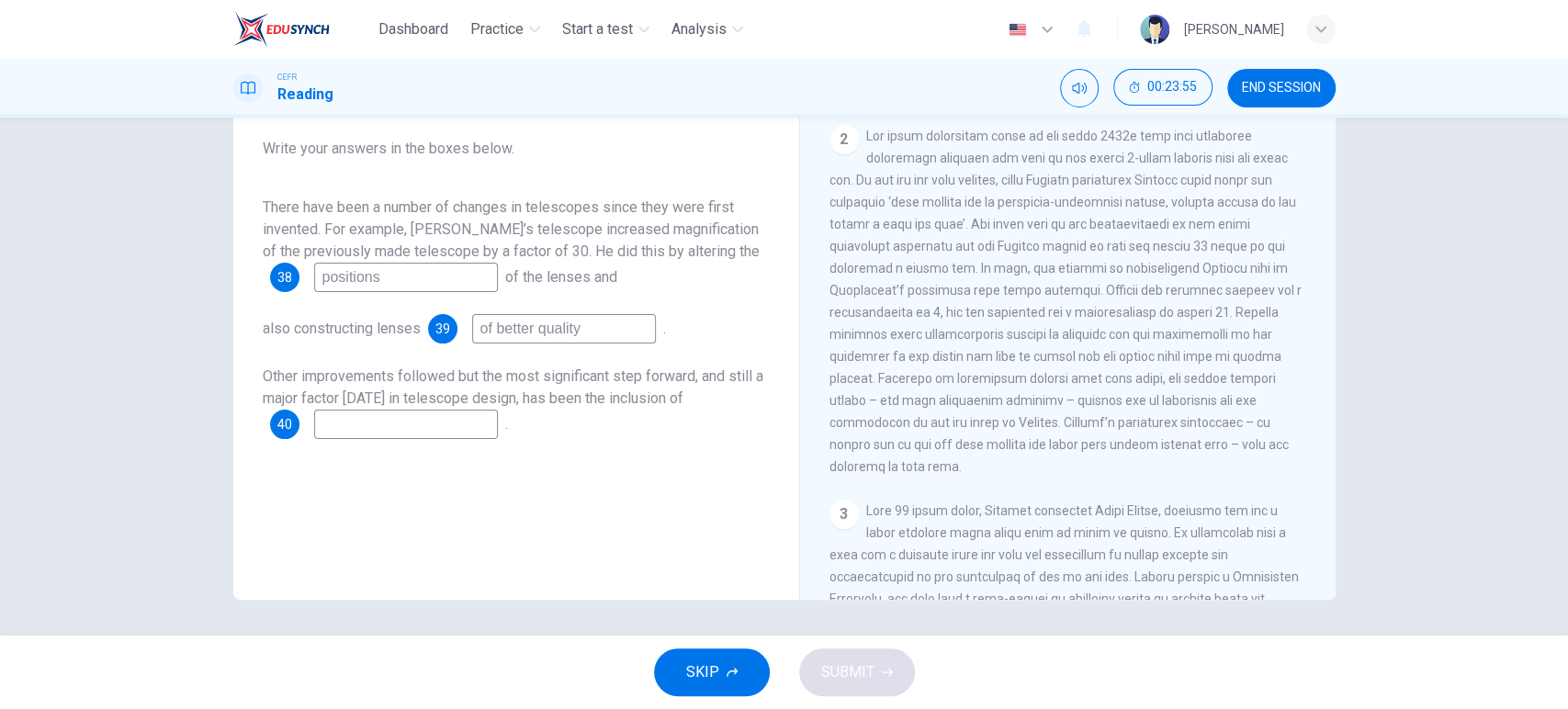 type on "of better quality" 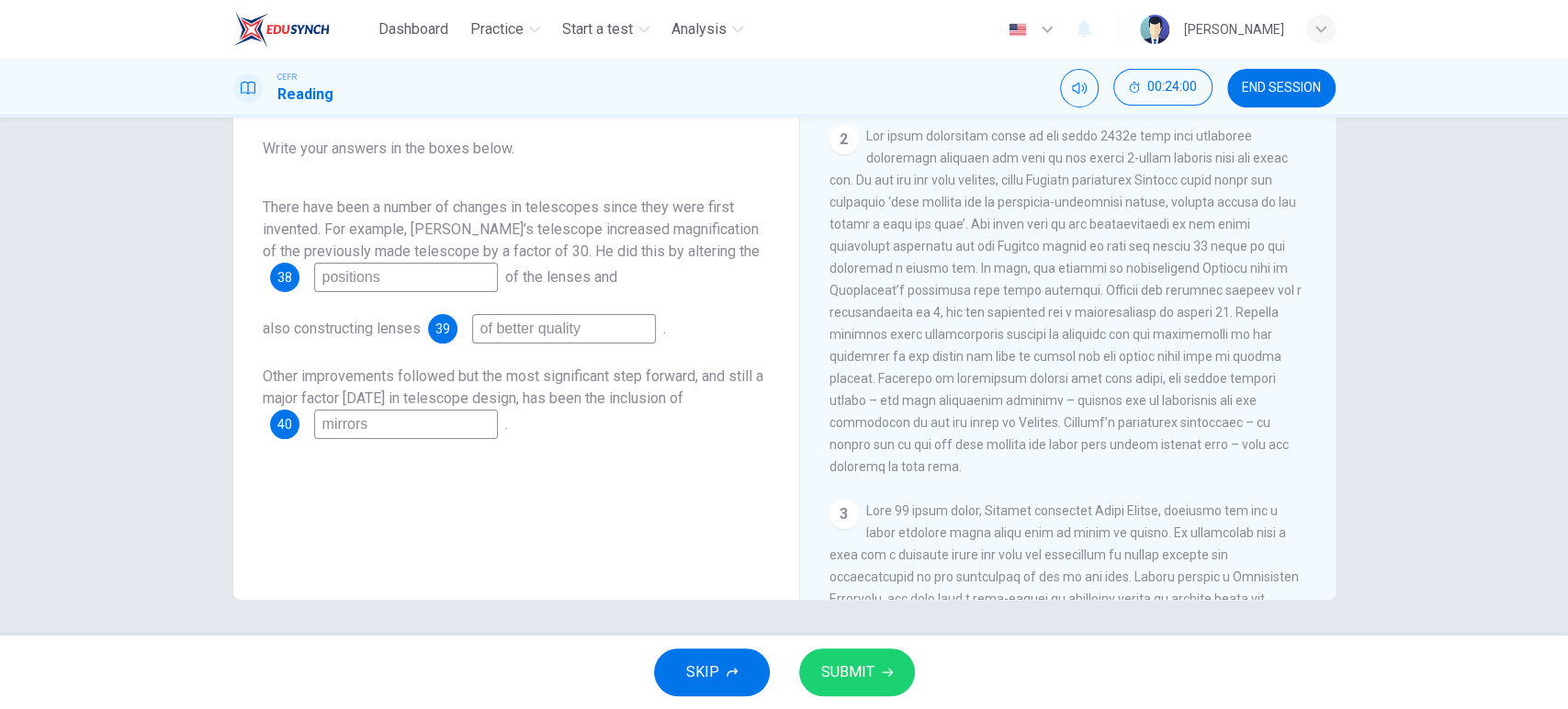type on "mirrors" 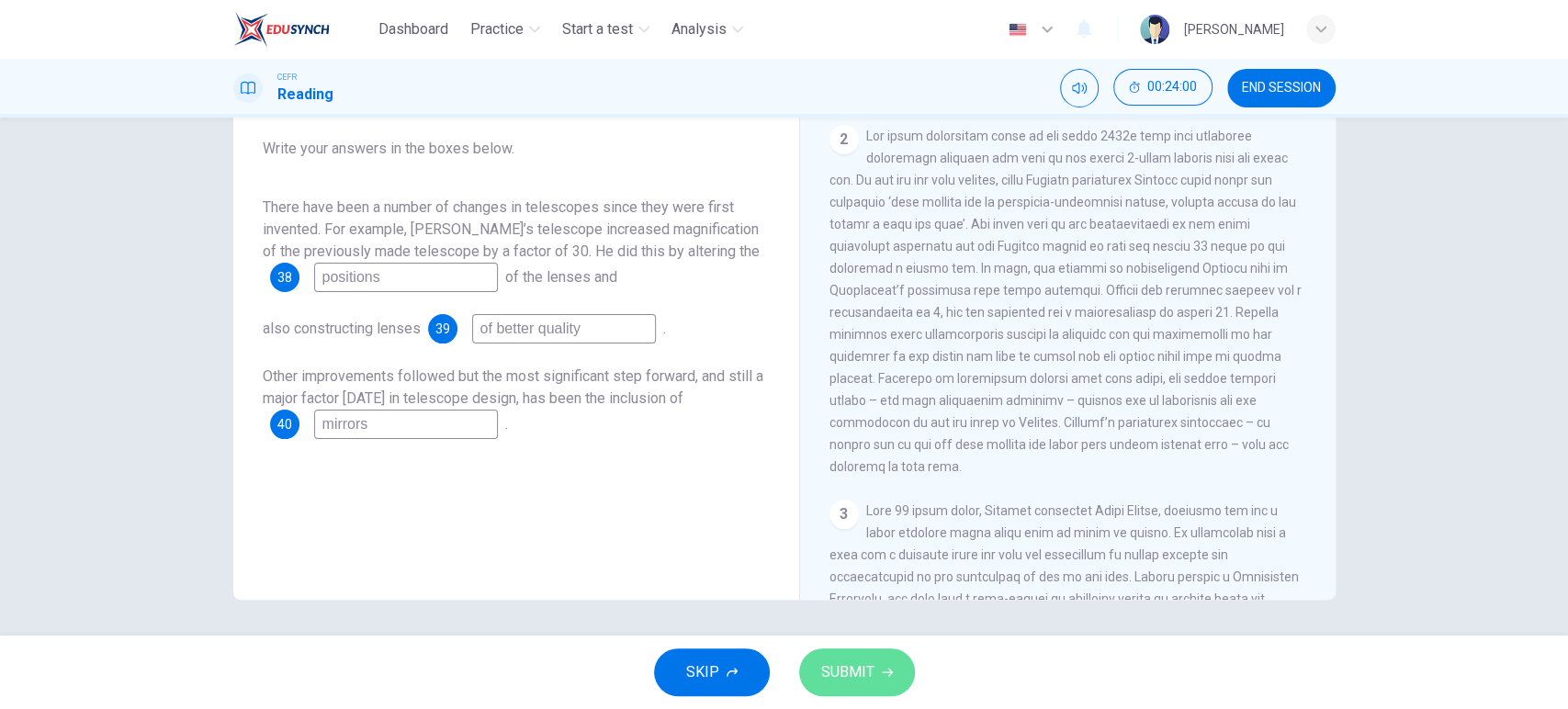 click on "SUBMIT" at bounding box center (857, 672) 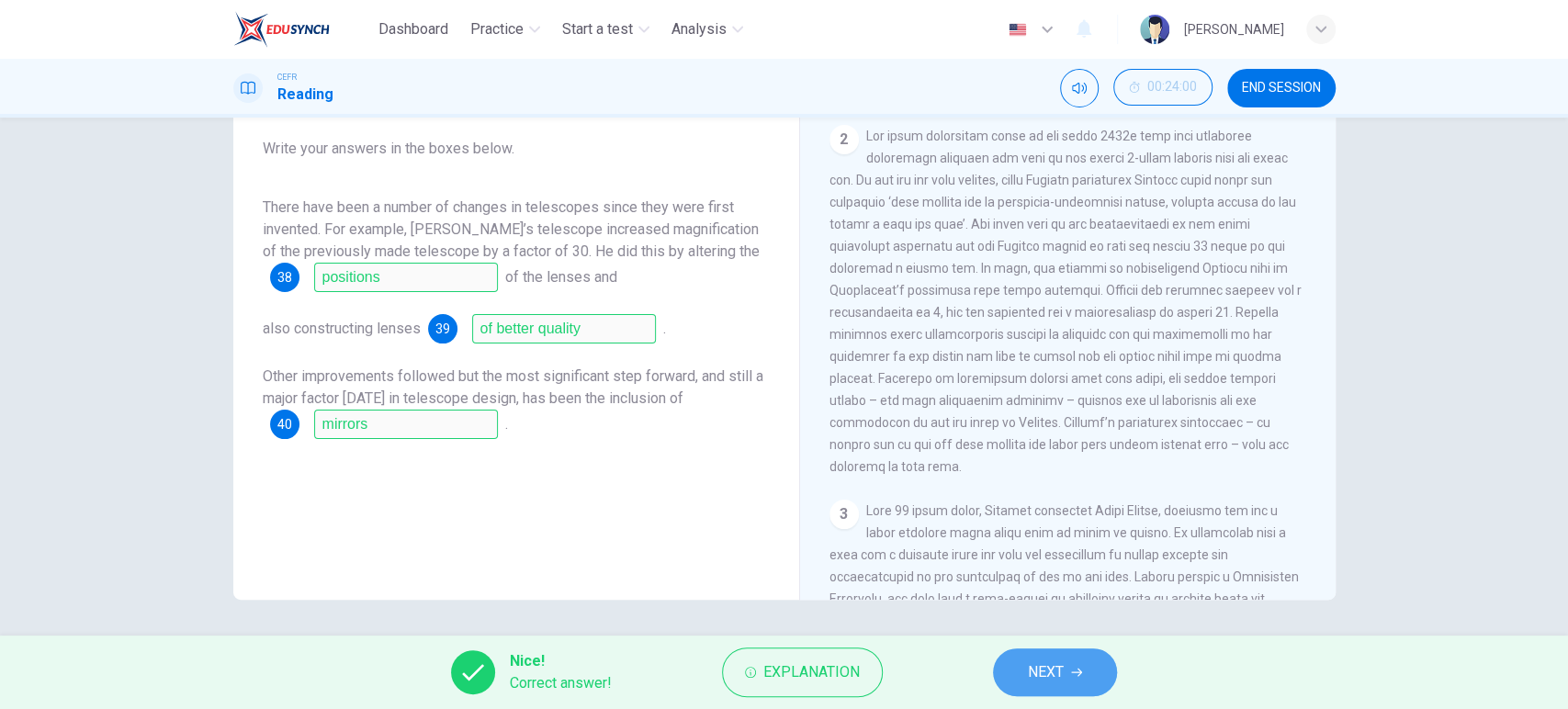 click on "NEXT" at bounding box center [1055, 672] 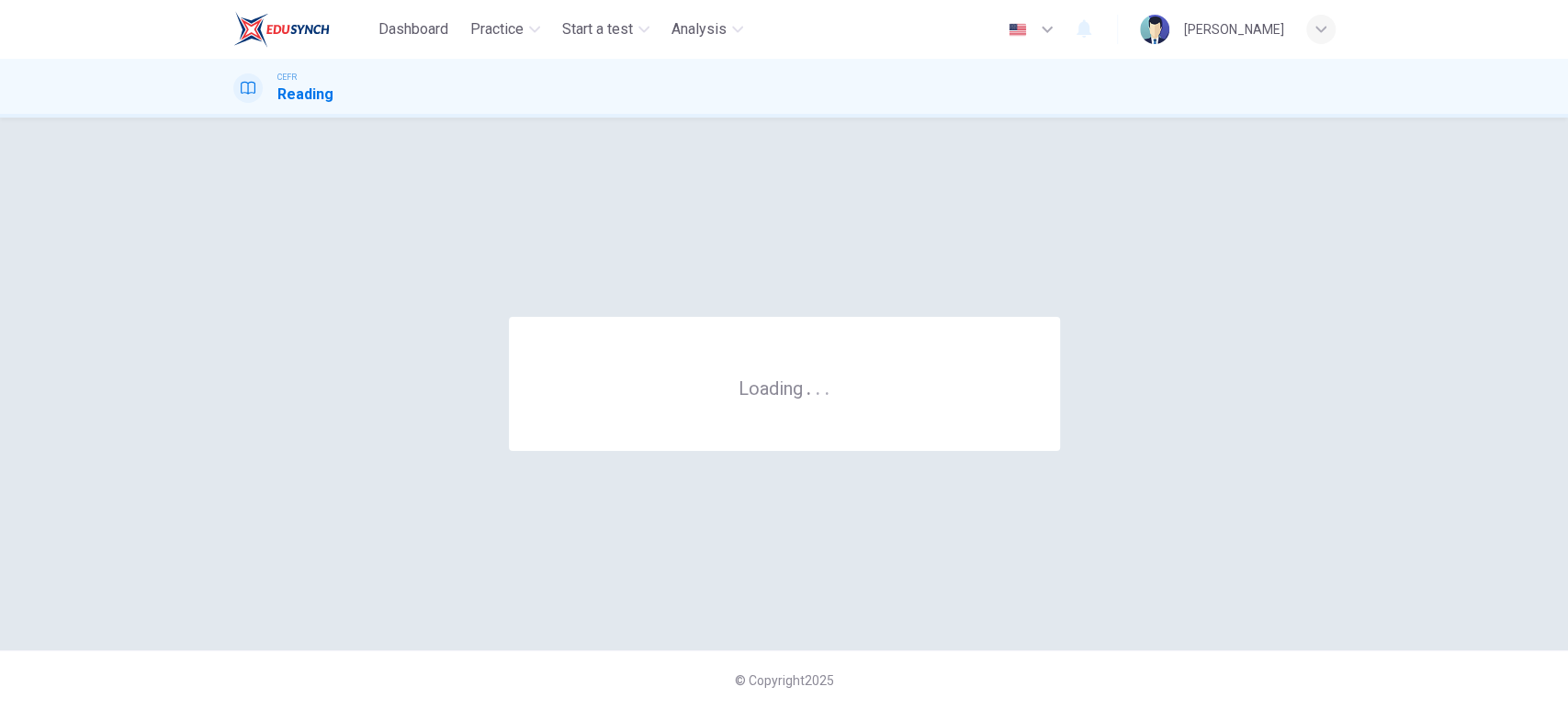 scroll, scrollTop: 0, scrollLeft: 0, axis: both 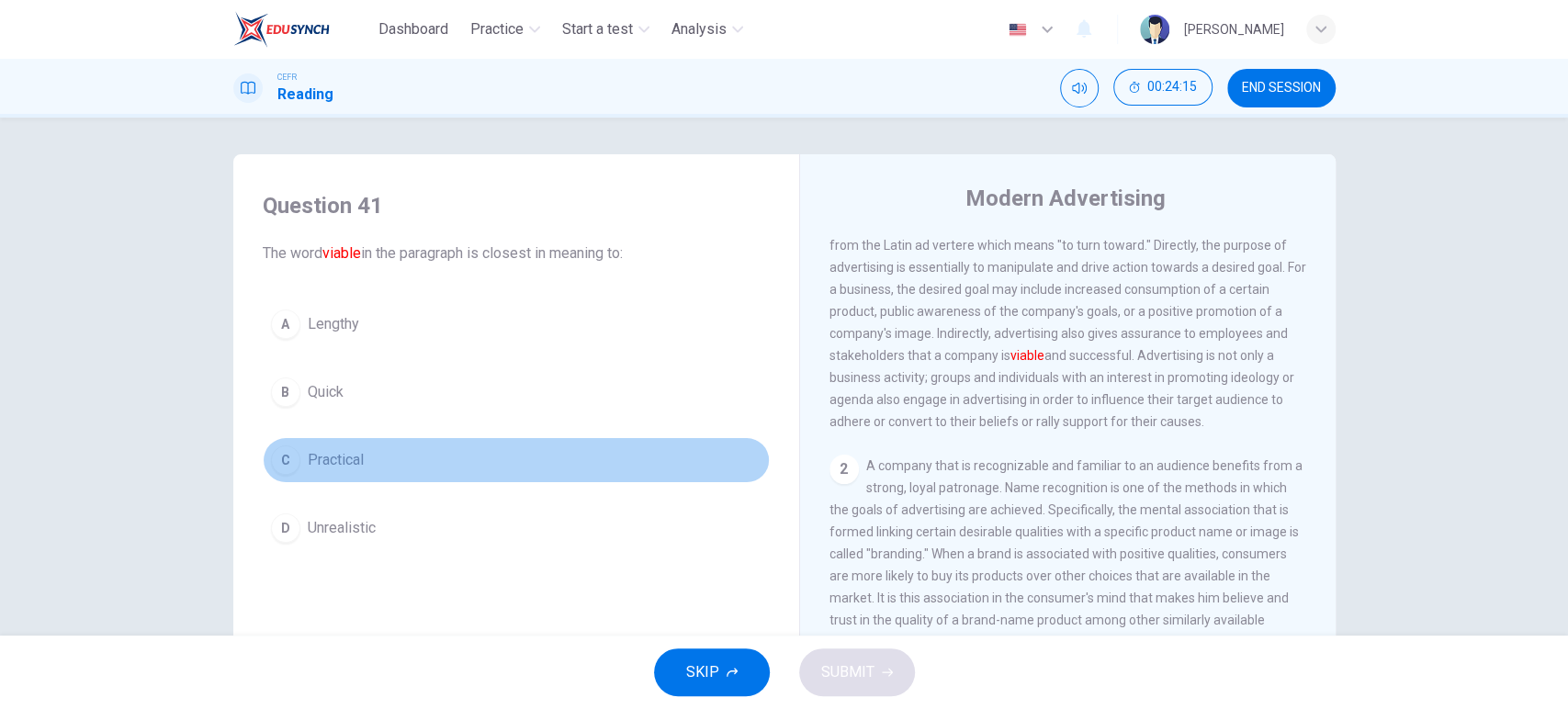 click on "Practical" at bounding box center (335, 460) 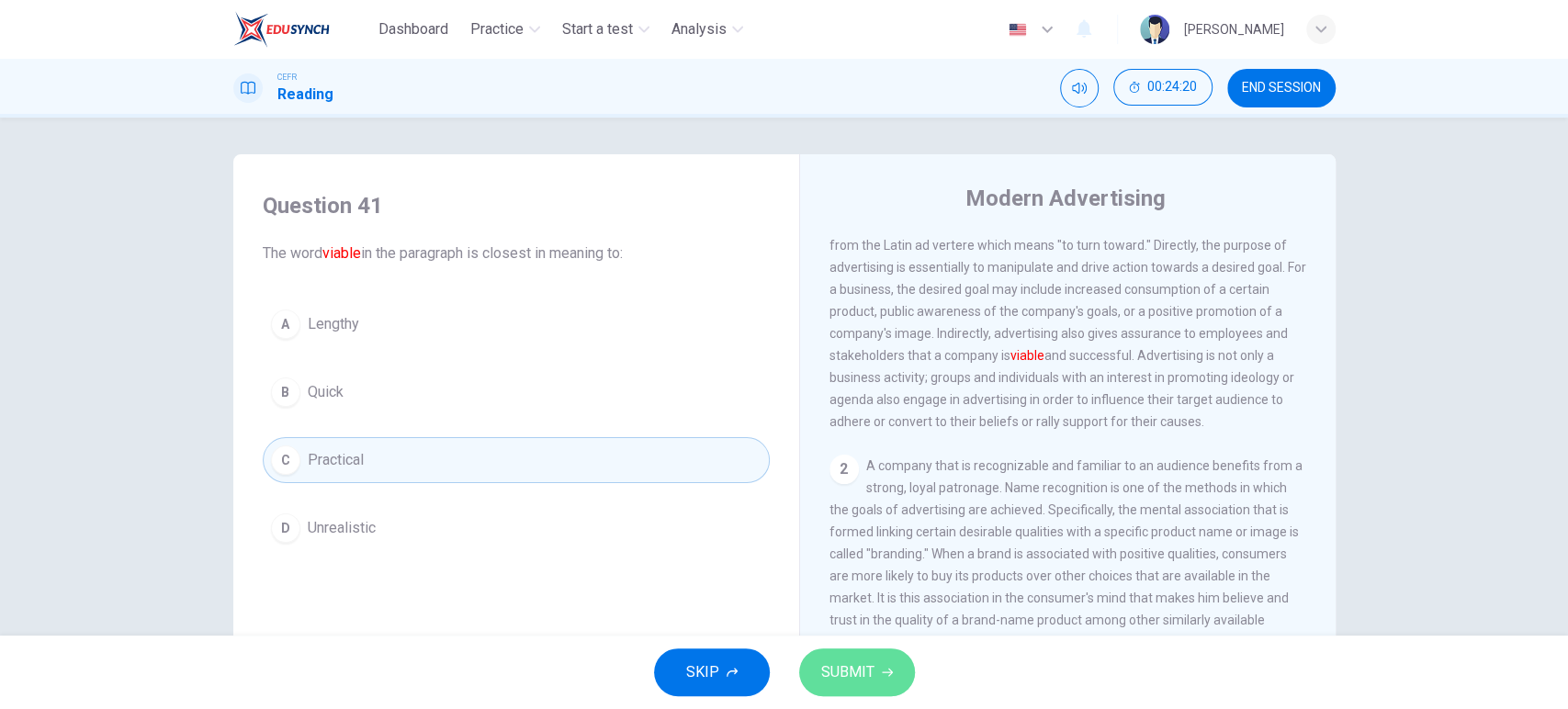 click on "SUBMIT" at bounding box center [848, 672] 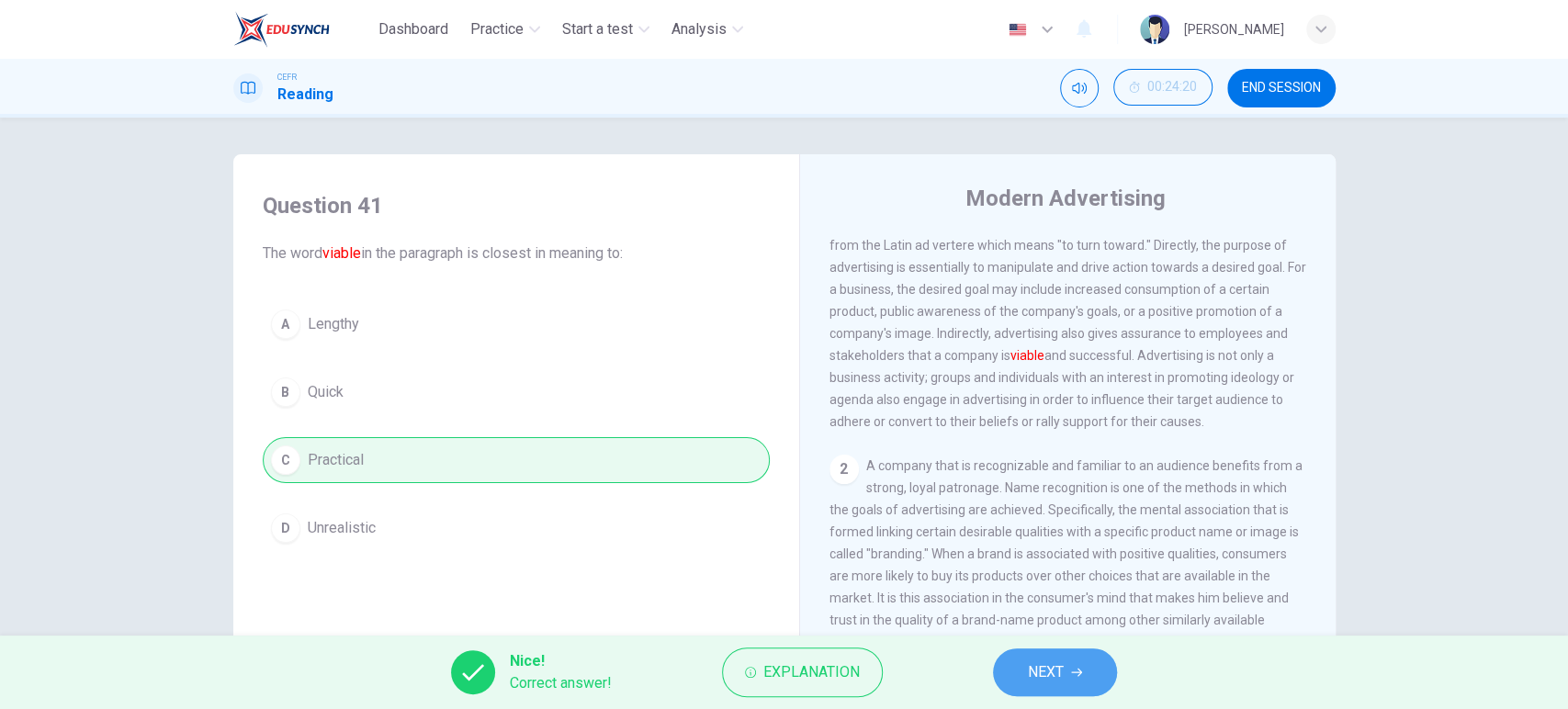 click on "NEXT" at bounding box center [1045, 672] 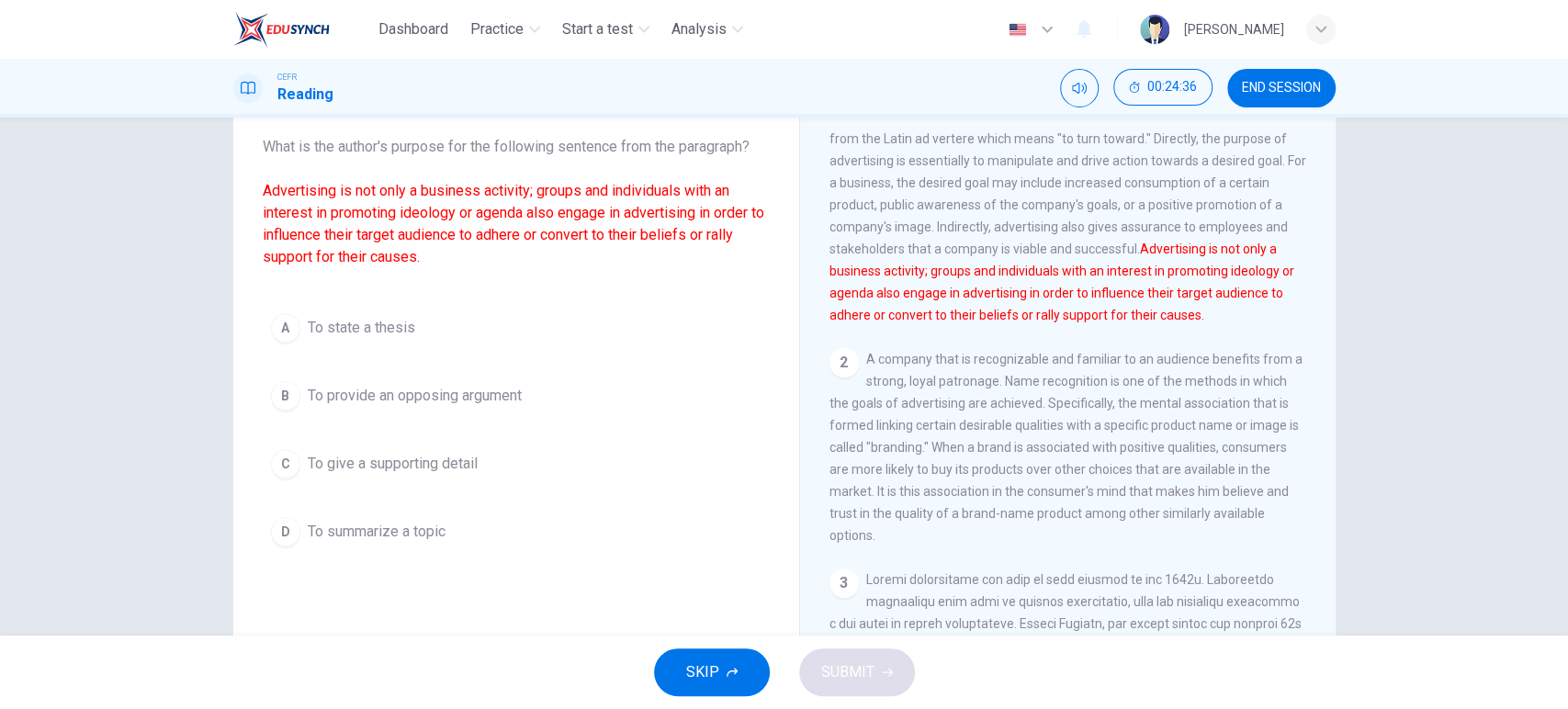 scroll, scrollTop: 102, scrollLeft: 0, axis: vertical 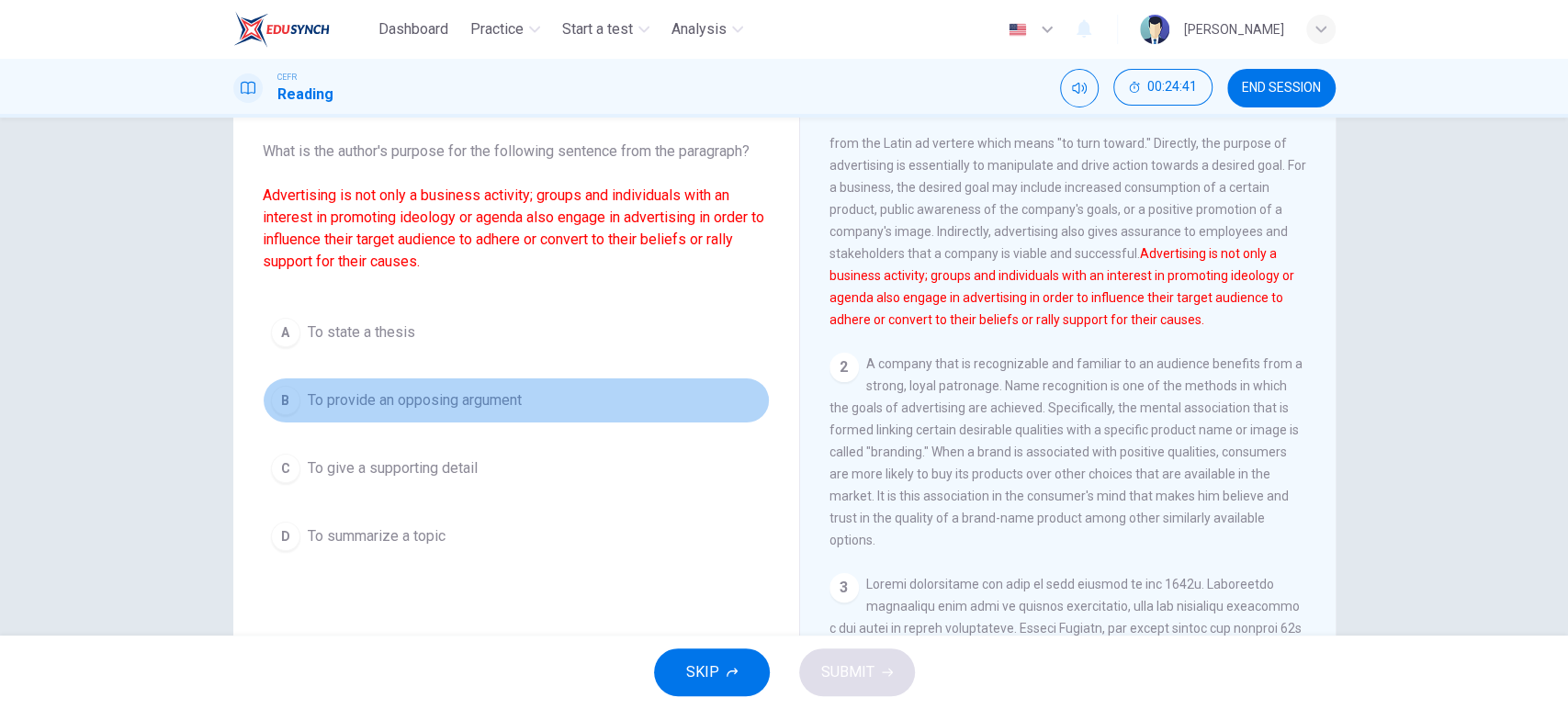 click on "To provide an opposing argument" at bounding box center (414, 400) 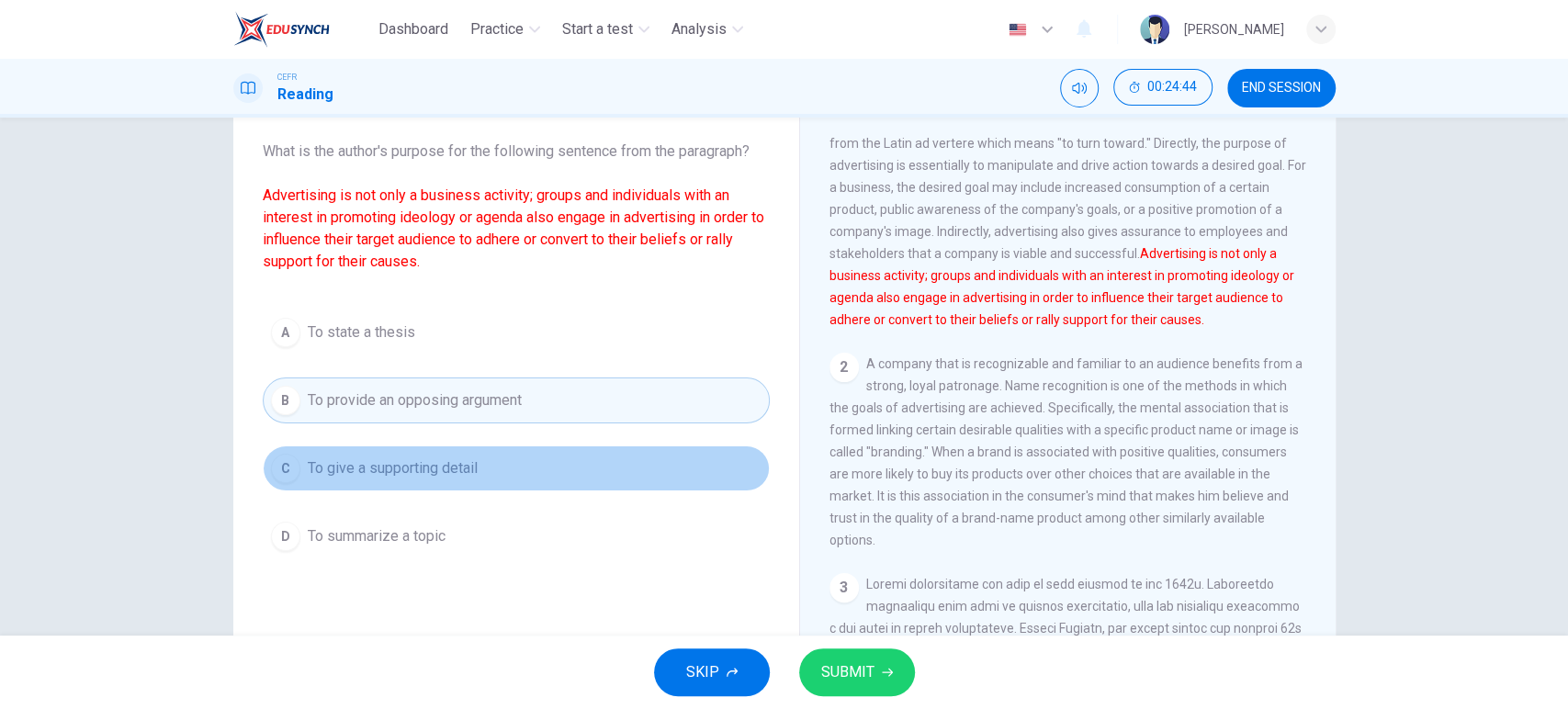 click on "C To give a supporting detail" at bounding box center [516, 468] 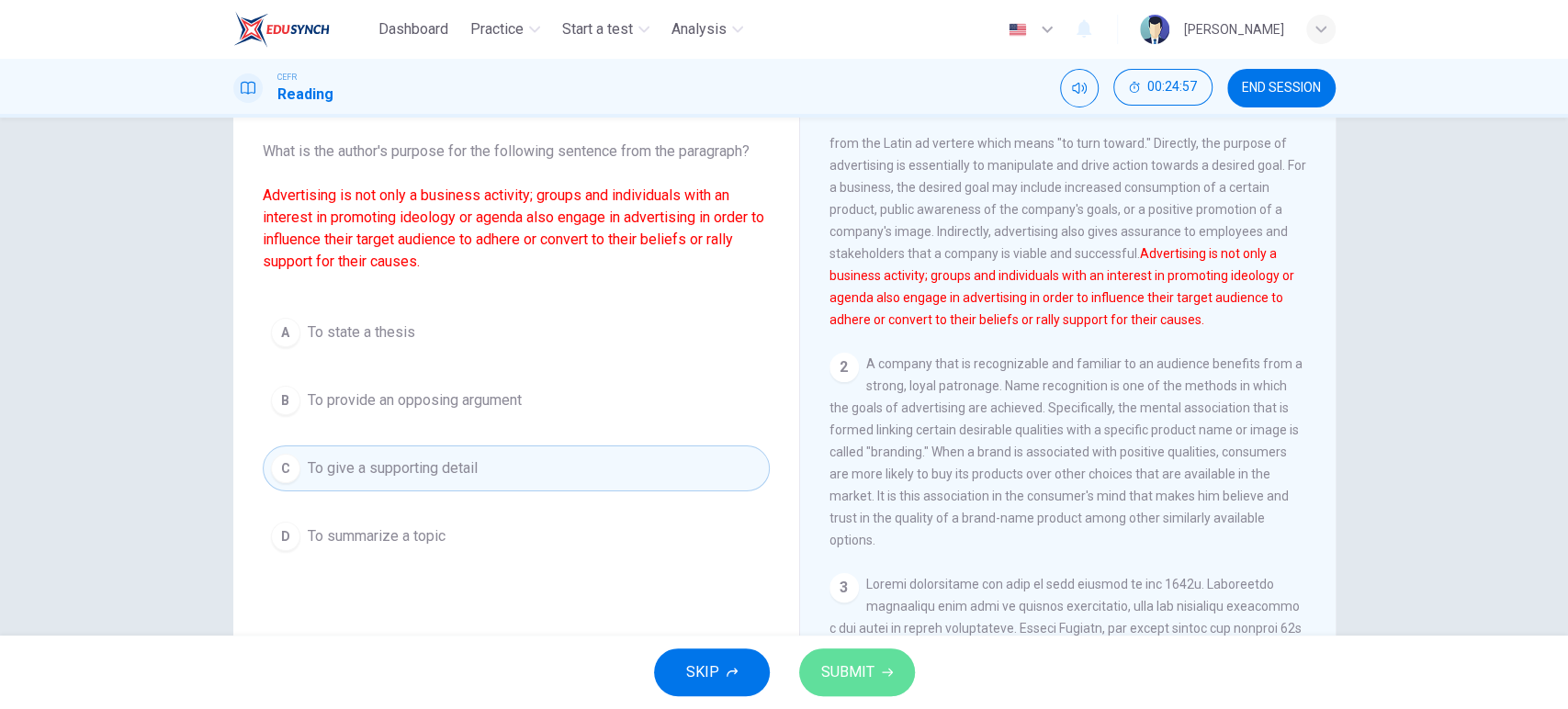 click on "SUBMIT" at bounding box center [848, 672] 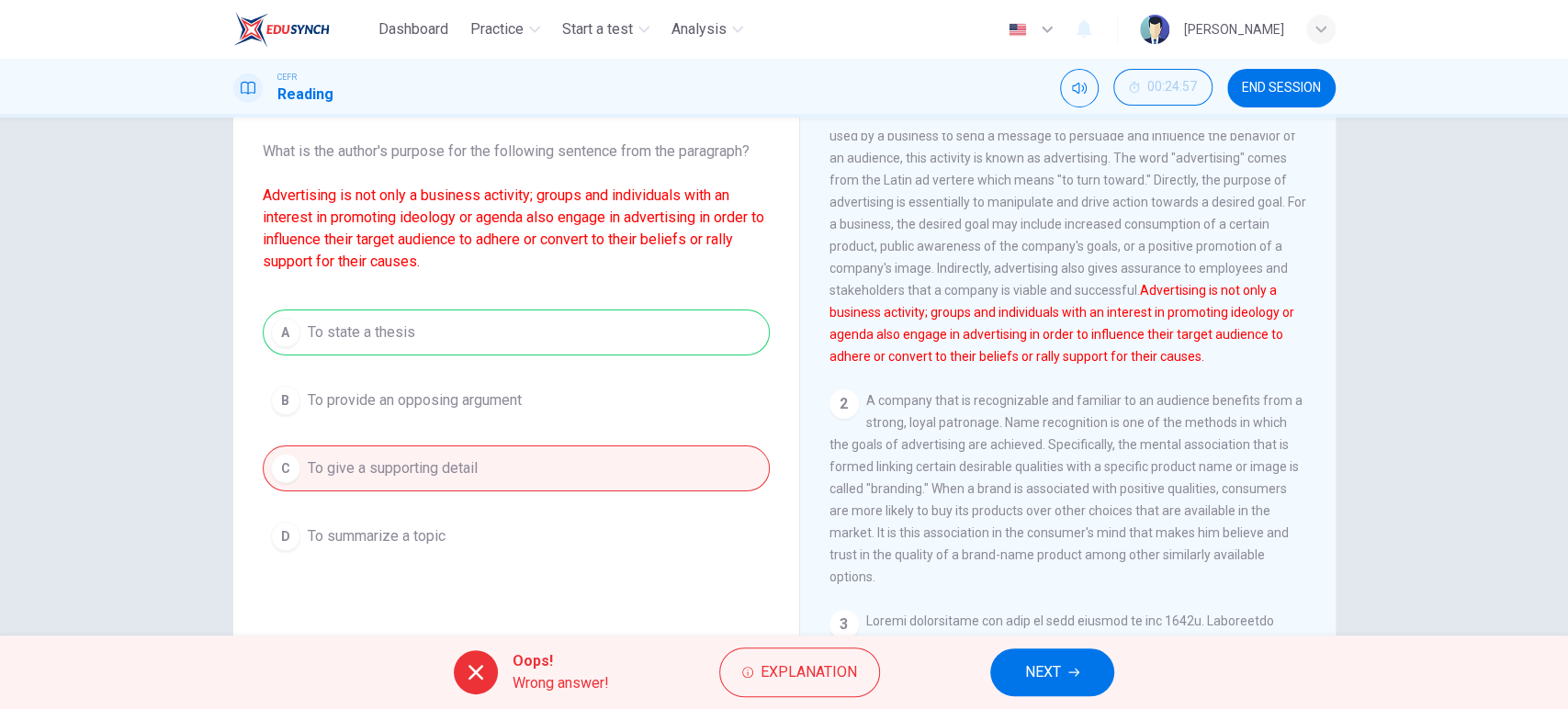 scroll, scrollTop: 90, scrollLeft: 0, axis: vertical 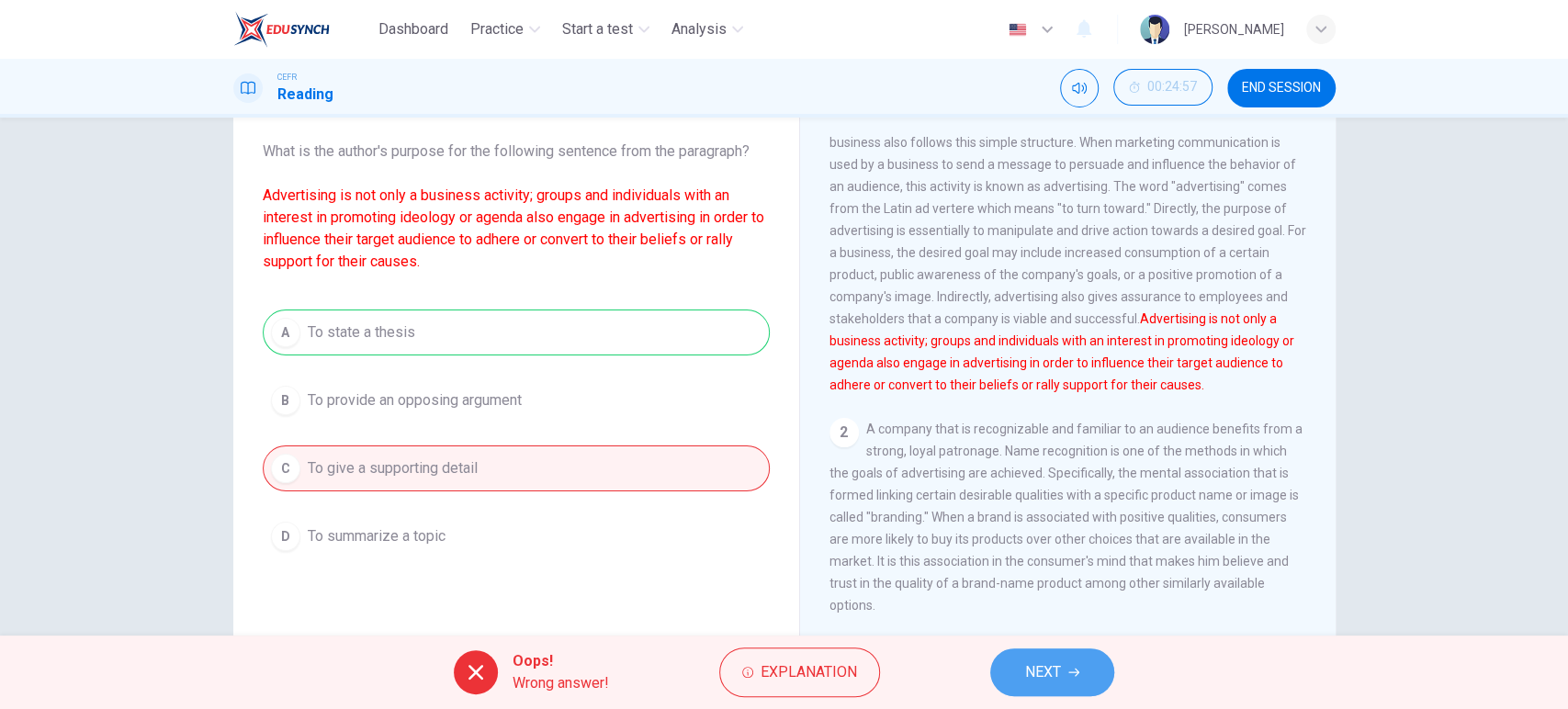 click on "NEXT" at bounding box center (1052, 672) 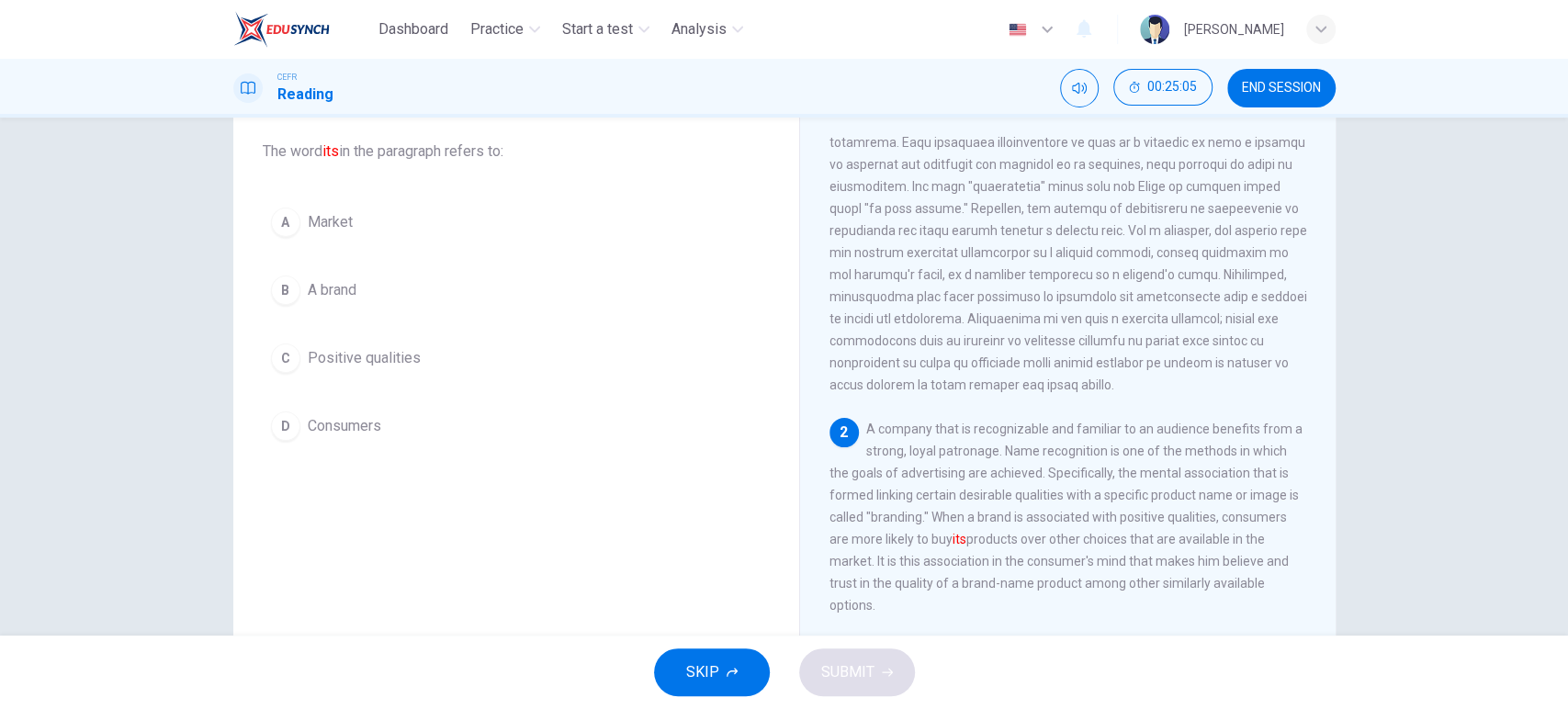 click on "A Market B A brand C Positive qualities D Consumers" at bounding box center [516, 324] 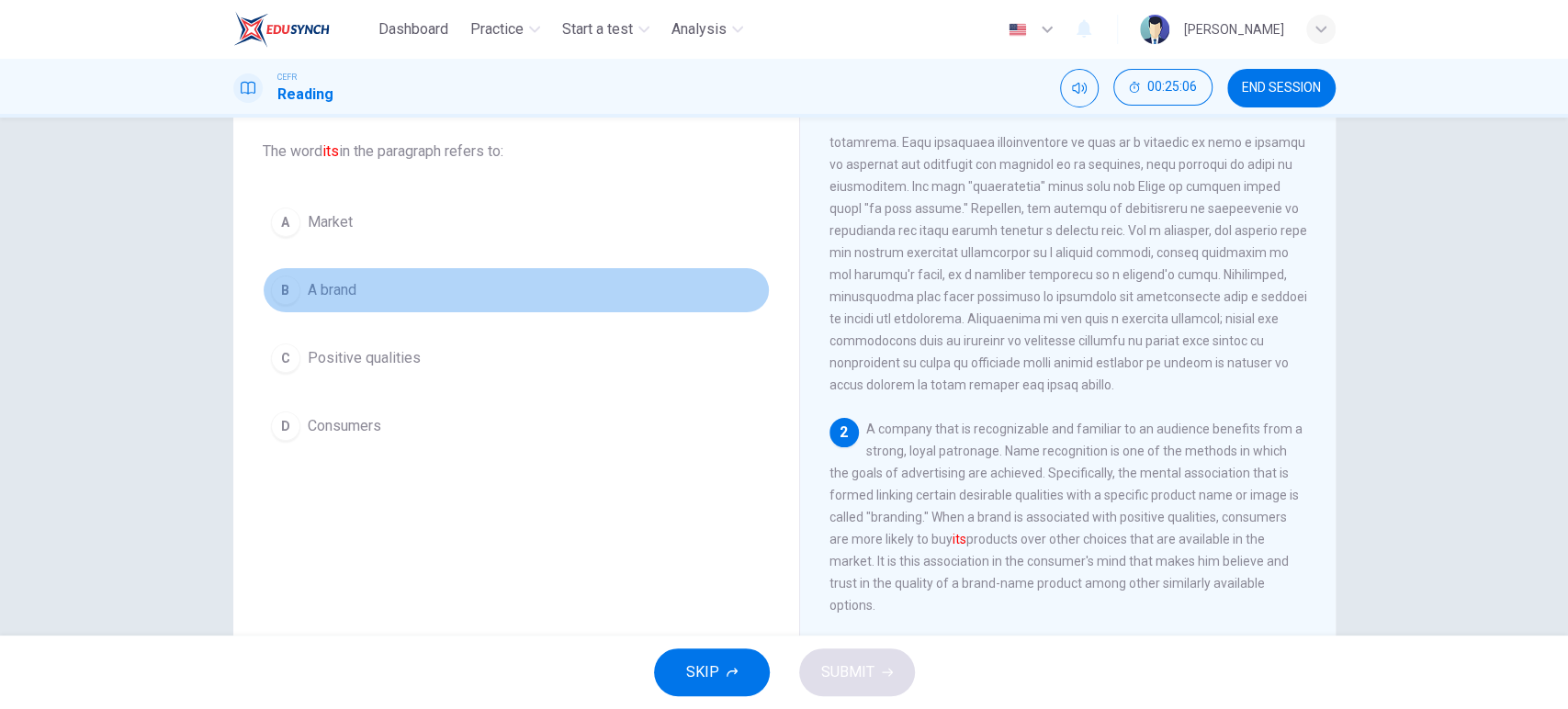 click on "A brand" at bounding box center (332, 290) 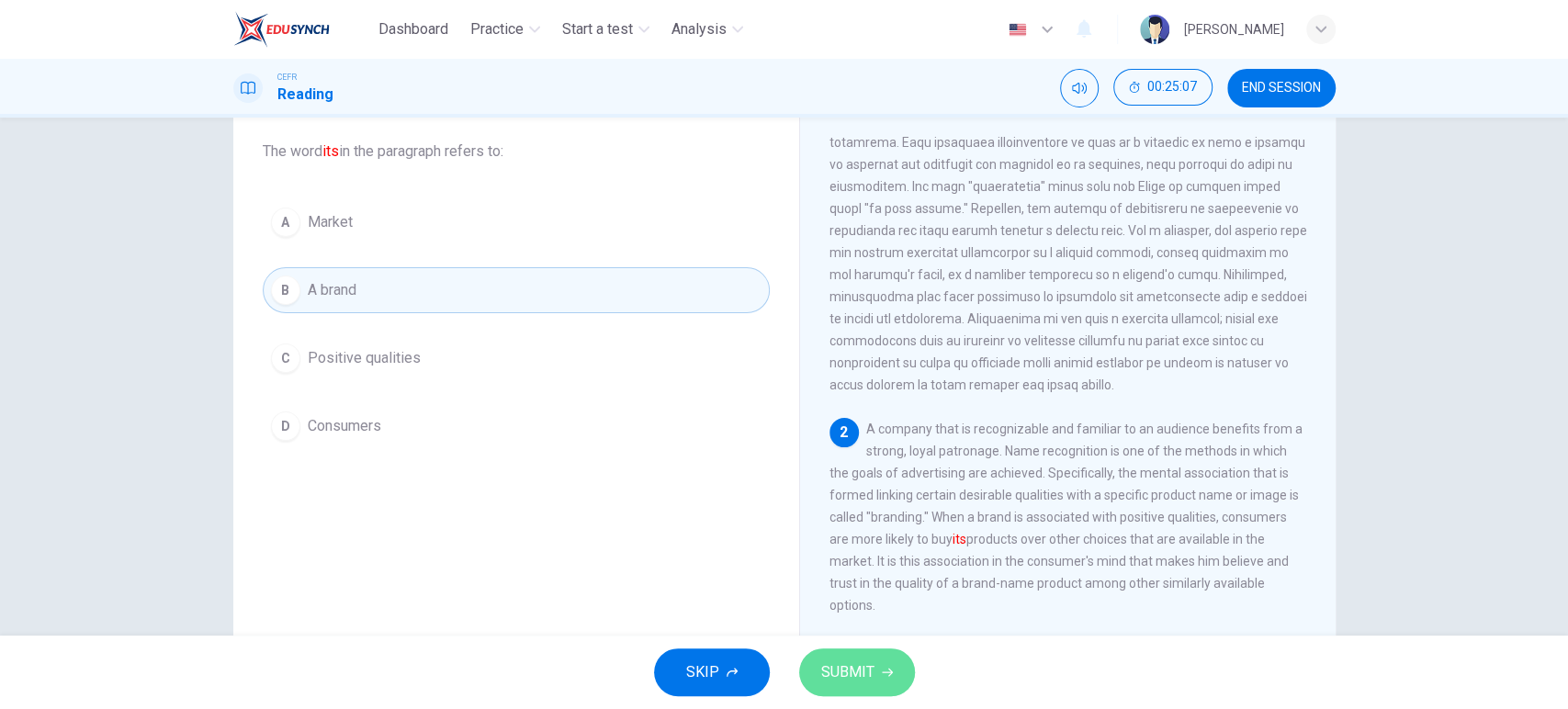 click on "SUBMIT" at bounding box center [848, 672] 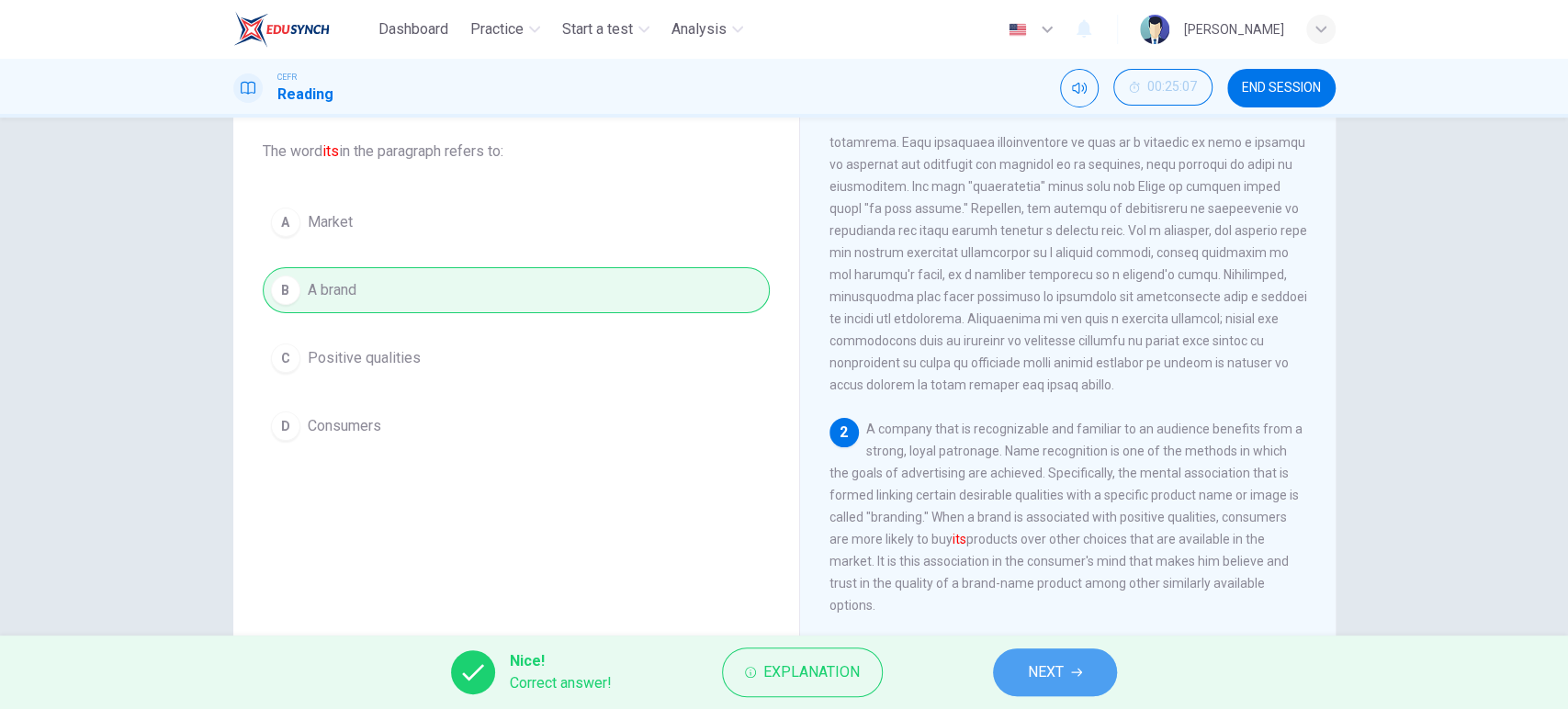 click on "NEXT" at bounding box center [1045, 672] 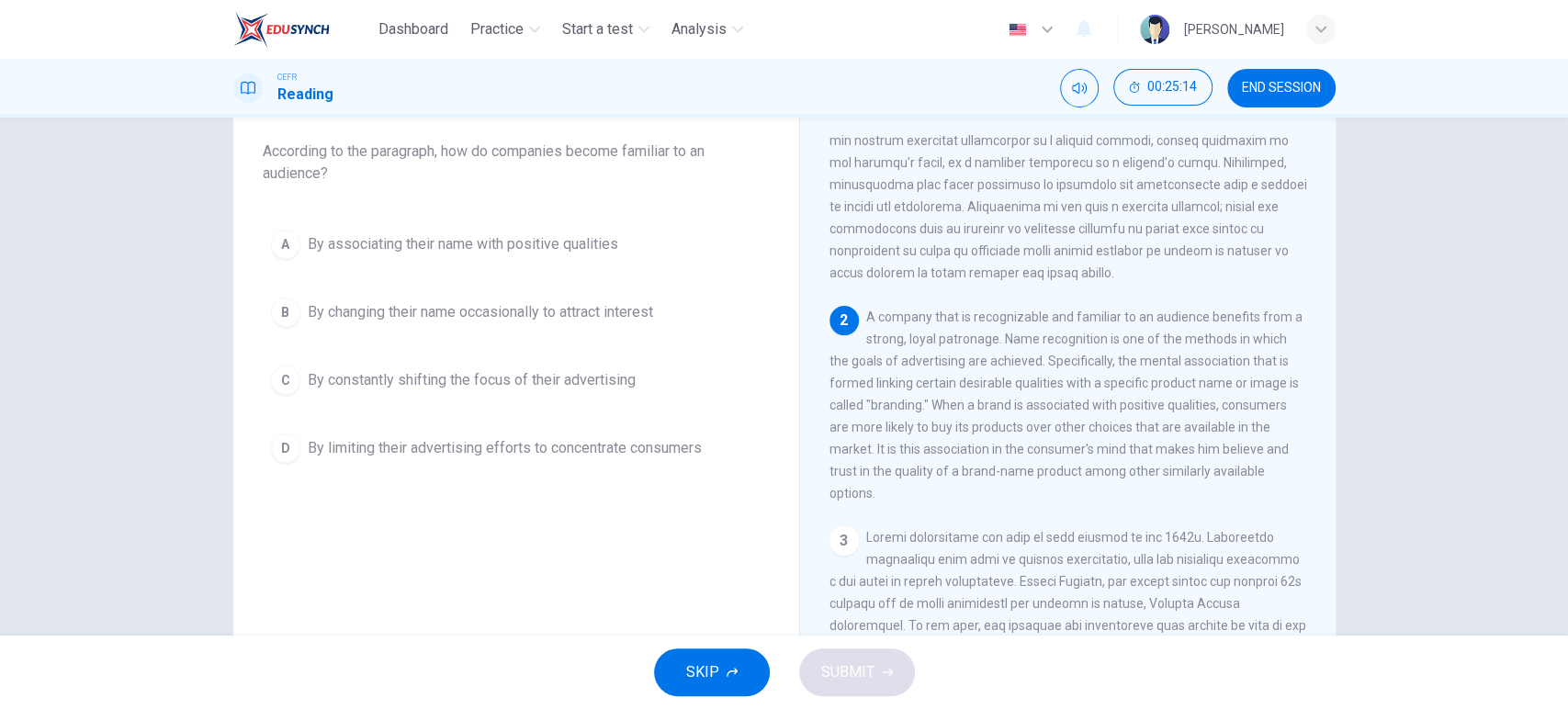 scroll, scrollTop: 203, scrollLeft: 0, axis: vertical 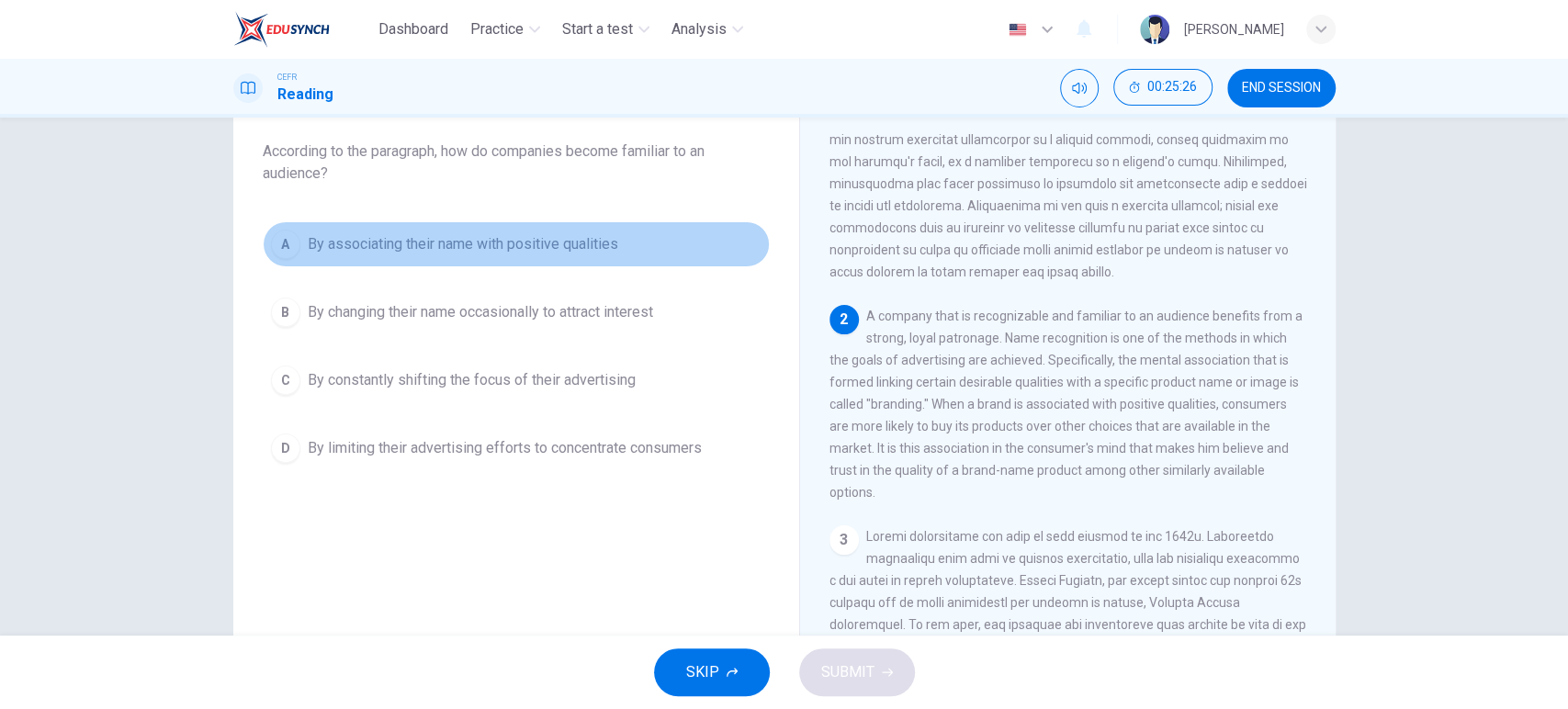 click on "By associating their name with positive qualities" at bounding box center [463, 244] 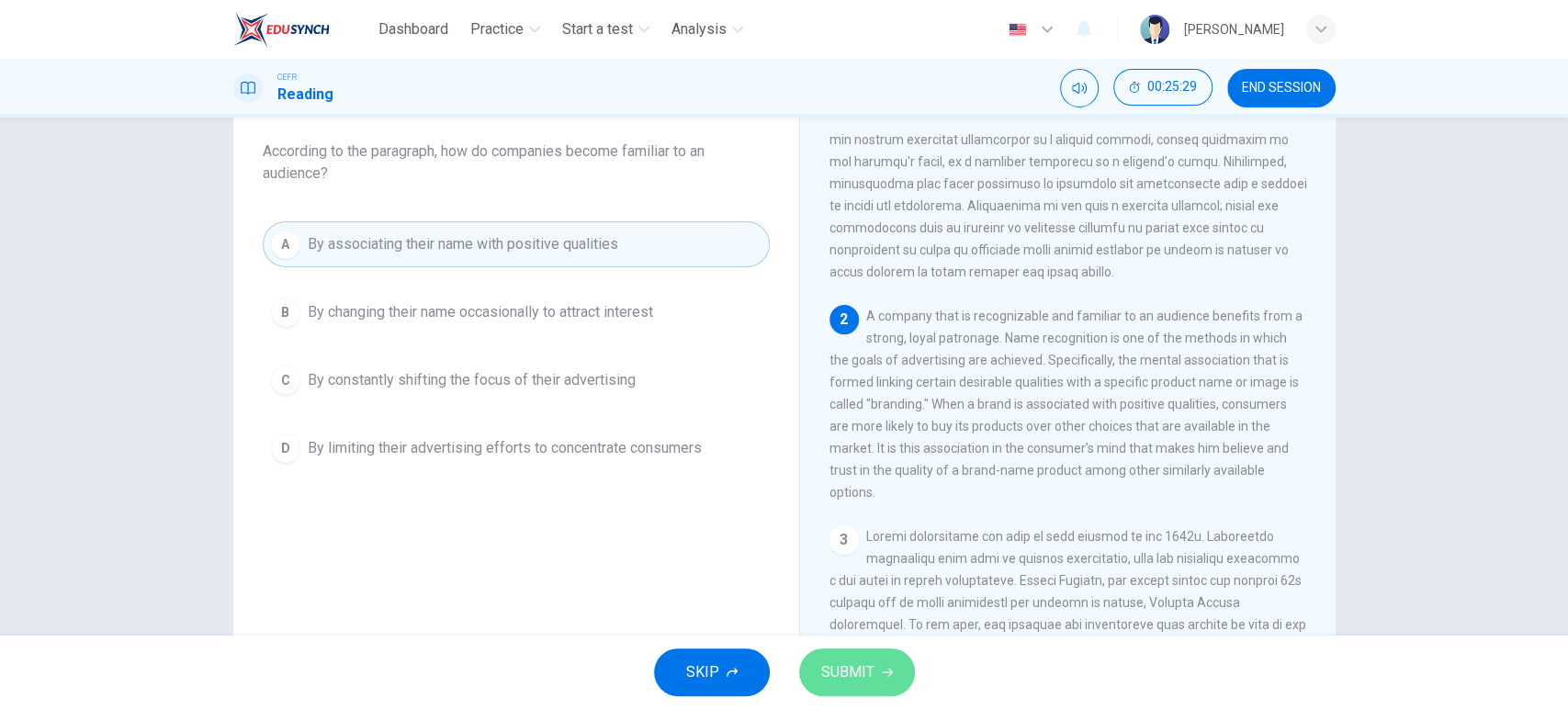 click on "SUBMIT" at bounding box center [848, 672] 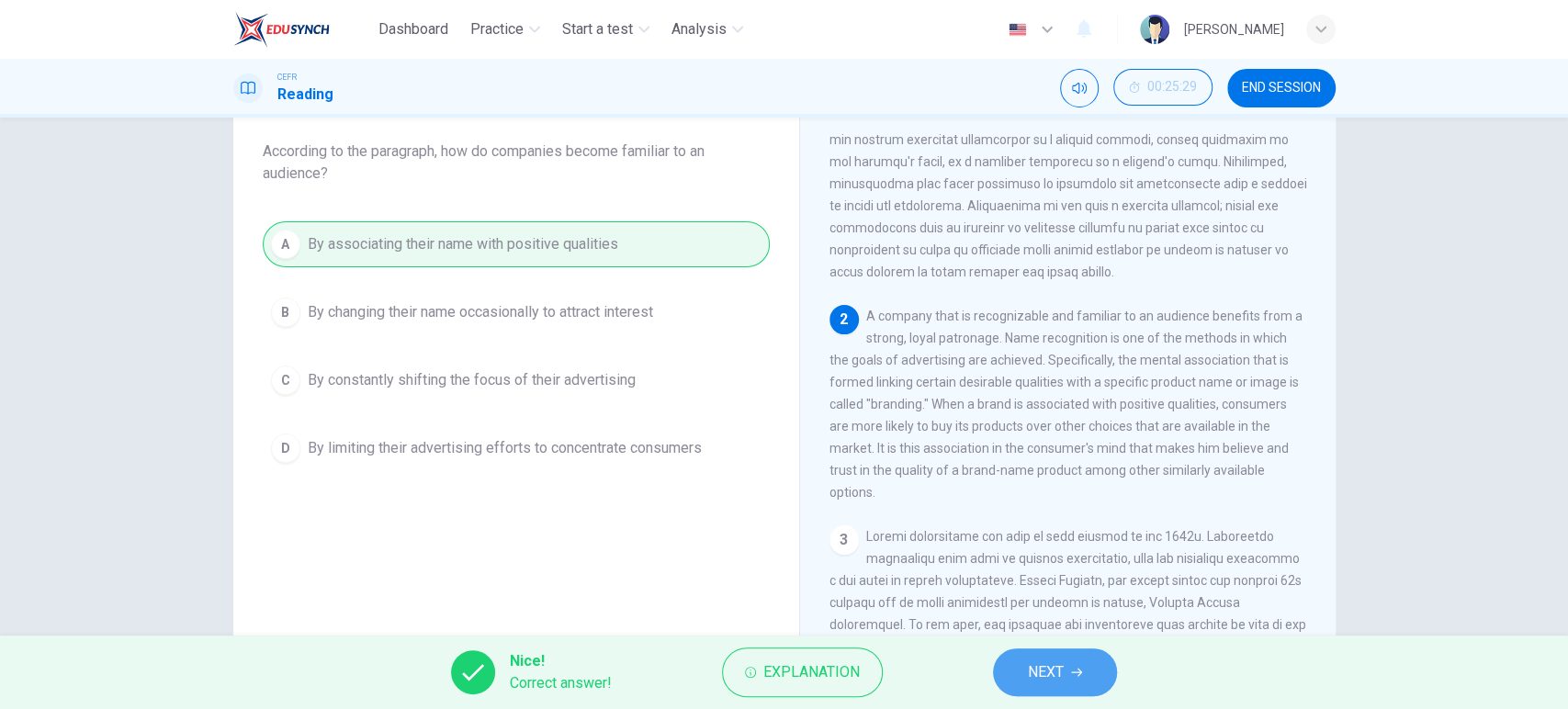 click on "NEXT" at bounding box center [1055, 672] 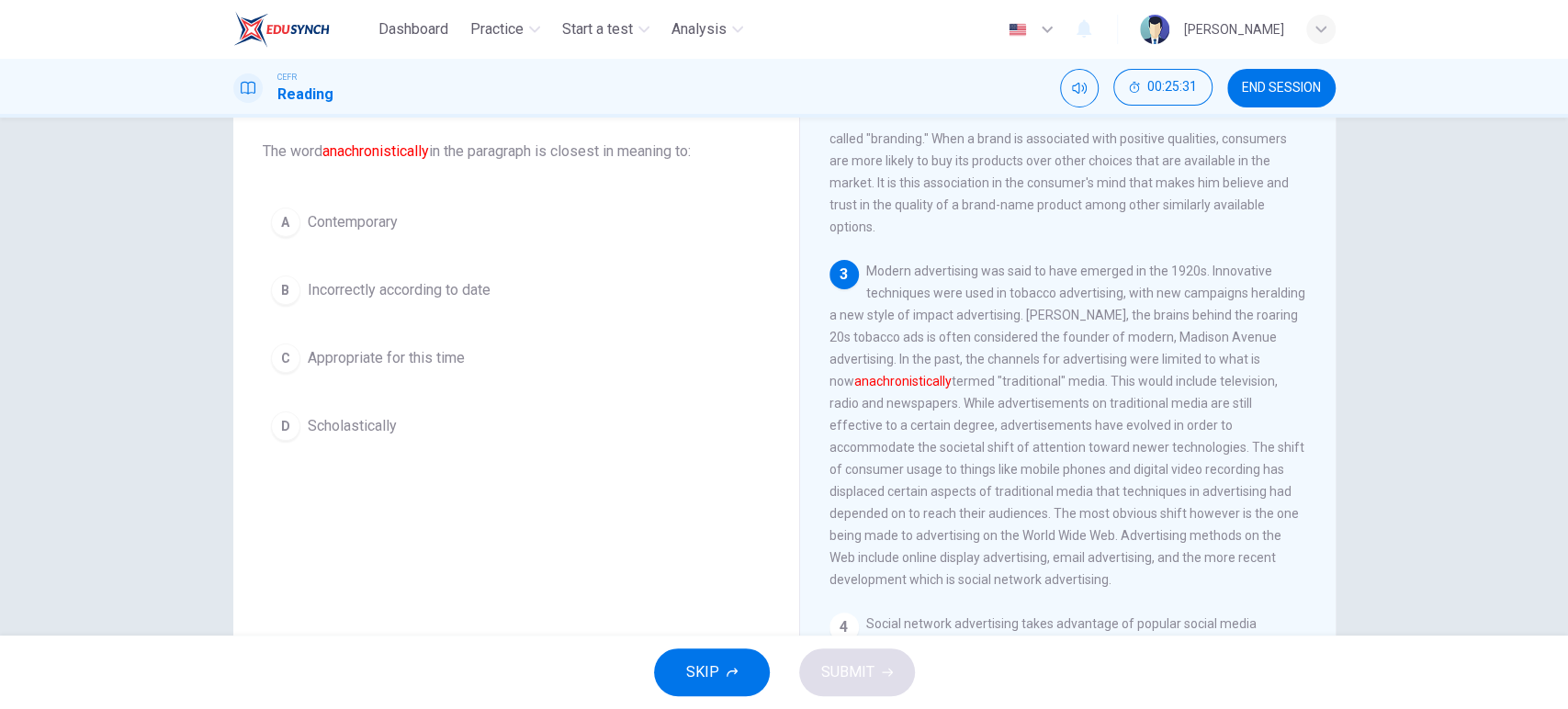scroll, scrollTop: 472, scrollLeft: 0, axis: vertical 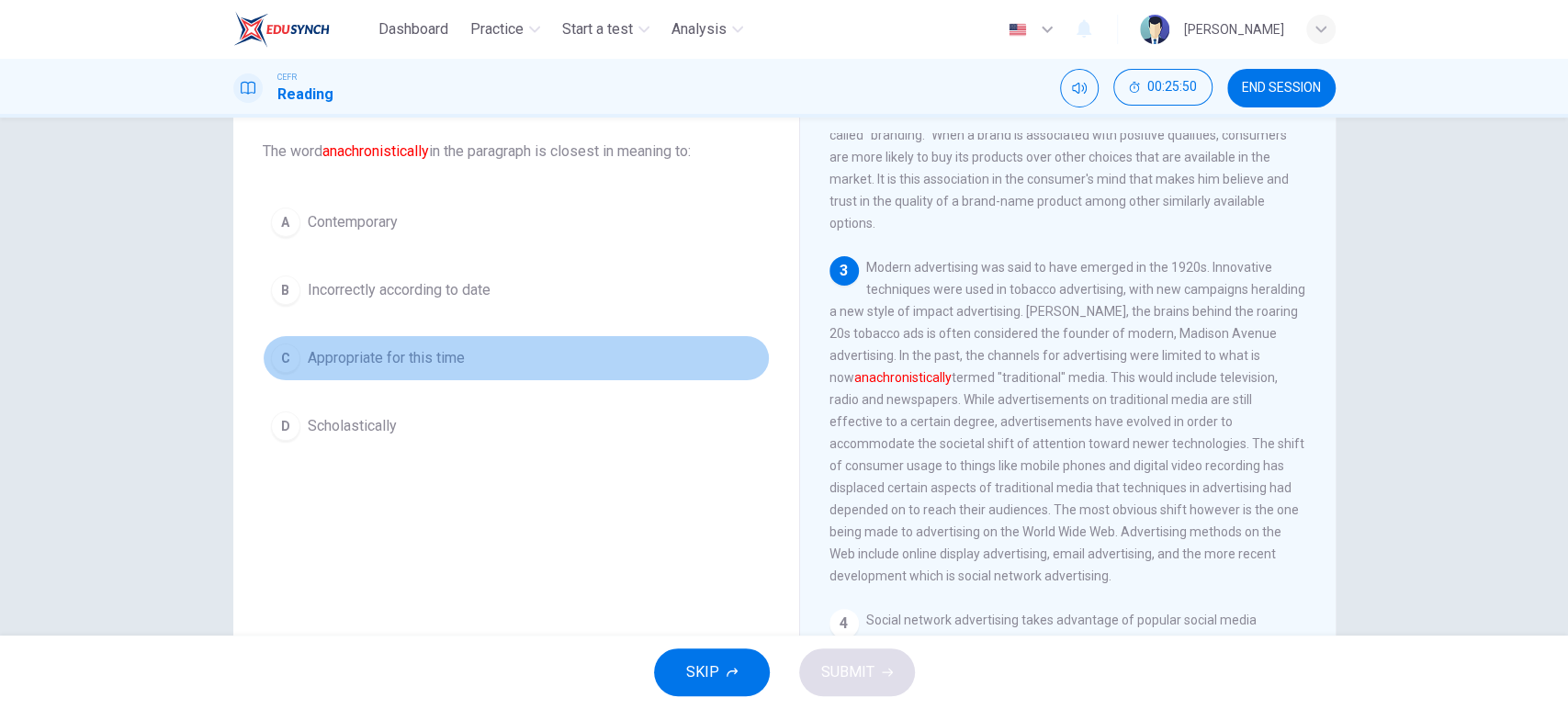 click on "Appropriate for this time" at bounding box center [386, 358] 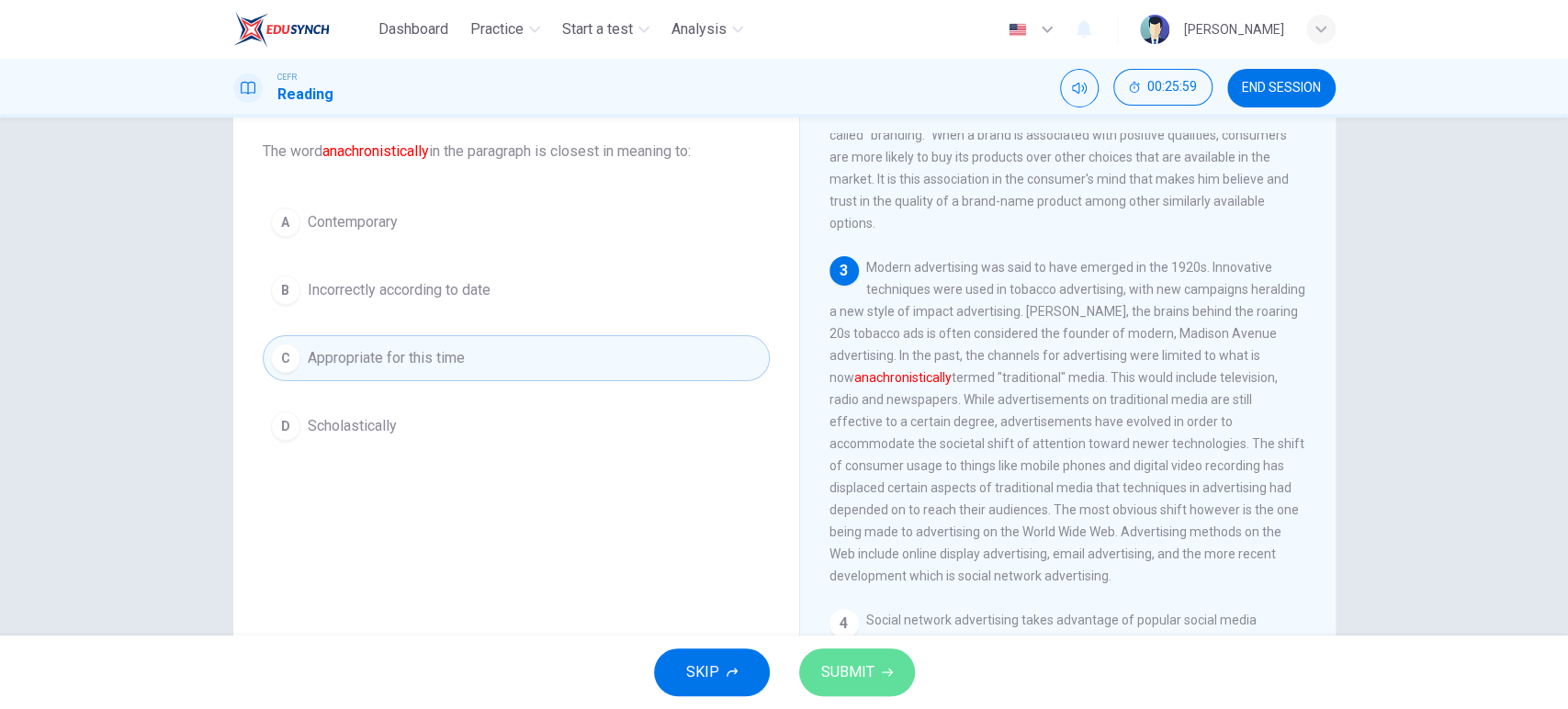 click on "SUBMIT" at bounding box center [848, 672] 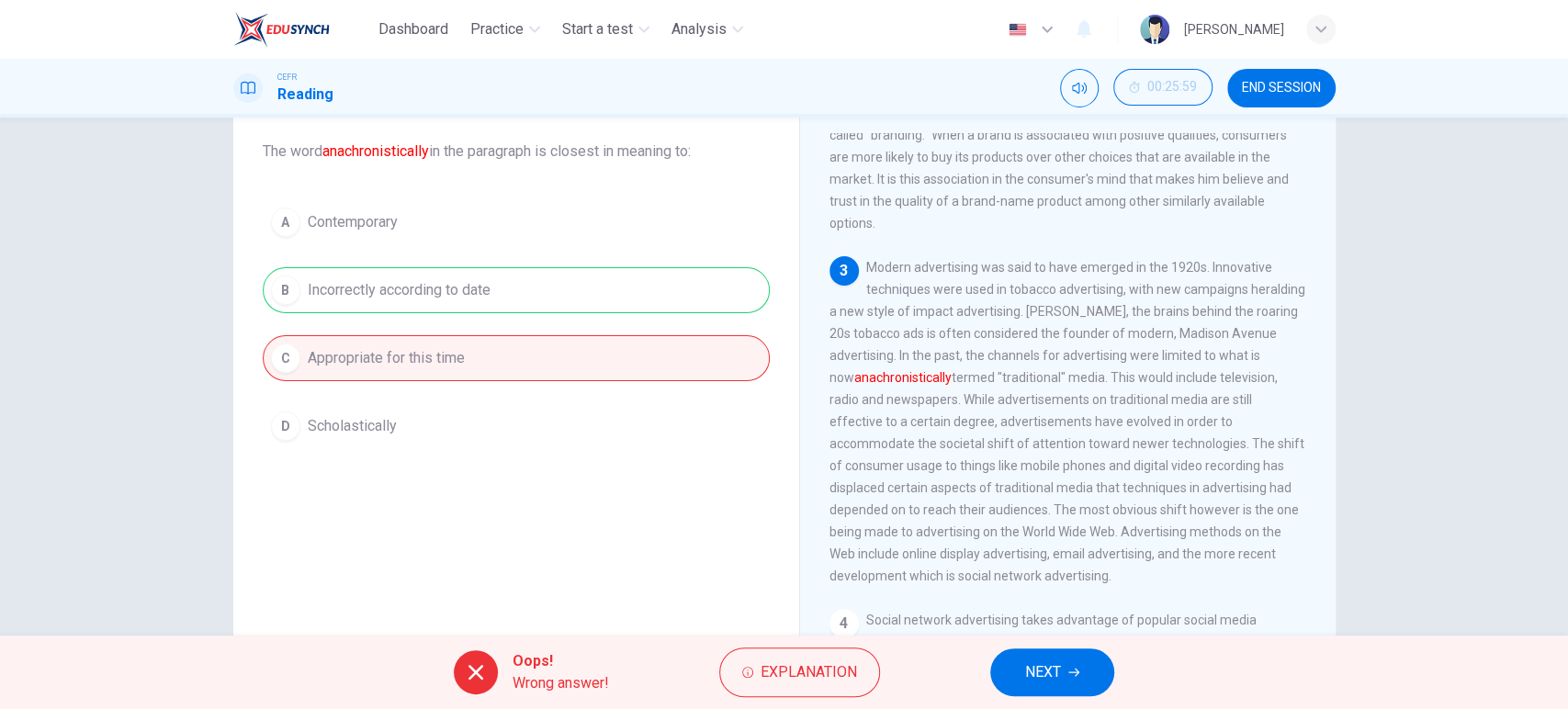 click on "NEXT" at bounding box center (1052, 672) 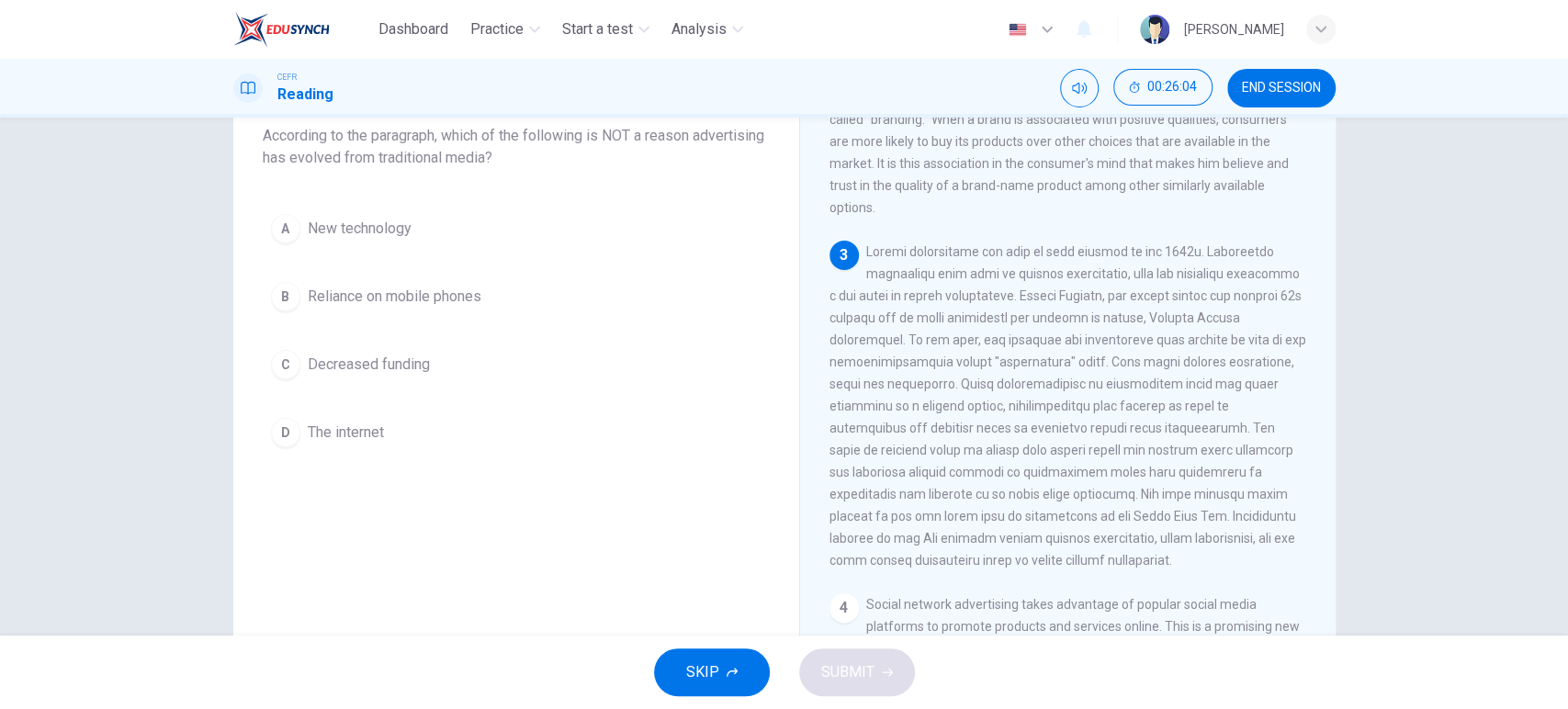 scroll, scrollTop: 118, scrollLeft: 0, axis: vertical 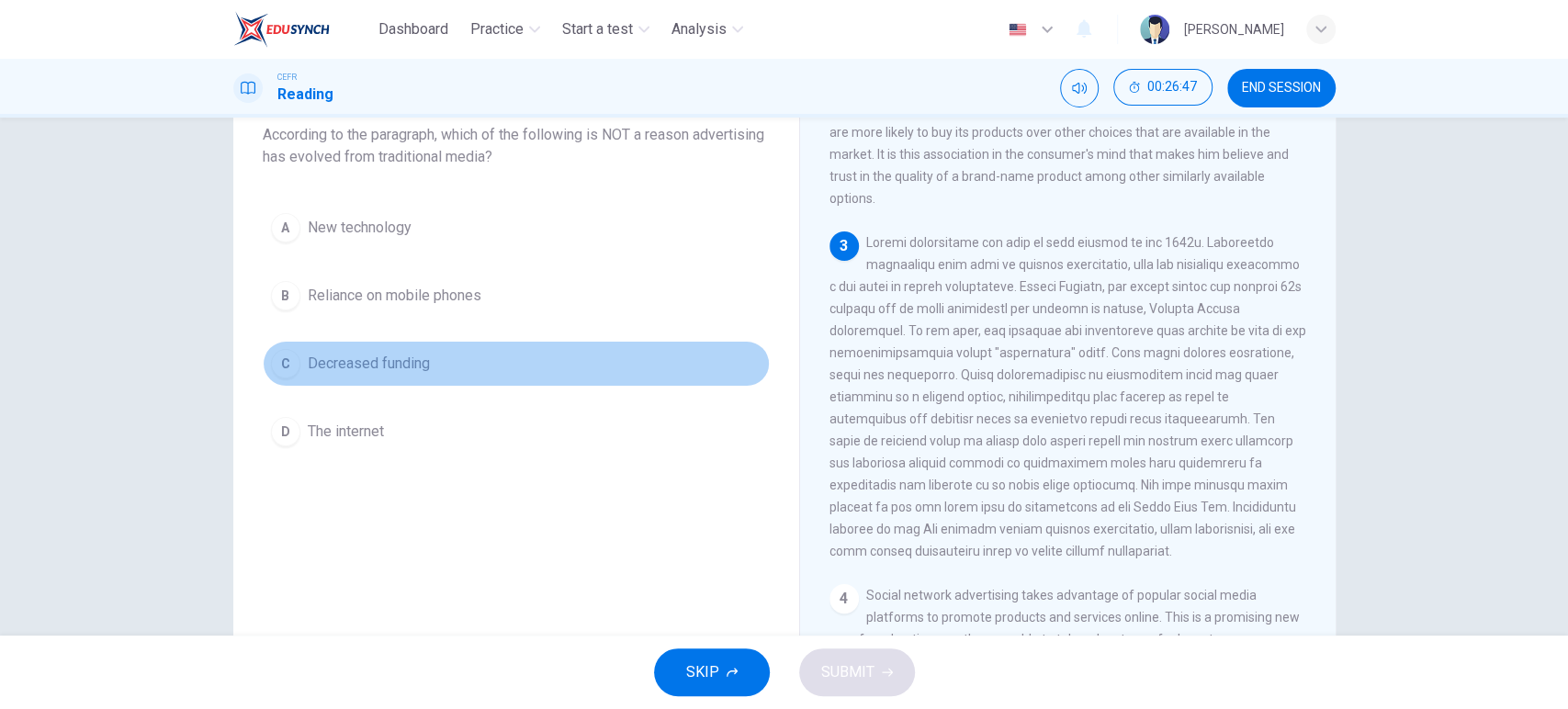 click on "Decreased funding" at bounding box center [368, 364] 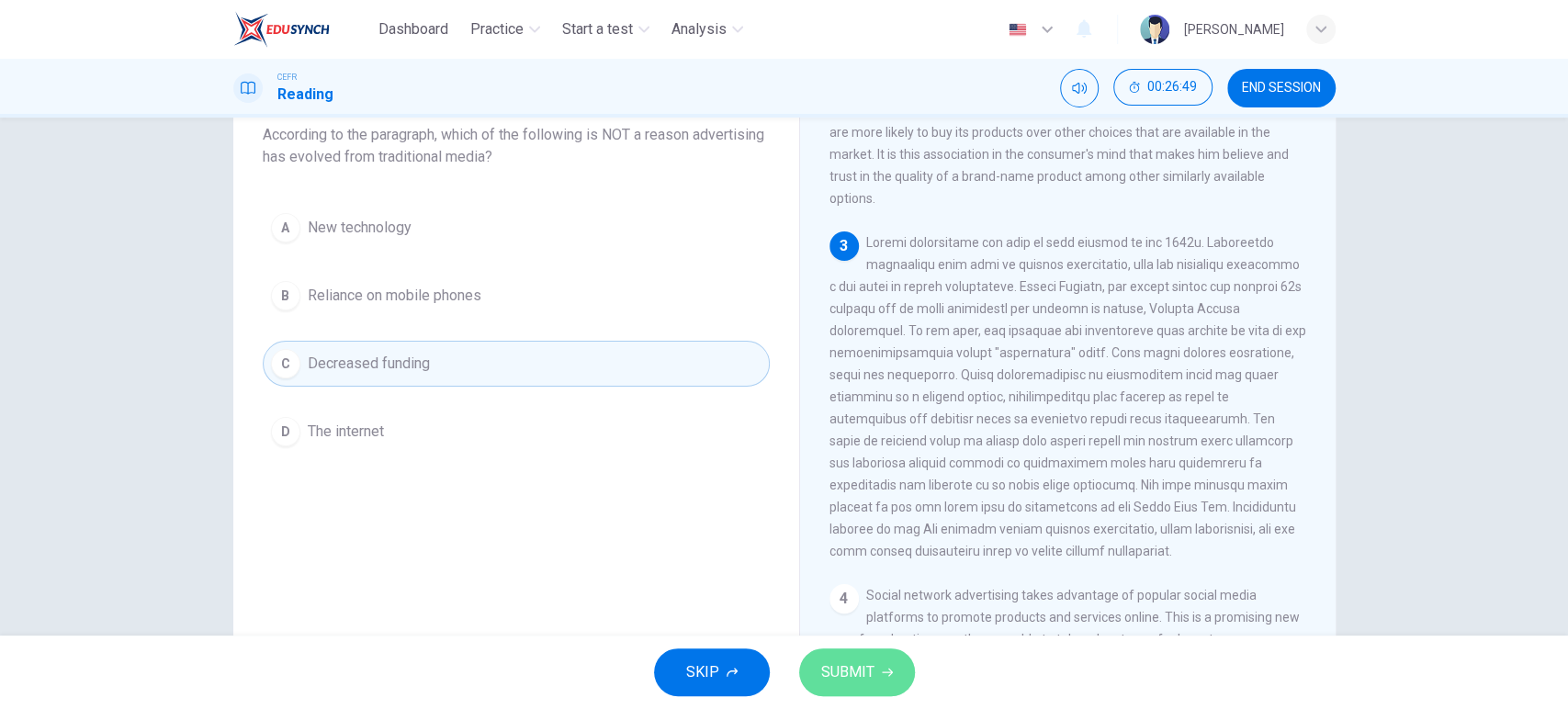 click on "SUBMIT" at bounding box center [848, 672] 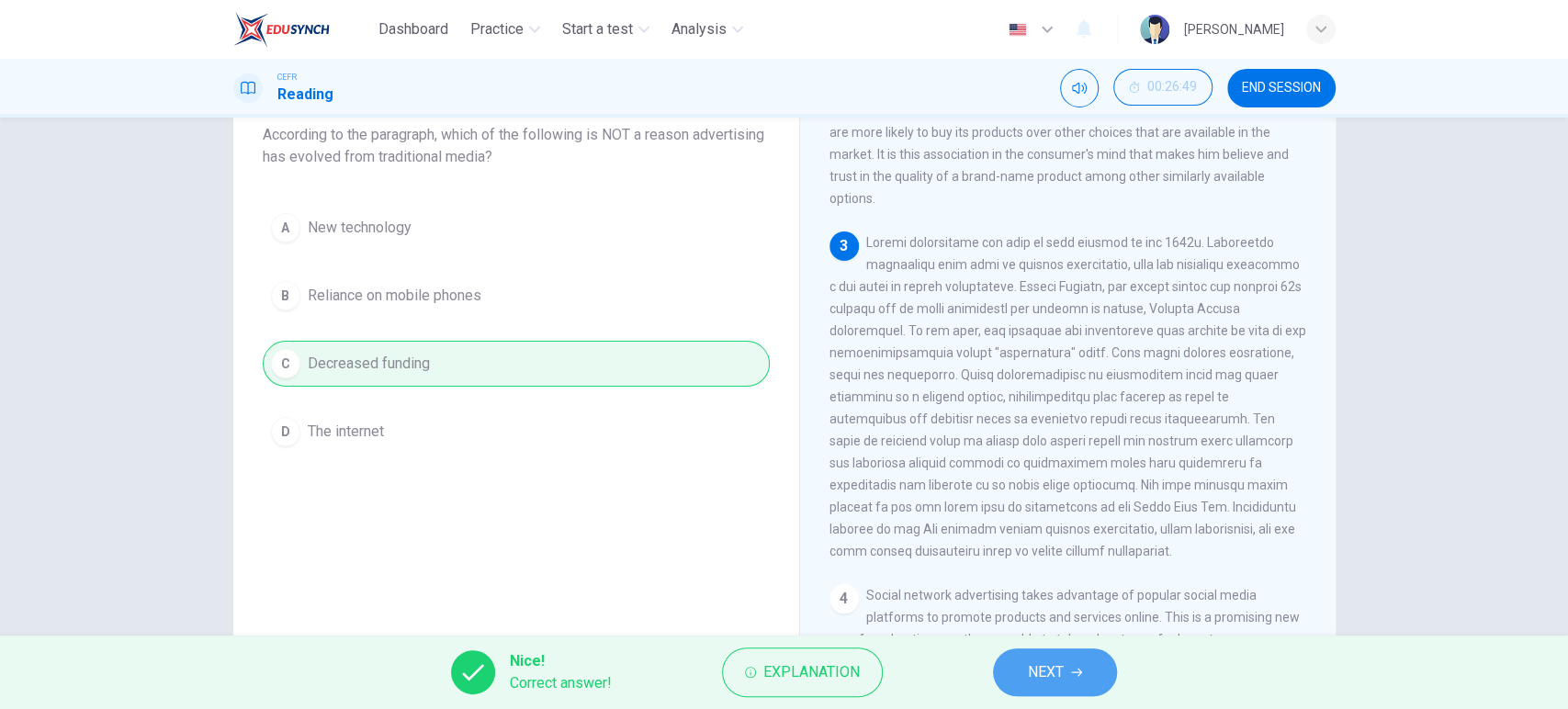 click on "NEXT" at bounding box center (1045, 672) 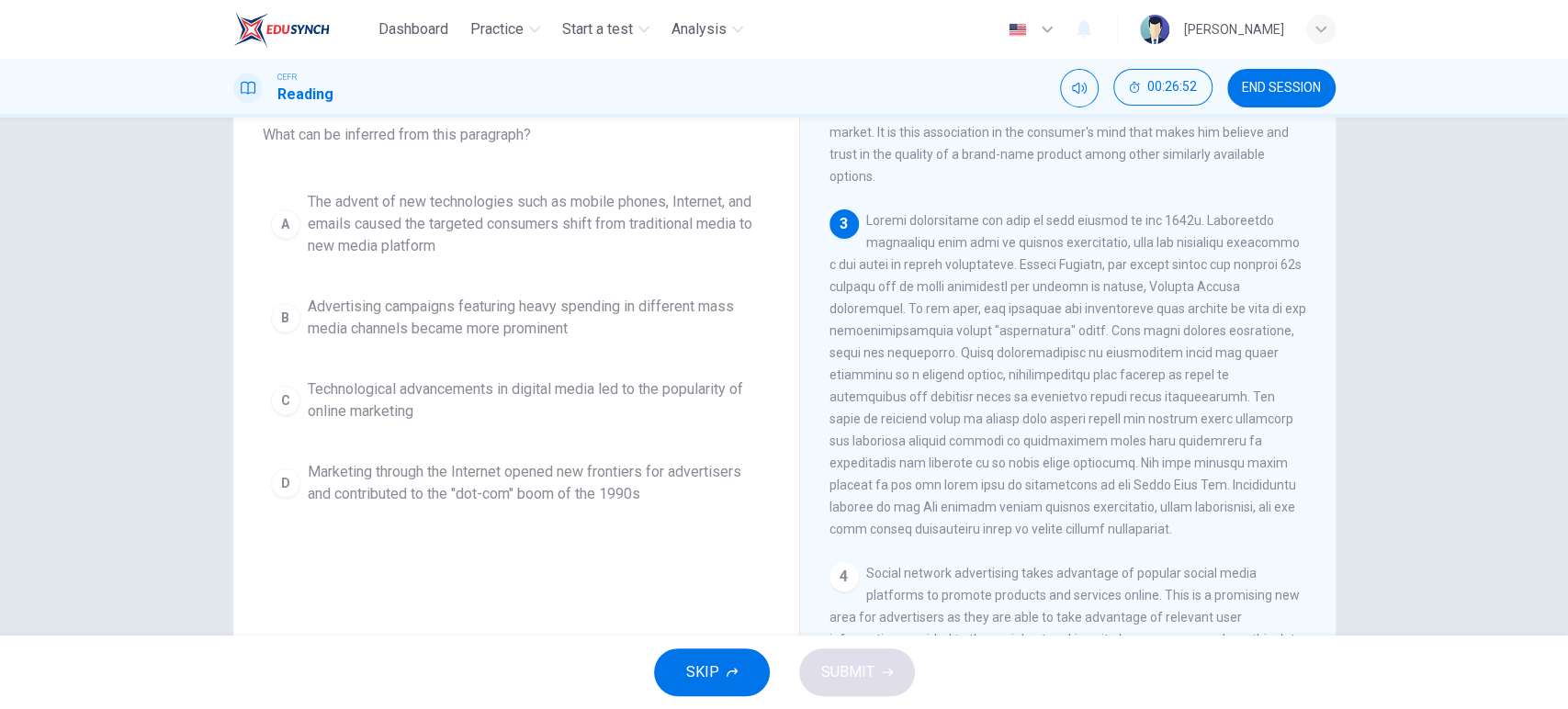 scroll, scrollTop: 504, scrollLeft: 0, axis: vertical 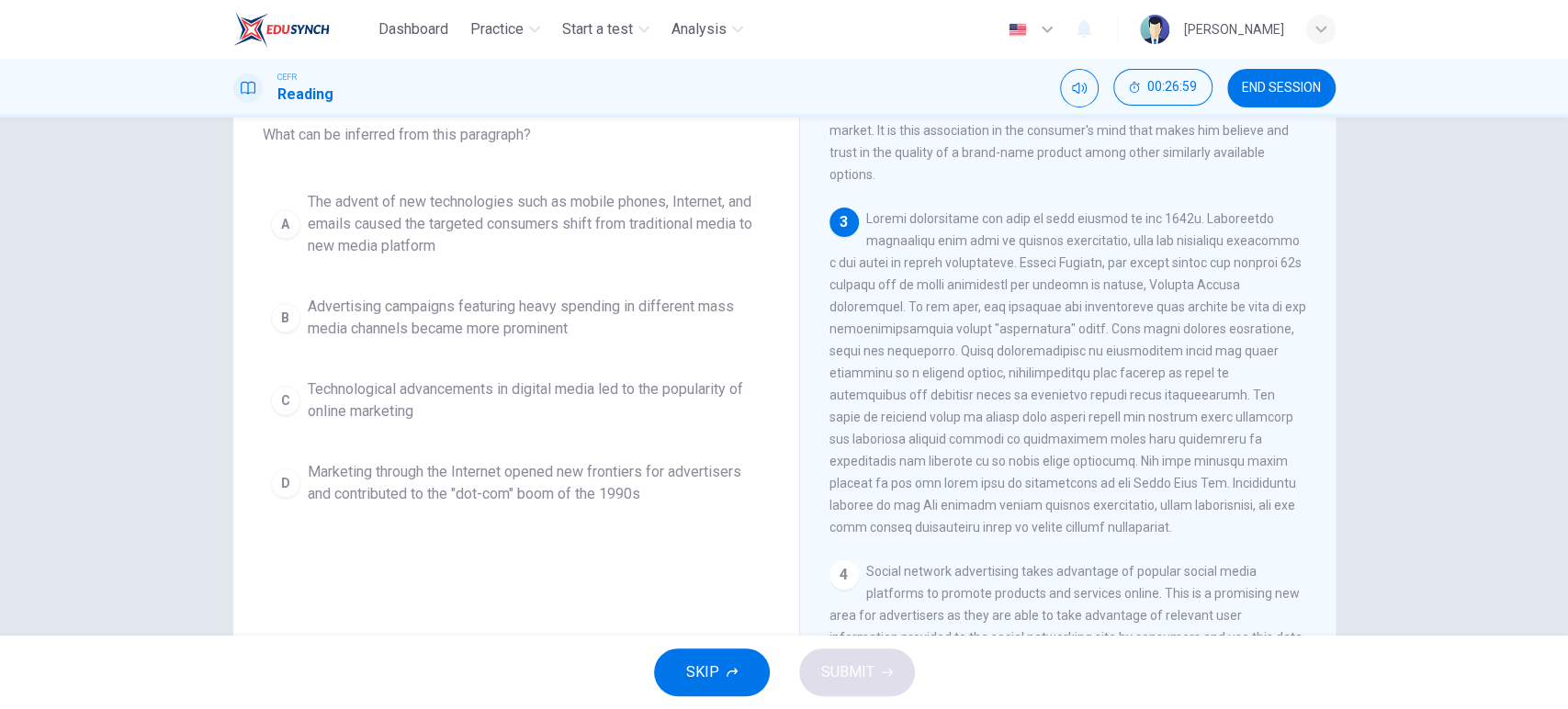 click on "The advent of new technologies such as mobile phones, Internet, and emails caused the targeted consumers shift from traditional media to new media platform" at bounding box center [535, 224] 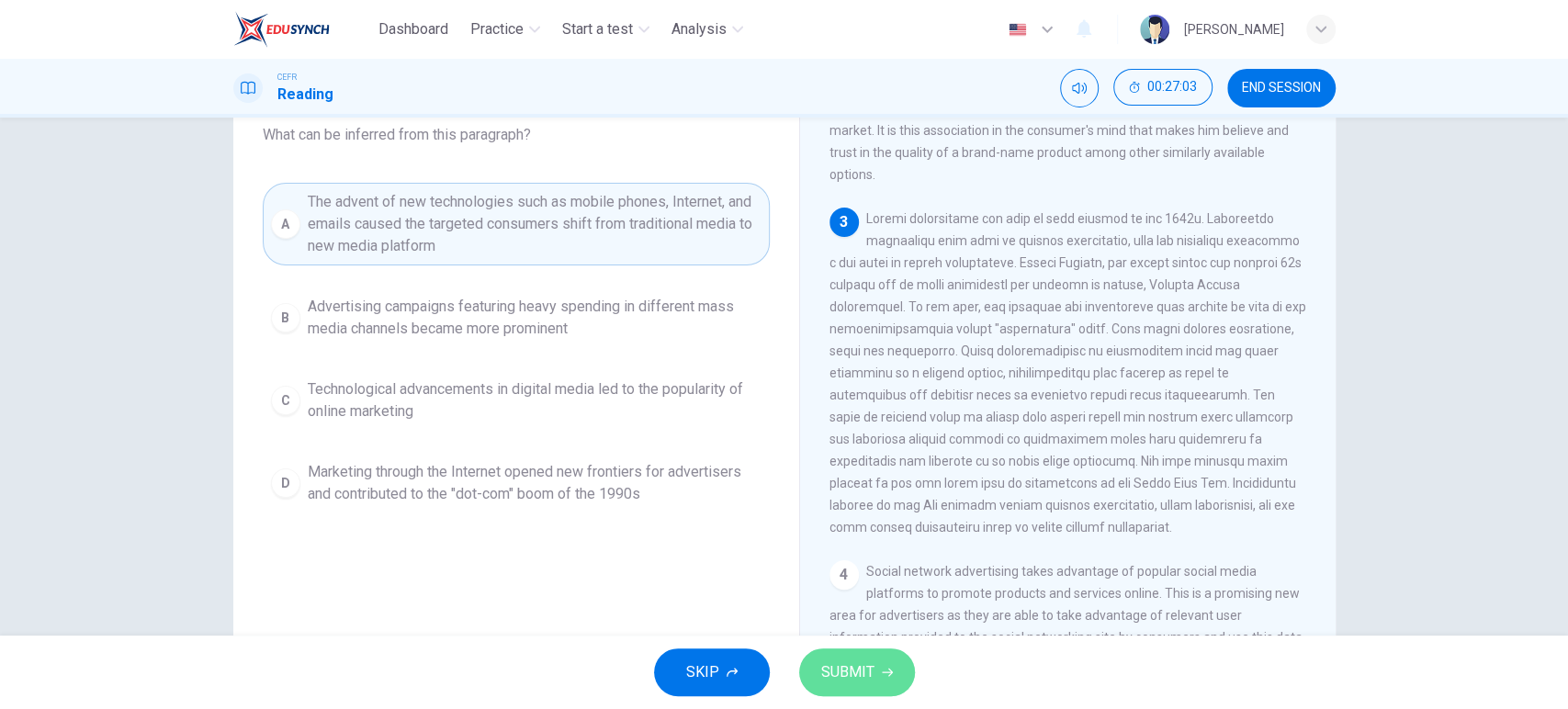 click on "SUBMIT" at bounding box center [848, 672] 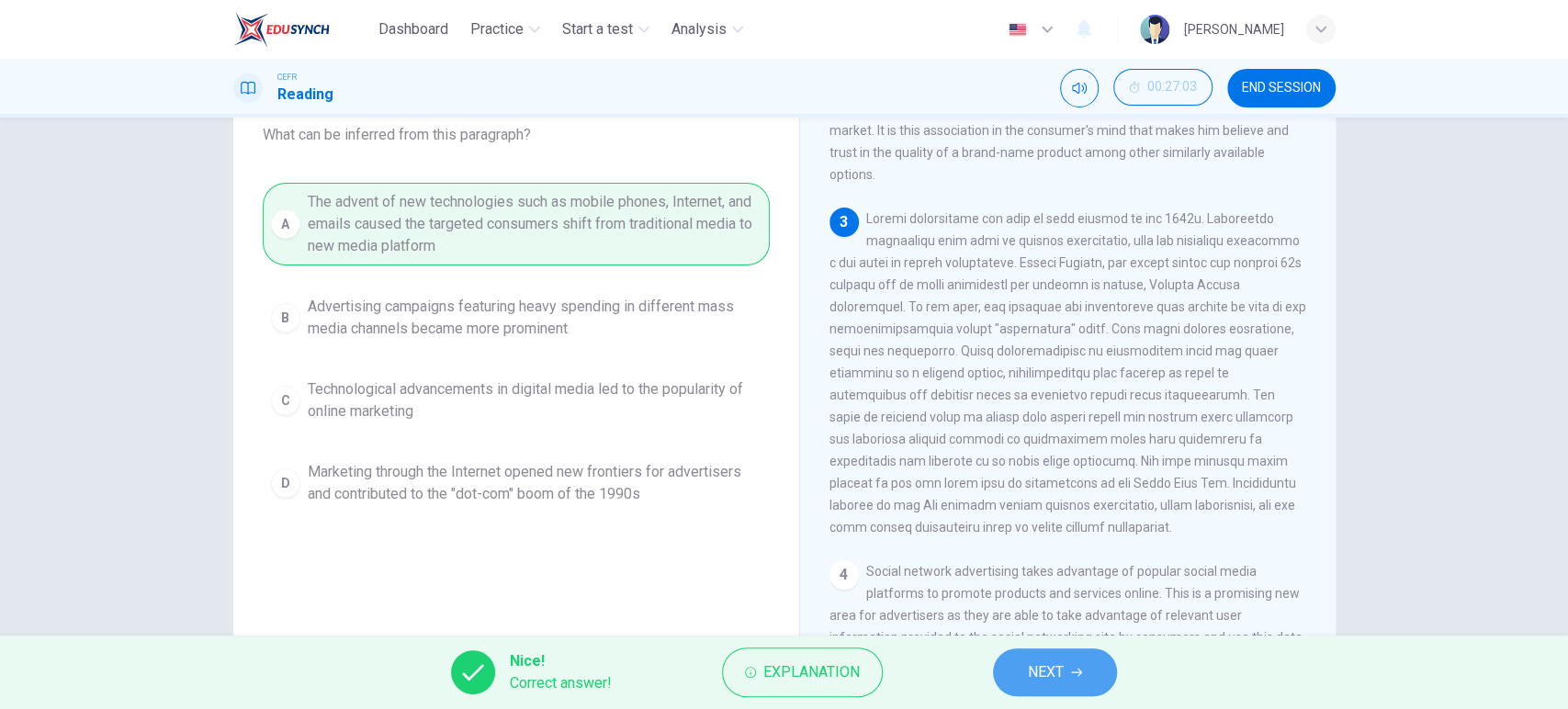 click on "NEXT" at bounding box center (1055, 672) 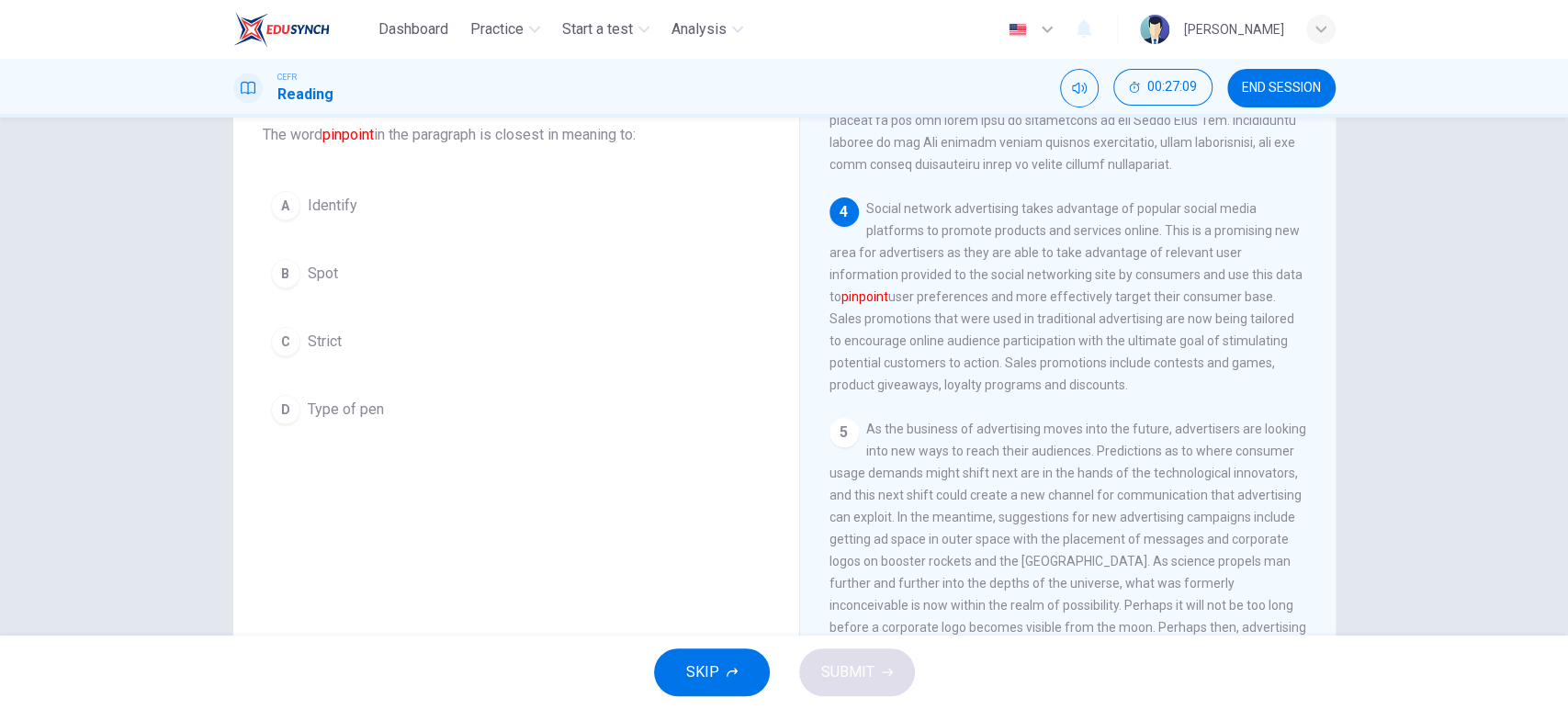 scroll, scrollTop: 873, scrollLeft: 0, axis: vertical 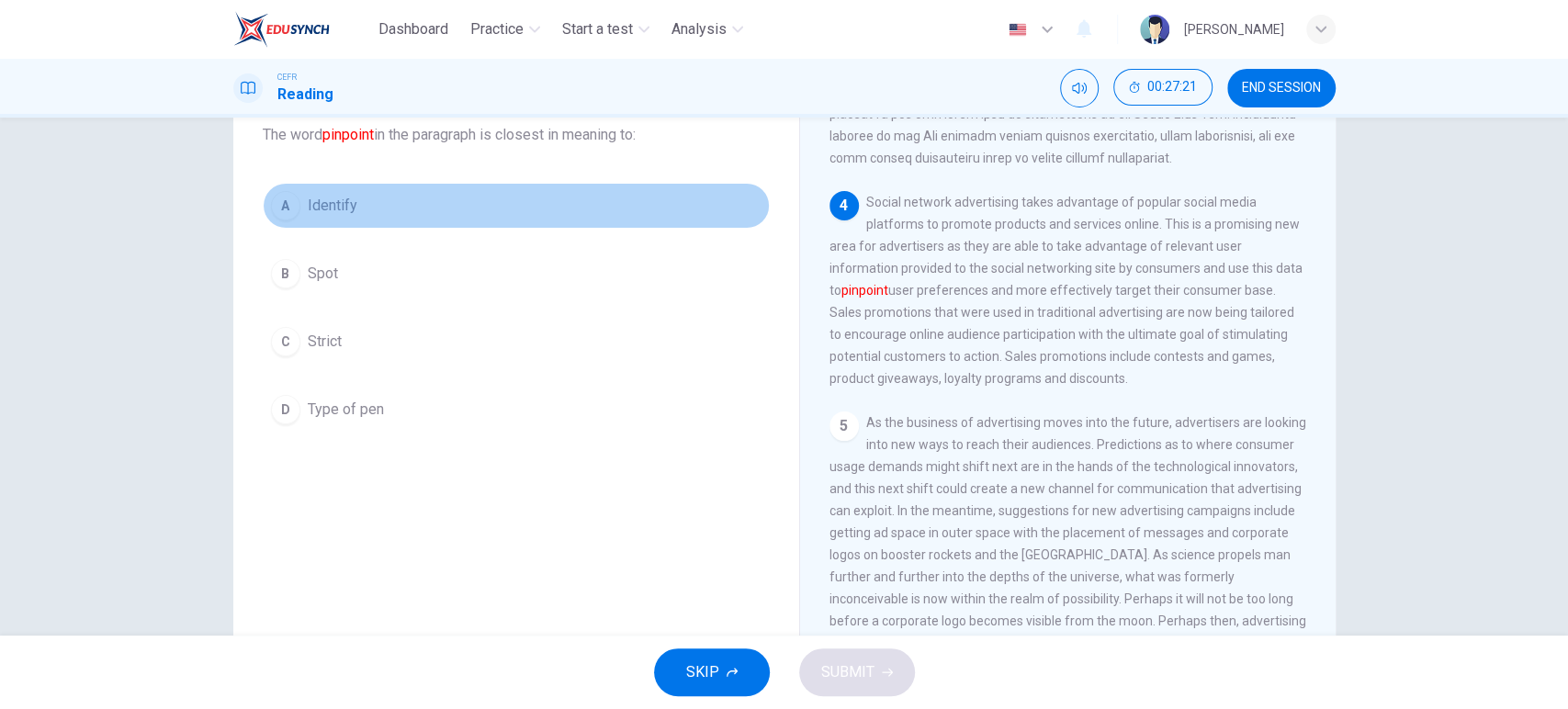 click on "A Identify" at bounding box center (516, 206) 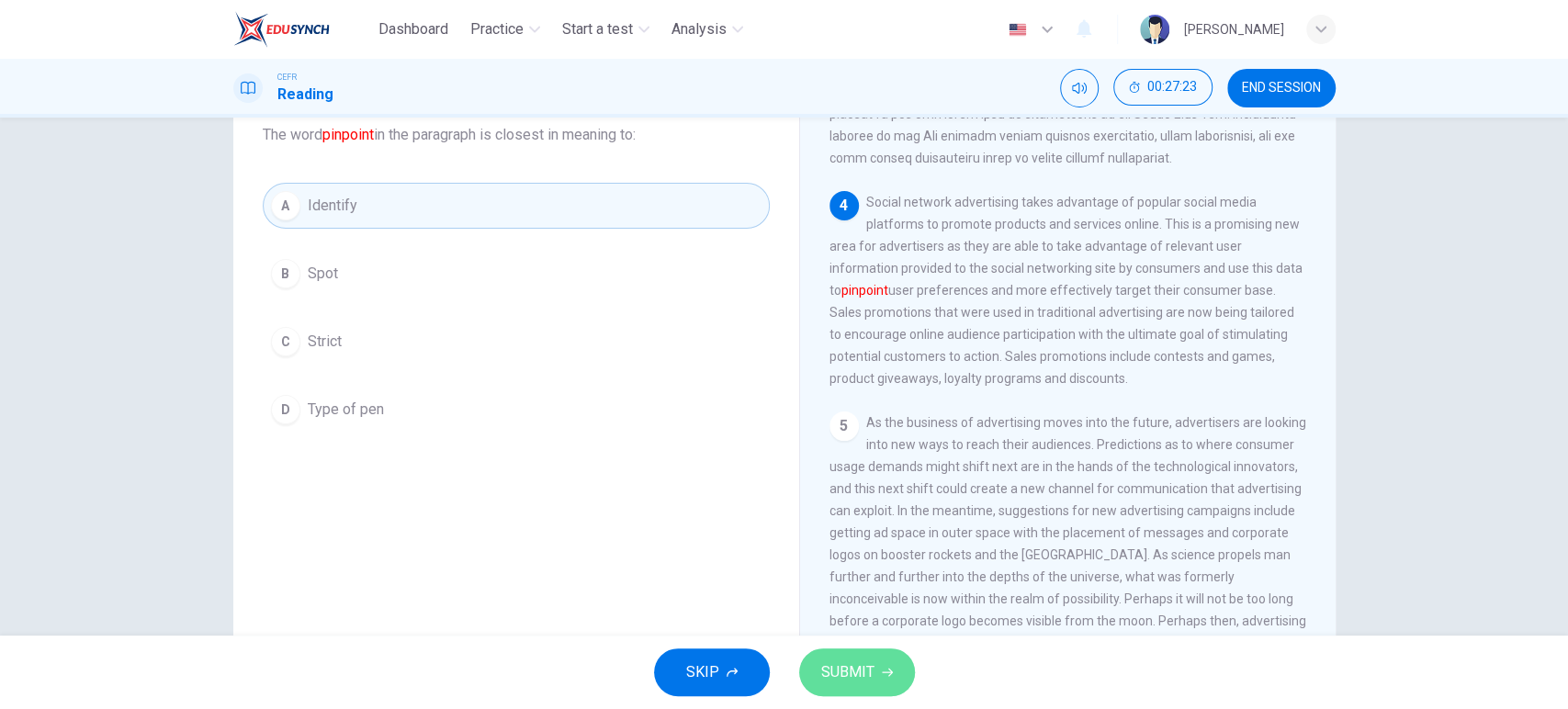 click on "SUBMIT" at bounding box center (857, 672) 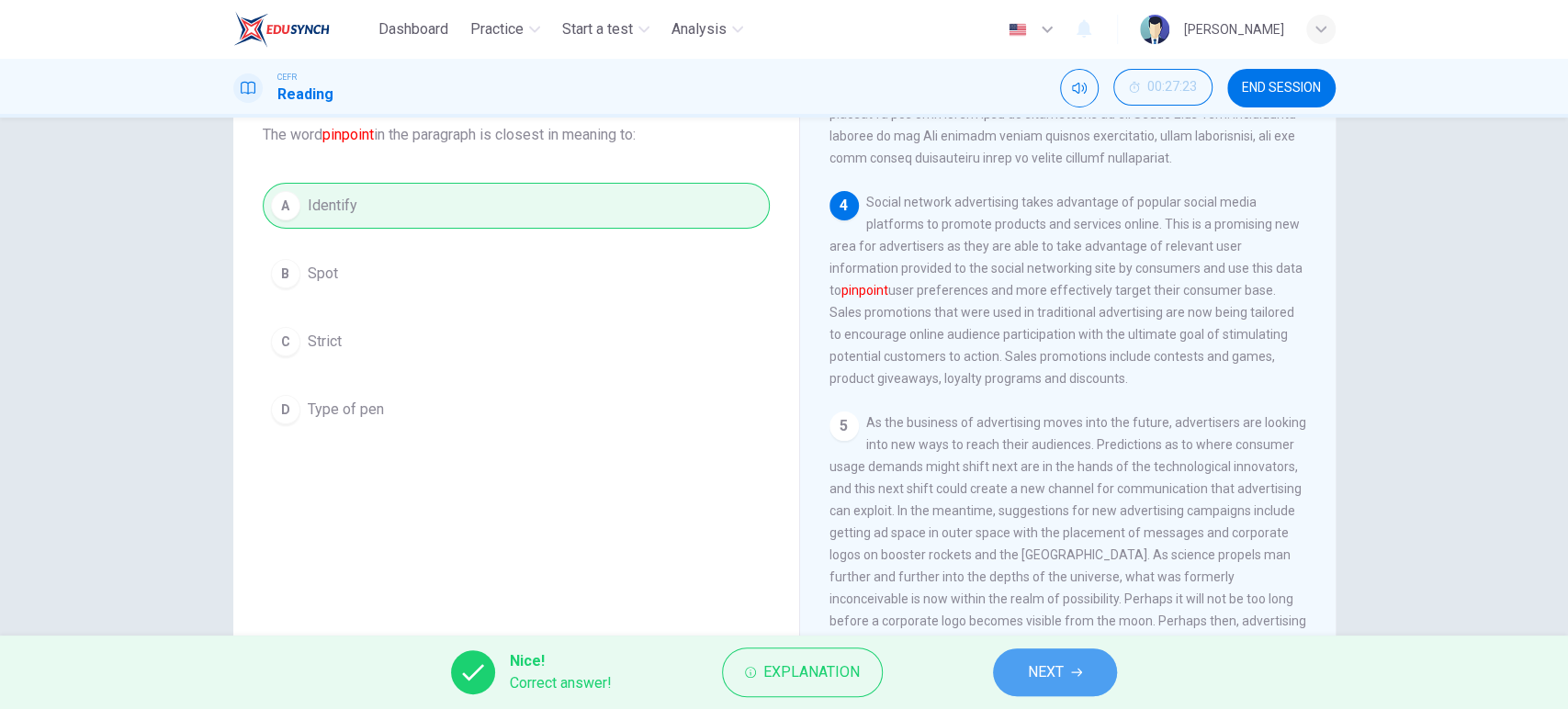 click on "NEXT" at bounding box center (1045, 672) 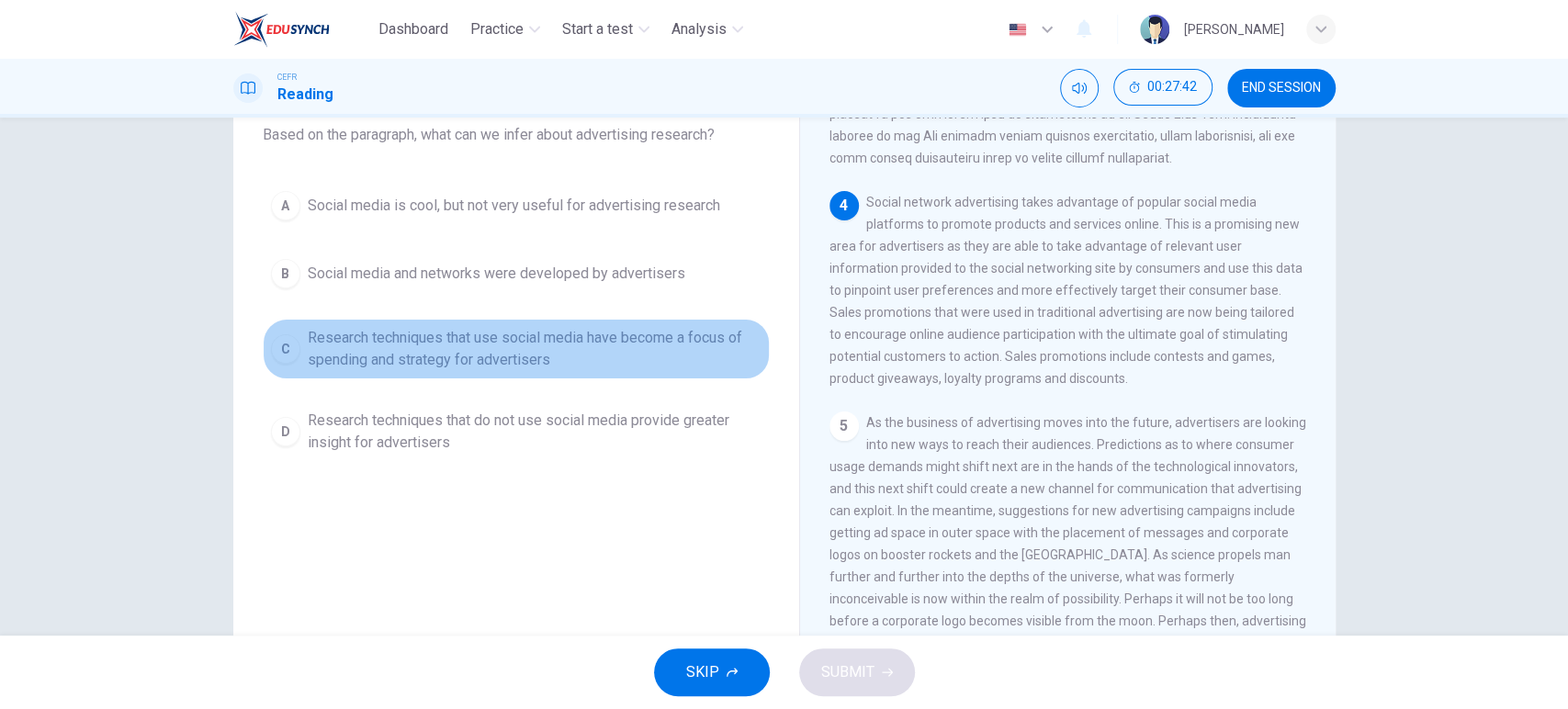 click on "Research techniques that use social media have become a focus of spending and strategy for advertisers" at bounding box center [535, 349] 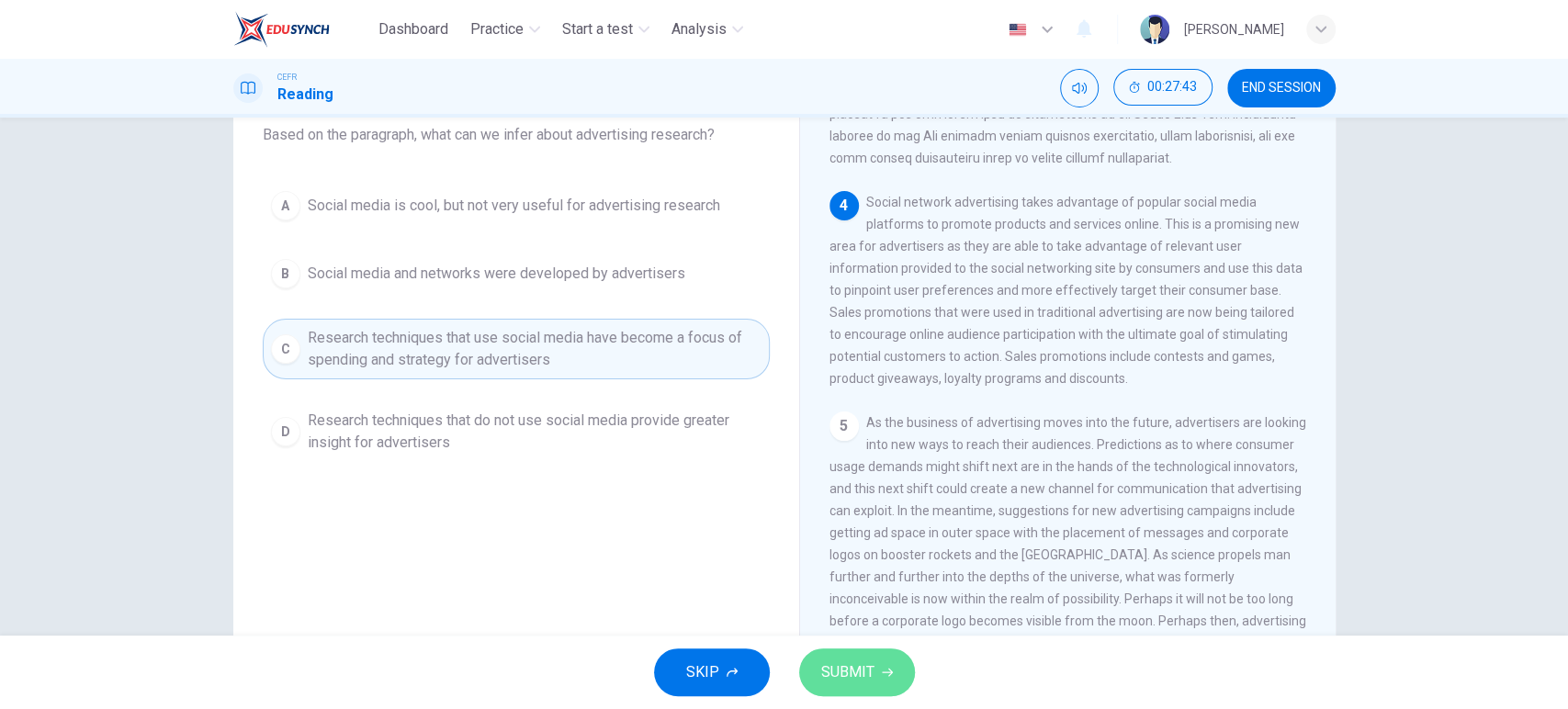 click on "SUBMIT" at bounding box center [857, 672] 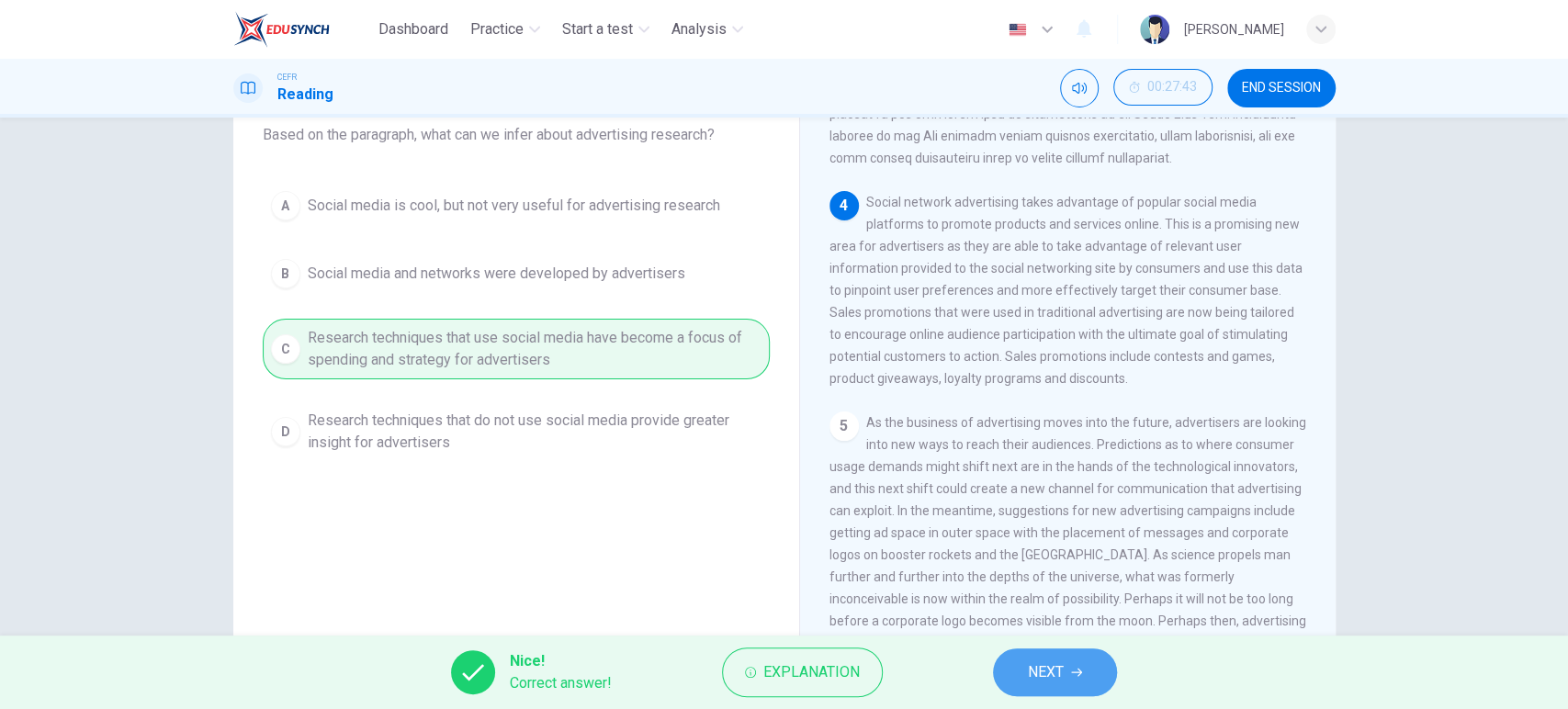 click on "NEXT" at bounding box center [1055, 672] 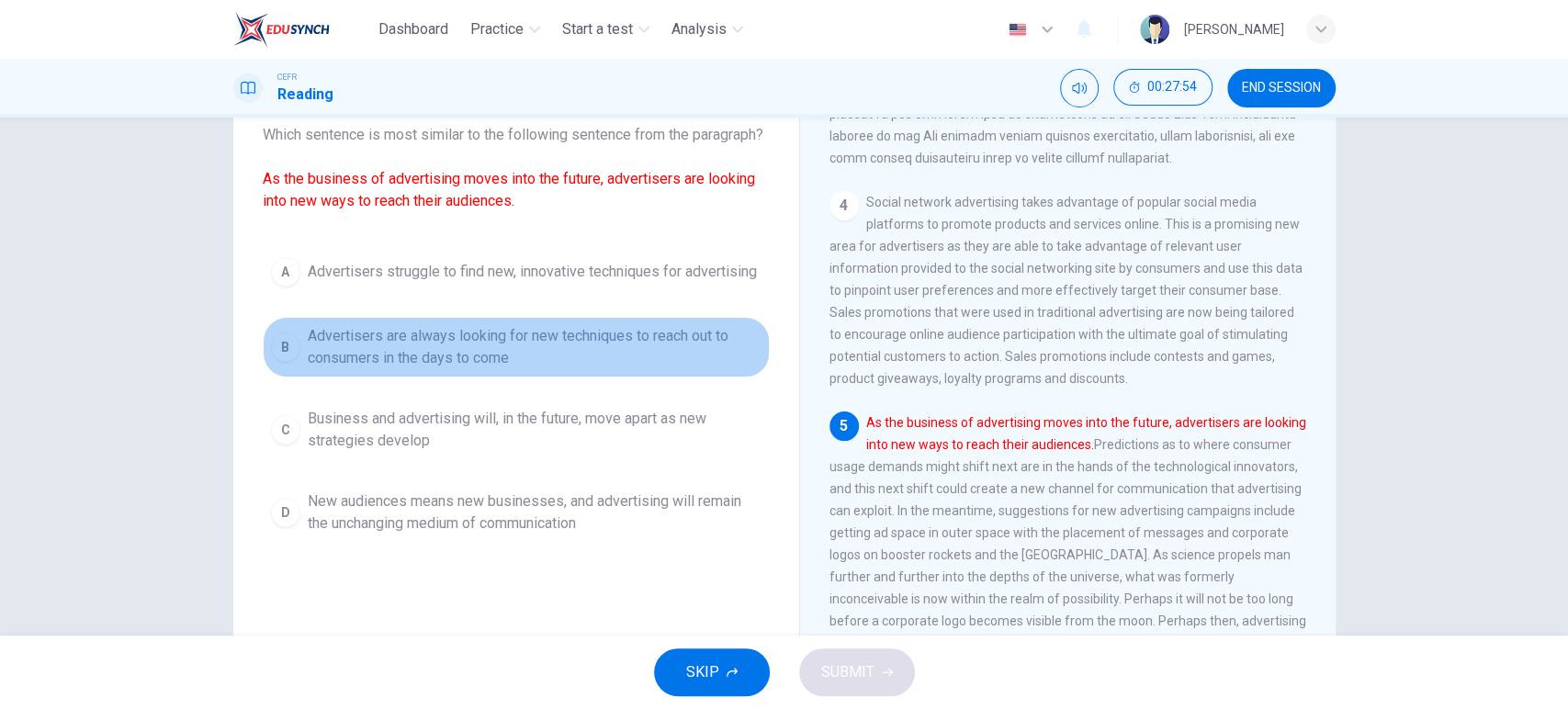 click on "Advertisers are always looking for new techniques to reach out to consumers in the days to come" at bounding box center [535, 347] 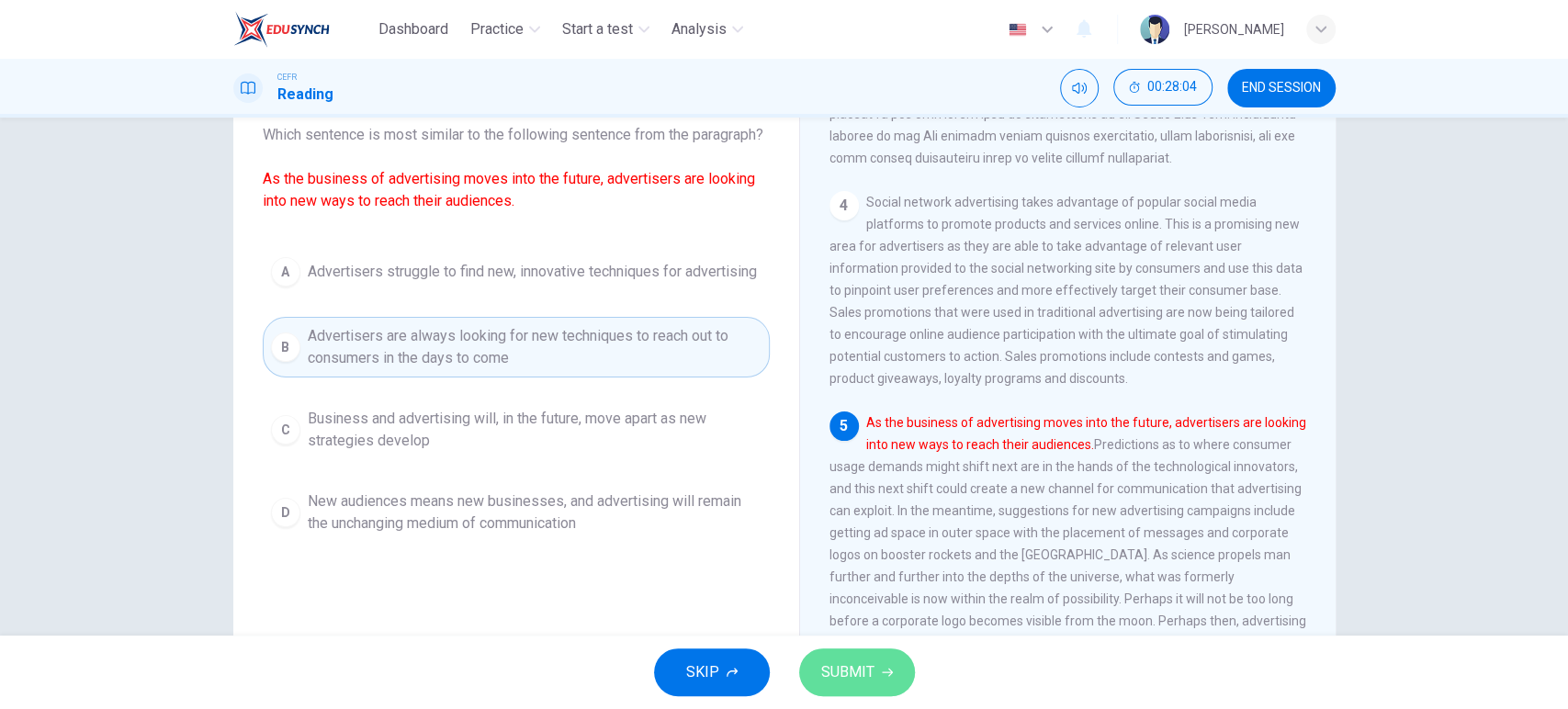 click on "SUBMIT" at bounding box center [848, 672] 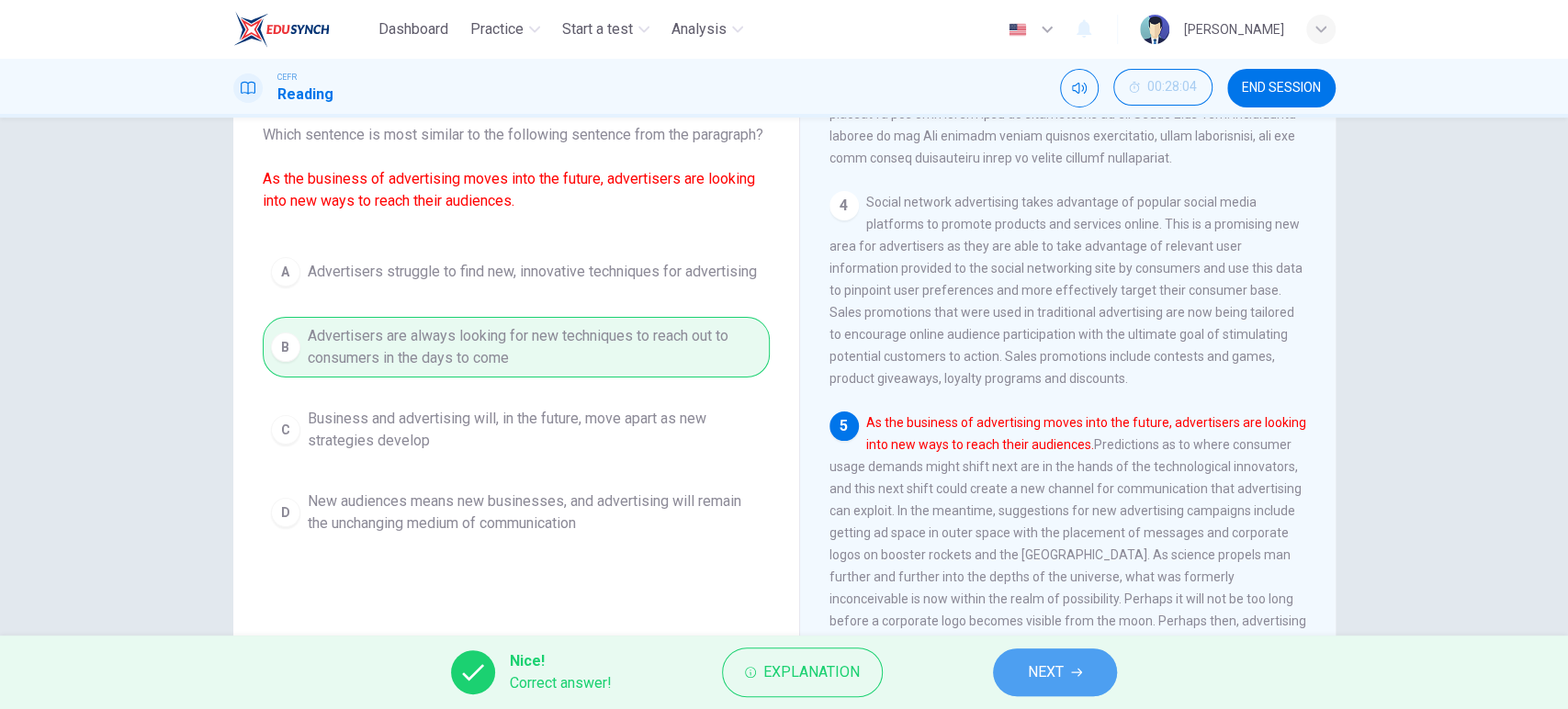 click on "NEXT" at bounding box center (1045, 672) 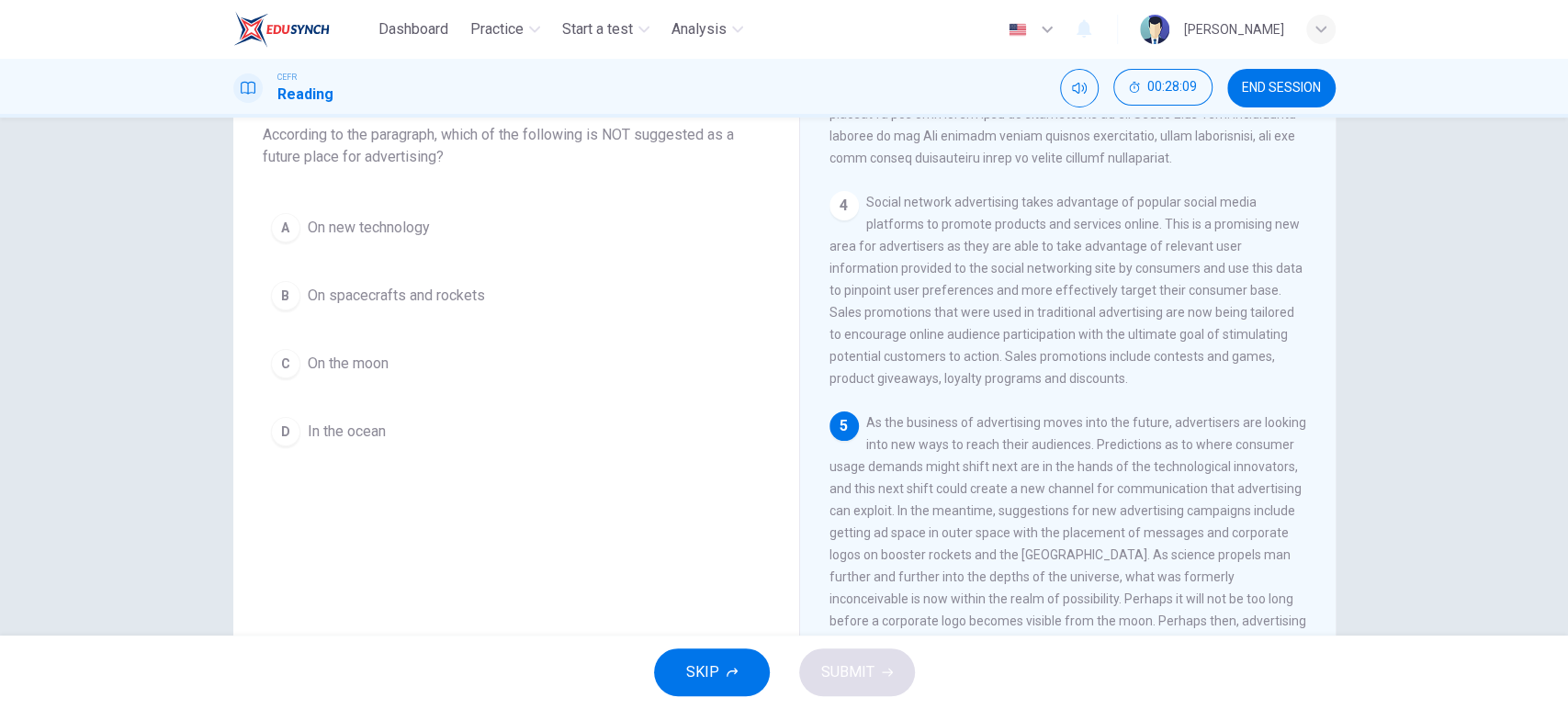 scroll, scrollTop: 896, scrollLeft: 0, axis: vertical 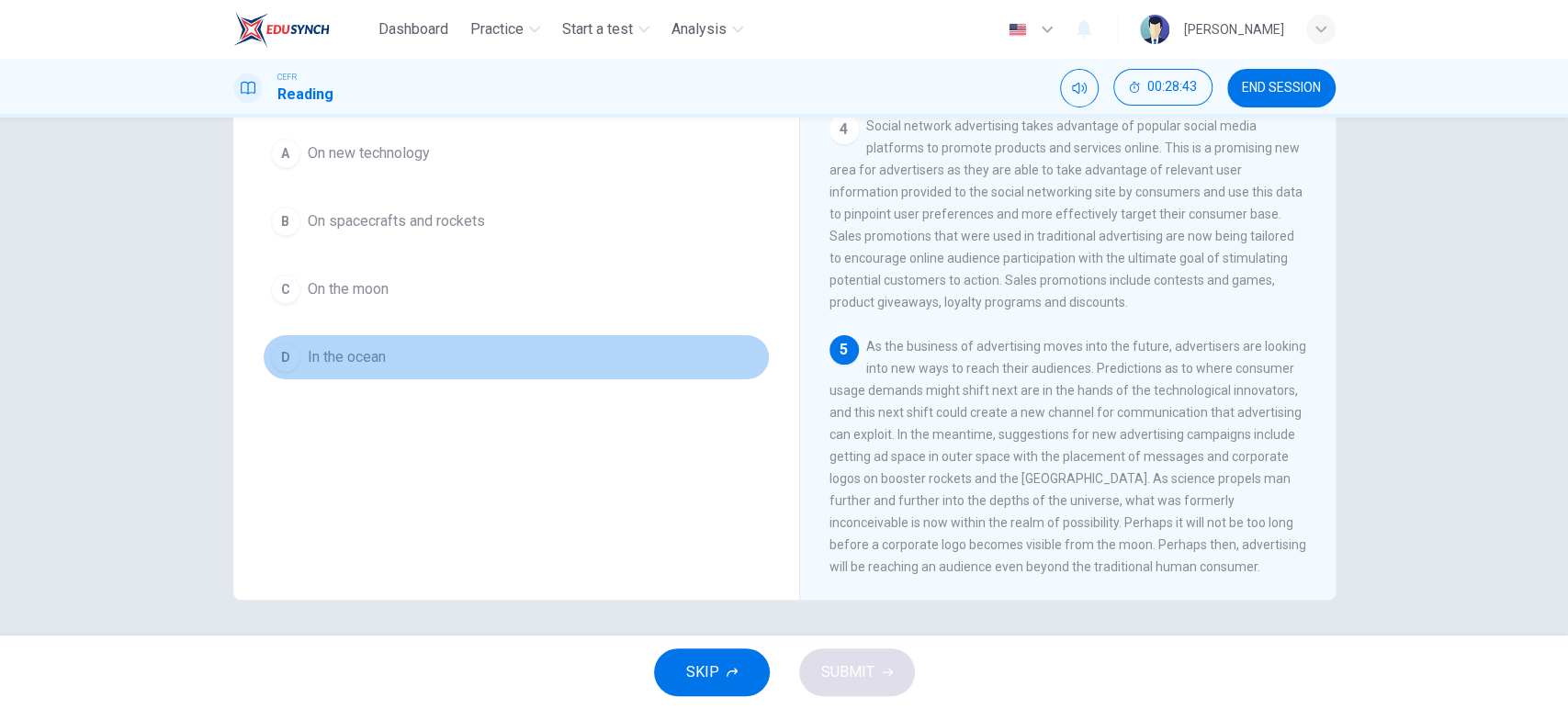 click on "D In the ocean" at bounding box center [516, 357] 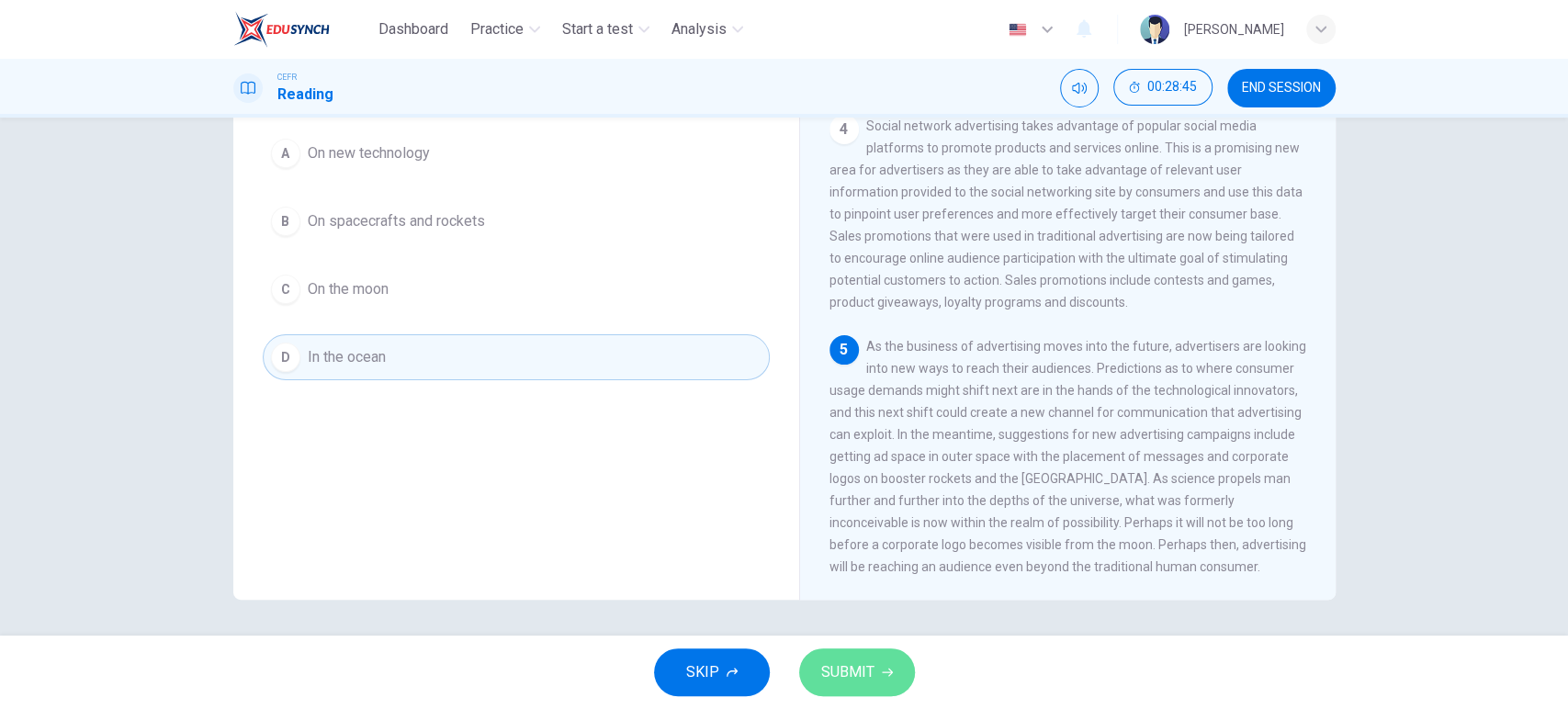click 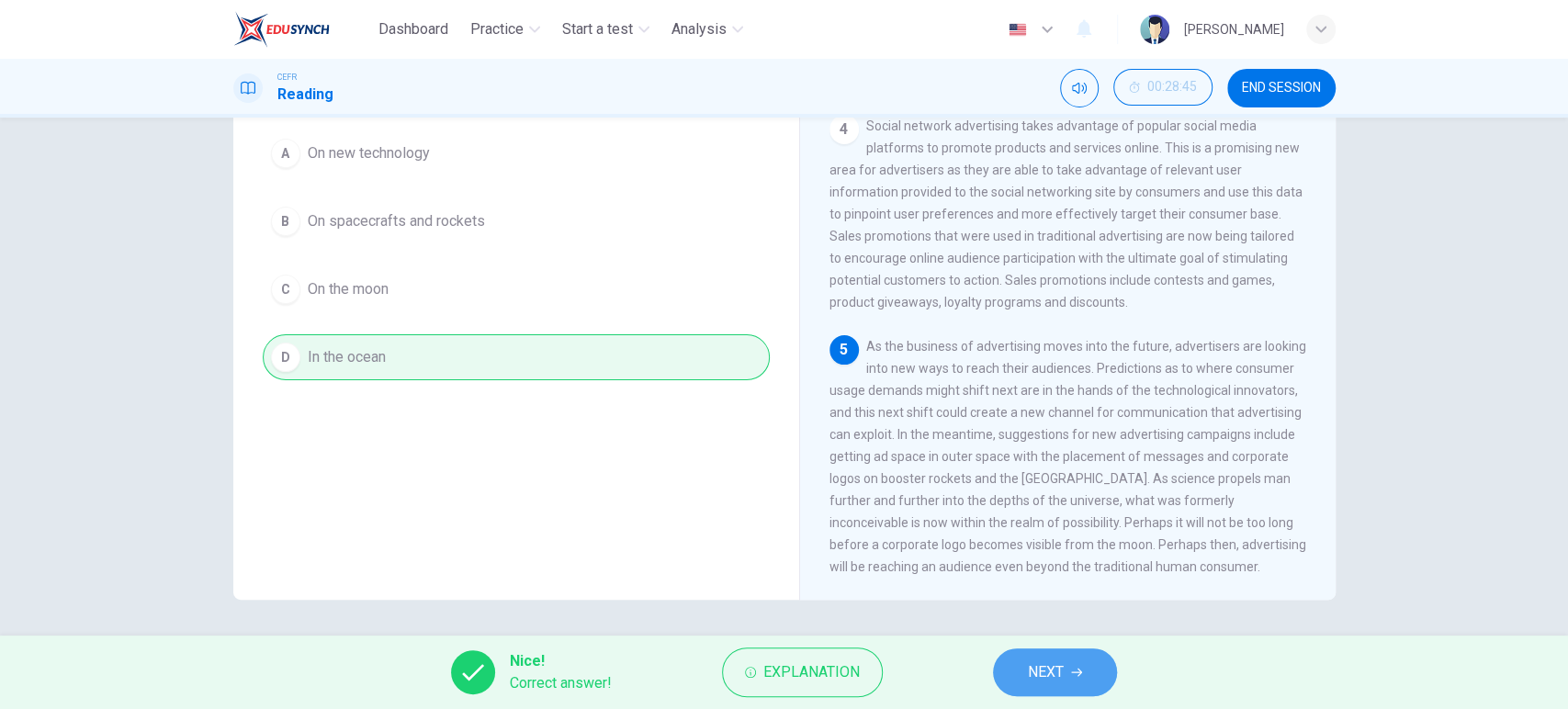 click on "NEXT" at bounding box center (1055, 672) 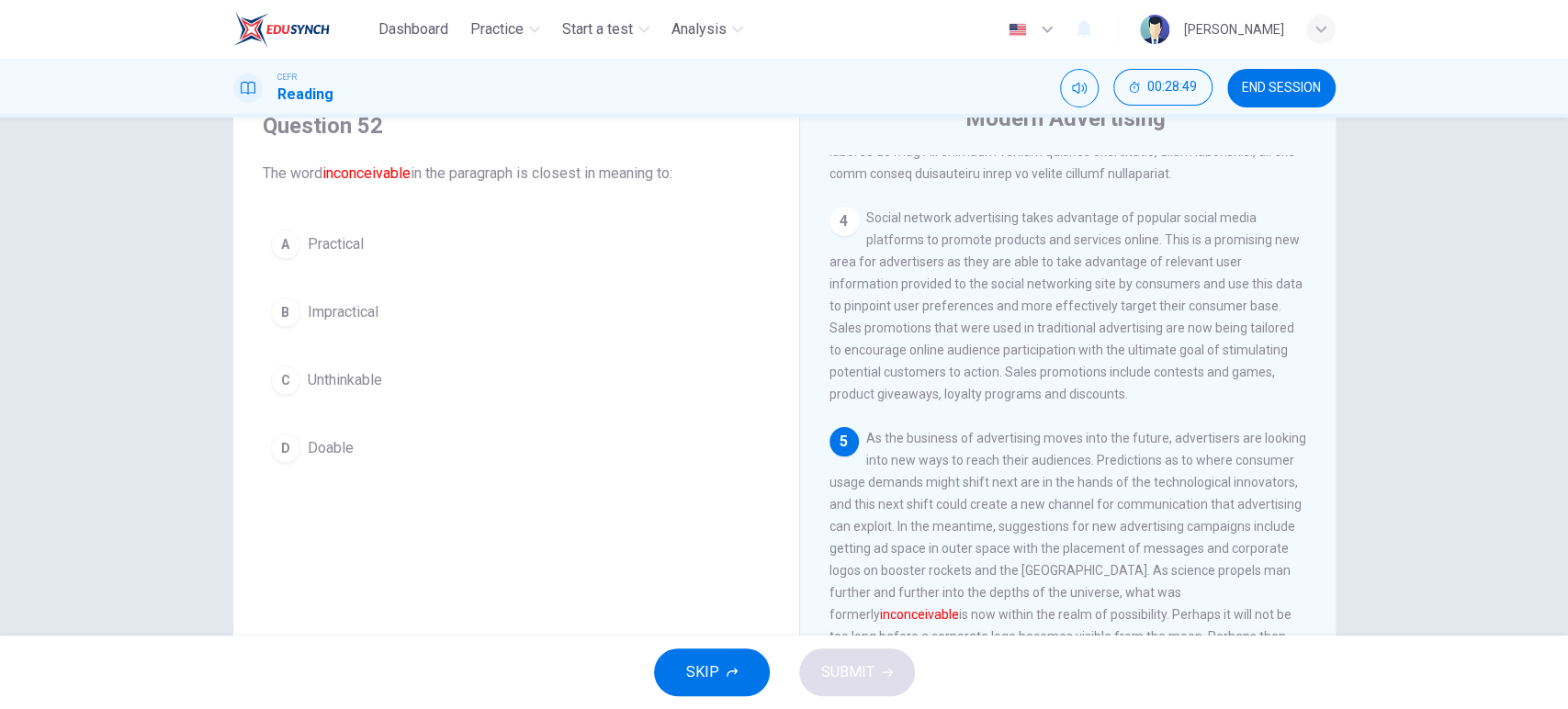 scroll, scrollTop: 191, scrollLeft: 0, axis: vertical 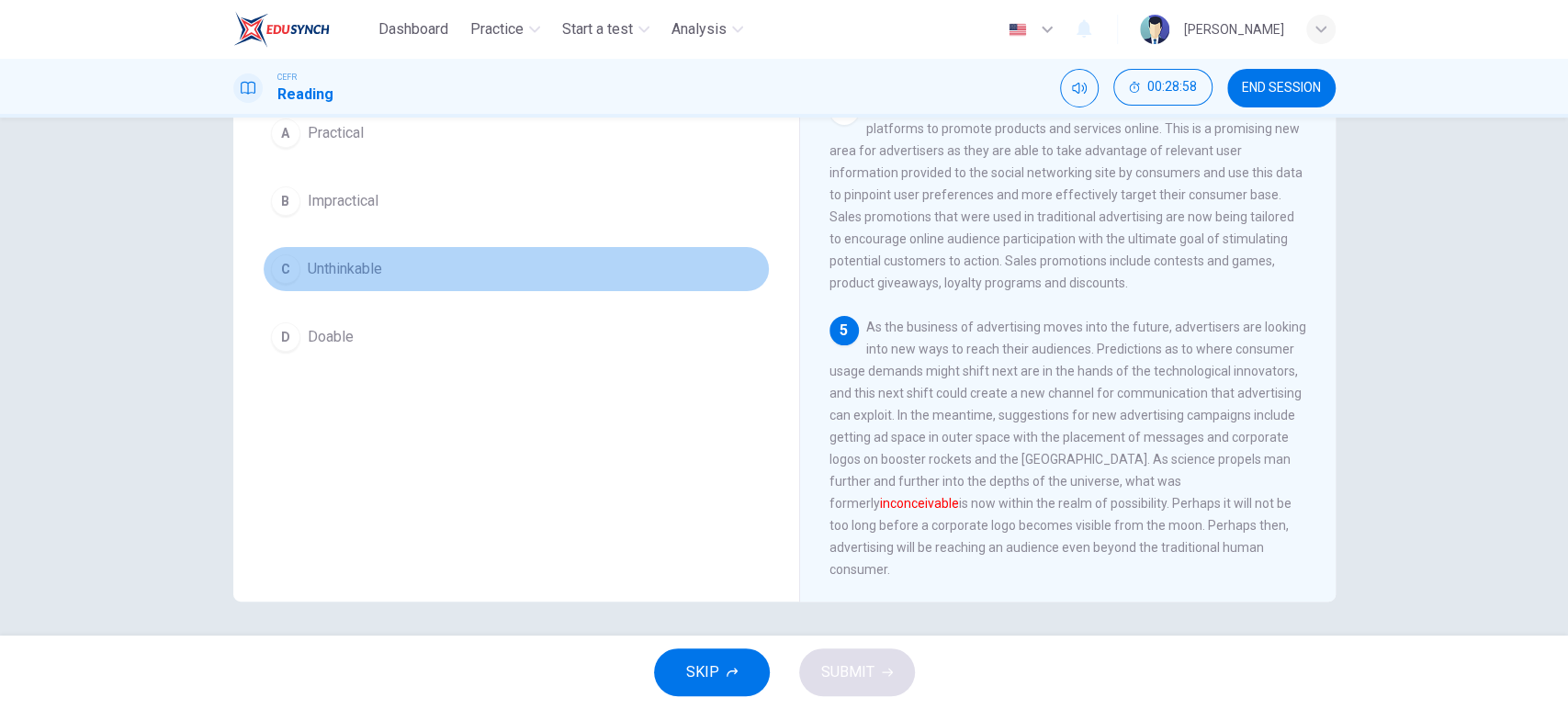click on "Unthinkable" at bounding box center (344, 269) 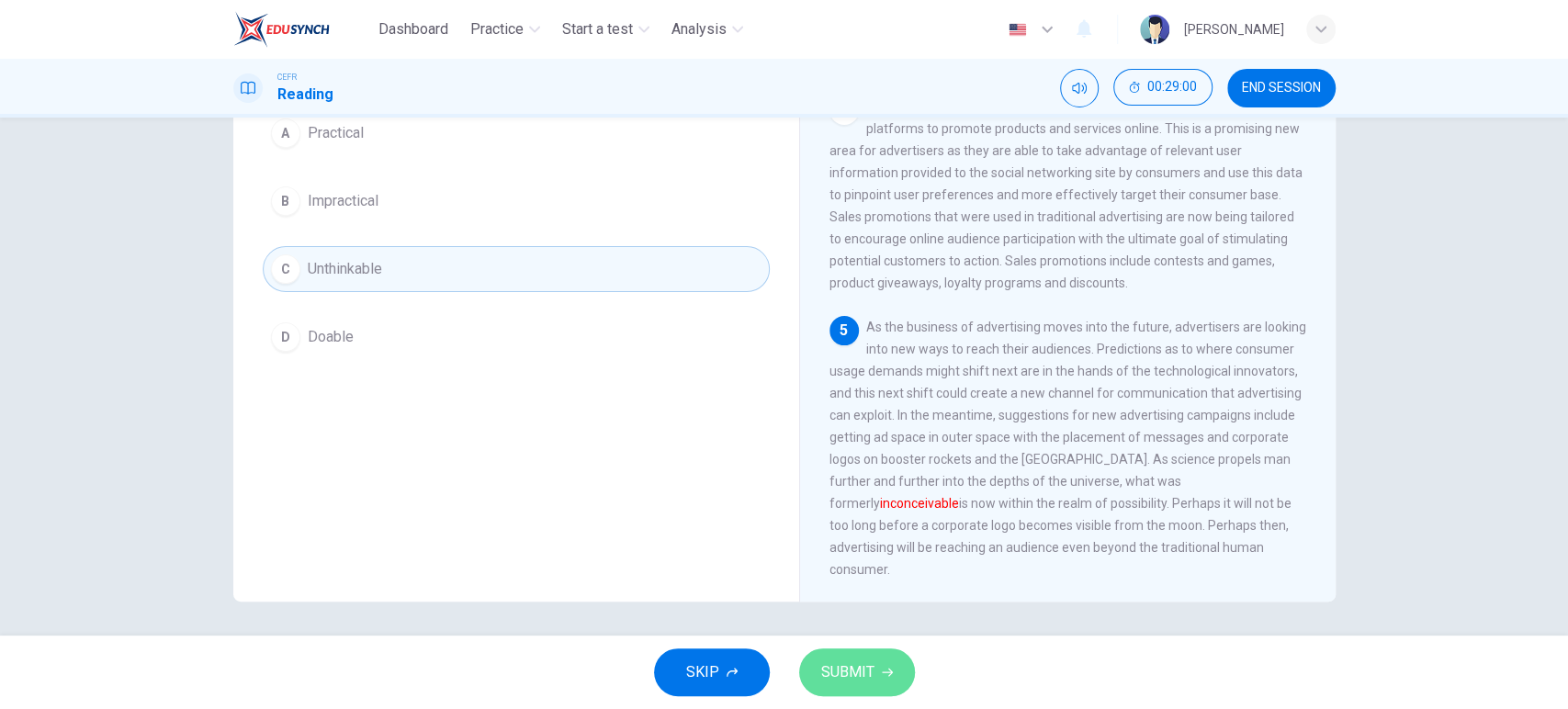 click on "SUBMIT" at bounding box center [848, 672] 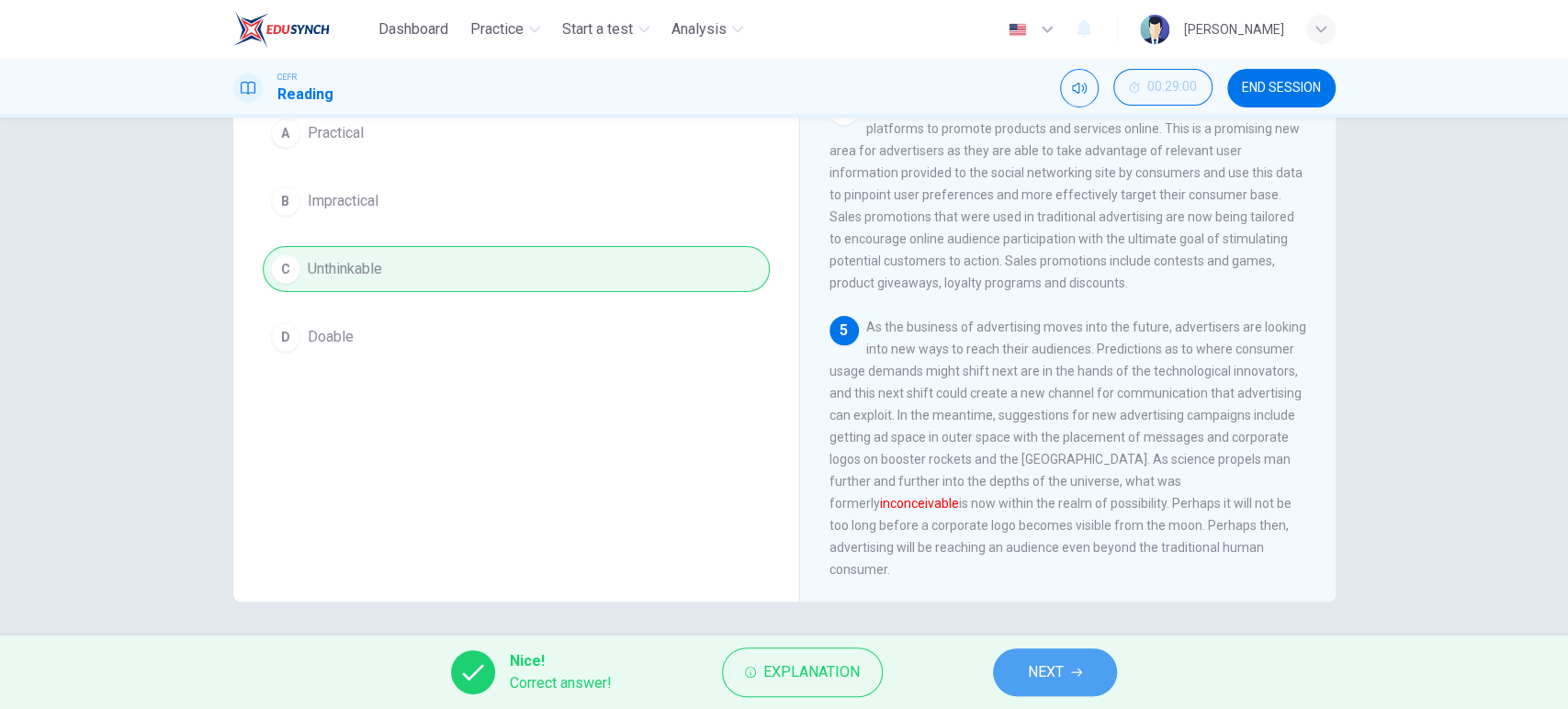 click on "NEXT" at bounding box center [1055, 672] 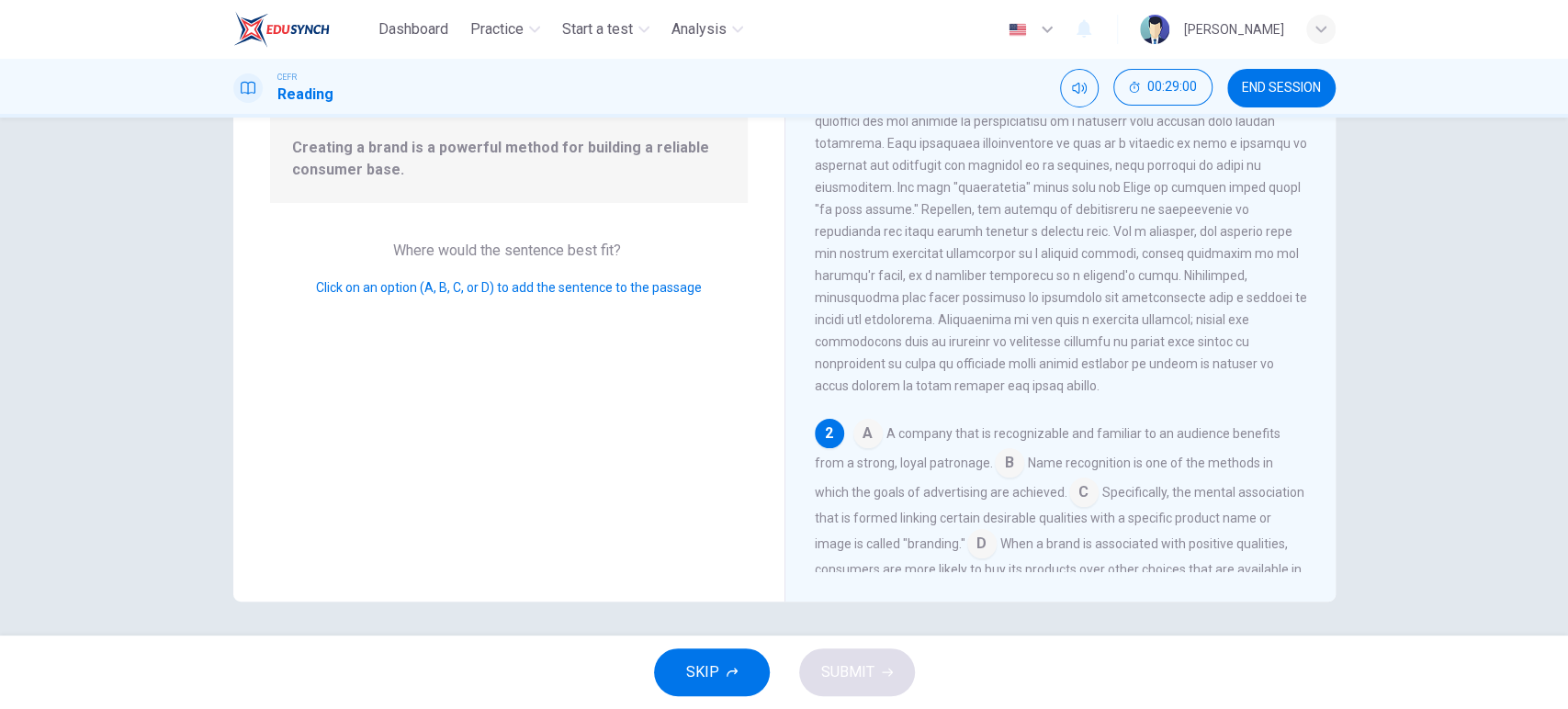 scroll, scrollTop: 213, scrollLeft: 0, axis: vertical 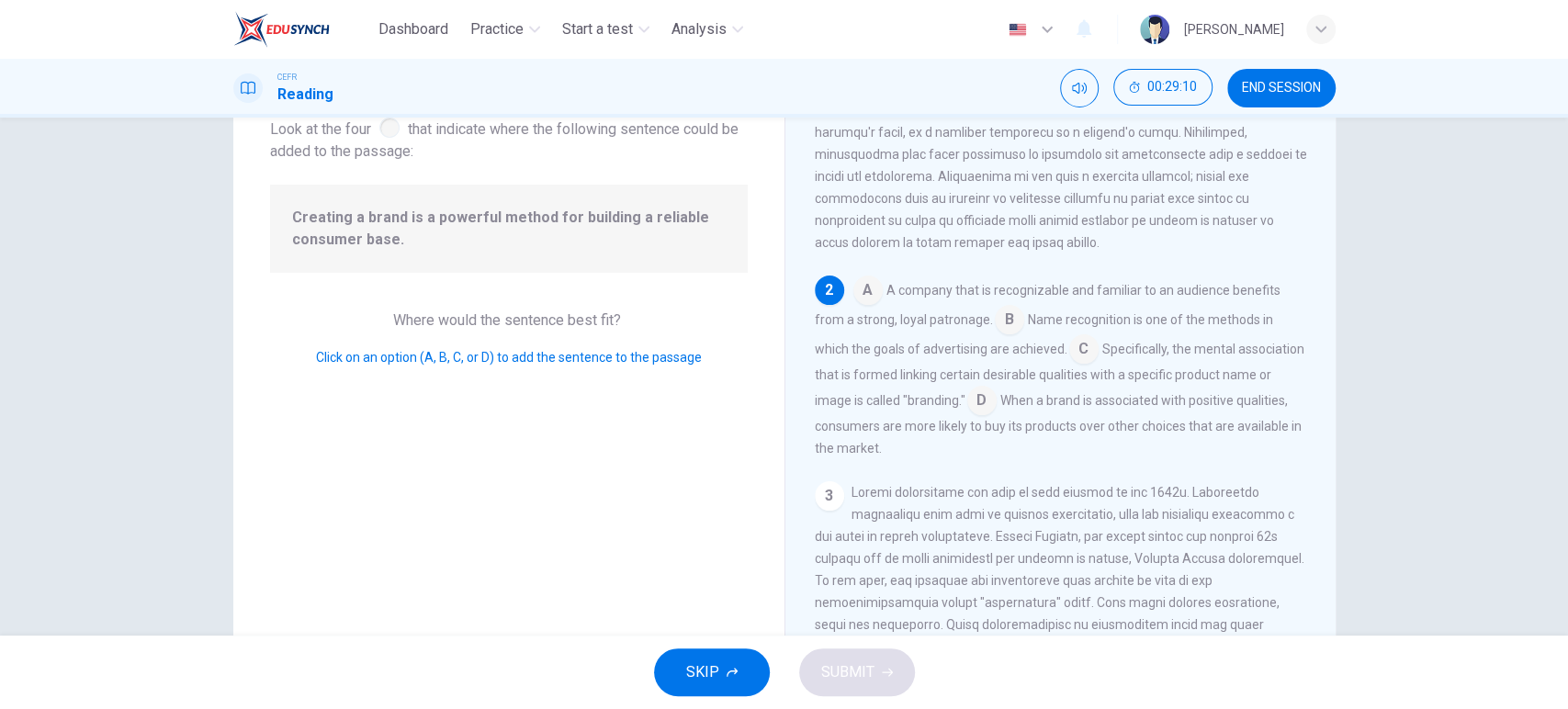 click at bounding box center (868, 292) 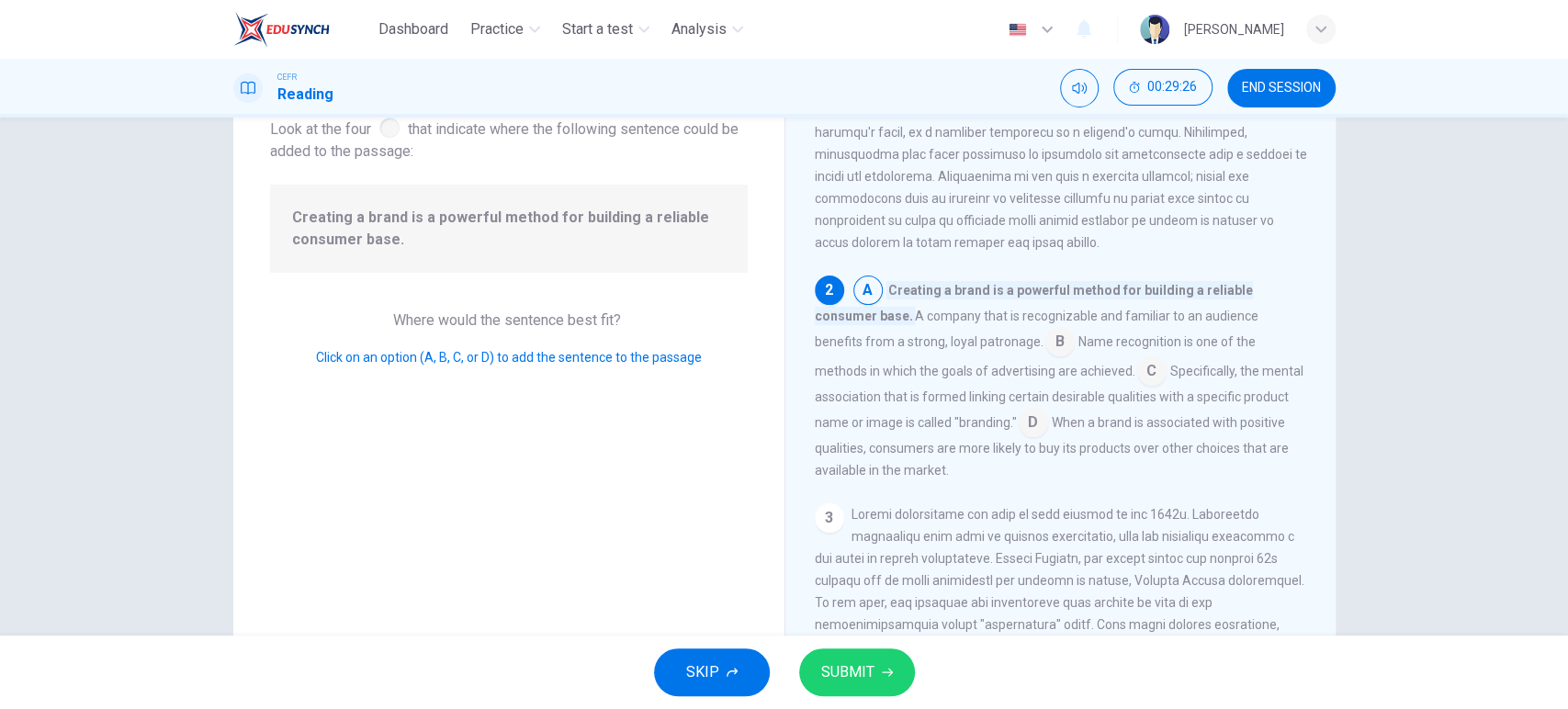 click at bounding box center [868, 292] 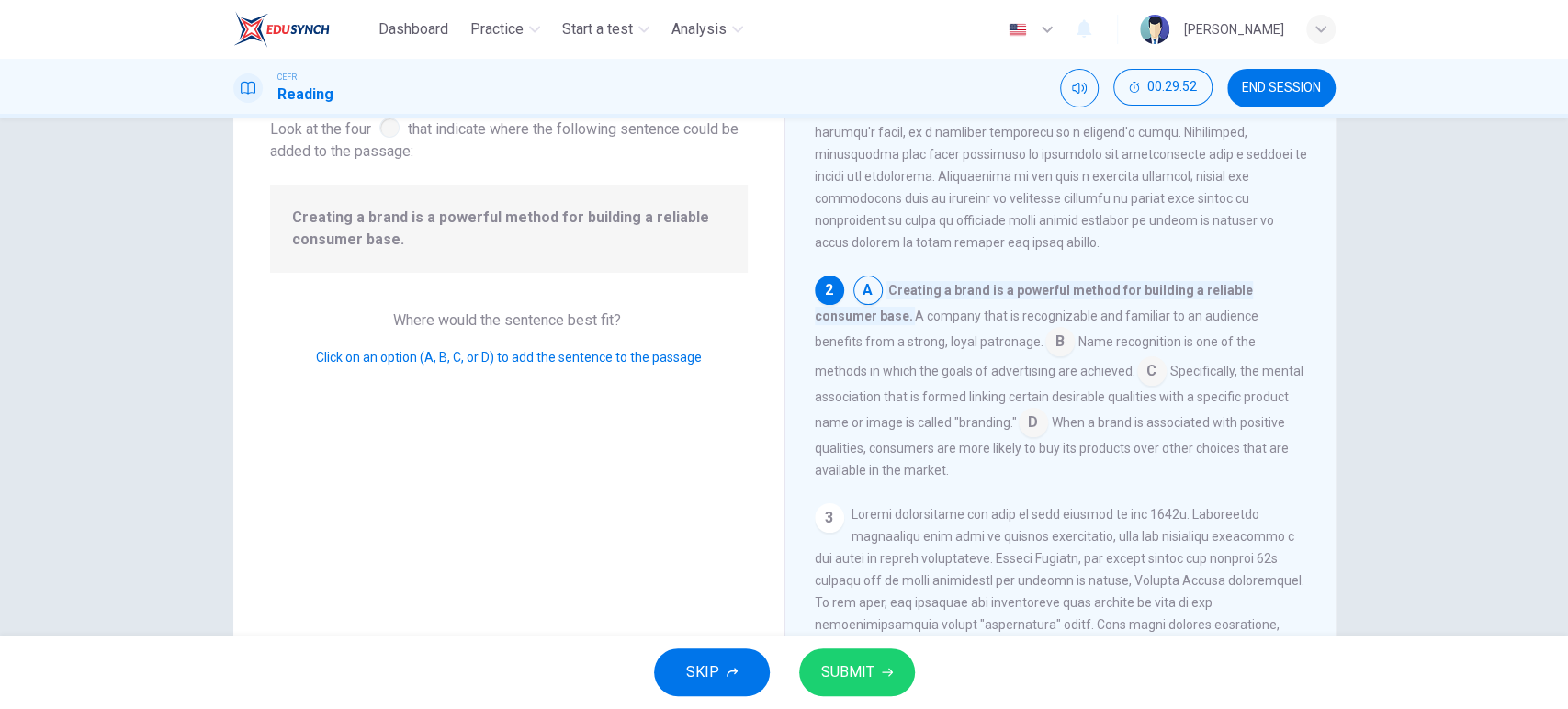 click on "SUBMIT" at bounding box center (848, 672) 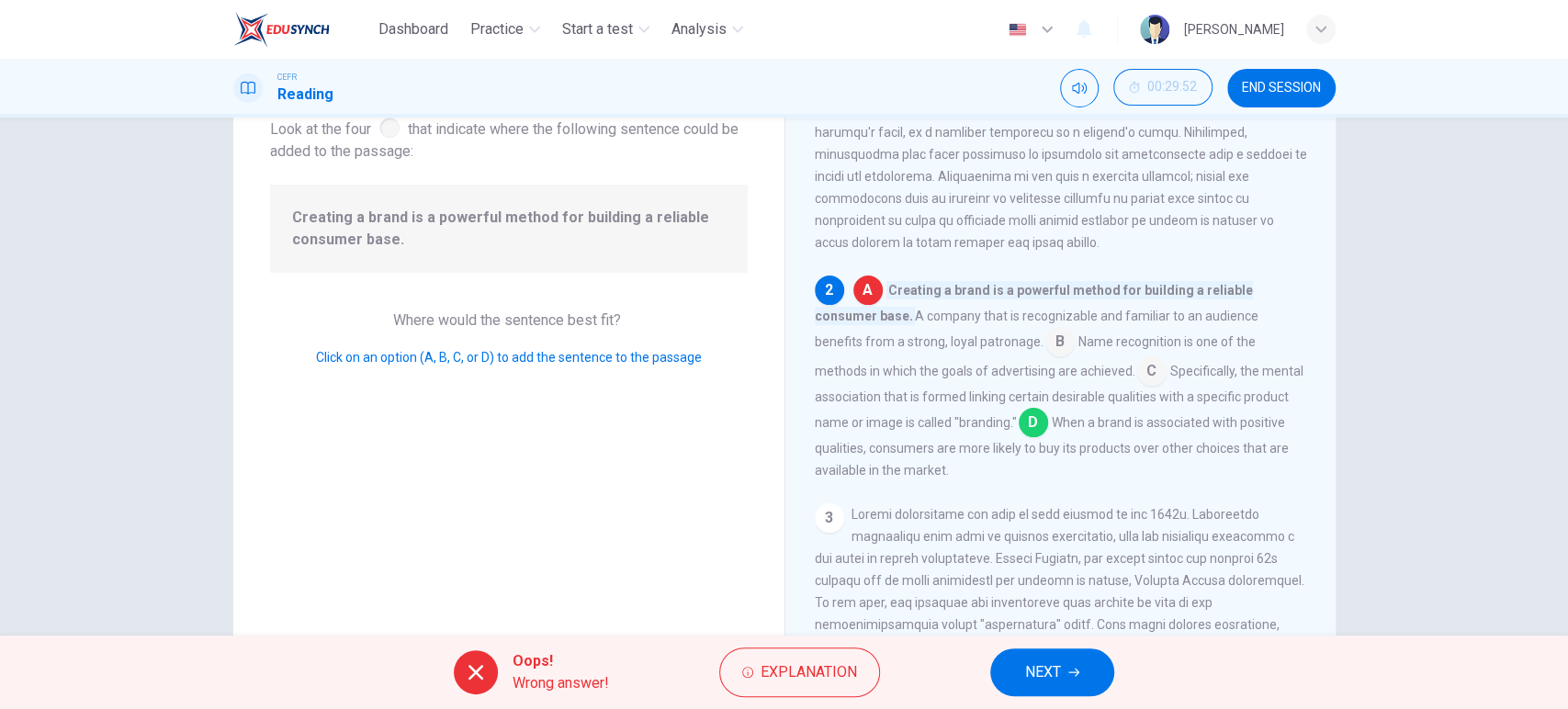 click on "NEXT" at bounding box center [1043, 672] 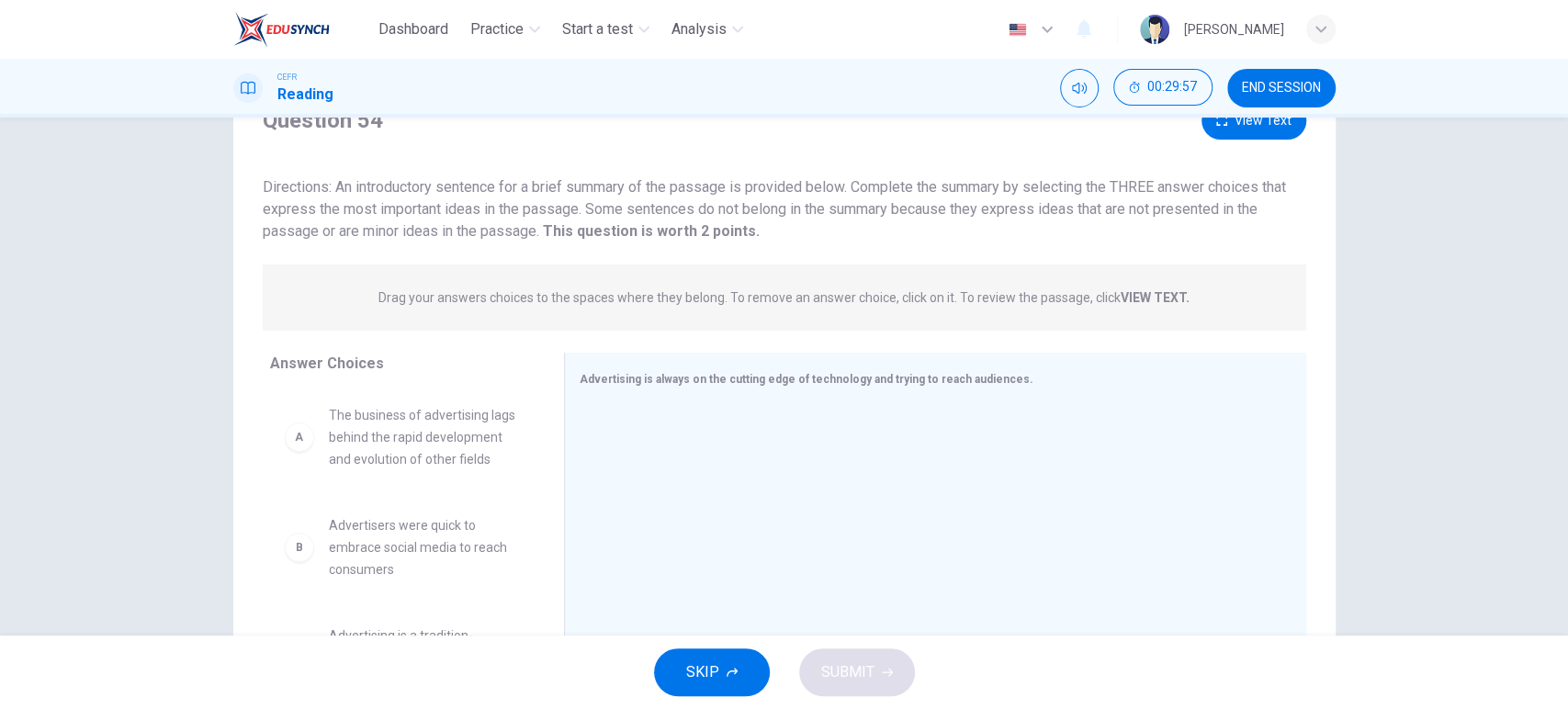 scroll, scrollTop: 193, scrollLeft: 0, axis: vertical 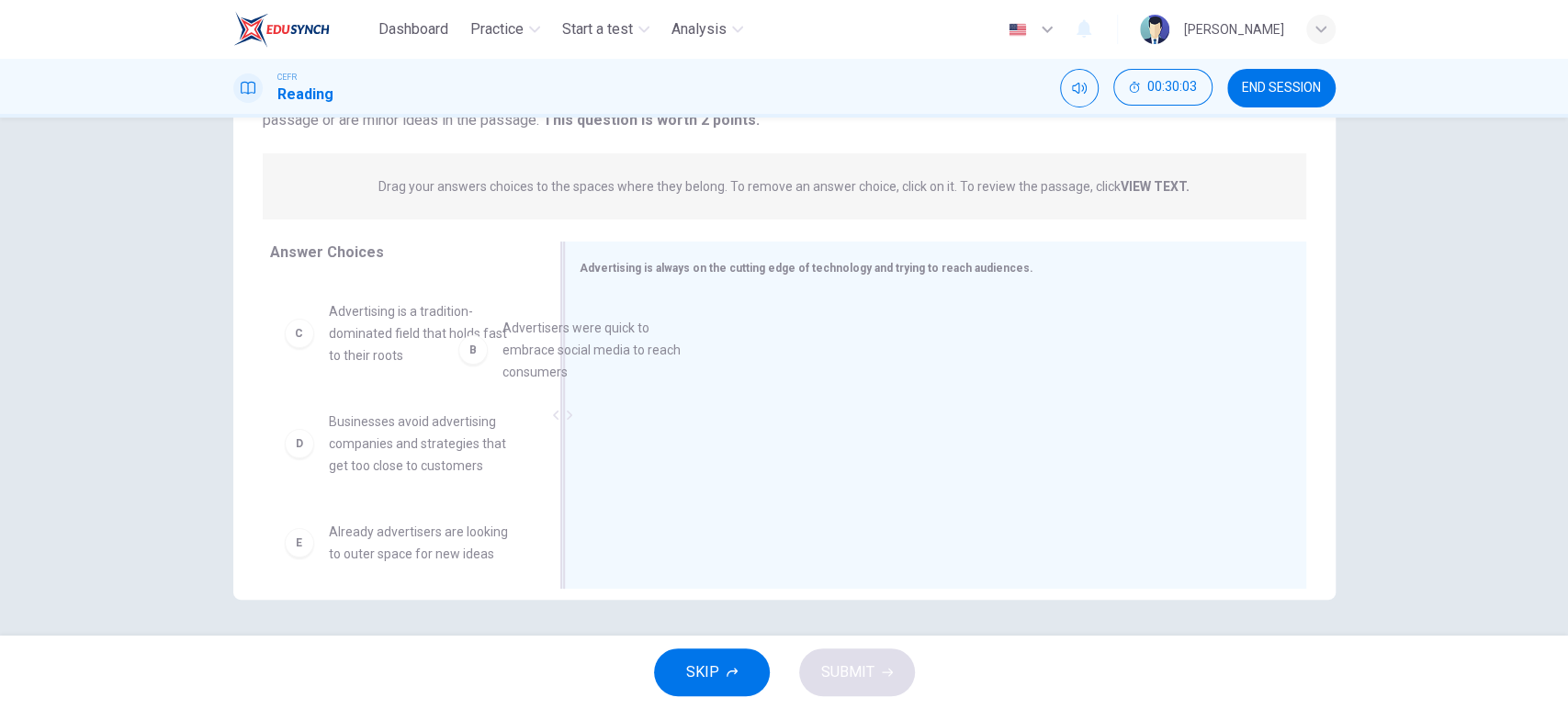 drag, startPoint x: 423, startPoint y: 371, endPoint x: 668, endPoint y: 378, distance: 245.09998 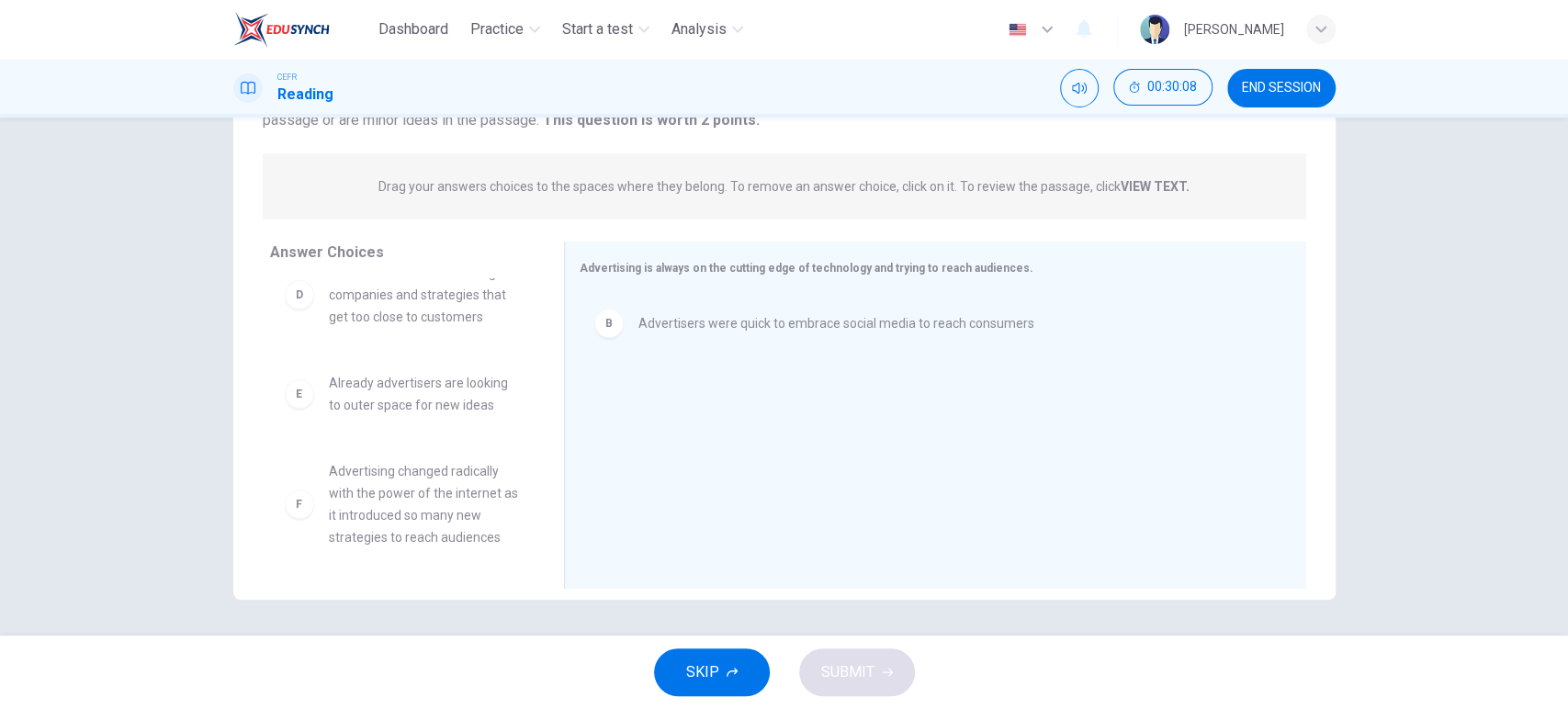 scroll, scrollTop: 275, scrollLeft: 0, axis: vertical 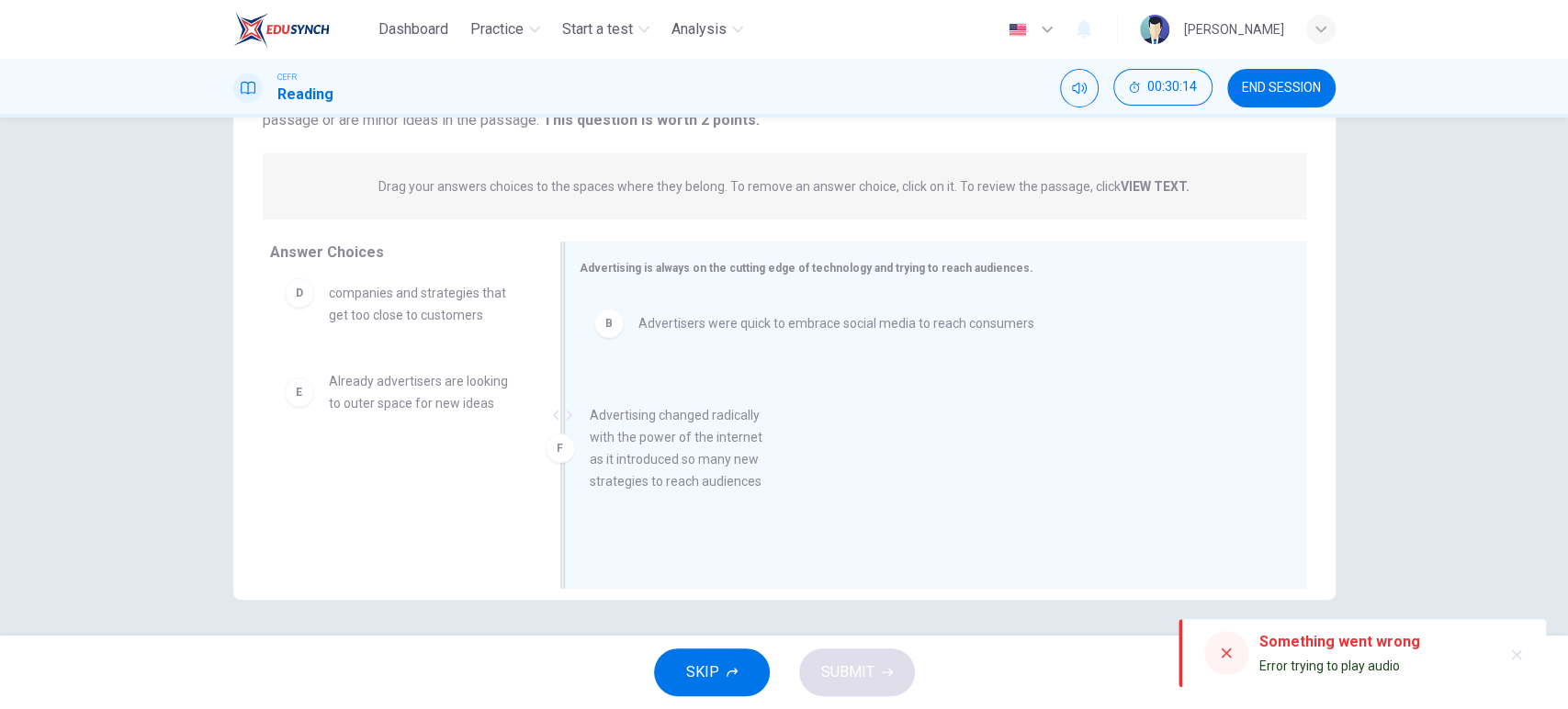 drag, startPoint x: 457, startPoint y: 497, endPoint x: 757, endPoint y: 445, distance: 304.47332 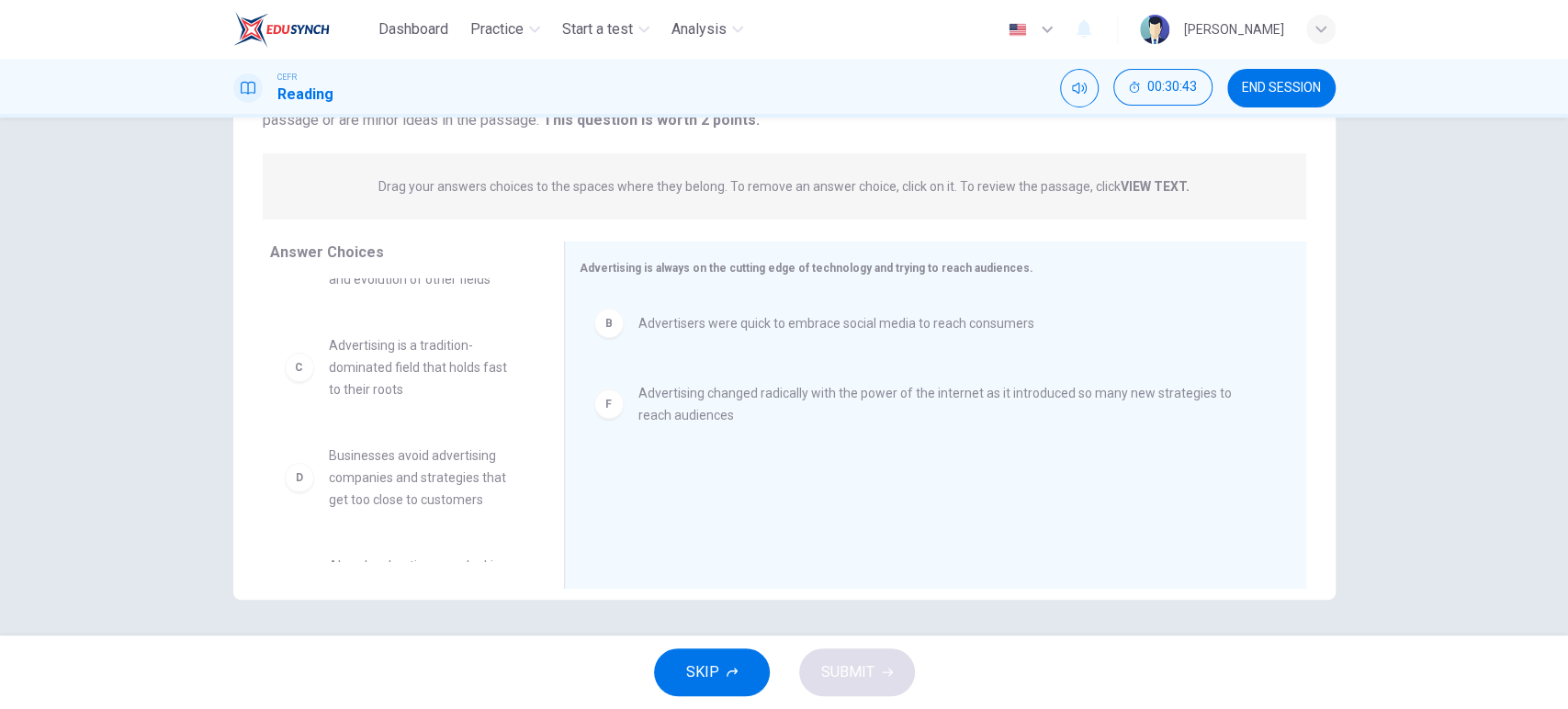 scroll, scrollTop: 142, scrollLeft: 0, axis: vertical 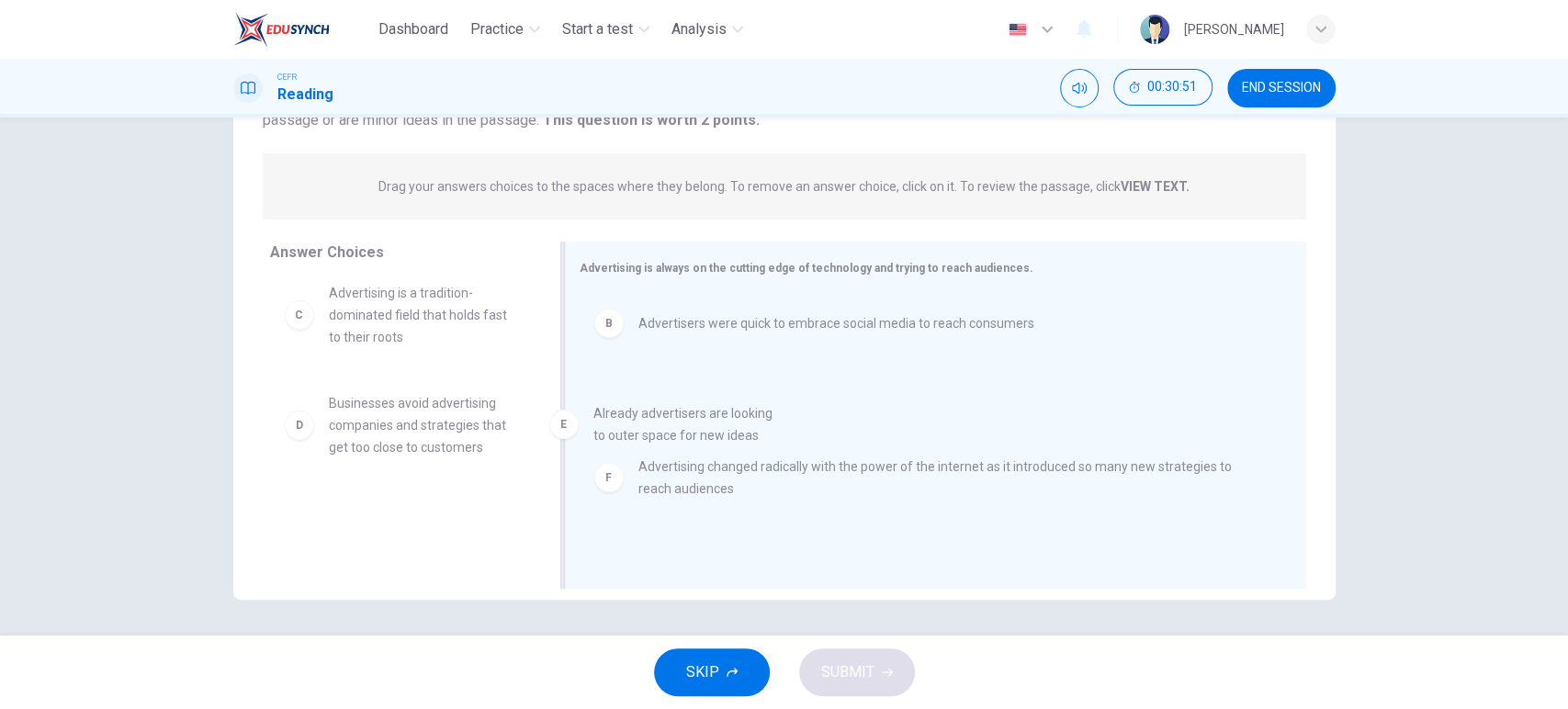 drag, startPoint x: 456, startPoint y: 523, endPoint x: 777, endPoint y: 414, distance: 339.00147 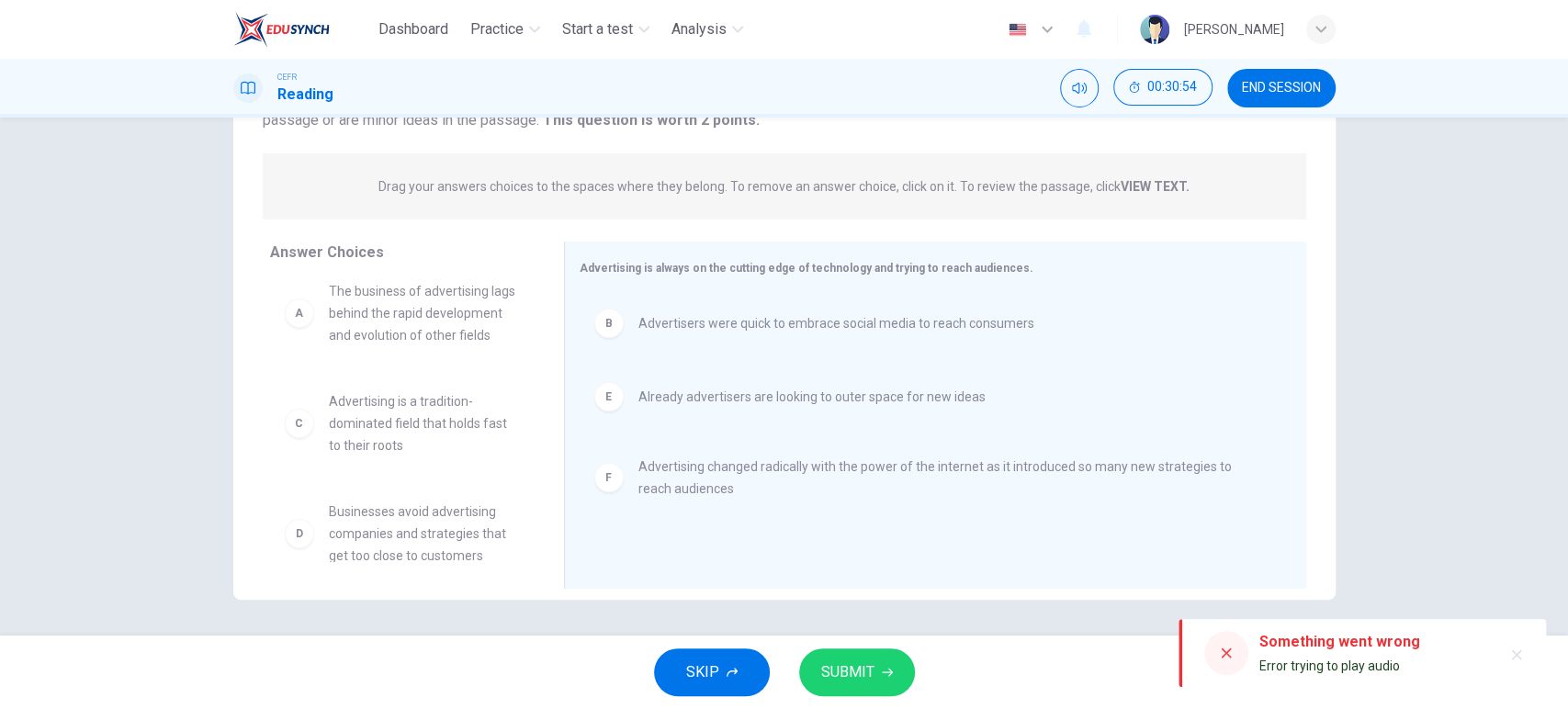 scroll, scrollTop: 0, scrollLeft: 0, axis: both 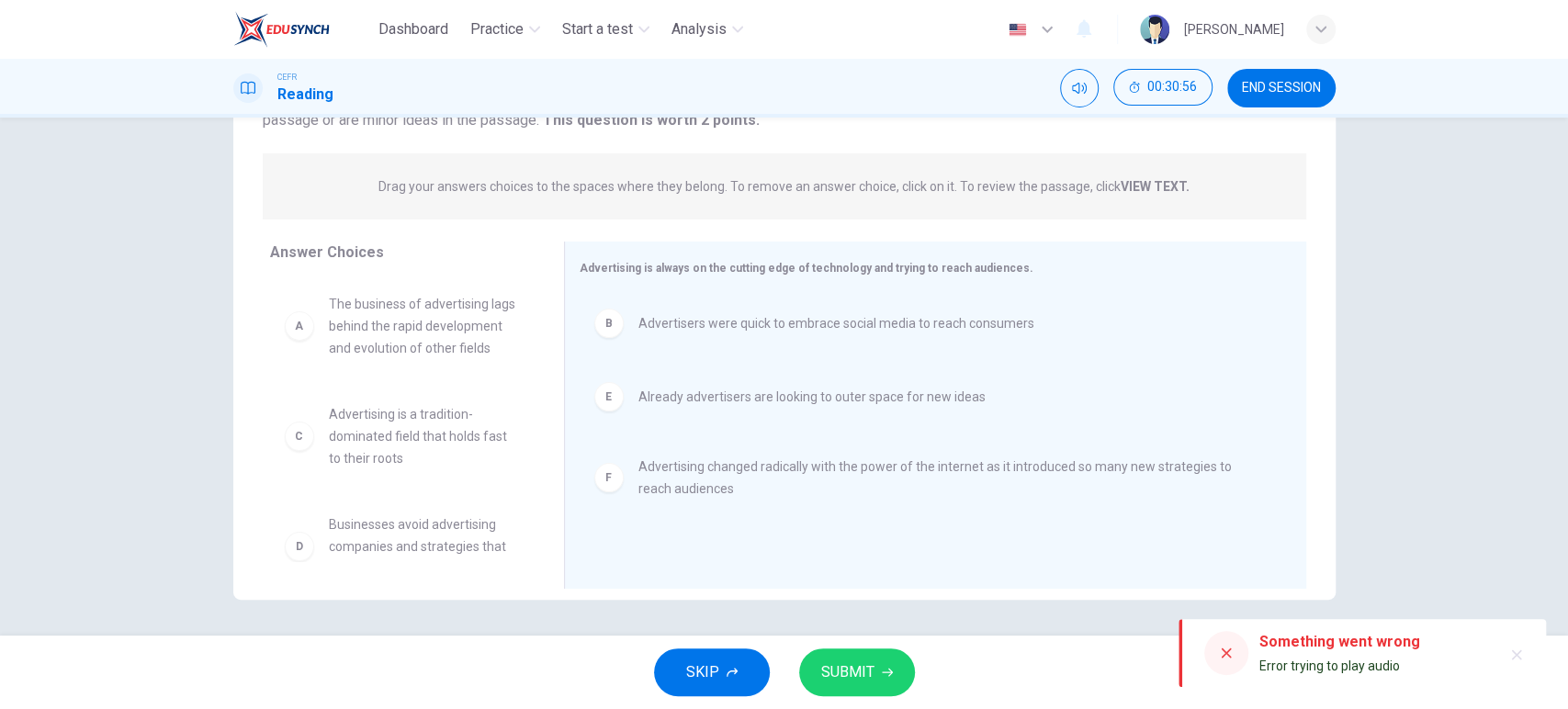 click on "Error trying to play audio" at bounding box center (1329, 666) 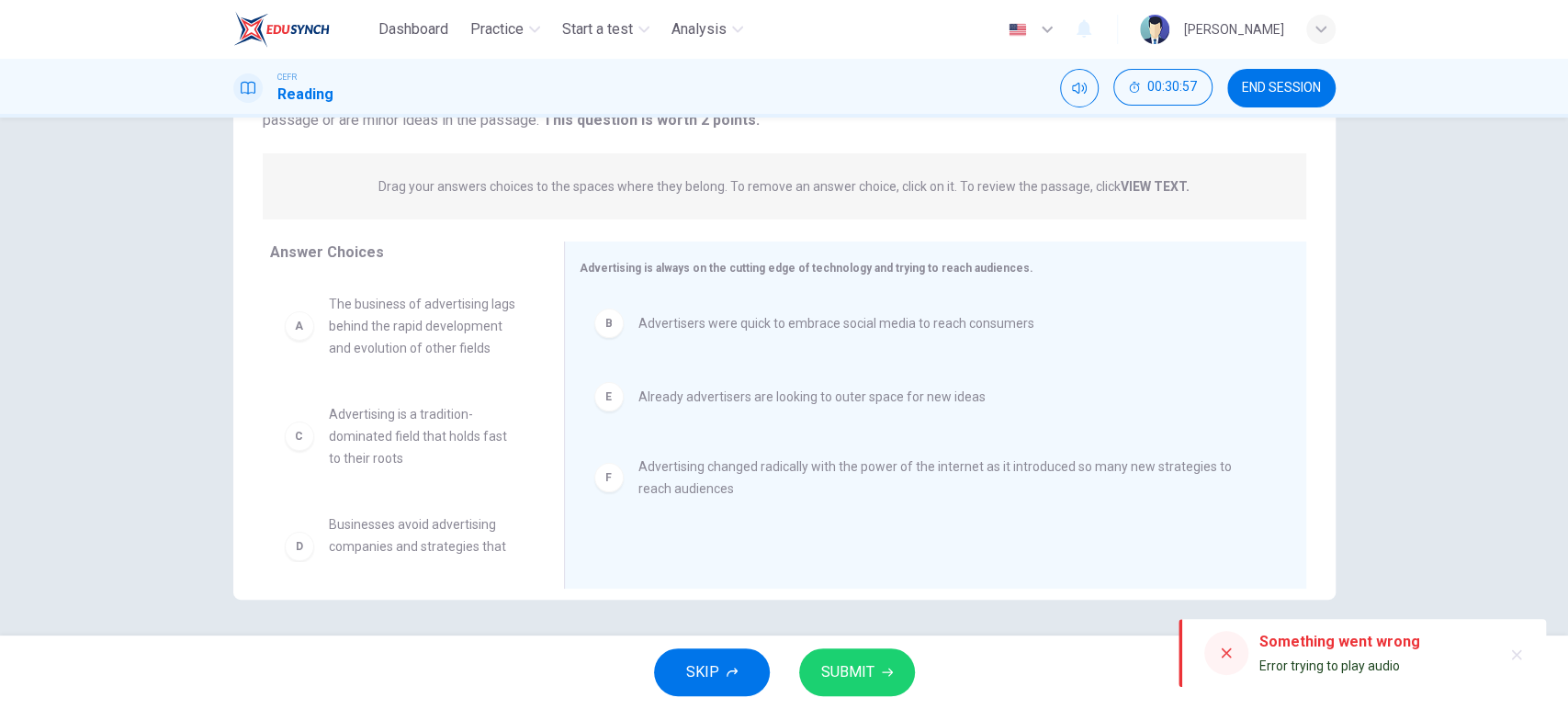 click 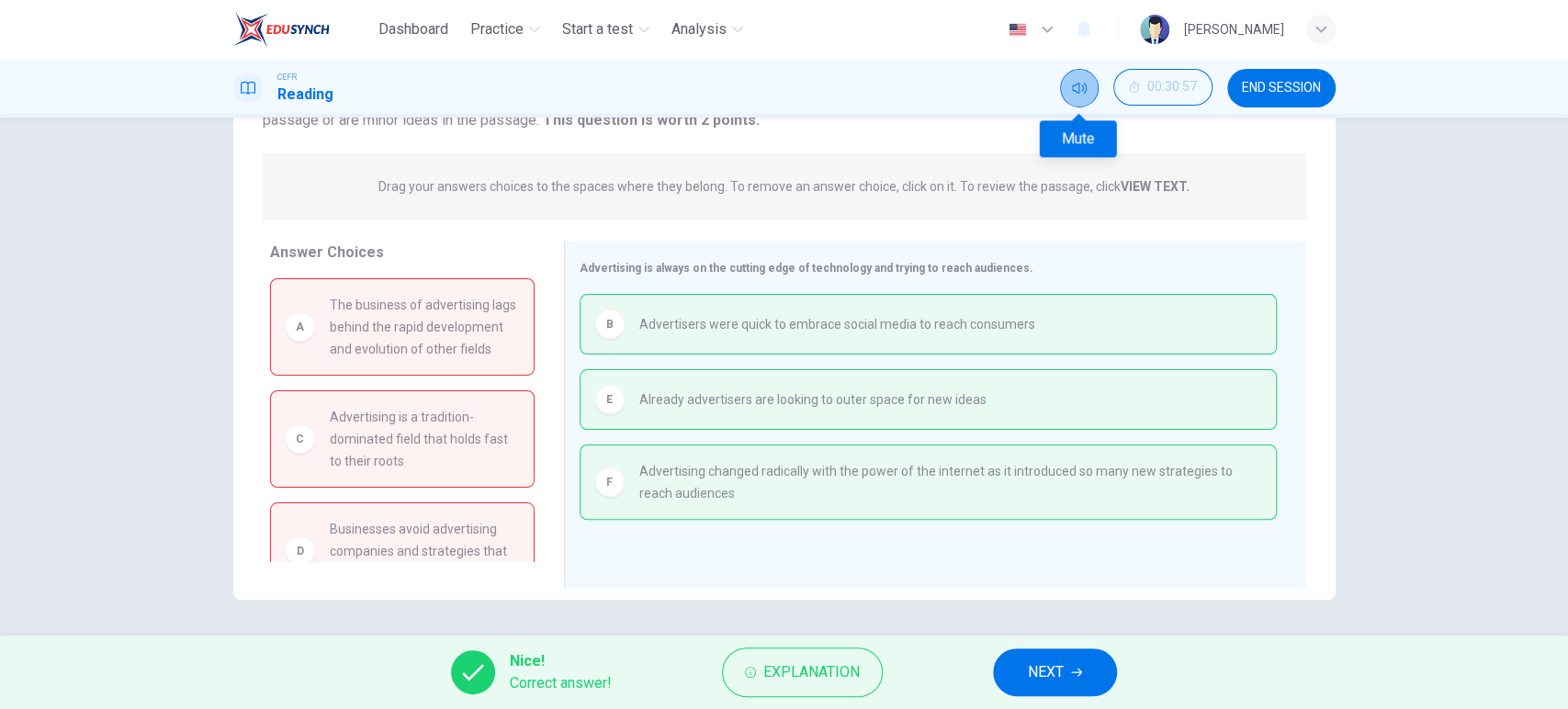 click 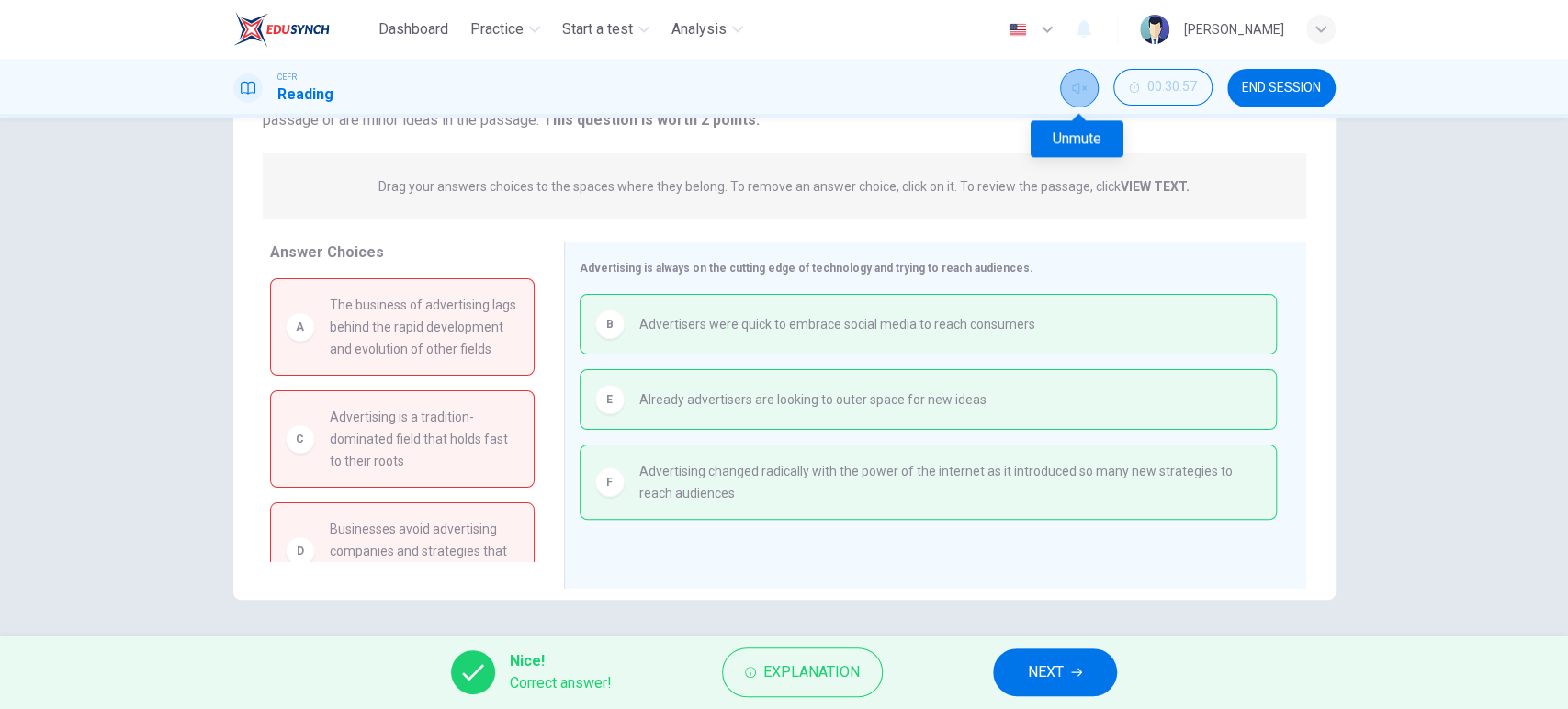 click 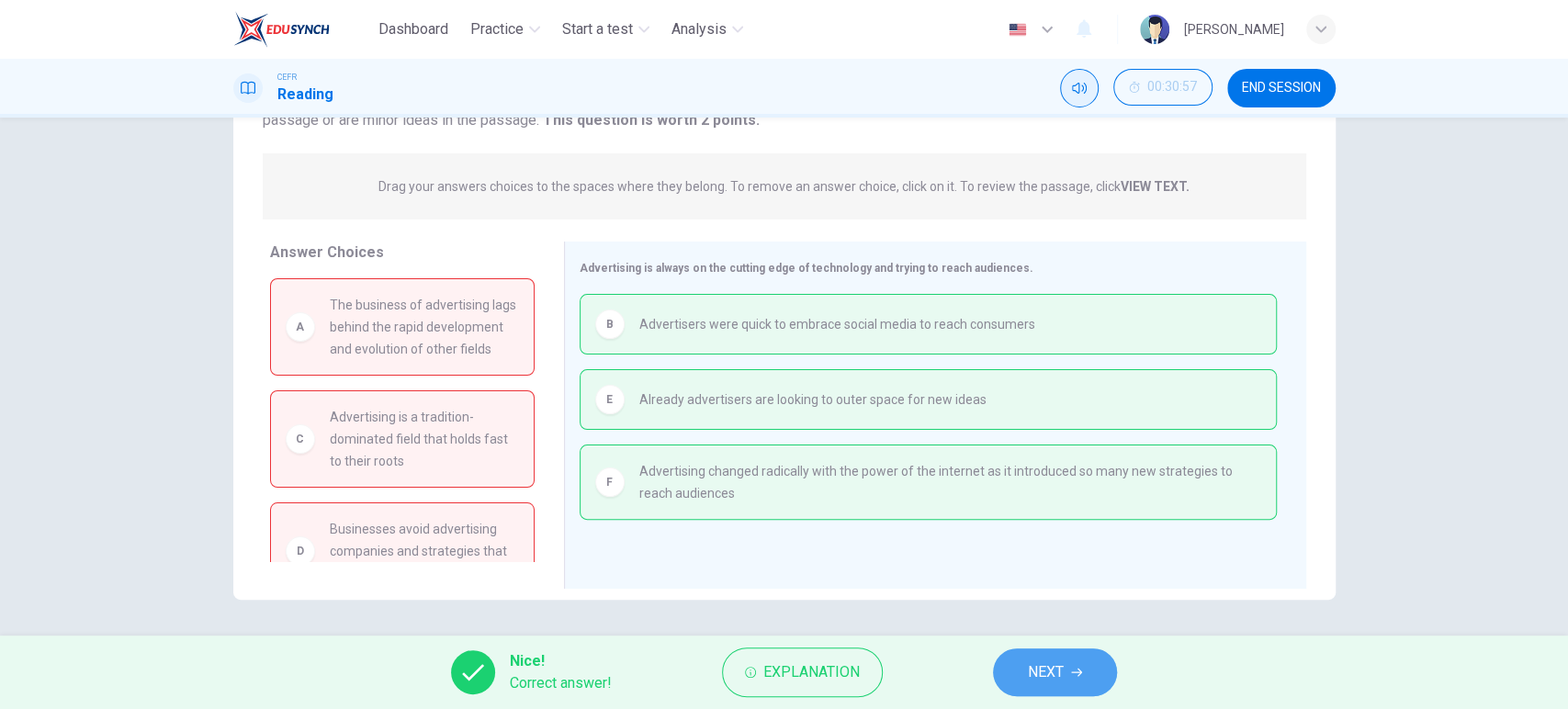 click on "NEXT" at bounding box center [1045, 672] 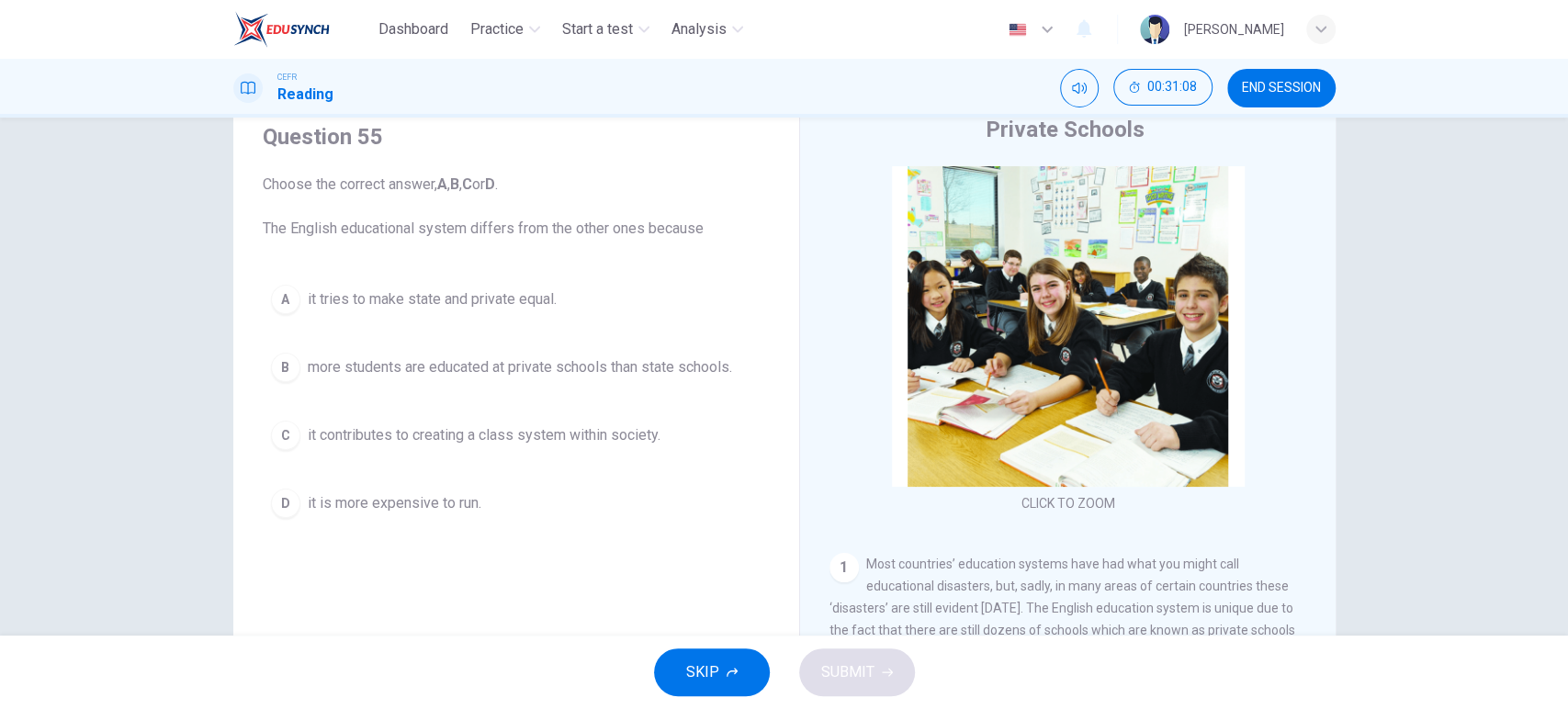 scroll, scrollTop: 80, scrollLeft: 0, axis: vertical 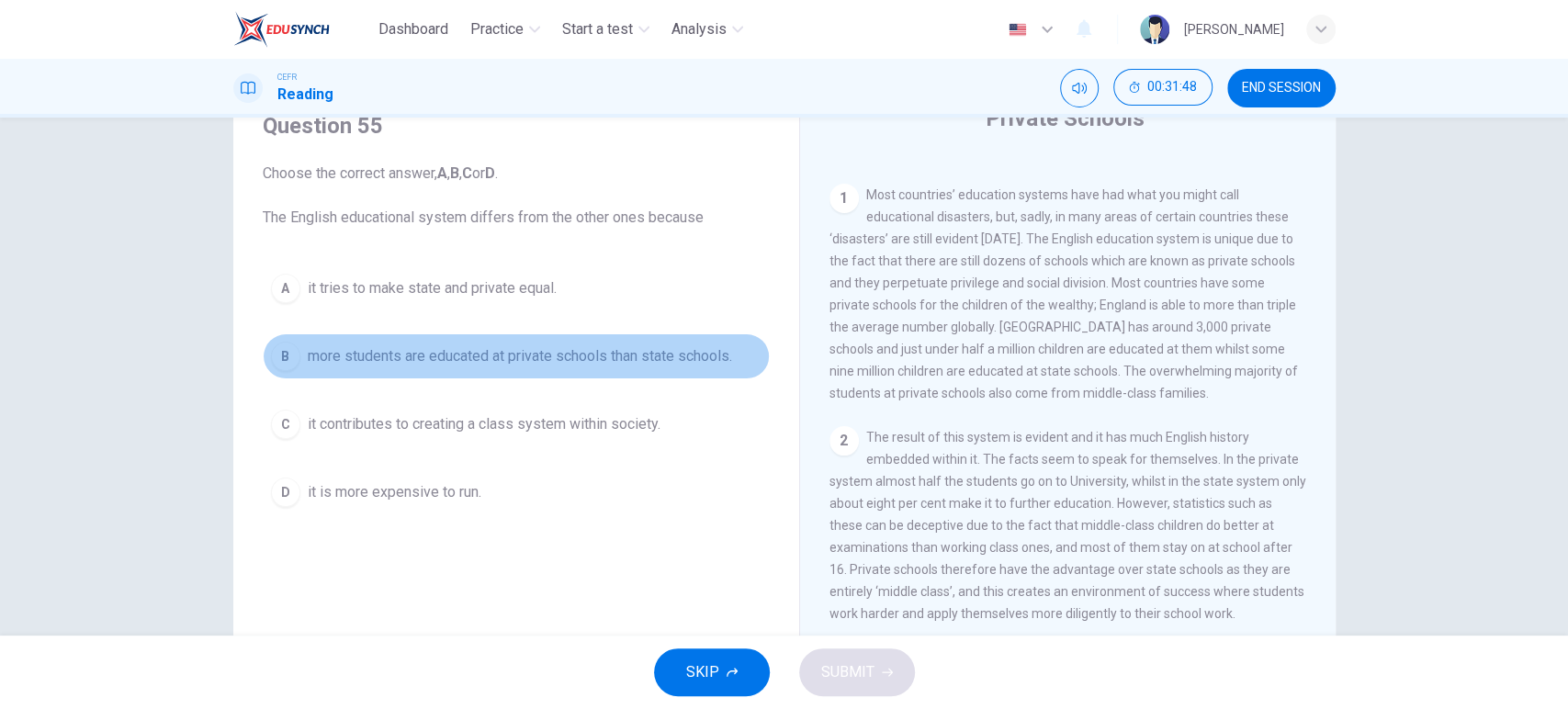 click on "more students are educated at private schools than state schools." at bounding box center [520, 356] 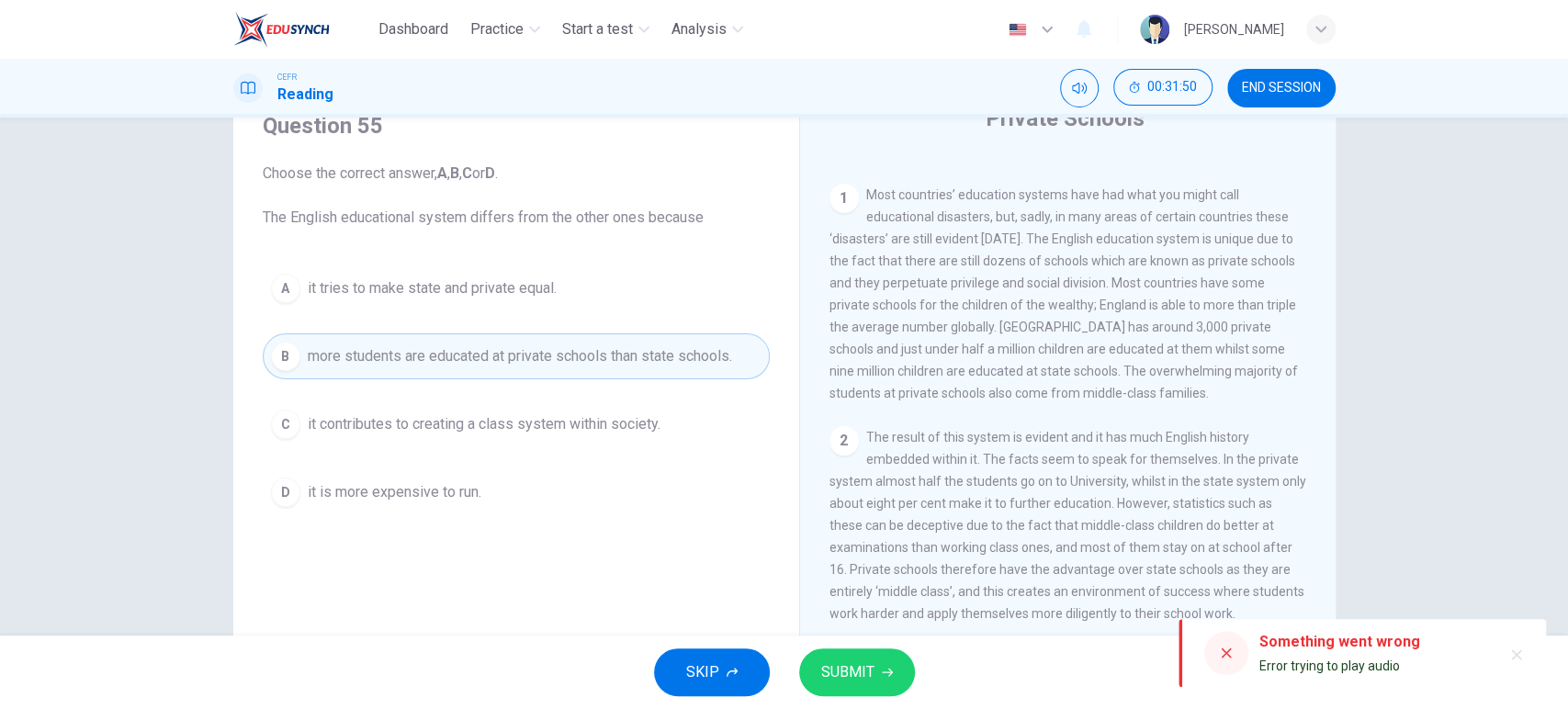 click on "SUBMIT" at bounding box center [848, 672] 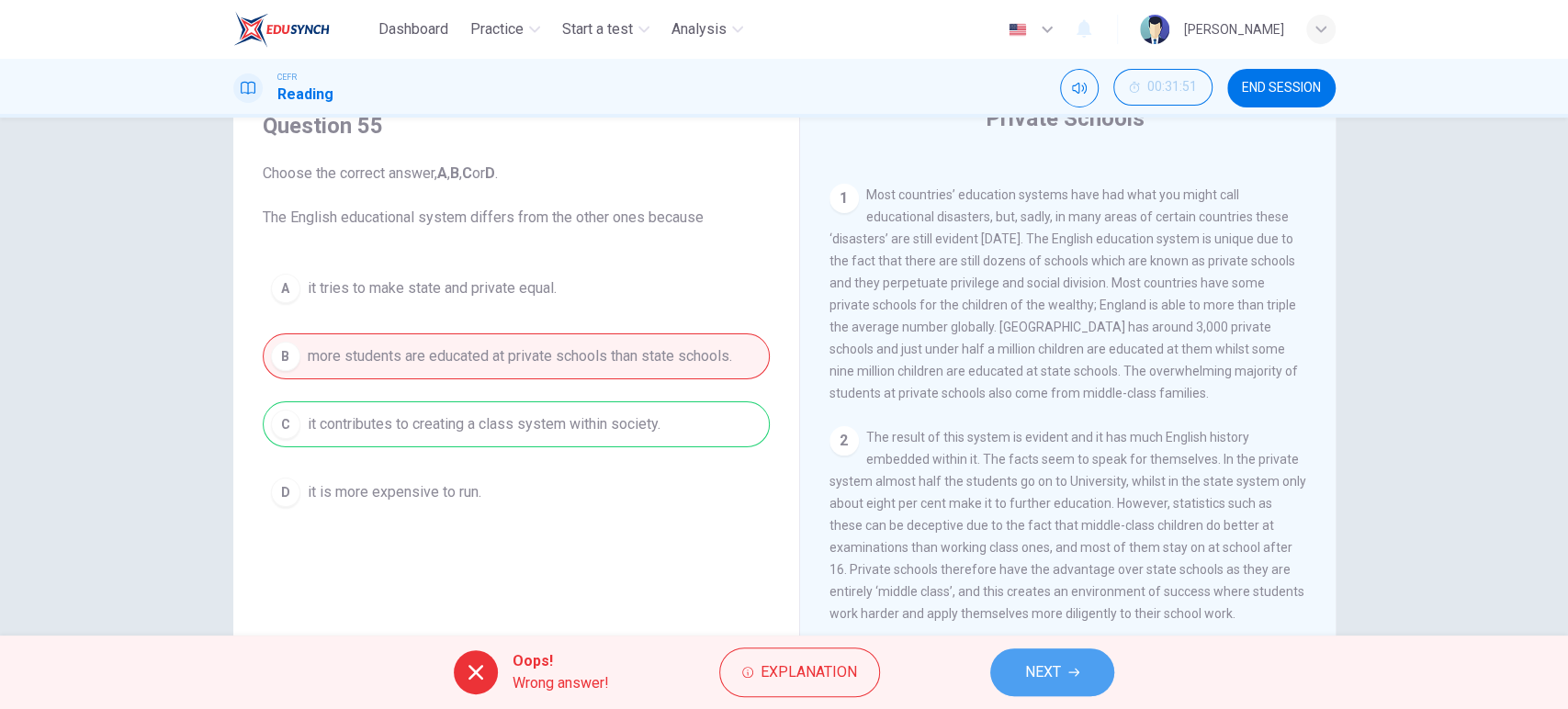 click on "NEXT" at bounding box center (1043, 672) 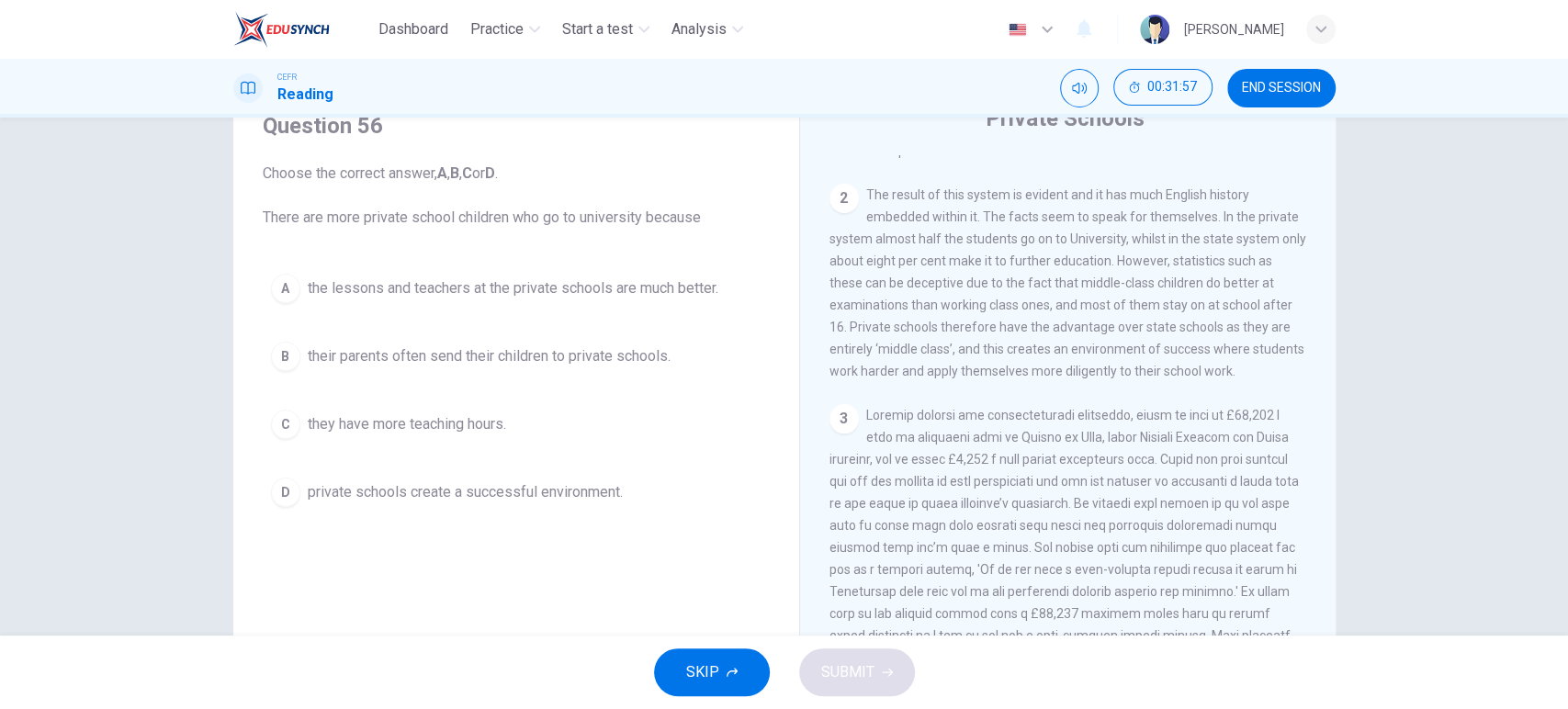 scroll, scrollTop: 435, scrollLeft: 0, axis: vertical 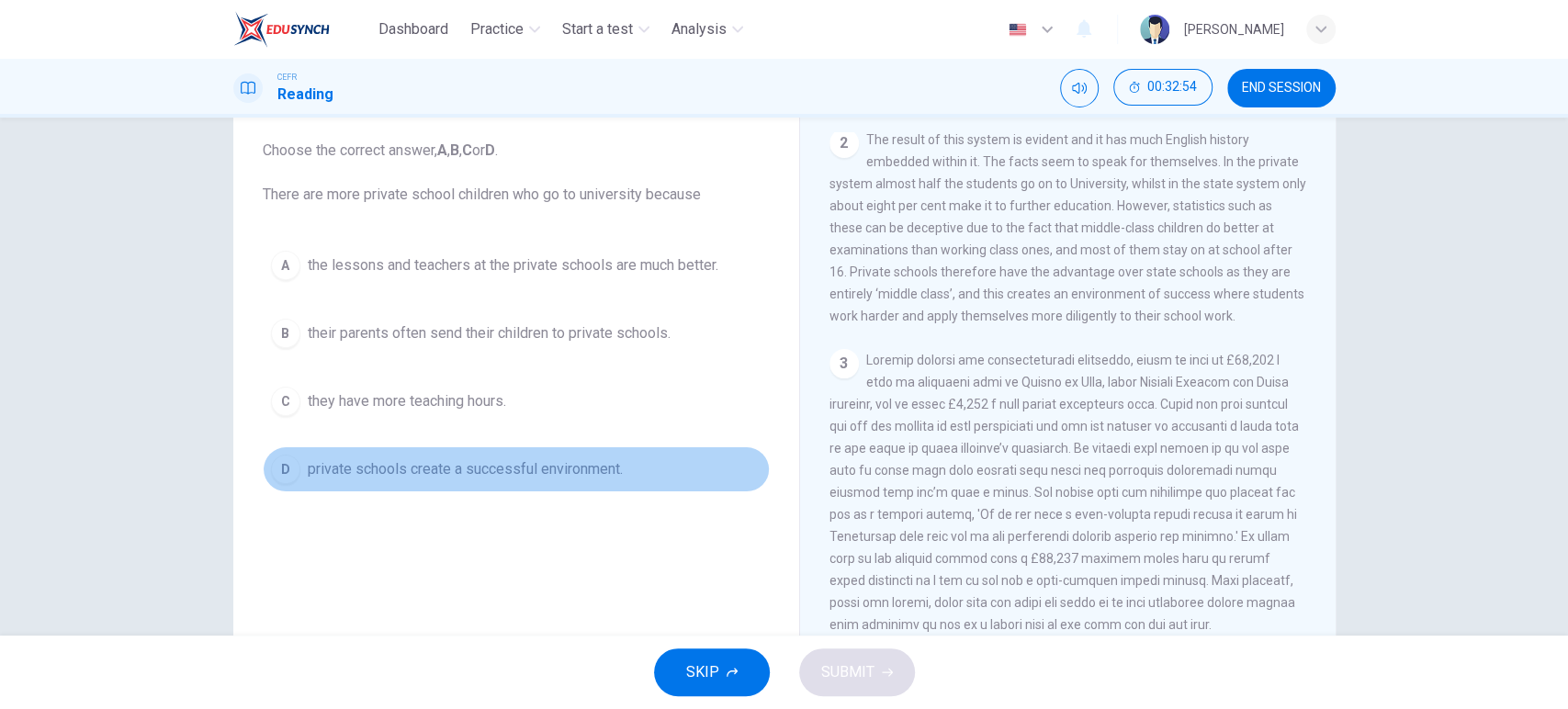 click on "private schools create a successful environment." at bounding box center [465, 469] 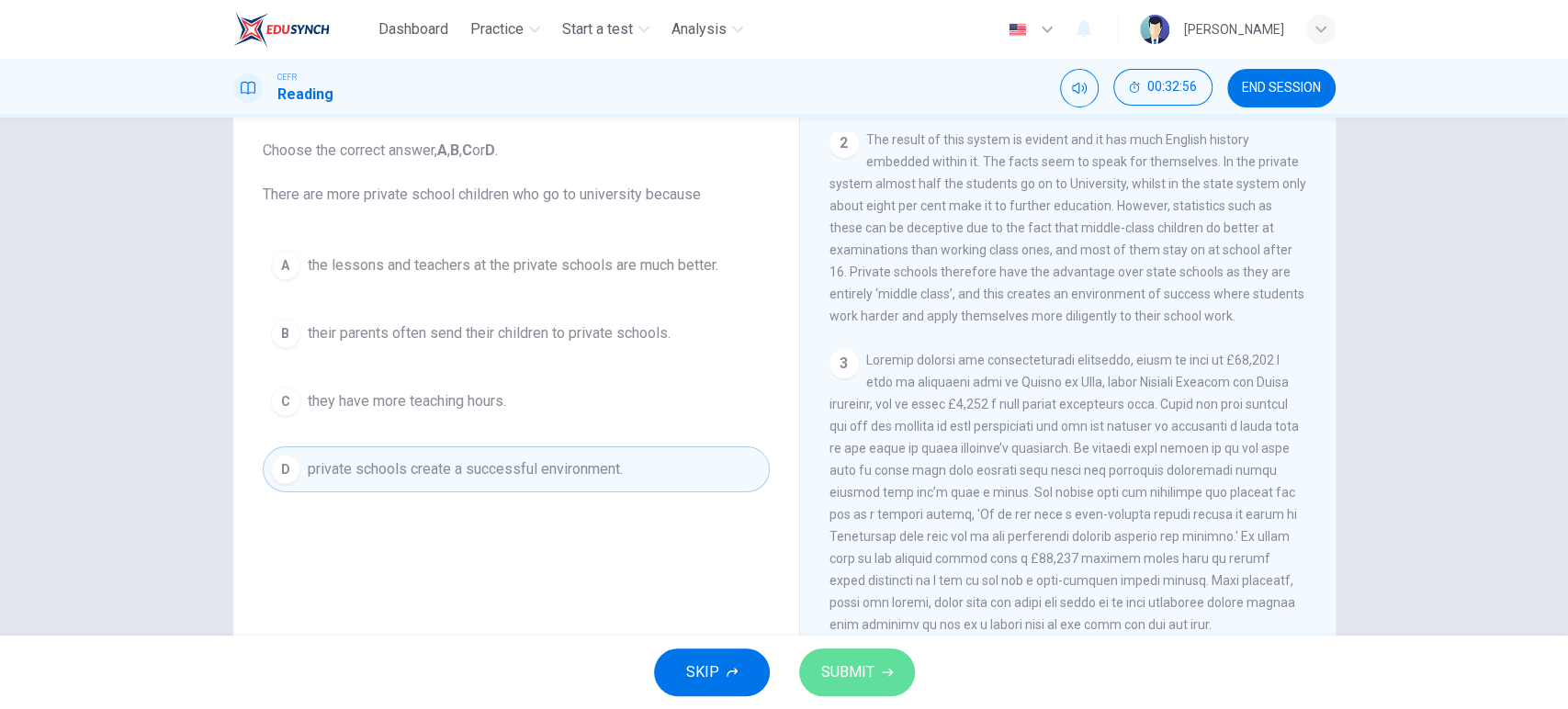 click on "SUBMIT" at bounding box center (848, 672) 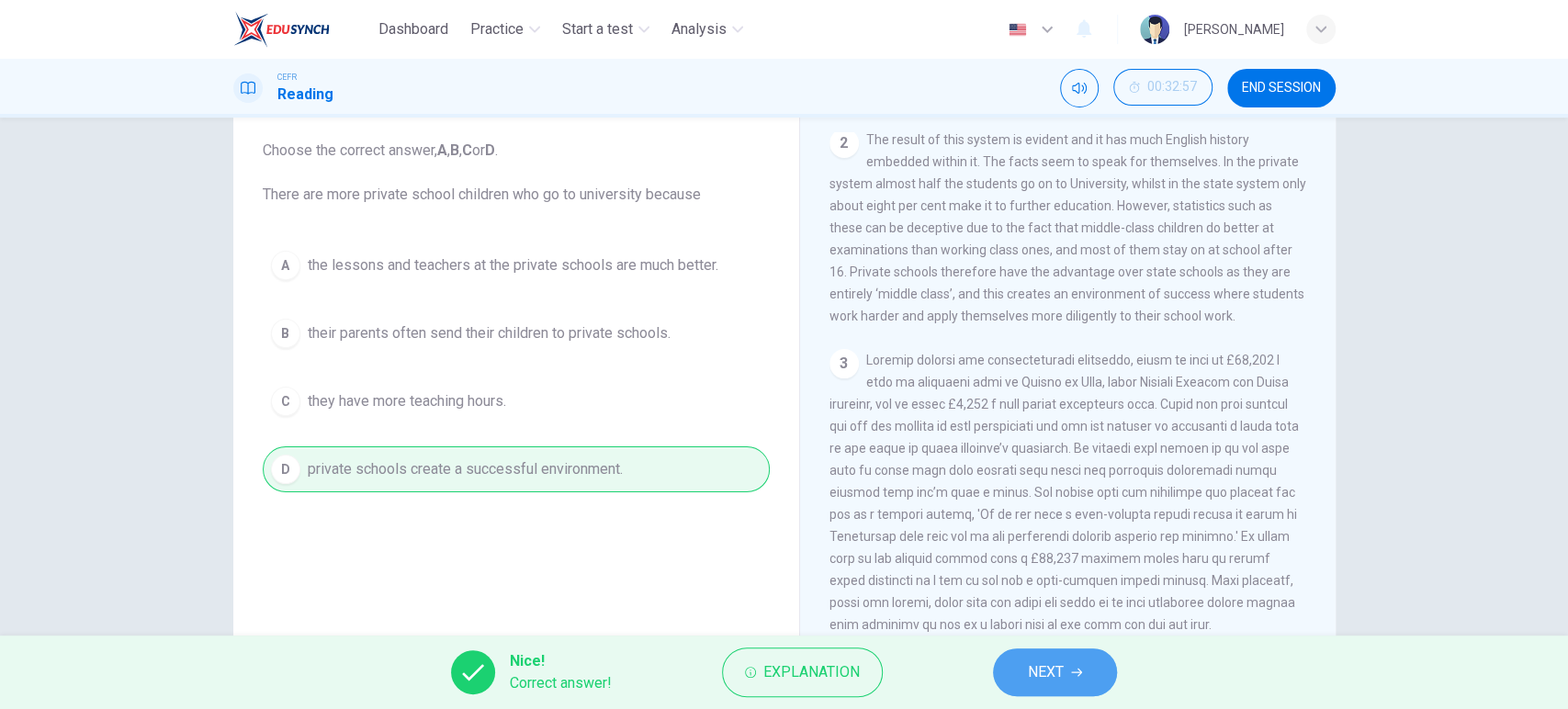 click on "NEXT" at bounding box center [1045, 672] 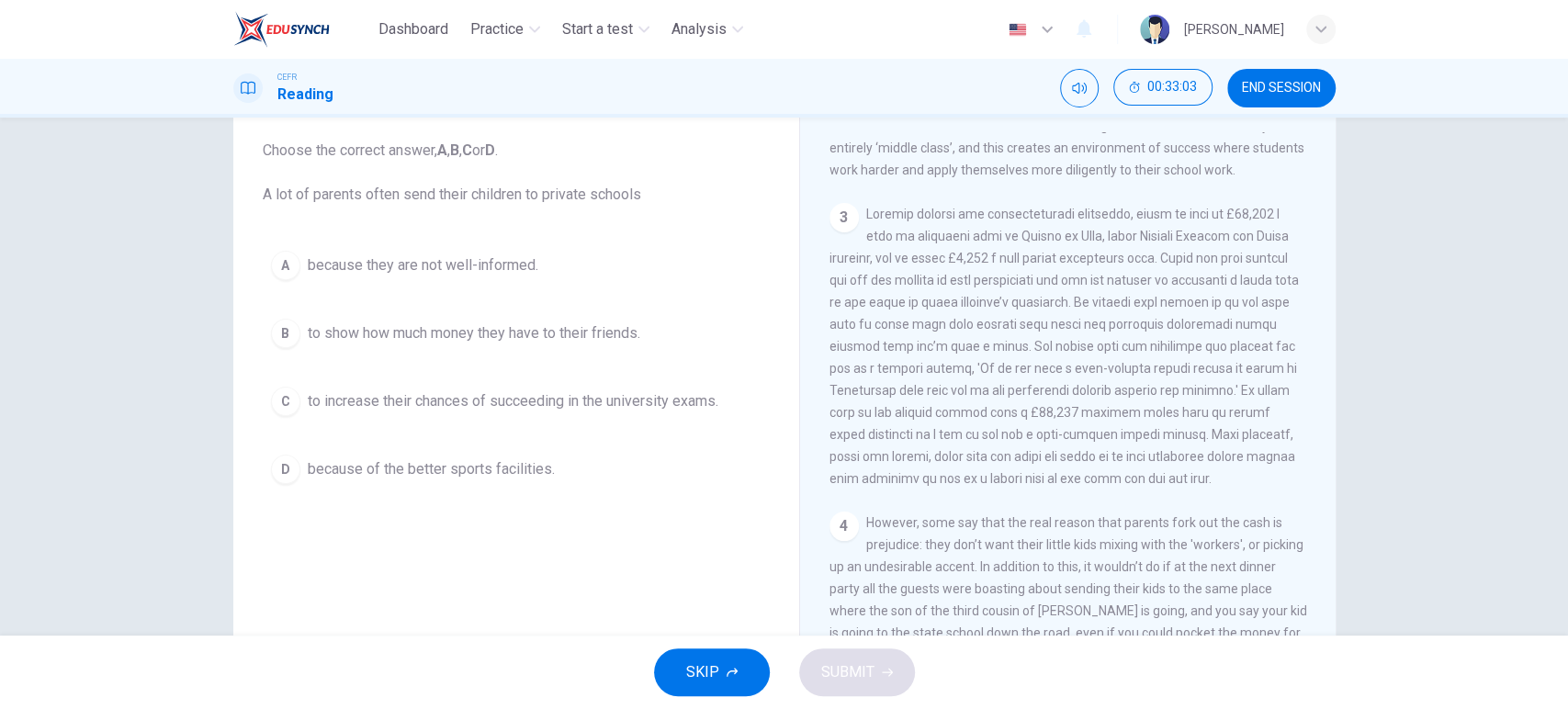scroll, scrollTop: 780, scrollLeft: 0, axis: vertical 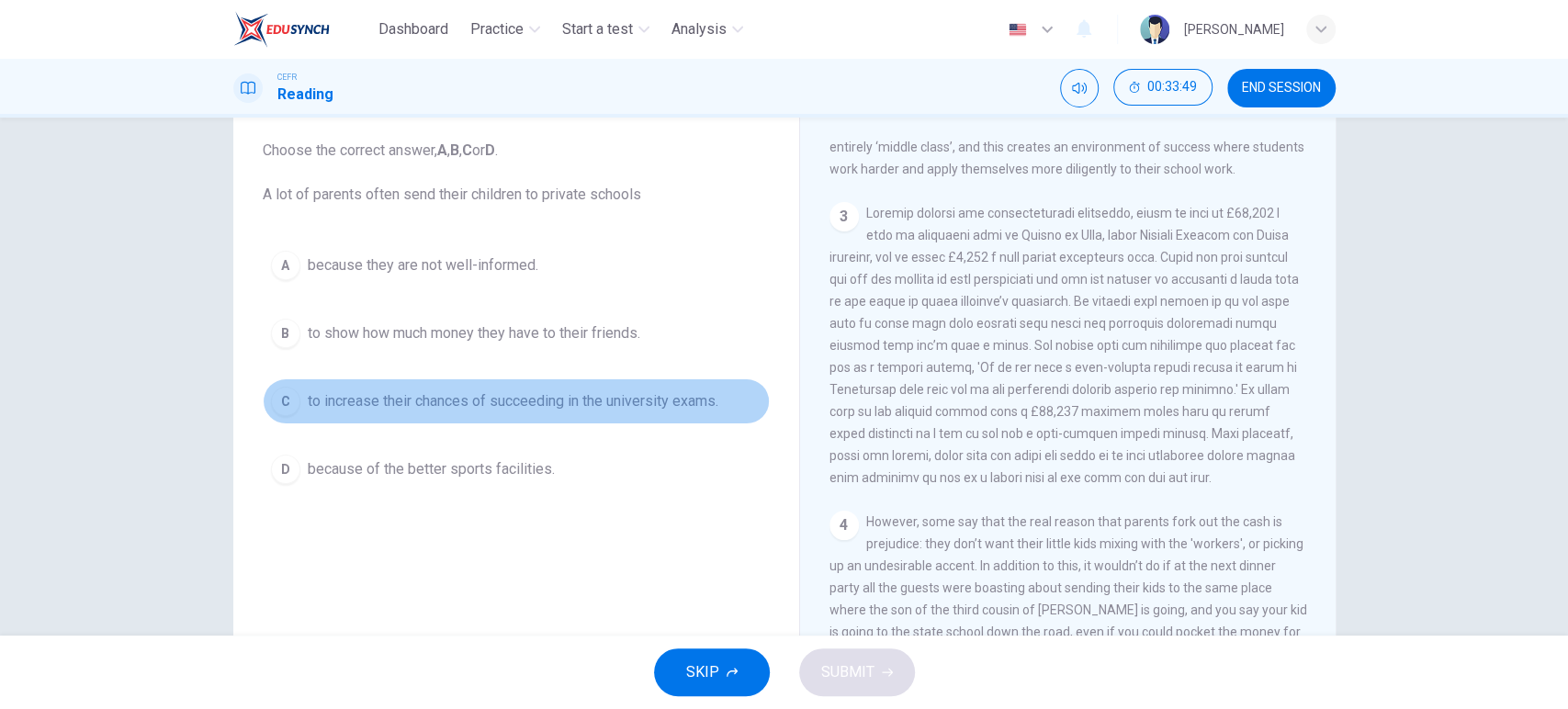 click on "C to increase their chances of succeeding in the university exams." at bounding box center [516, 401] 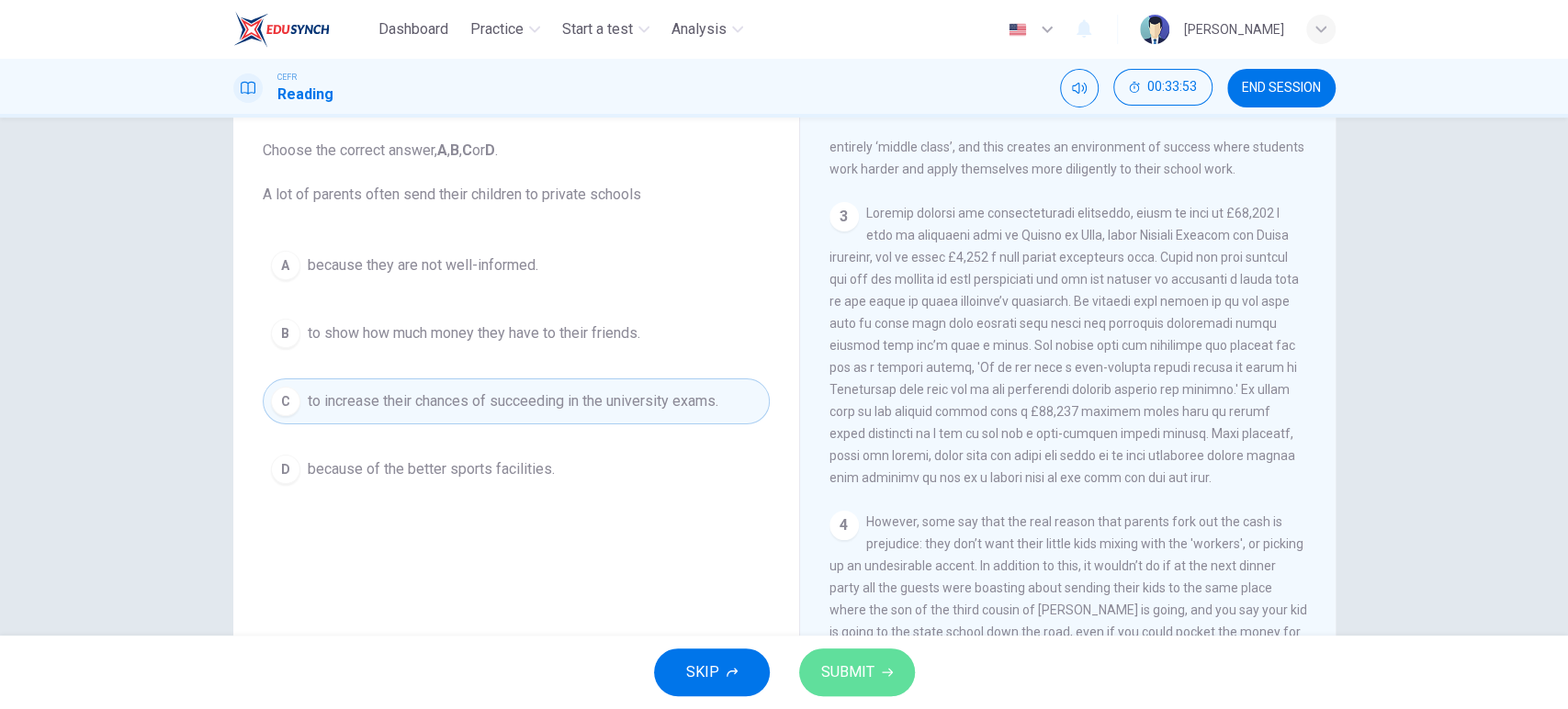 click on "SUBMIT" at bounding box center (848, 672) 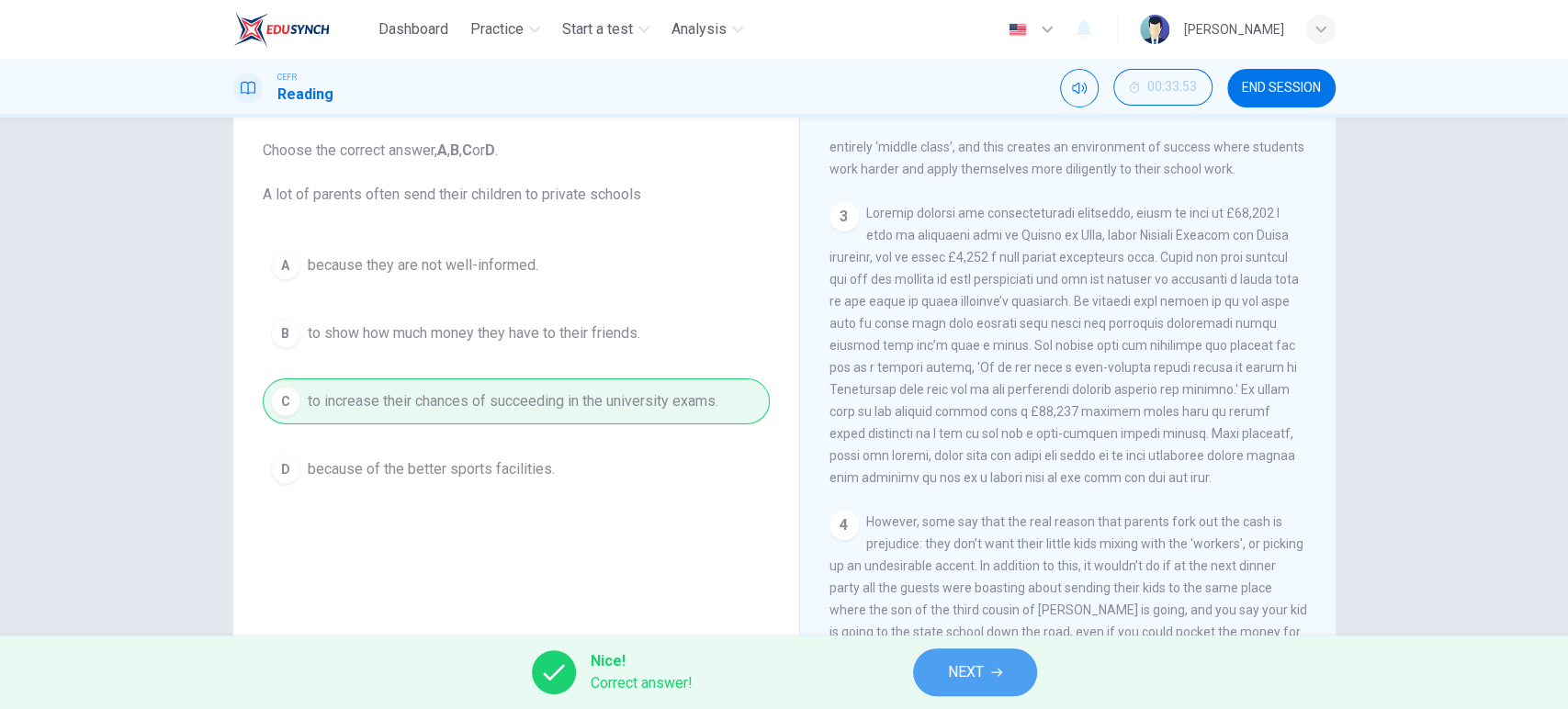 click on "NEXT" at bounding box center [965, 672] 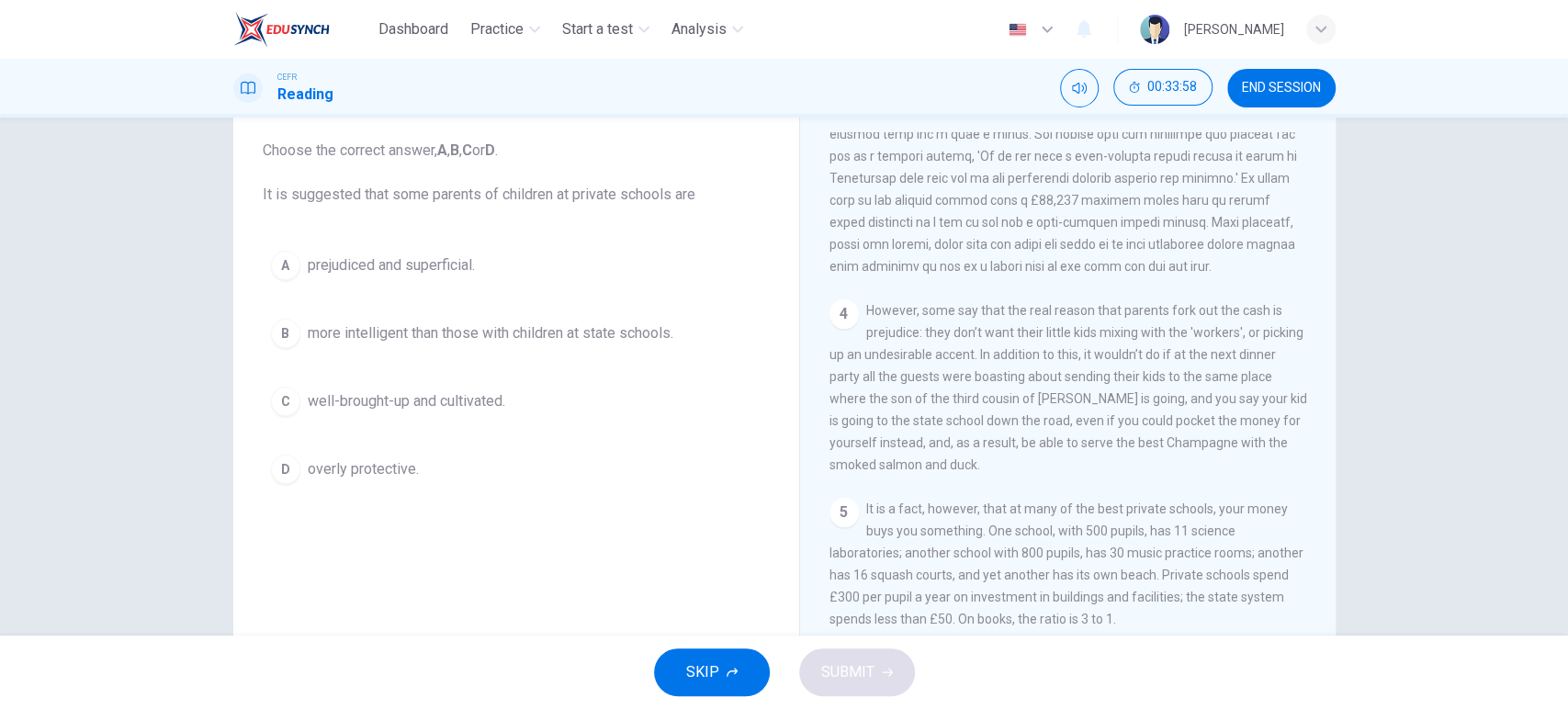 scroll, scrollTop: 996, scrollLeft: 0, axis: vertical 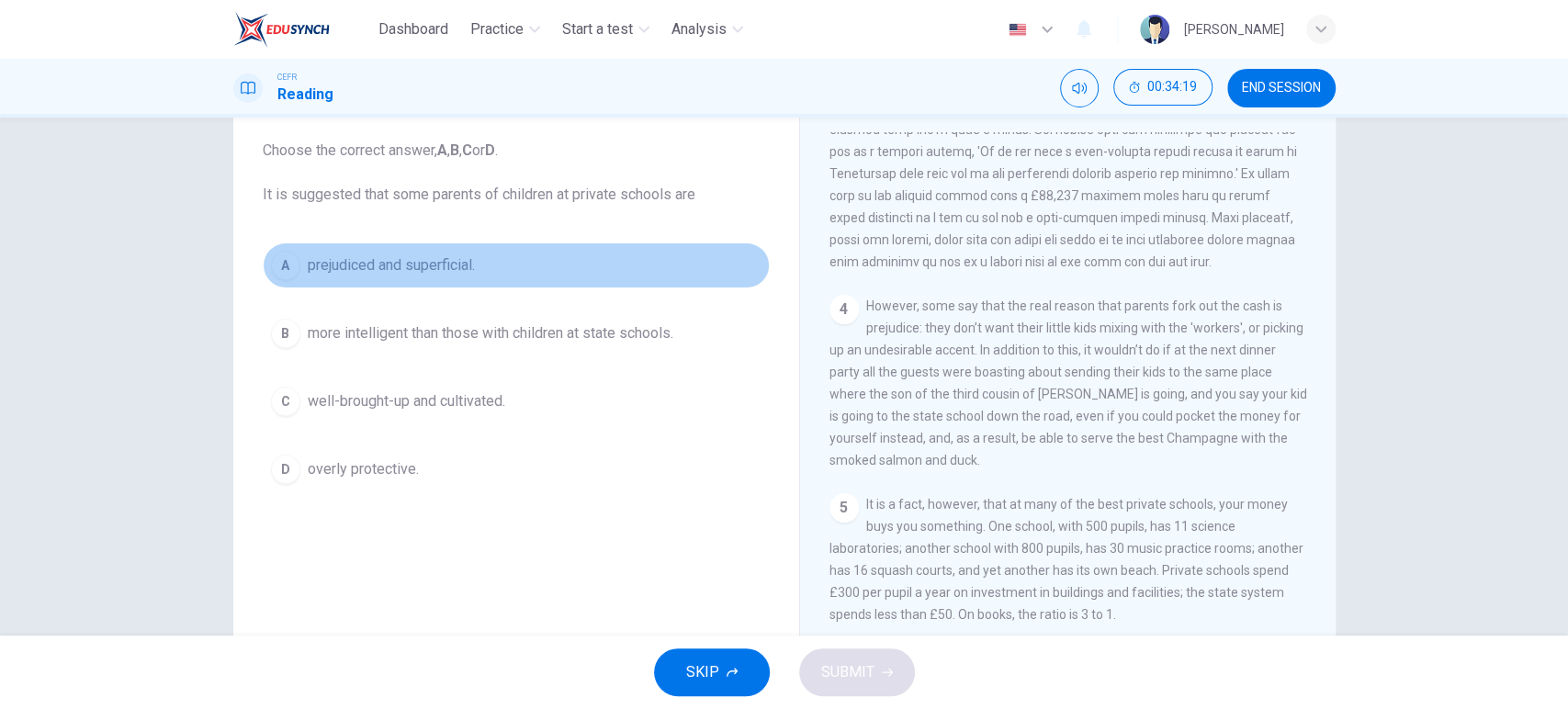 click on "A prejudiced and superficial." at bounding box center (516, 265) 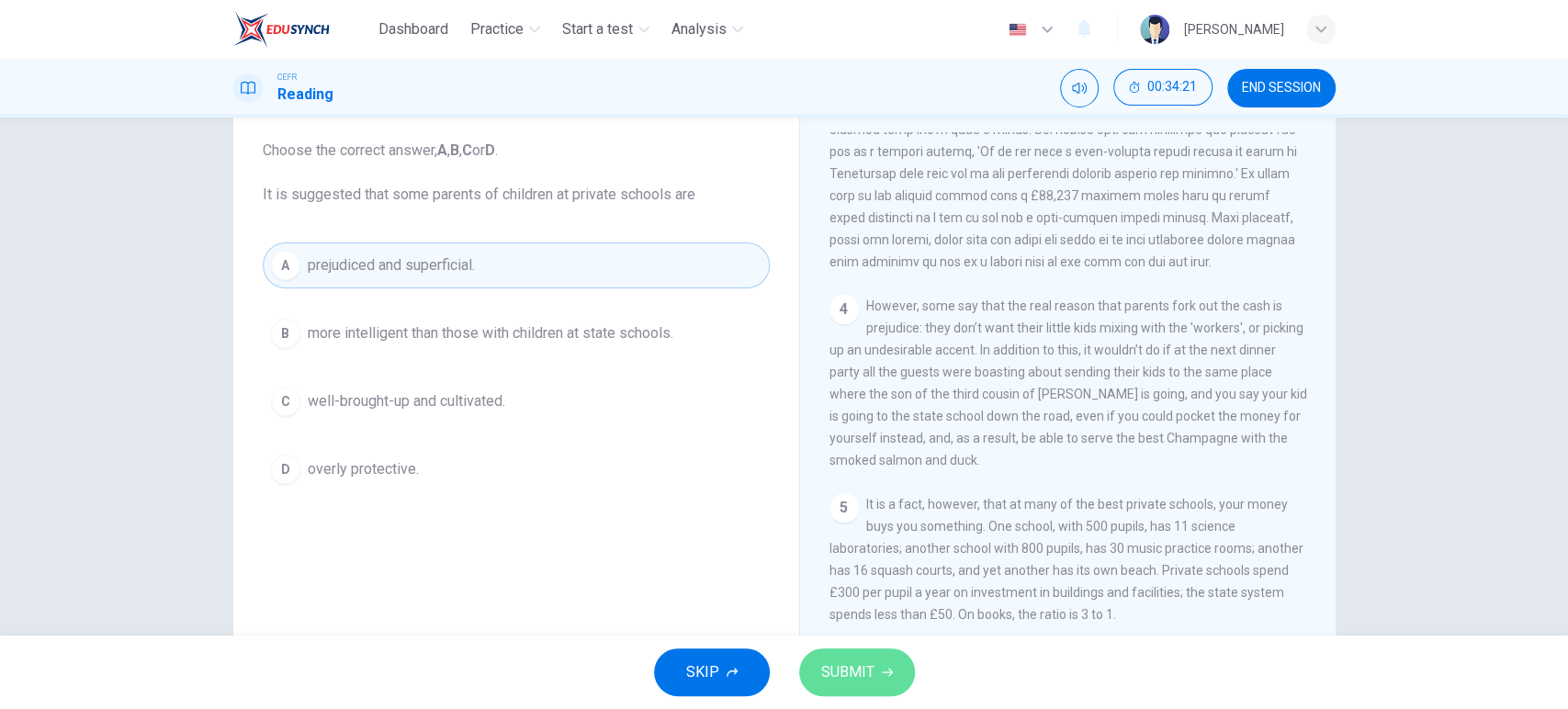 click on "SUBMIT" at bounding box center [848, 672] 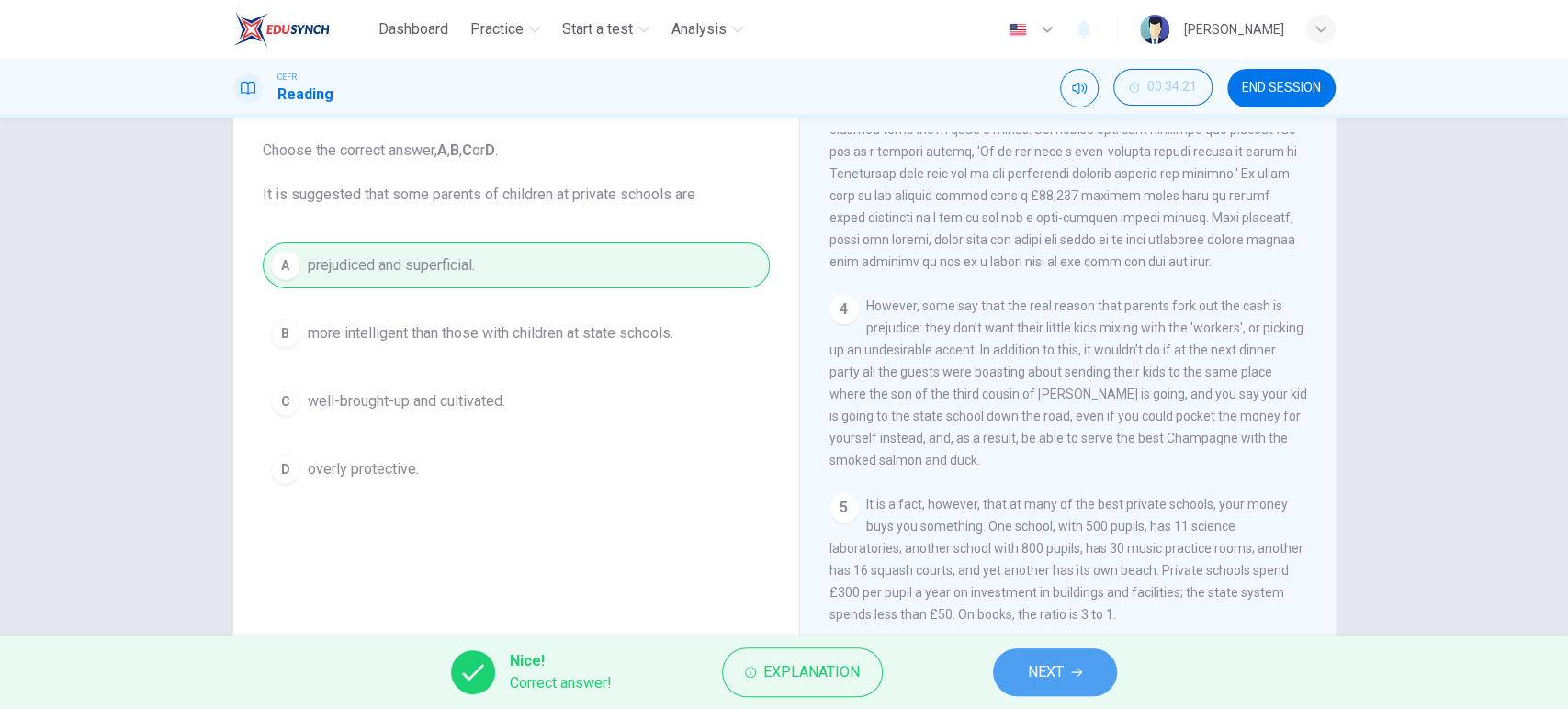 click on "NEXT" at bounding box center (1055, 672) 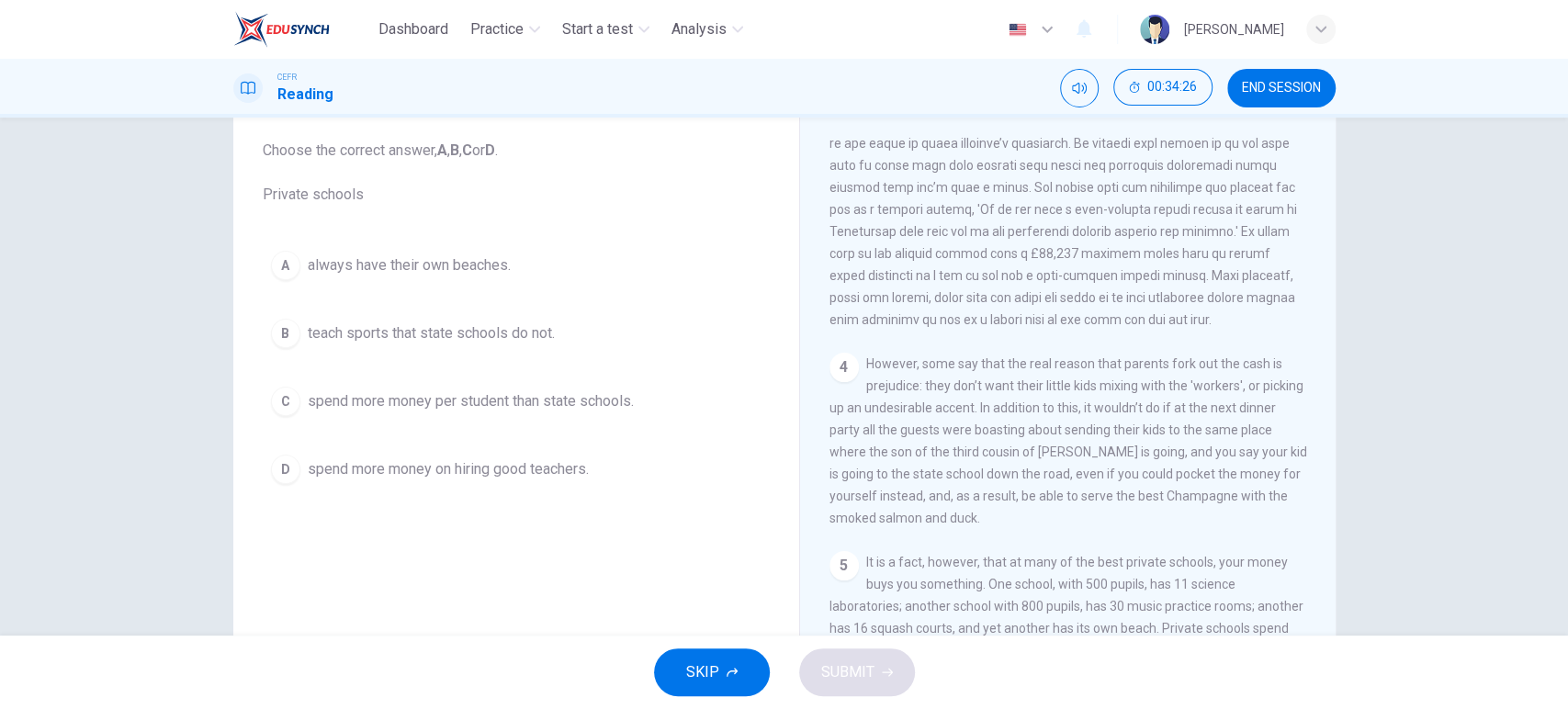 scroll, scrollTop: 1152, scrollLeft: 0, axis: vertical 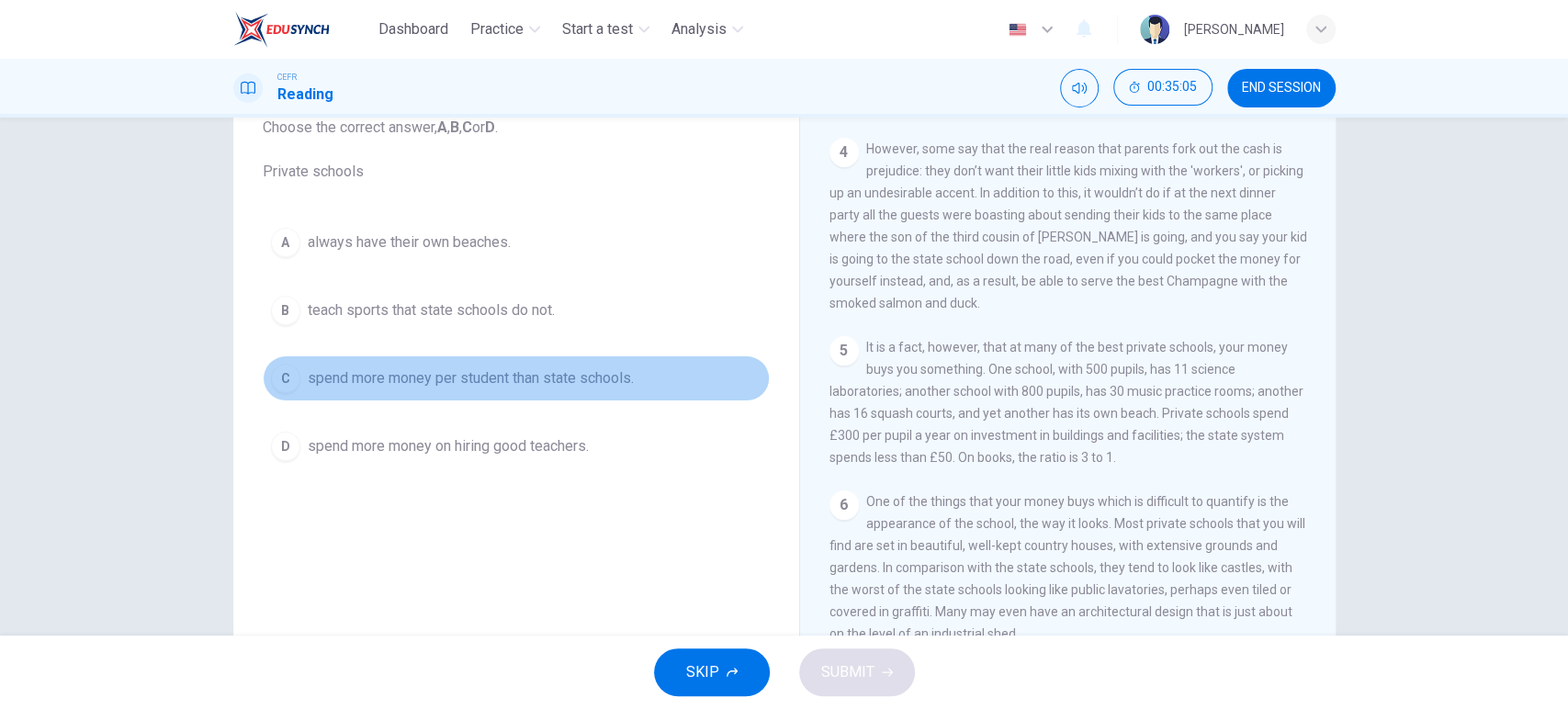 click on "spend more money per student than state schools." at bounding box center [470, 378] 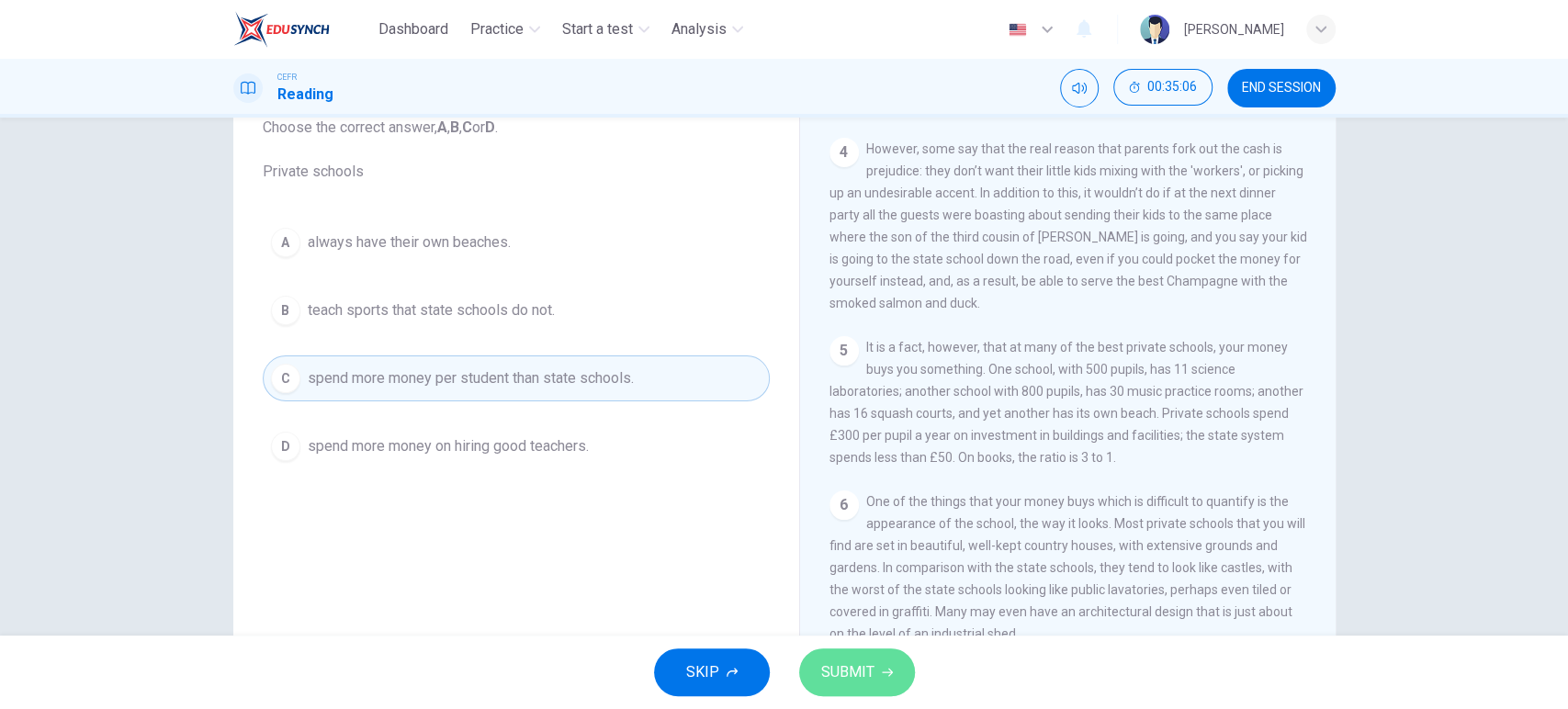 click on "SUBMIT" at bounding box center [848, 672] 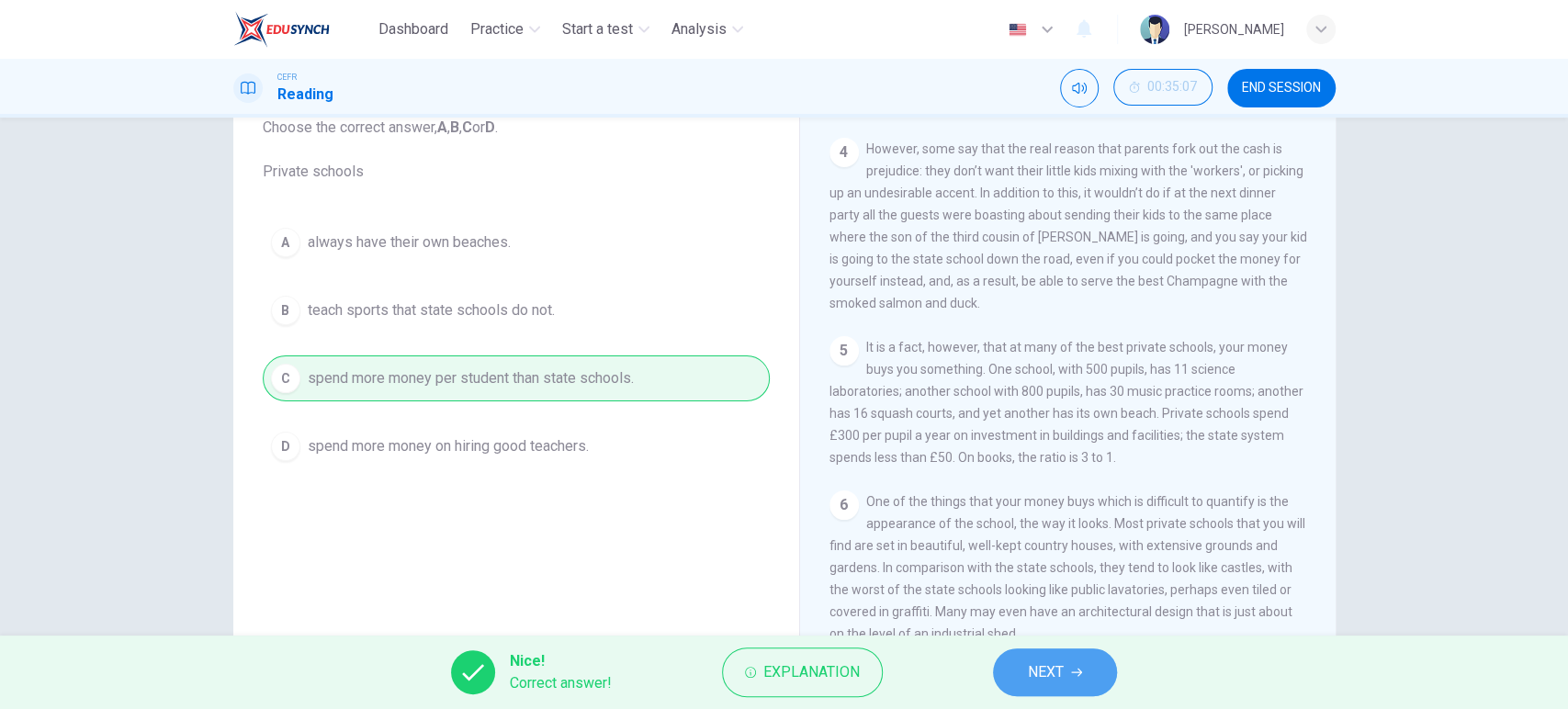 click on "NEXT" at bounding box center (1045, 672) 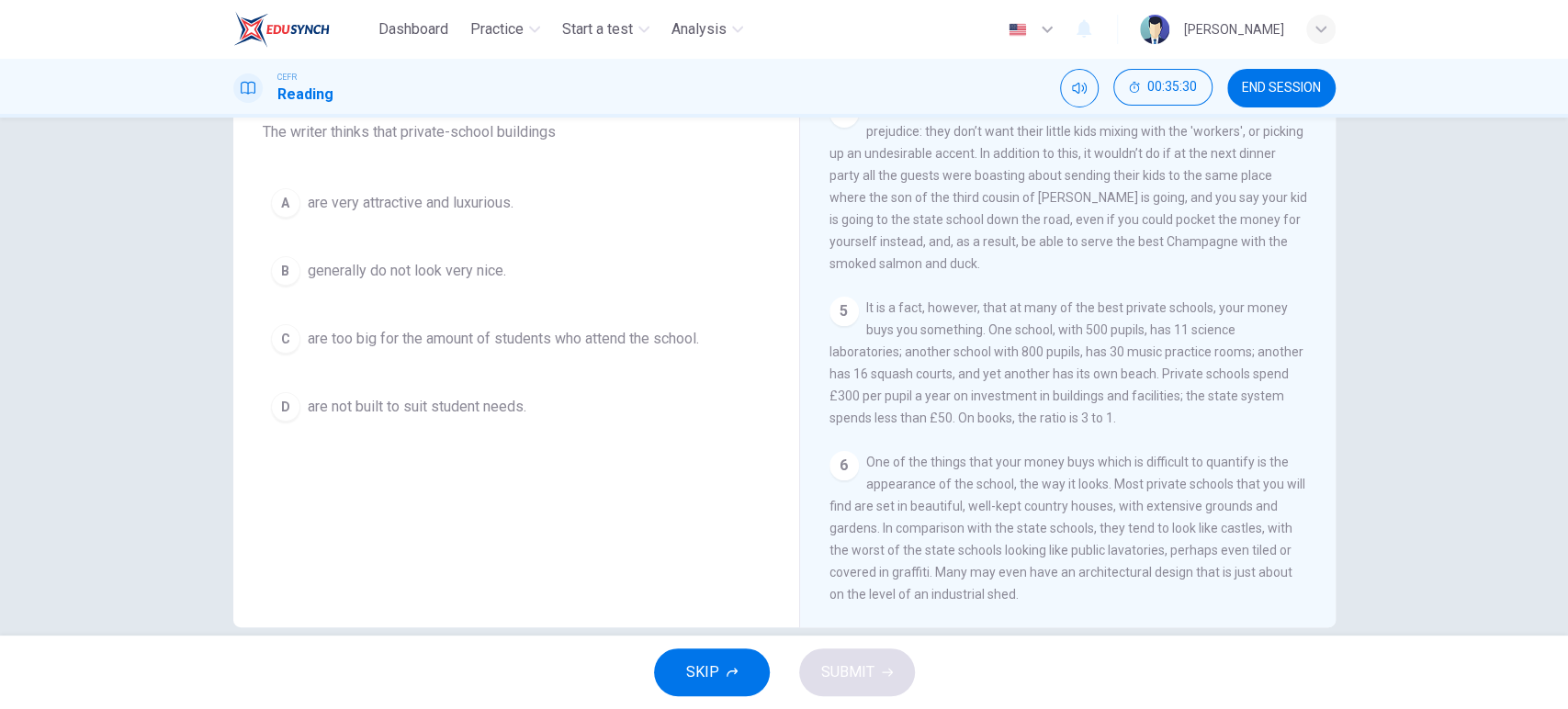 scroll, scrollTop: 163, scrollLeft: 0, axis: vertical 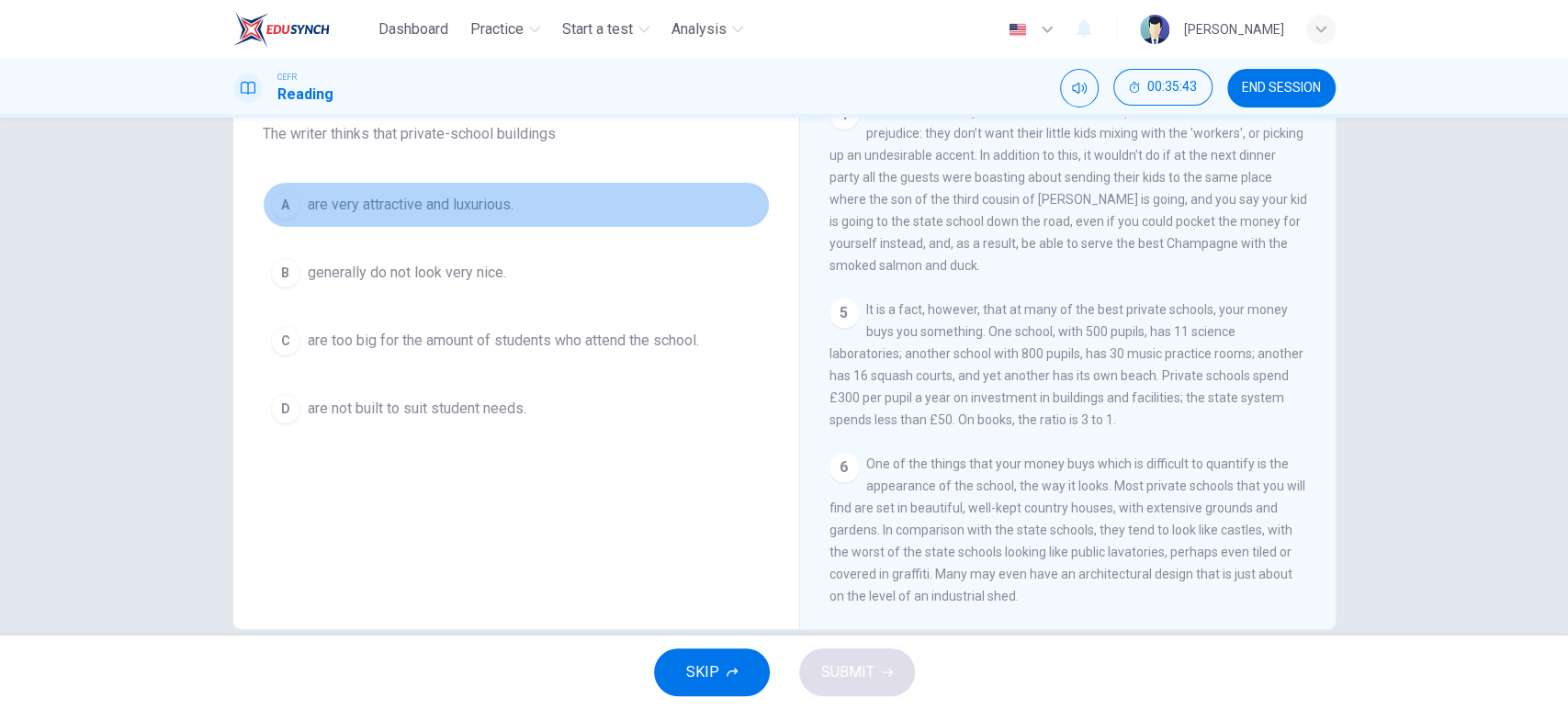 click on "are very attractive and luxurious." at bounding box center [411, 205] 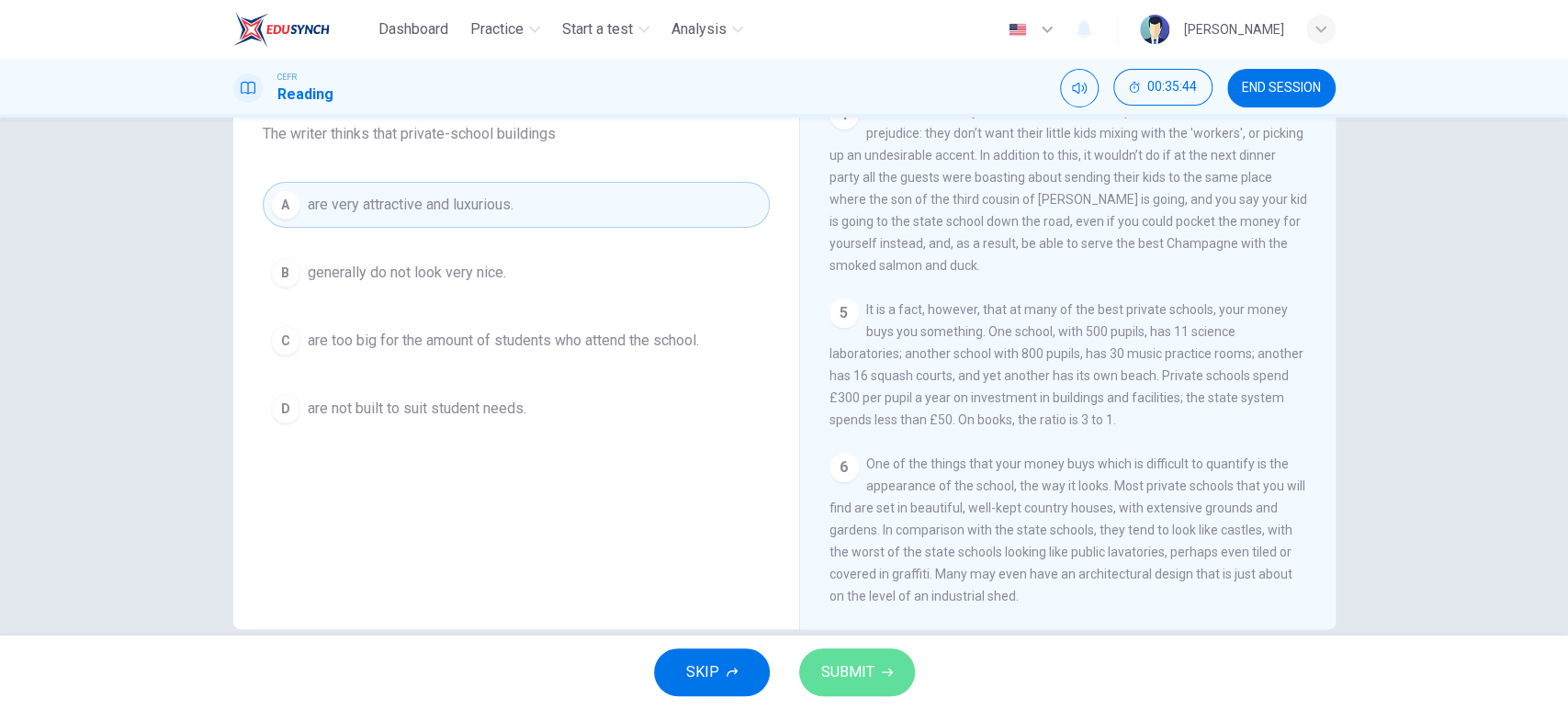 click on "SUBMIT" at bounding box center (848, 672) 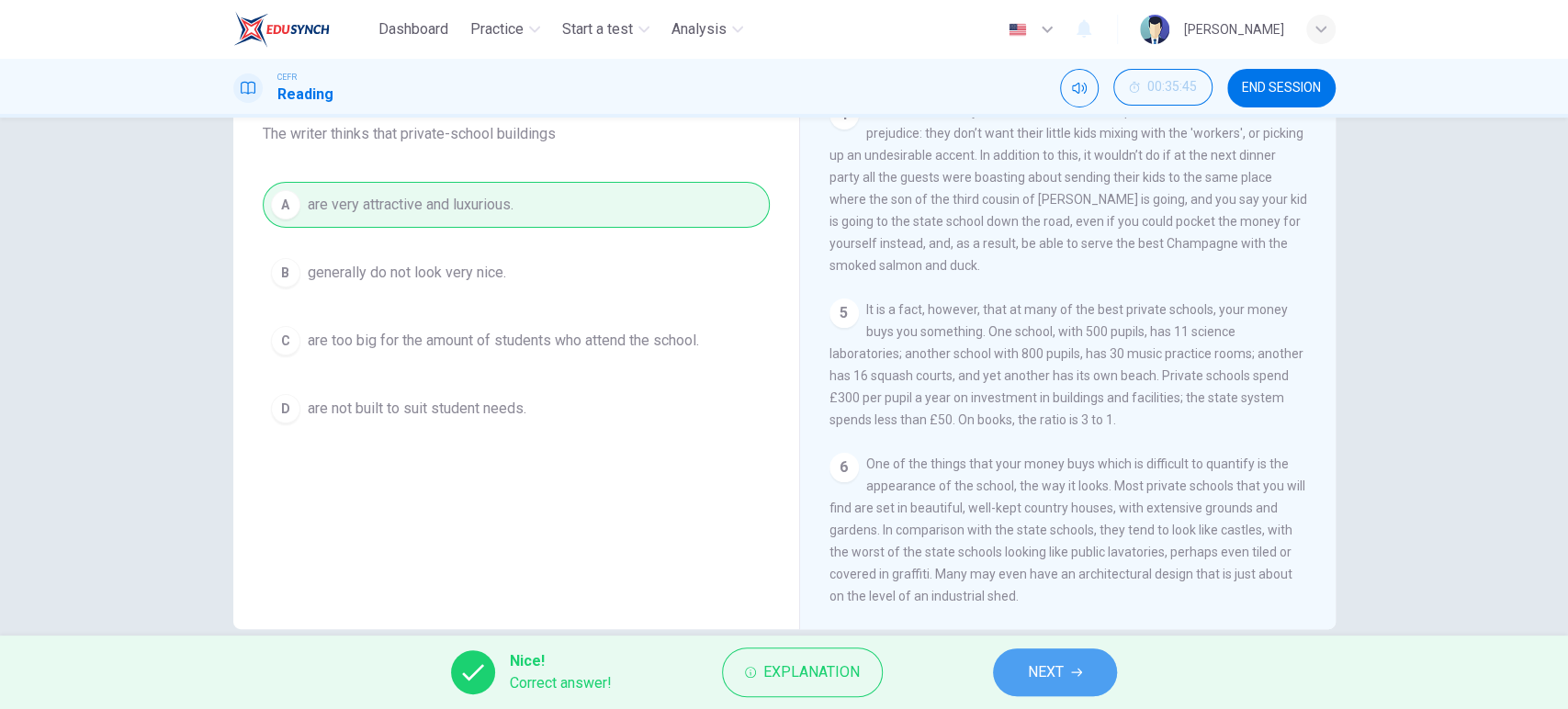 click on "NEXT" at bounding box center [1055, 672] 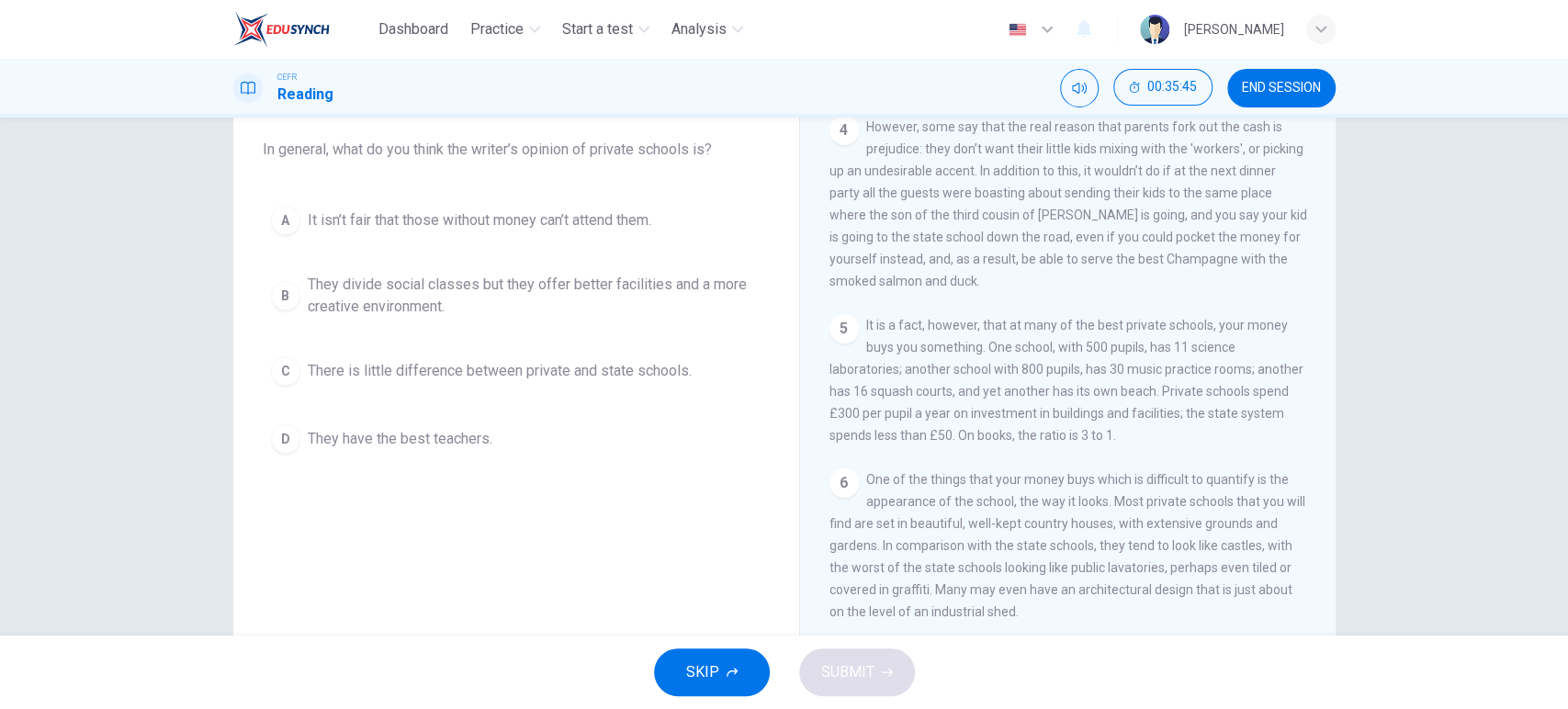 scroll, scrollTop: 144, scrollLeft: 0, axis: vertical 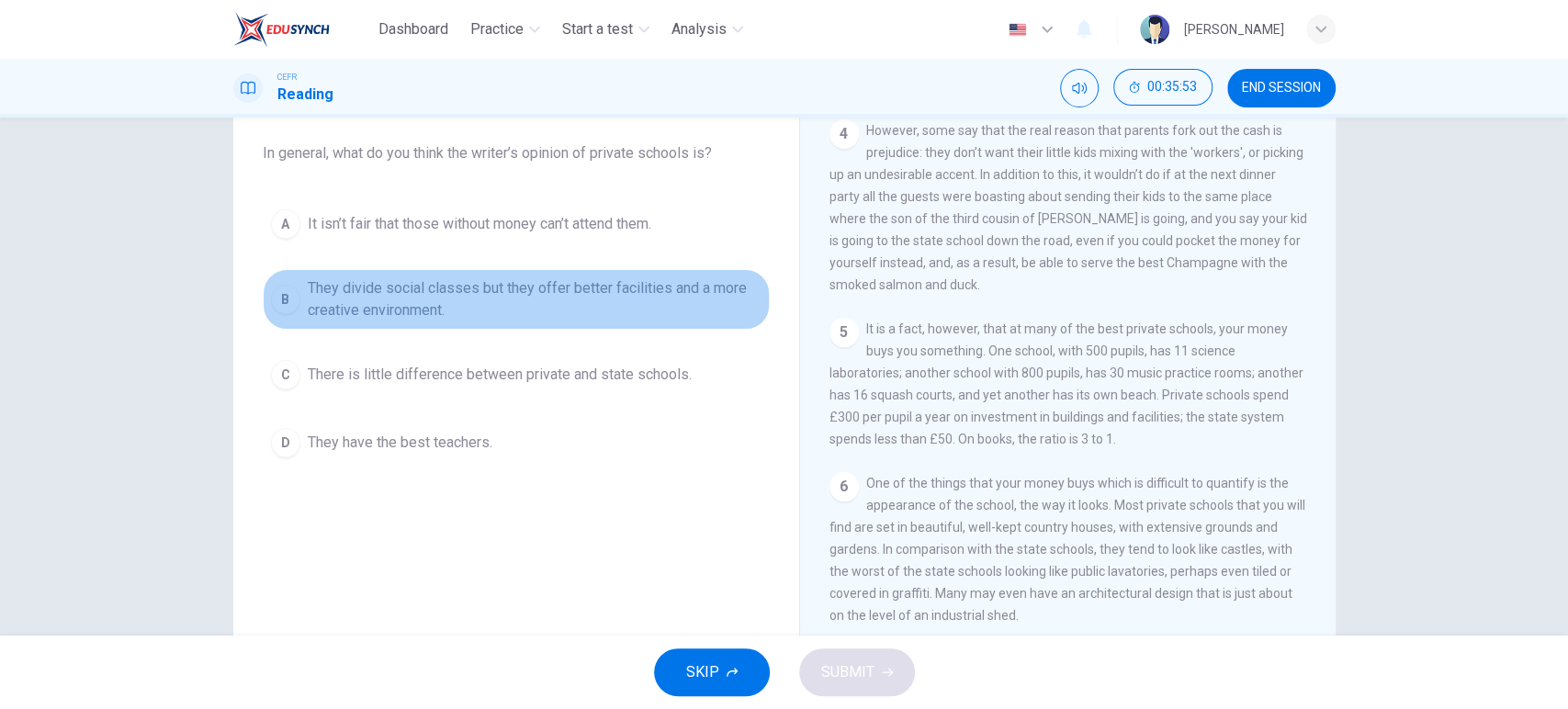 click on "They divide social classes but they offer better facilities and a more
creative environment." at bounding box center (535, 299) 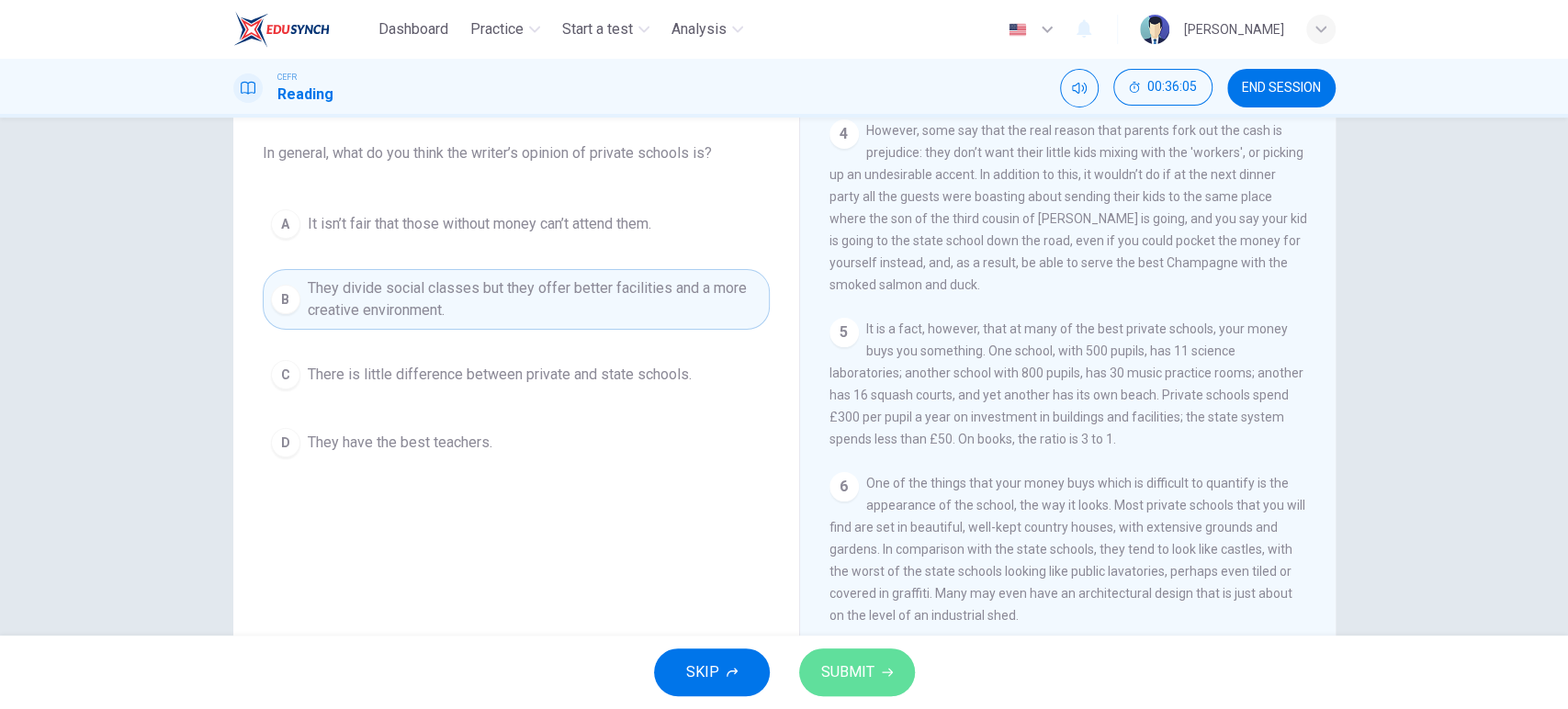 click on "SUBMIT" at bounding box center [848, 672] 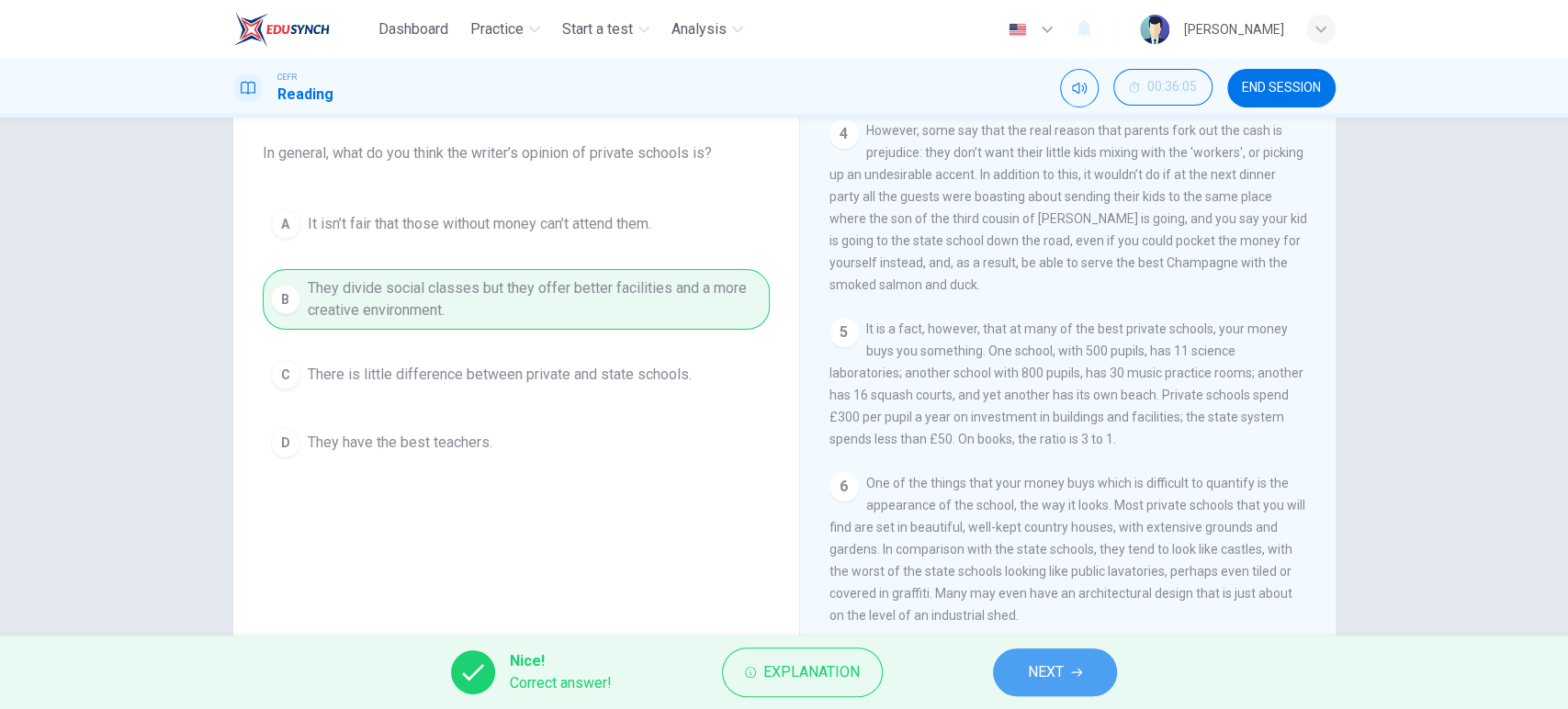 click on "NEXT" at bounding box center (1045, 672) 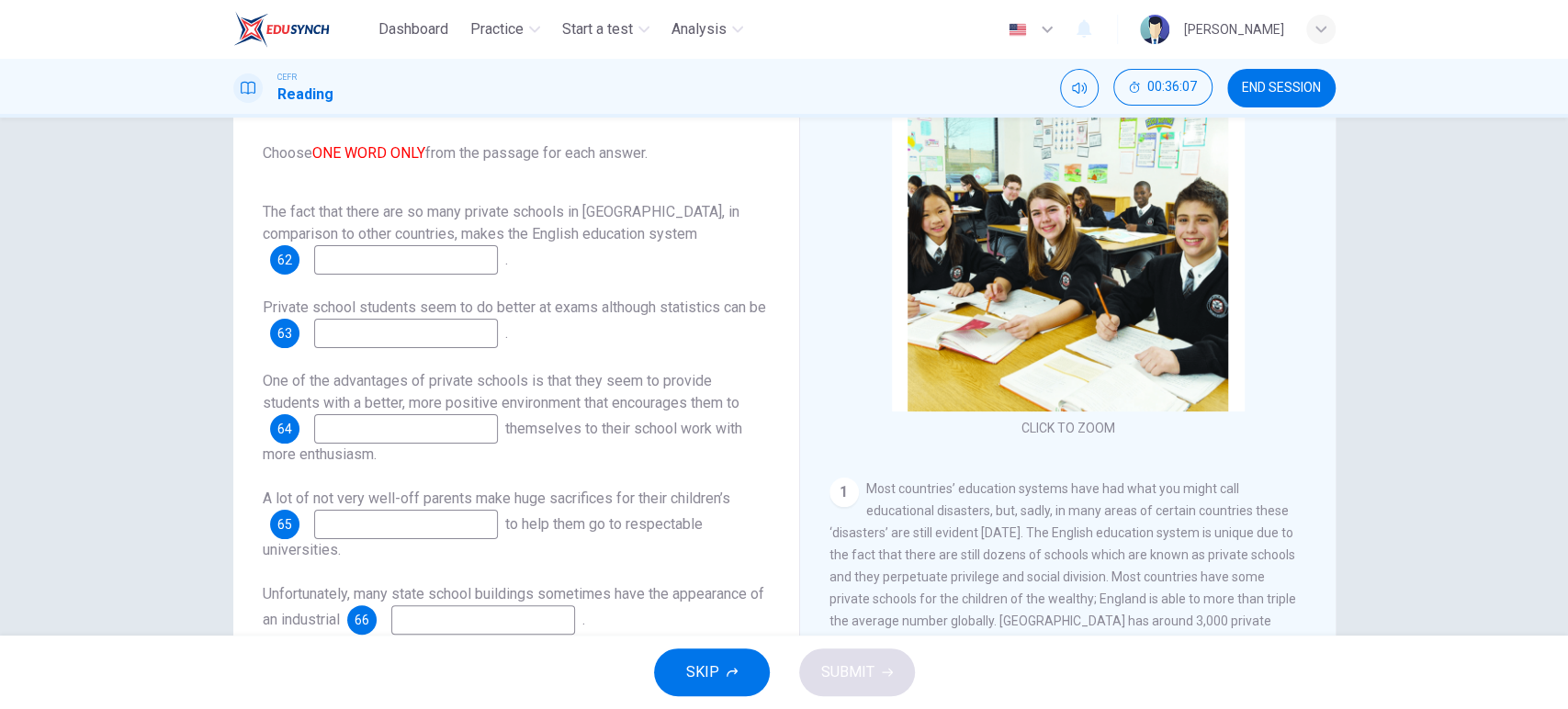 scroll, scrollTop: 22, scrollLeft: 0, axis: vertical 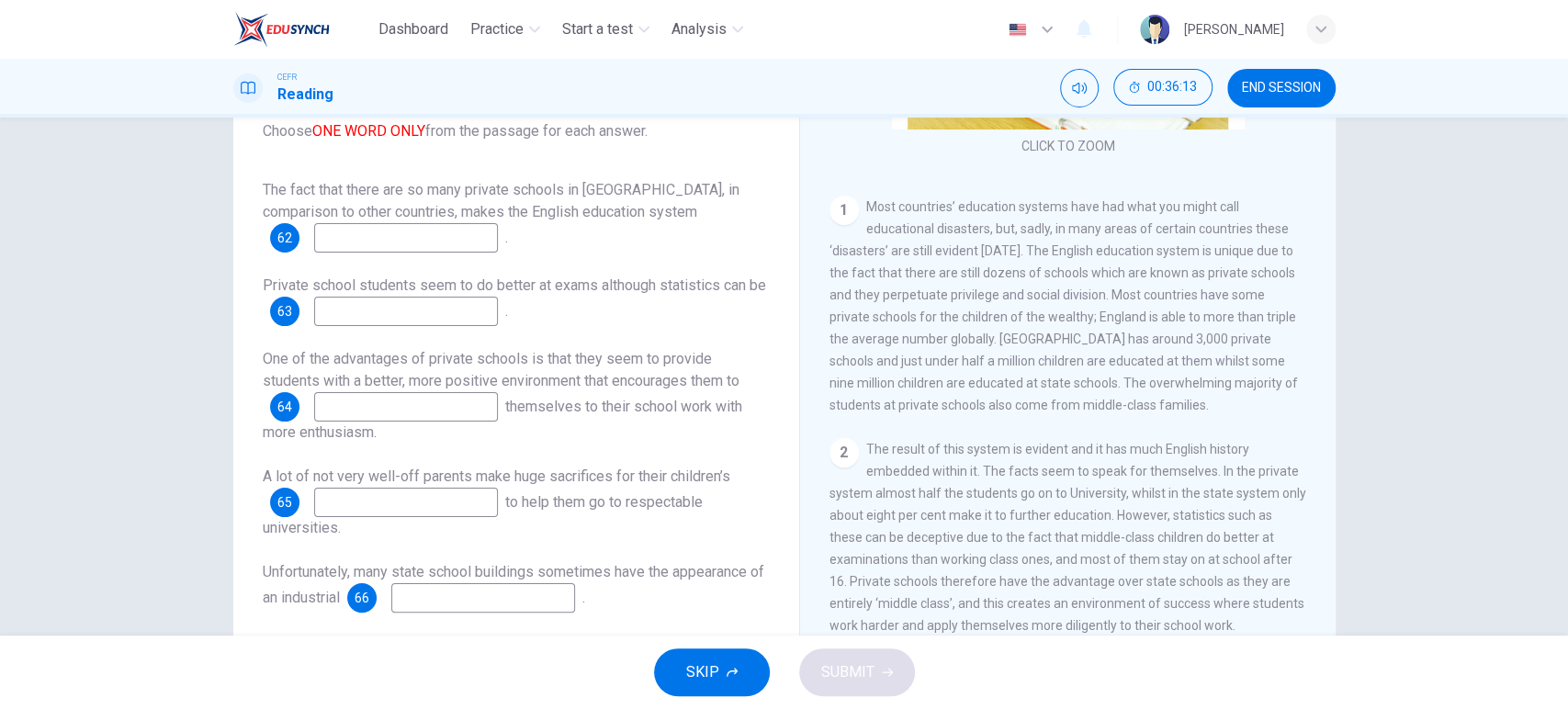 click at bounding box center [406, 238] 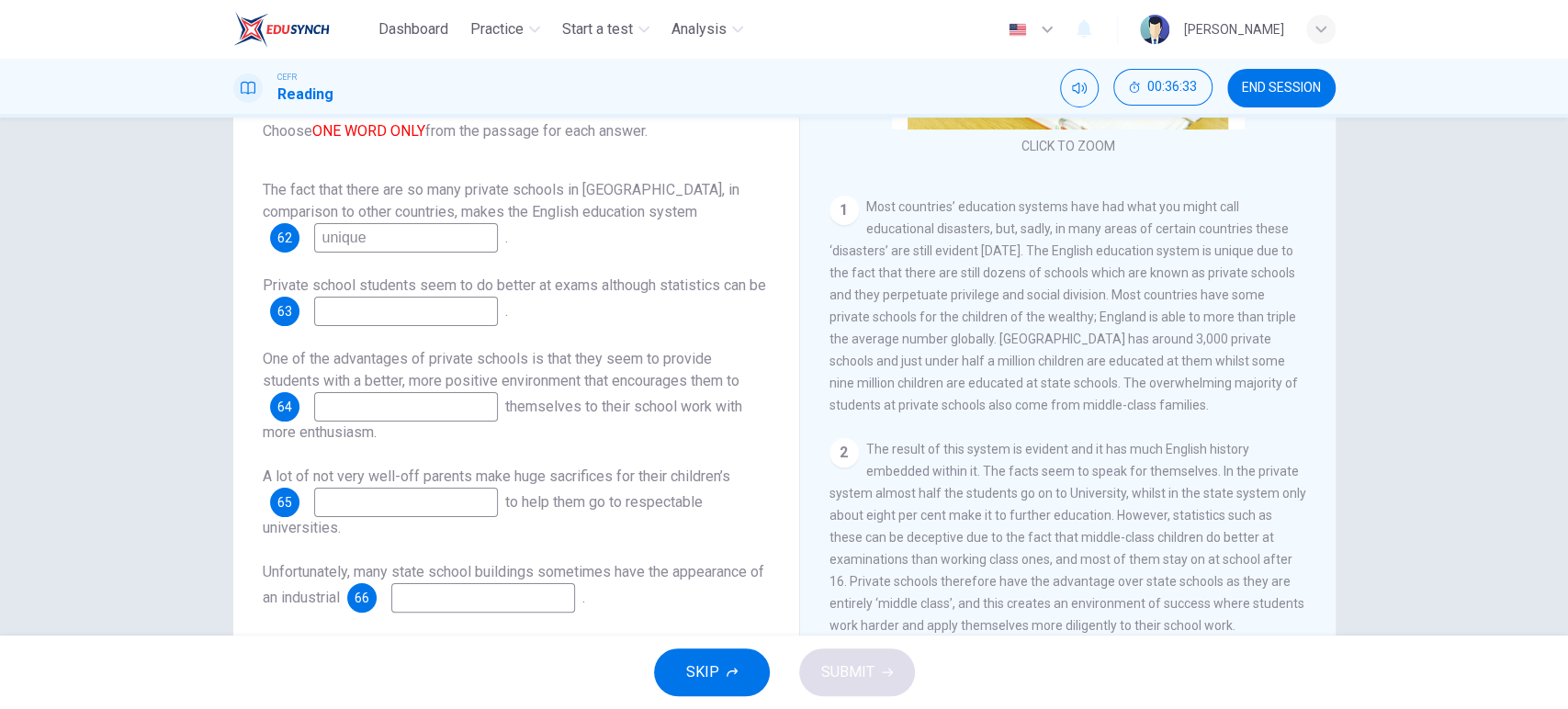 scroll, scrollTop: 292, scrollLeft: 0, axis: vertical 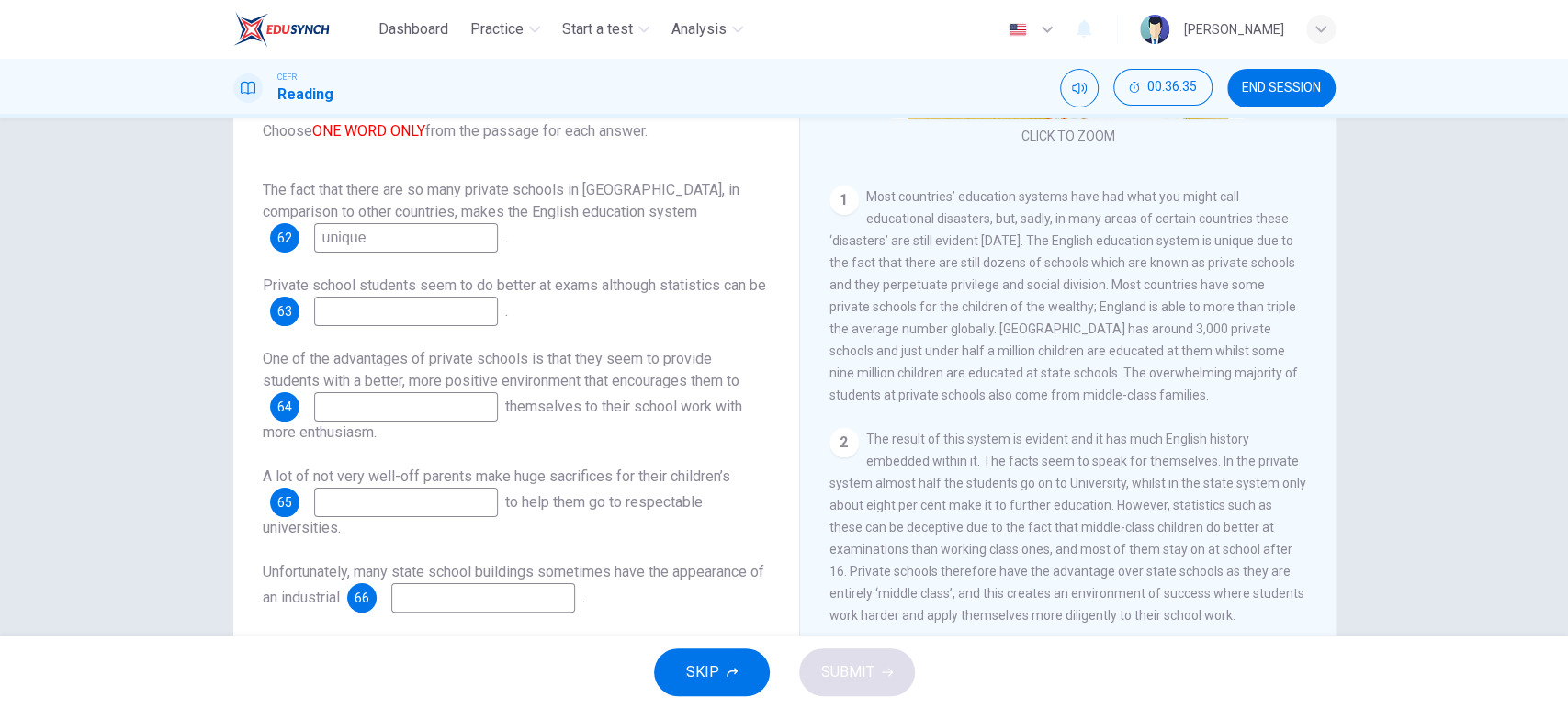 type on "unique" 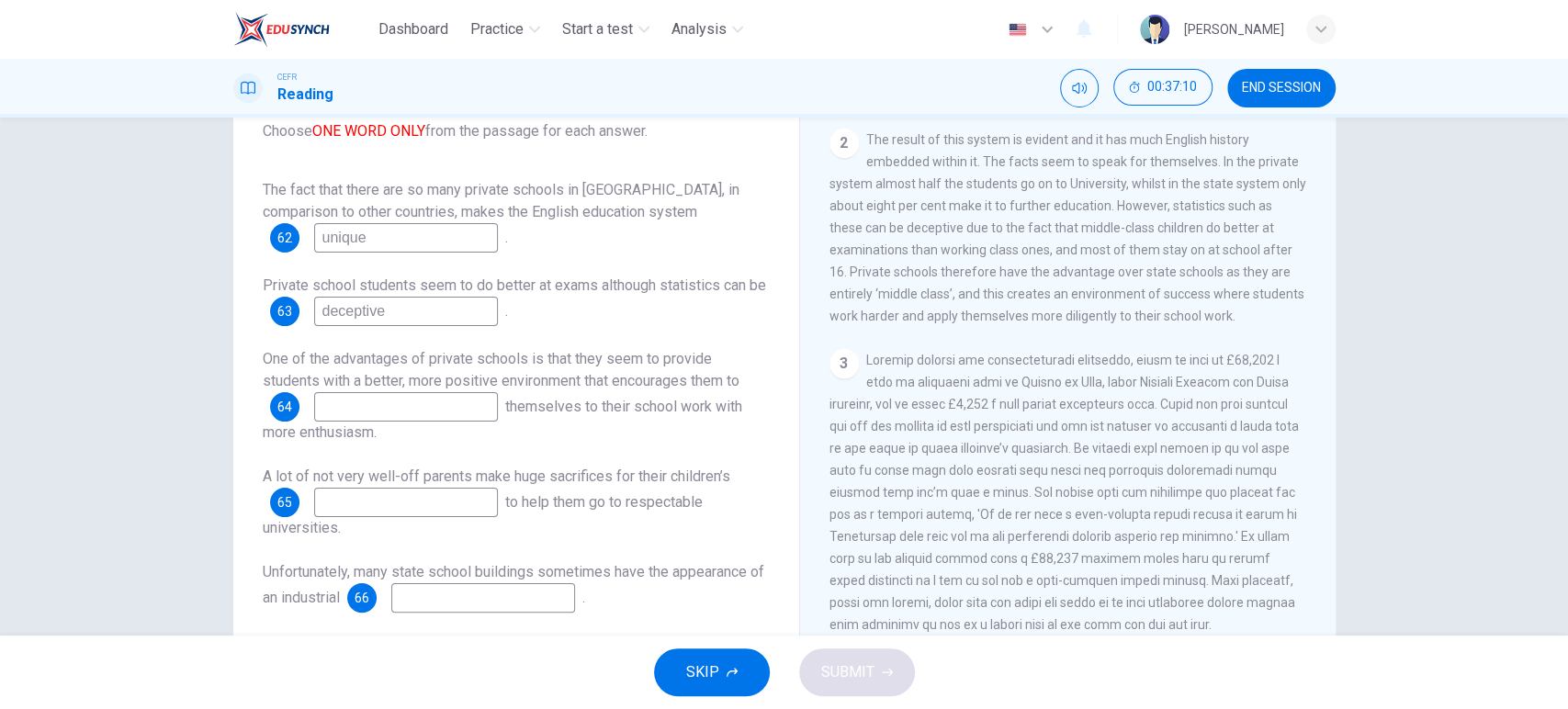 scroll, scrollTop: 607, scrollLeft: 0, axis: vertical 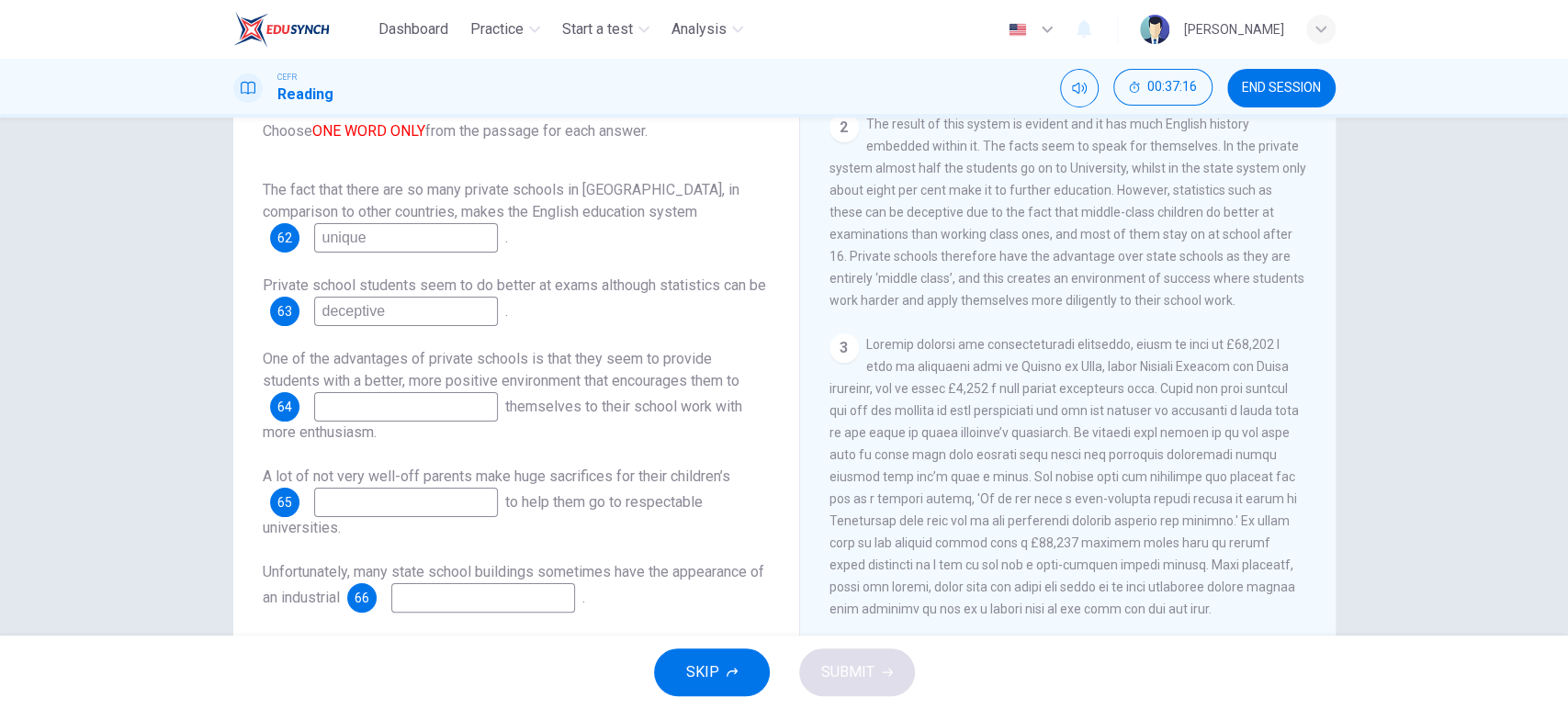 type on "deceptive" 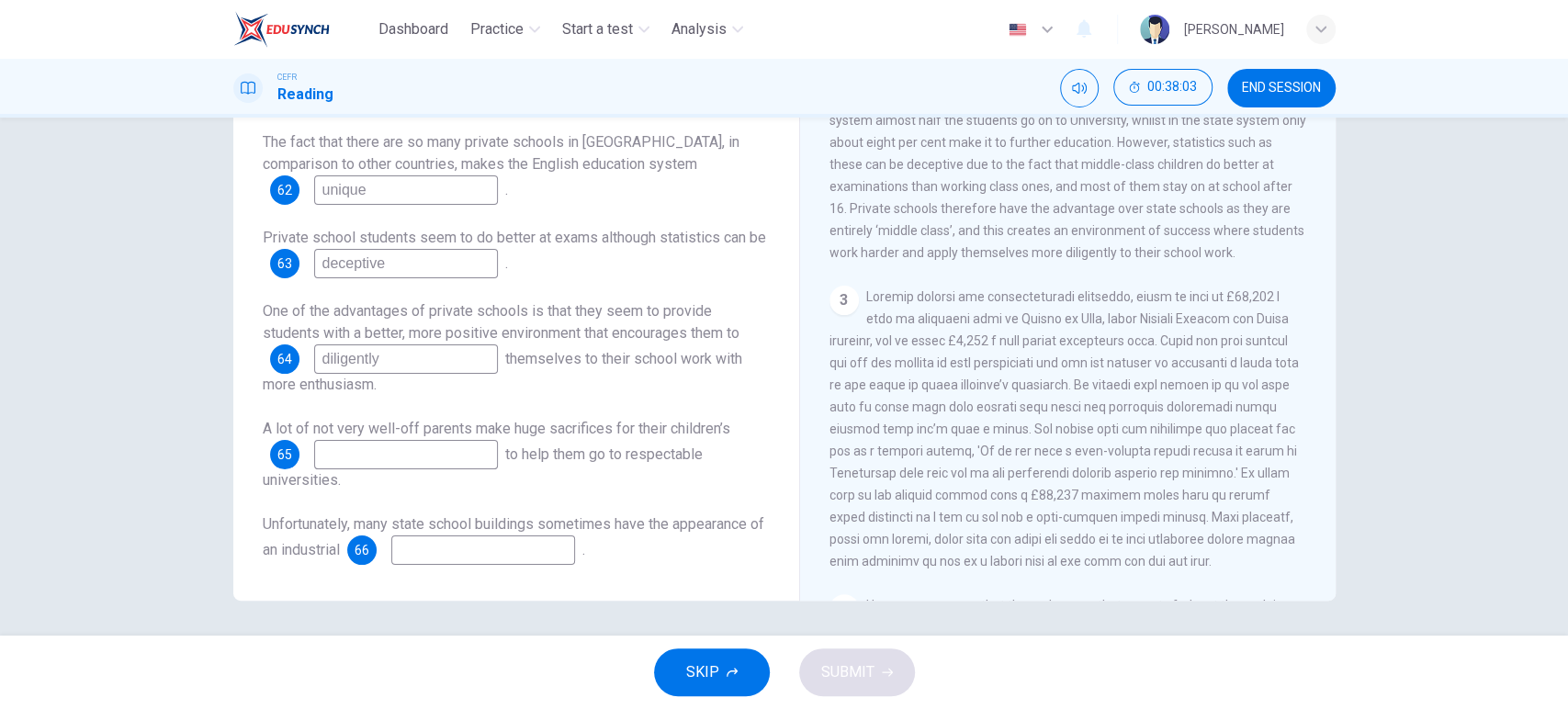scroll, scrollTop: 193, scrollLeft: 0, axis: vertical 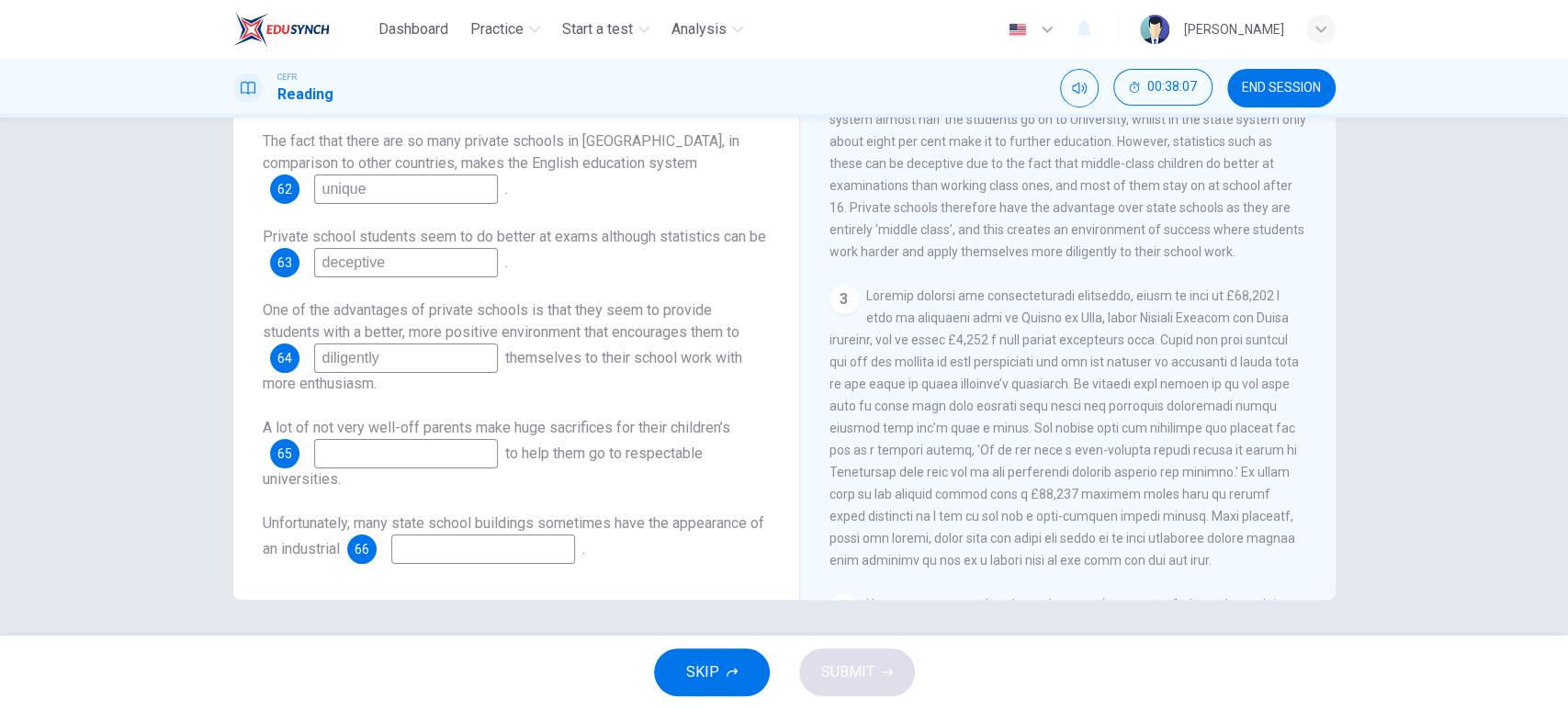 click on "diligently" at bounding box center (406, 358) 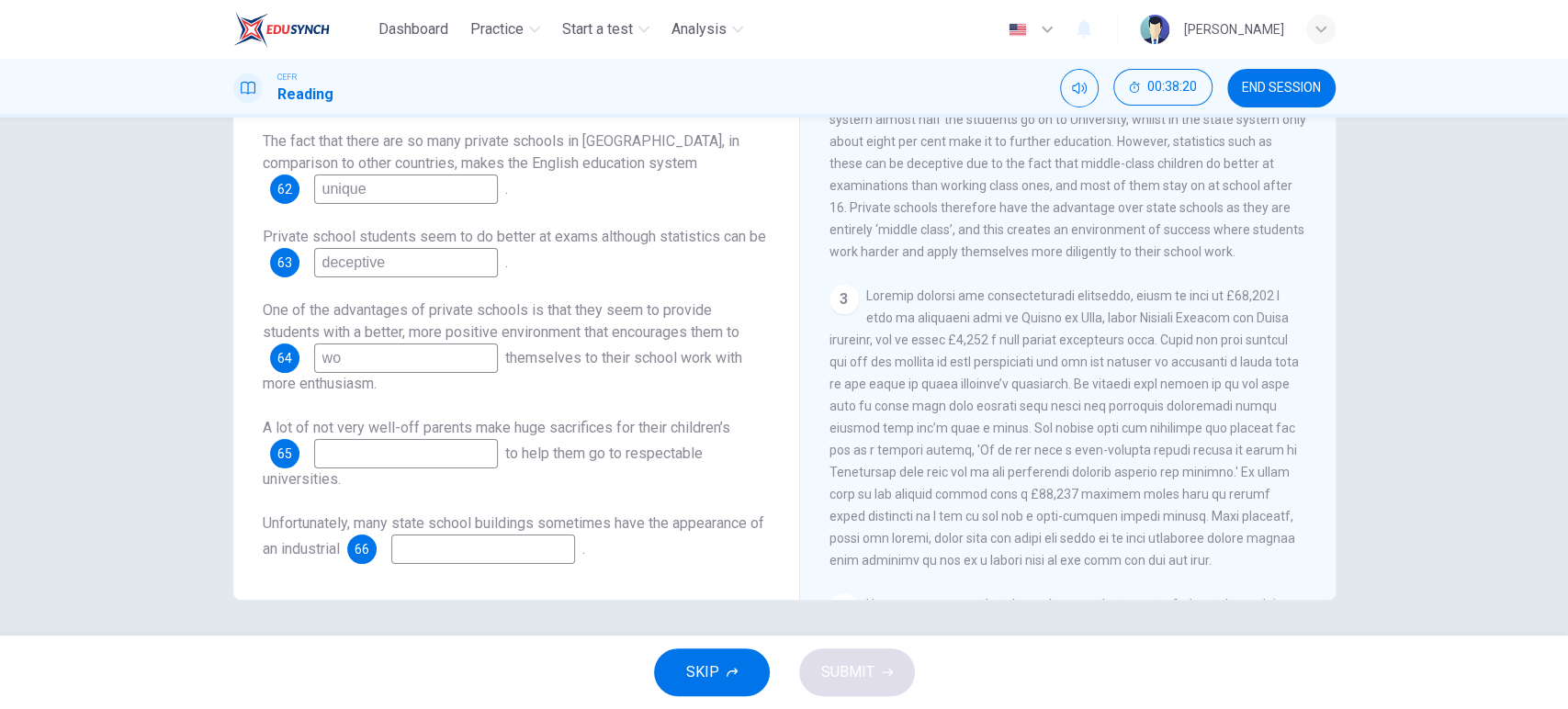 type on "w" 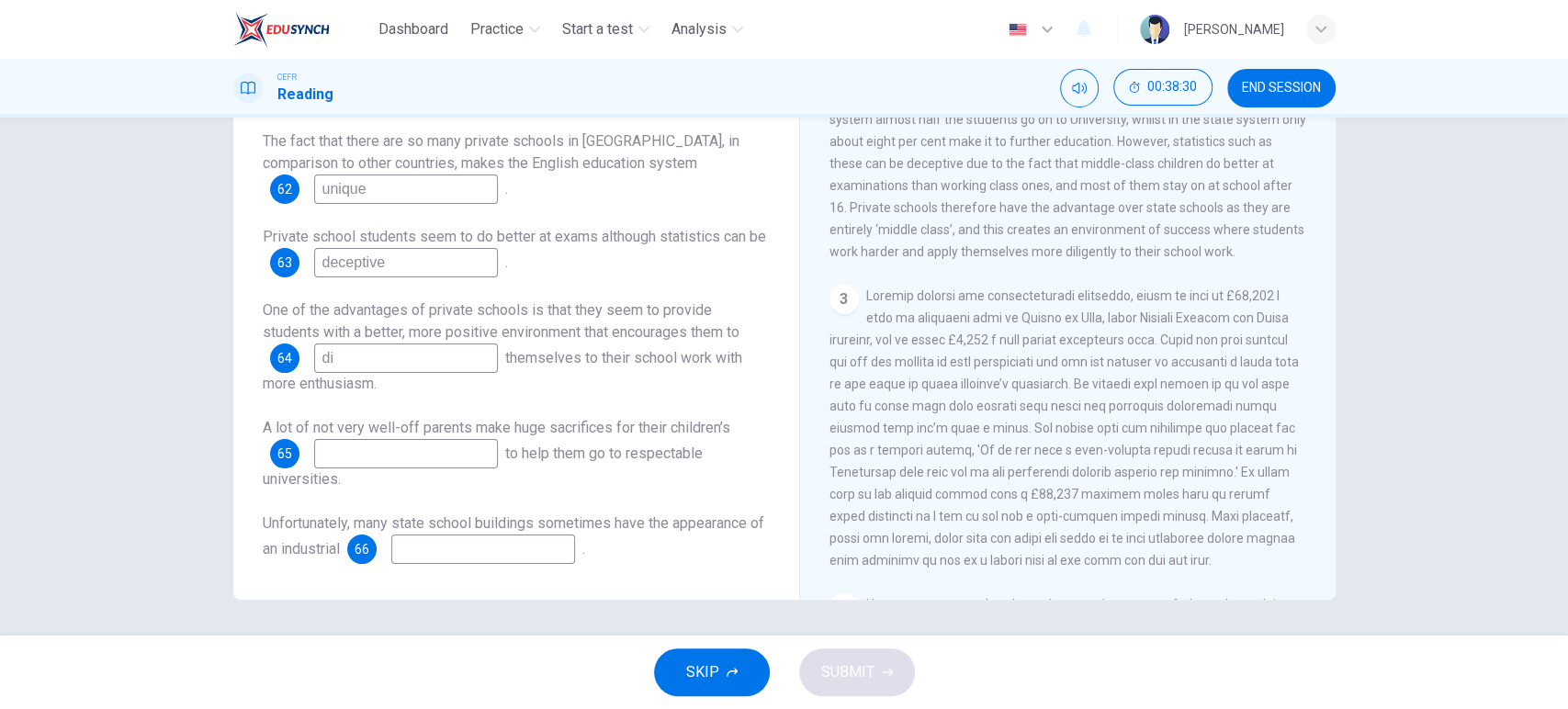 type on "d" 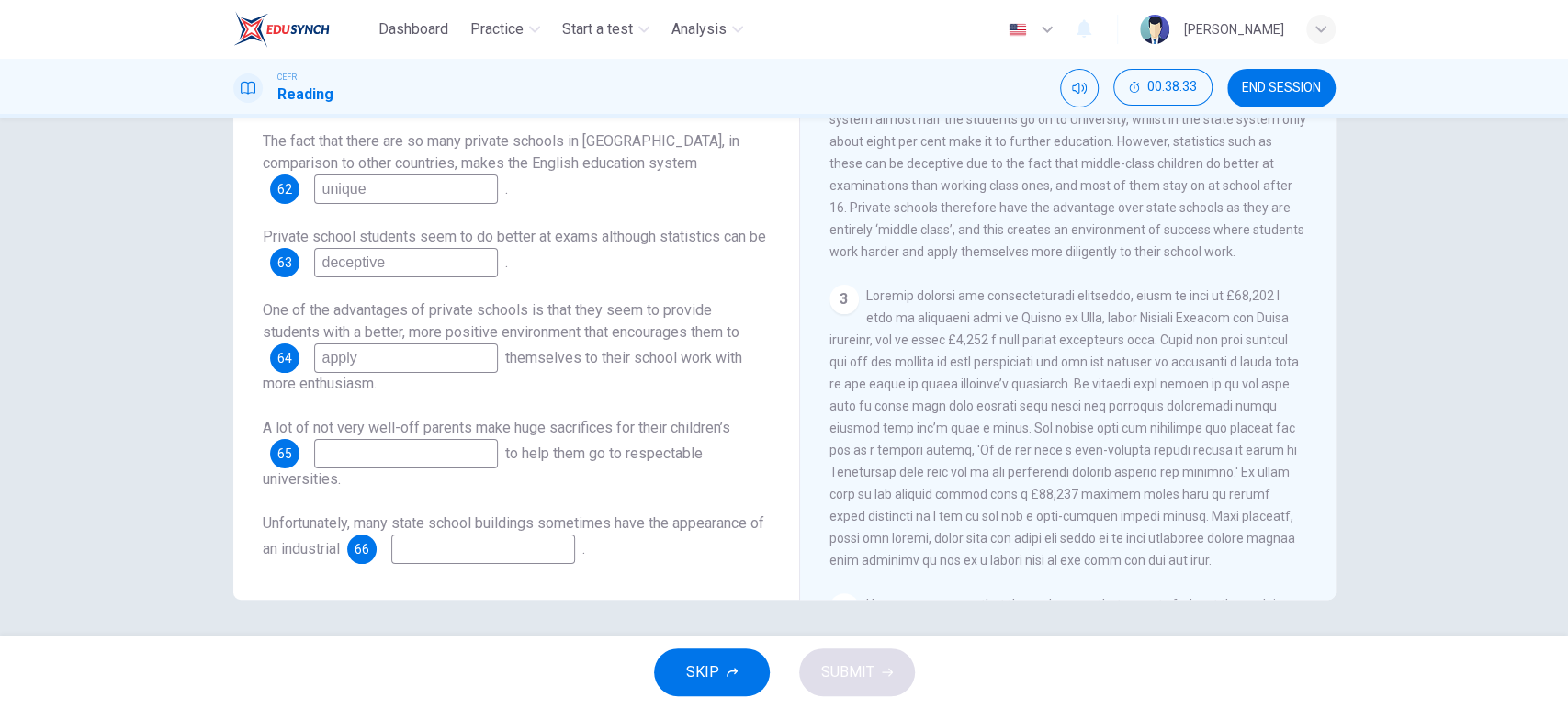 type on "apply" 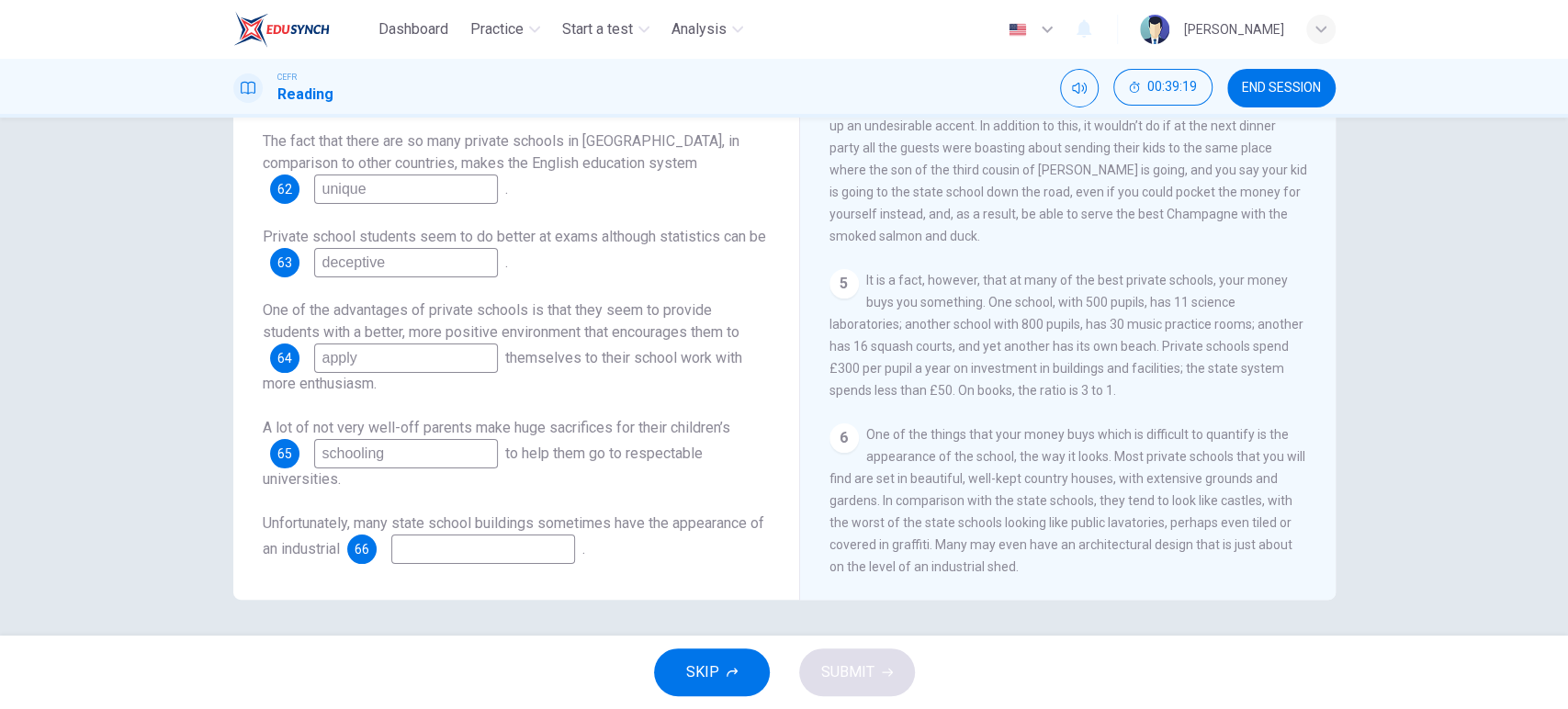 scroll, scrollTop: 1152, scrollLeft: 0, axis: vertical 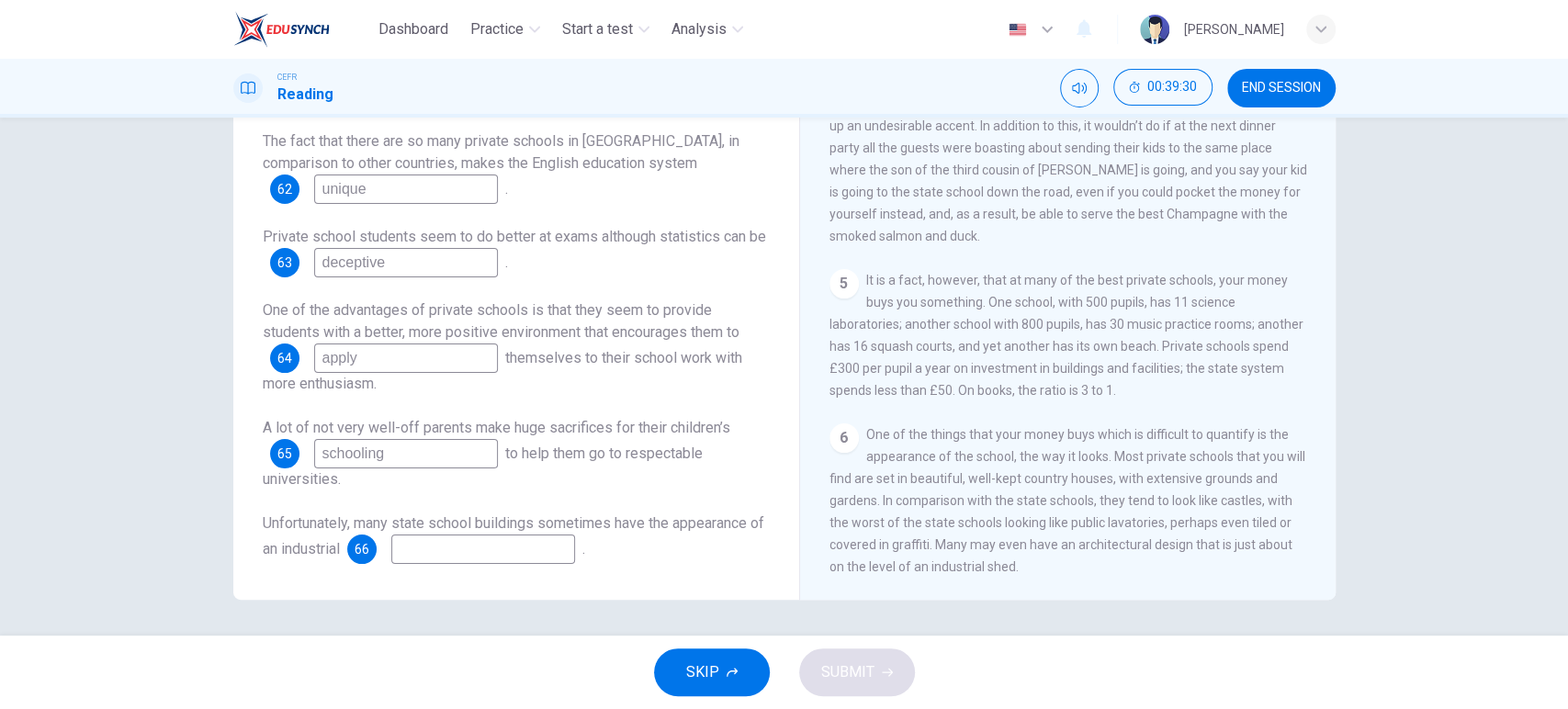 type on "schooling" 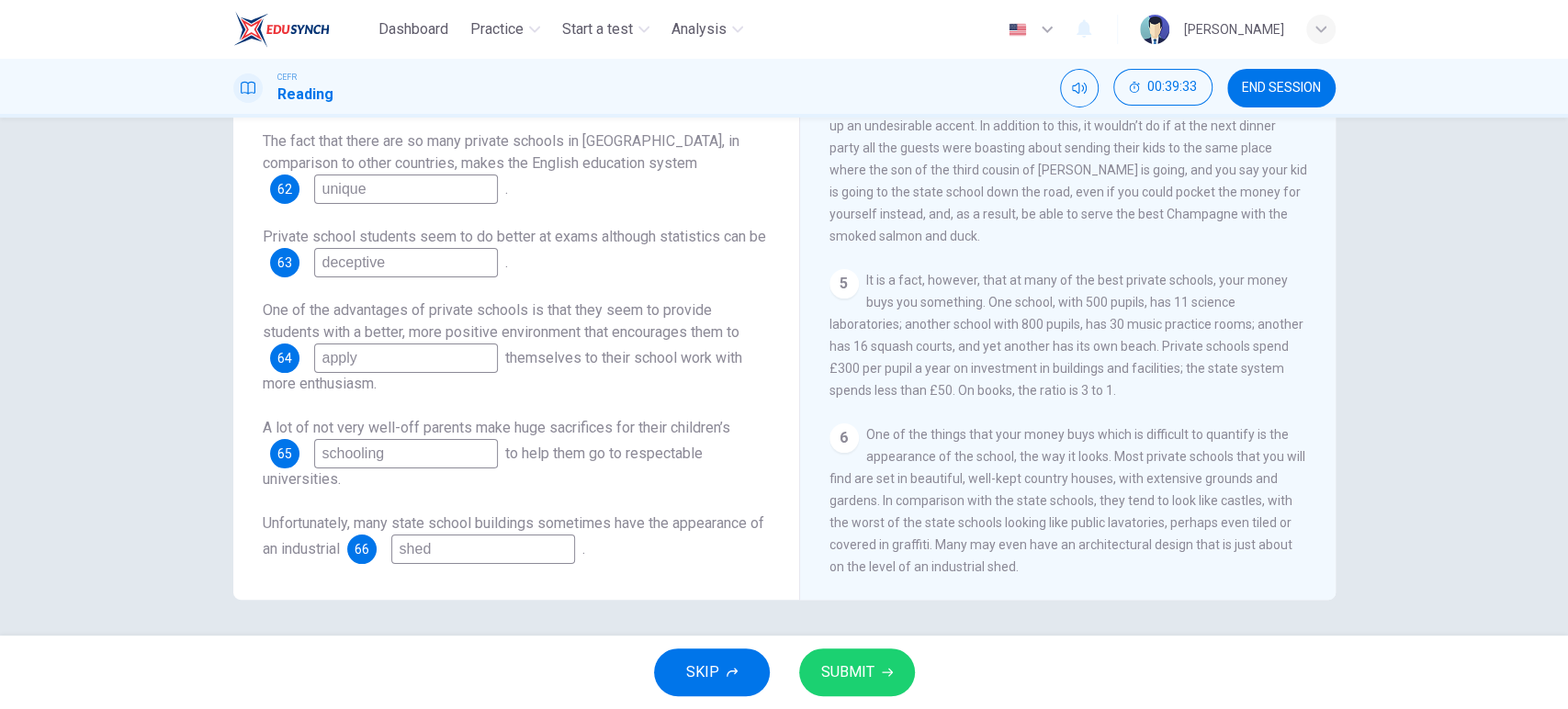 type on "shed" 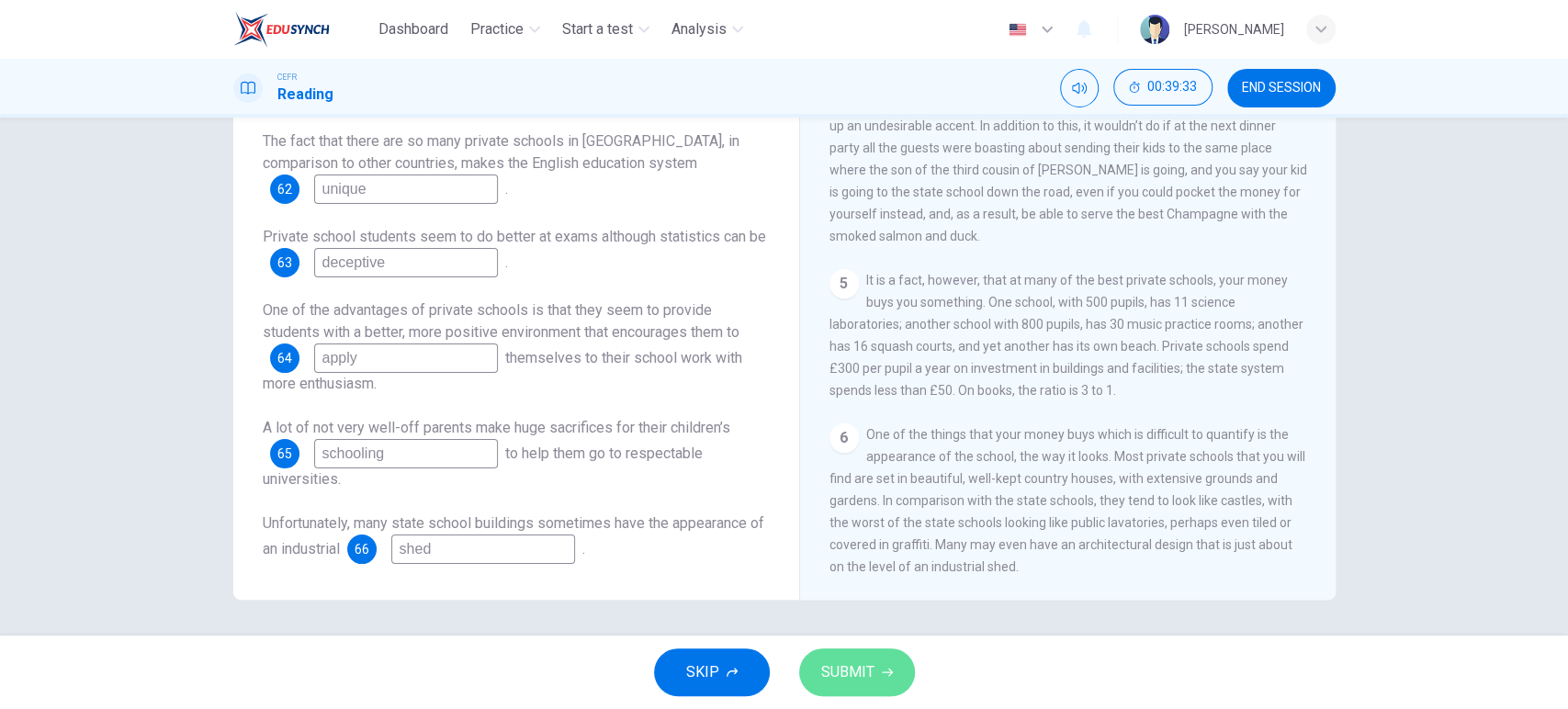 click on "SUBMIT" at bounding box center (848, 672) 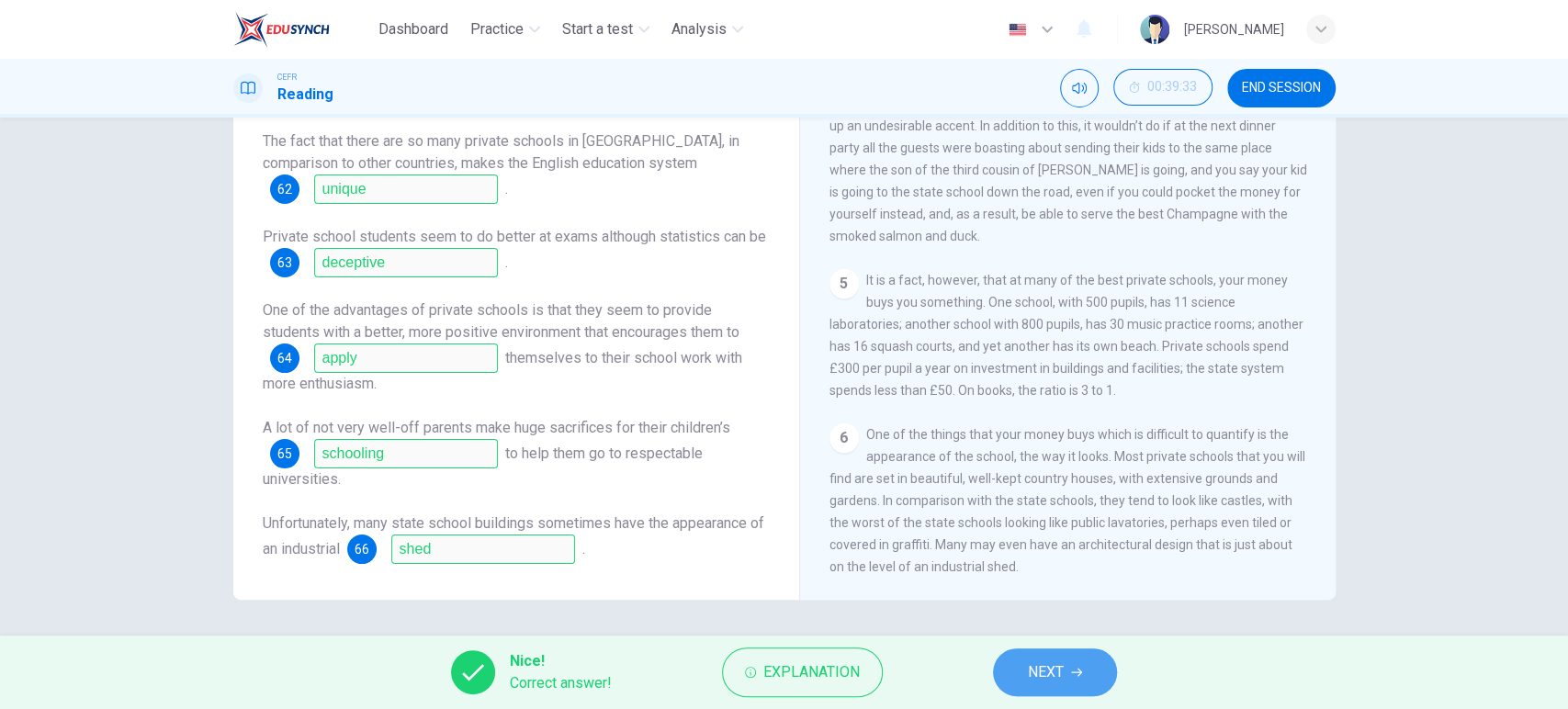 click on "NEXT" at bounding box center (1045, 672) 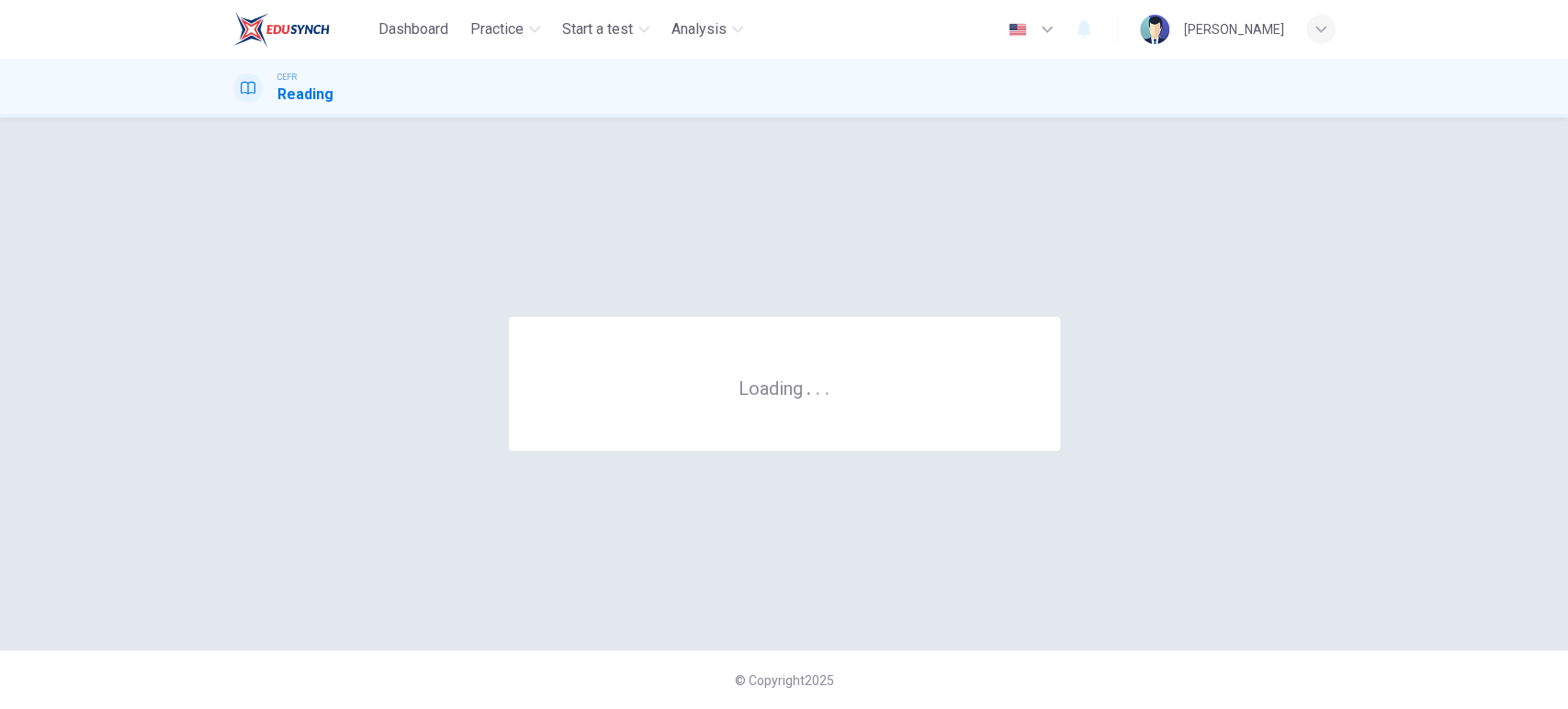 scroll, scrollTop: 0, scrollLeft: 0, axis: both 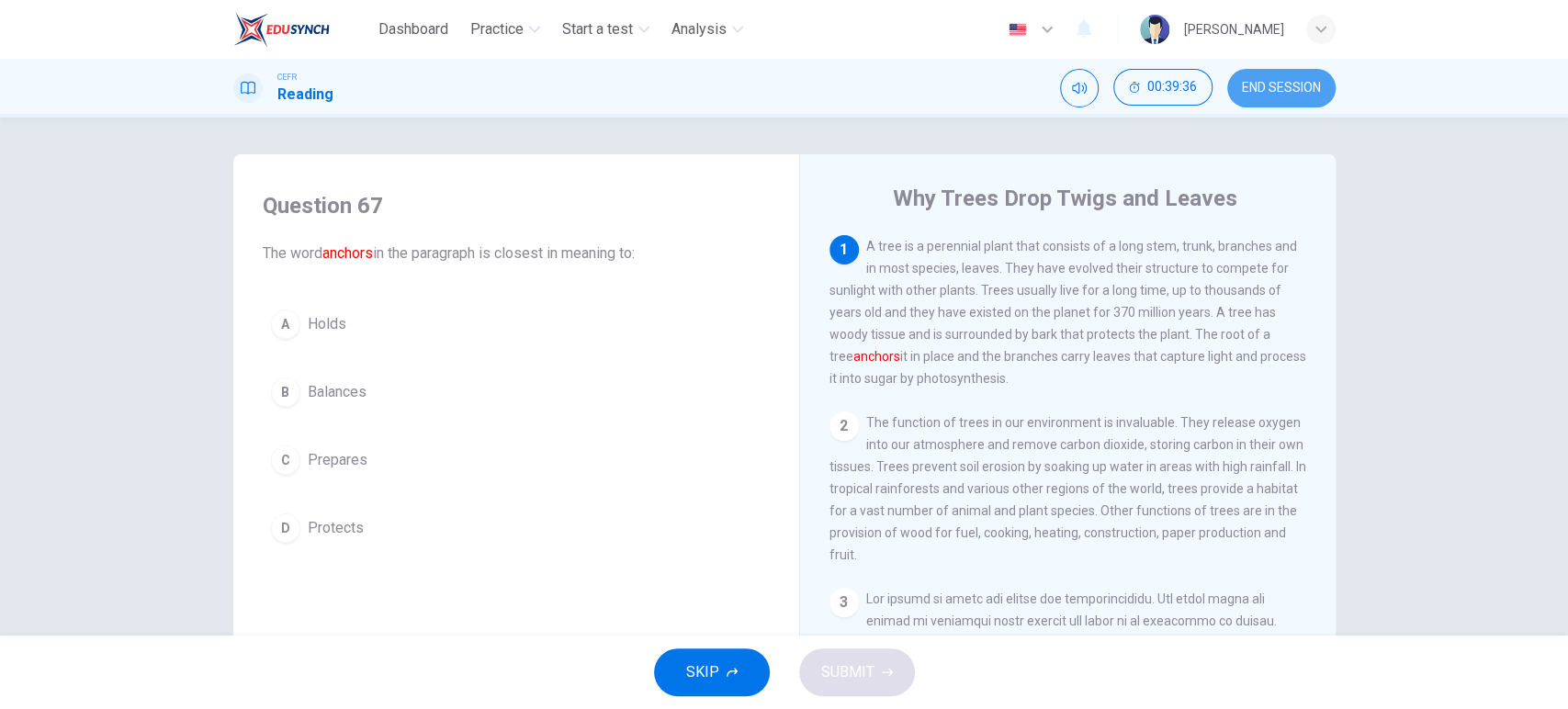 click on "END SESSION" at bounding box center [1281, 88] 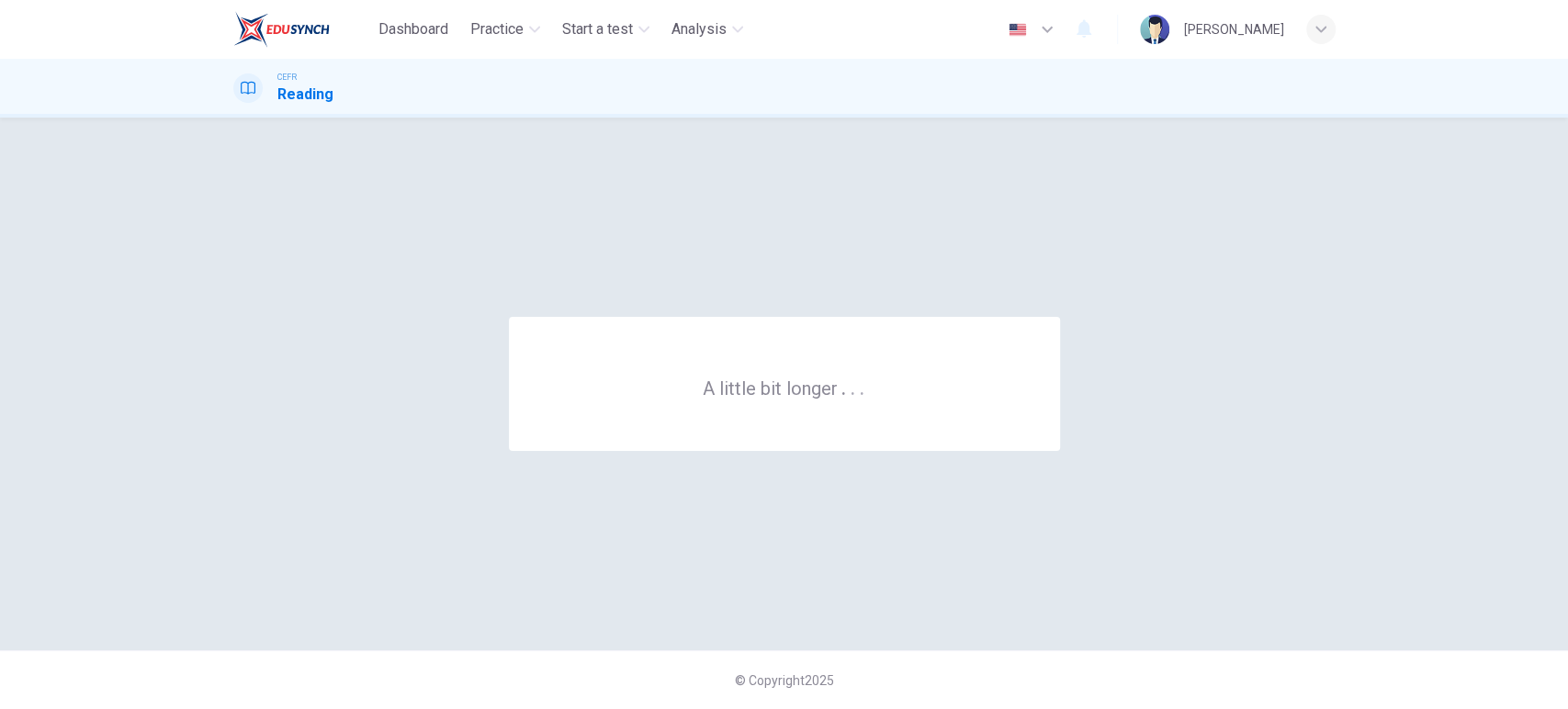 click on "A little bit longer . . ." at bounding box center (784, 384) 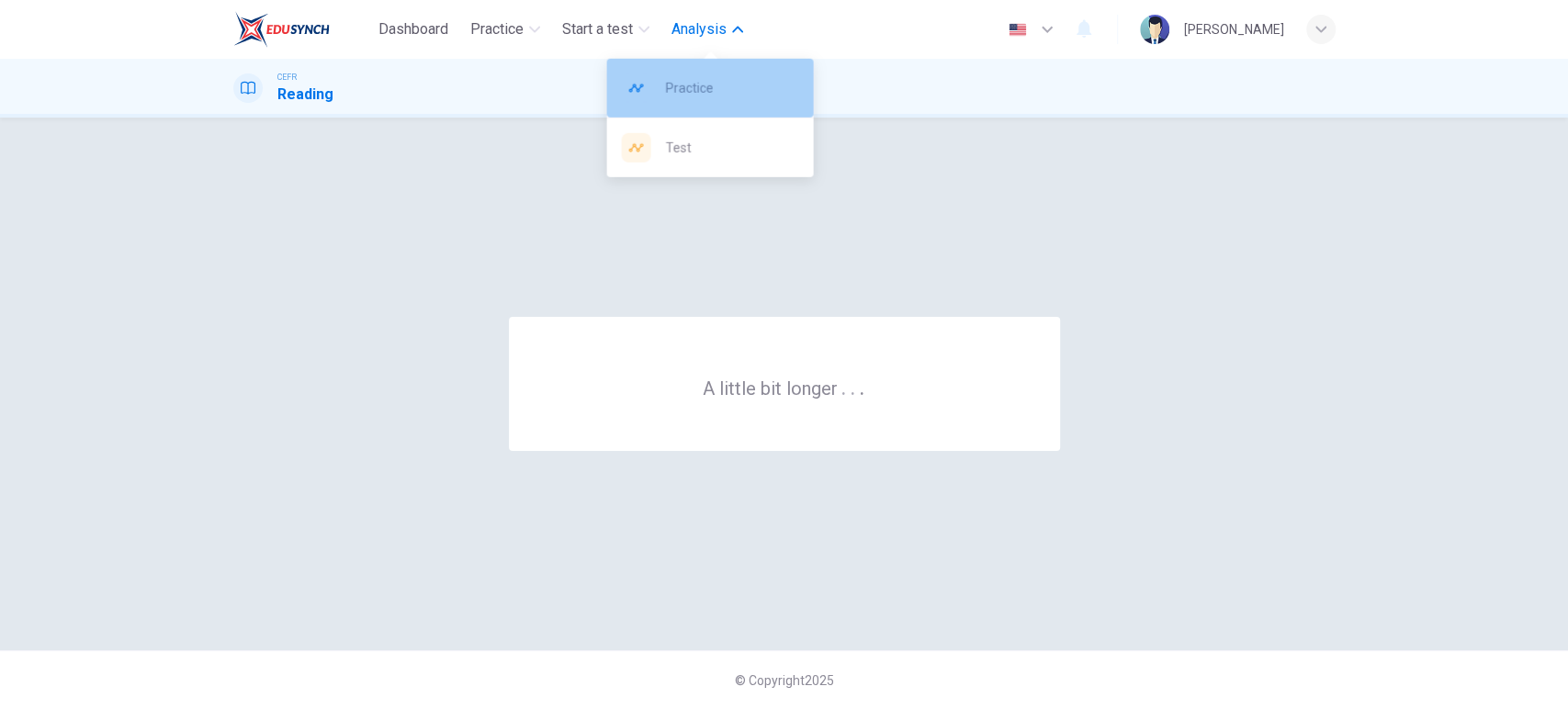 click on "Practice" at bounding box center [731, 88] 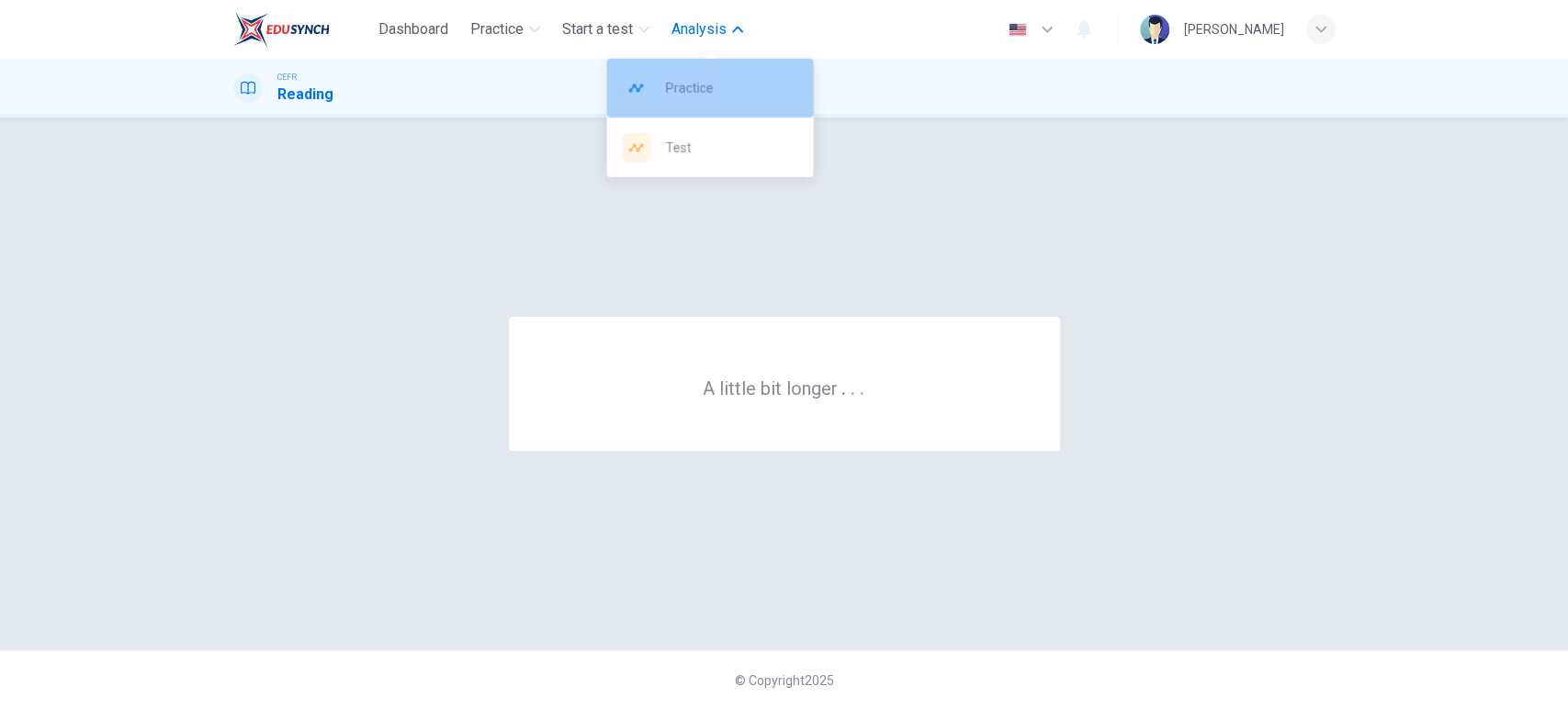 click on "Practice" at bounding box center (709, 88) 